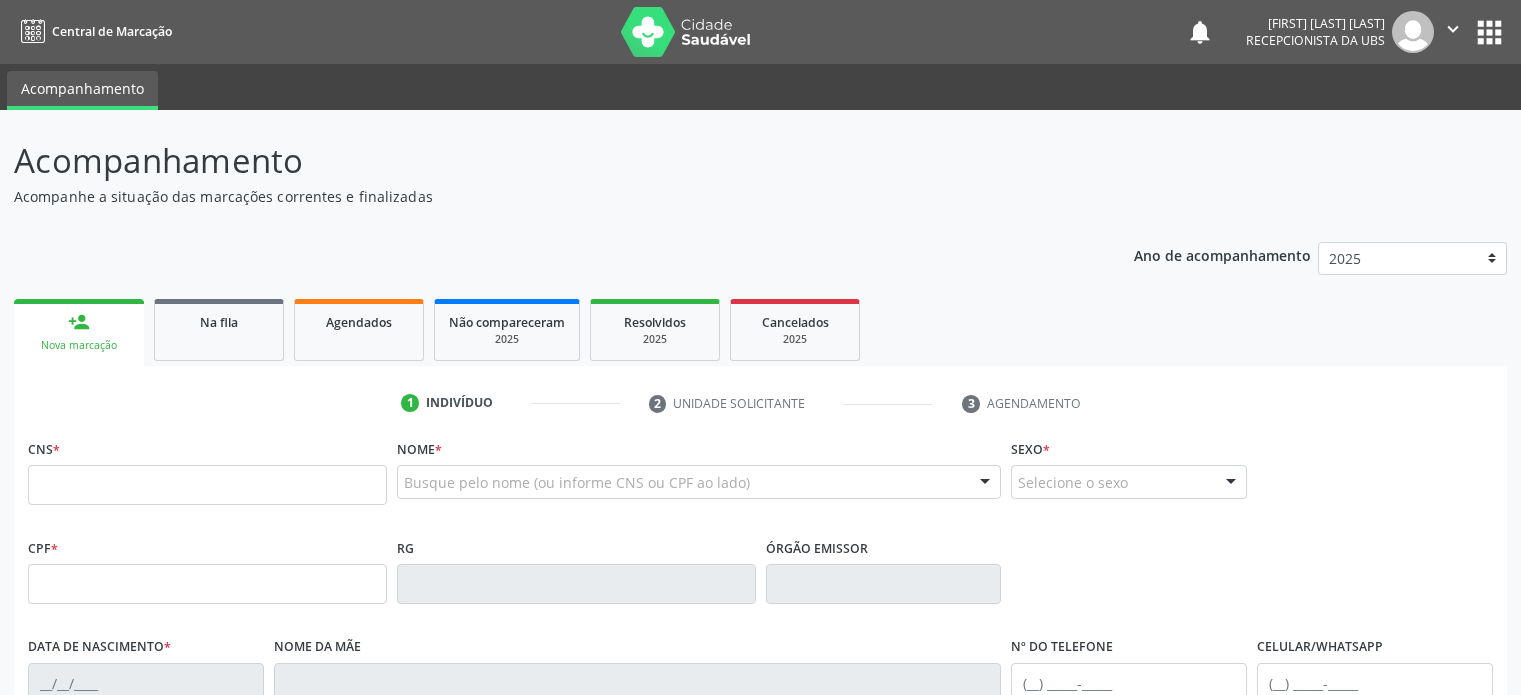 scroll, scrollTop: 0, scrollLeft: 0, axis: both 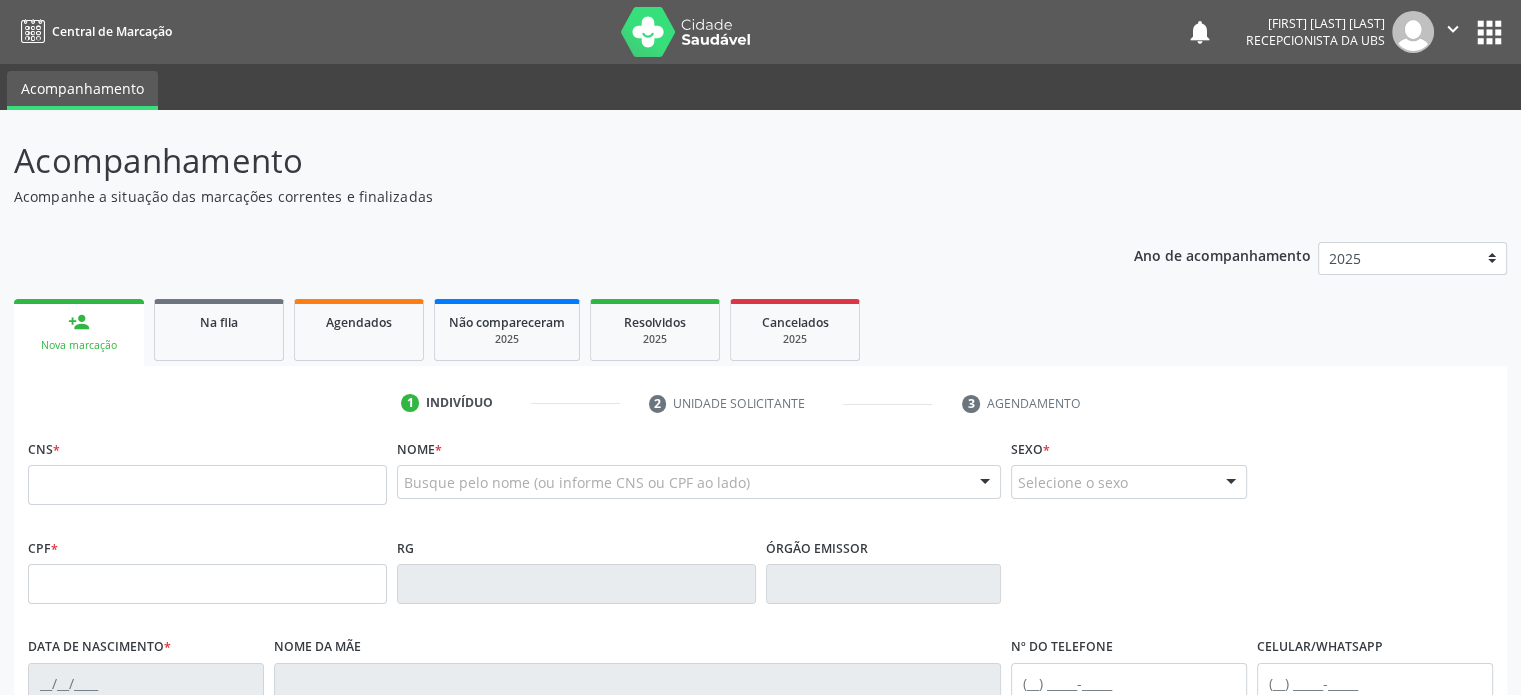 drag, startPoint x: 16, startPoint y: 163, endPoint x: 310, endPoint y: 163, distance: 294 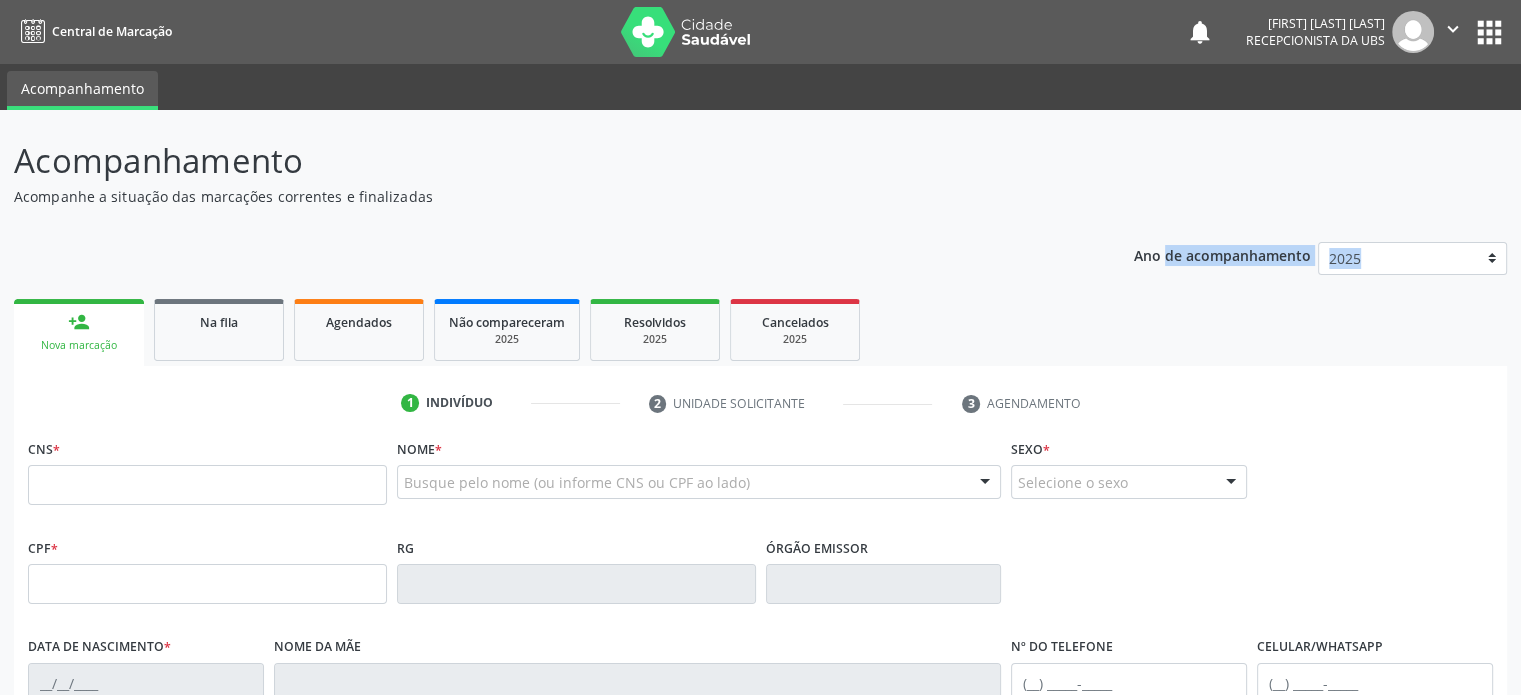 drag, startPoint x: 1135, startPoint y: 254, endPoint x: 57, endPoint y: 238, distance: 1078.1188 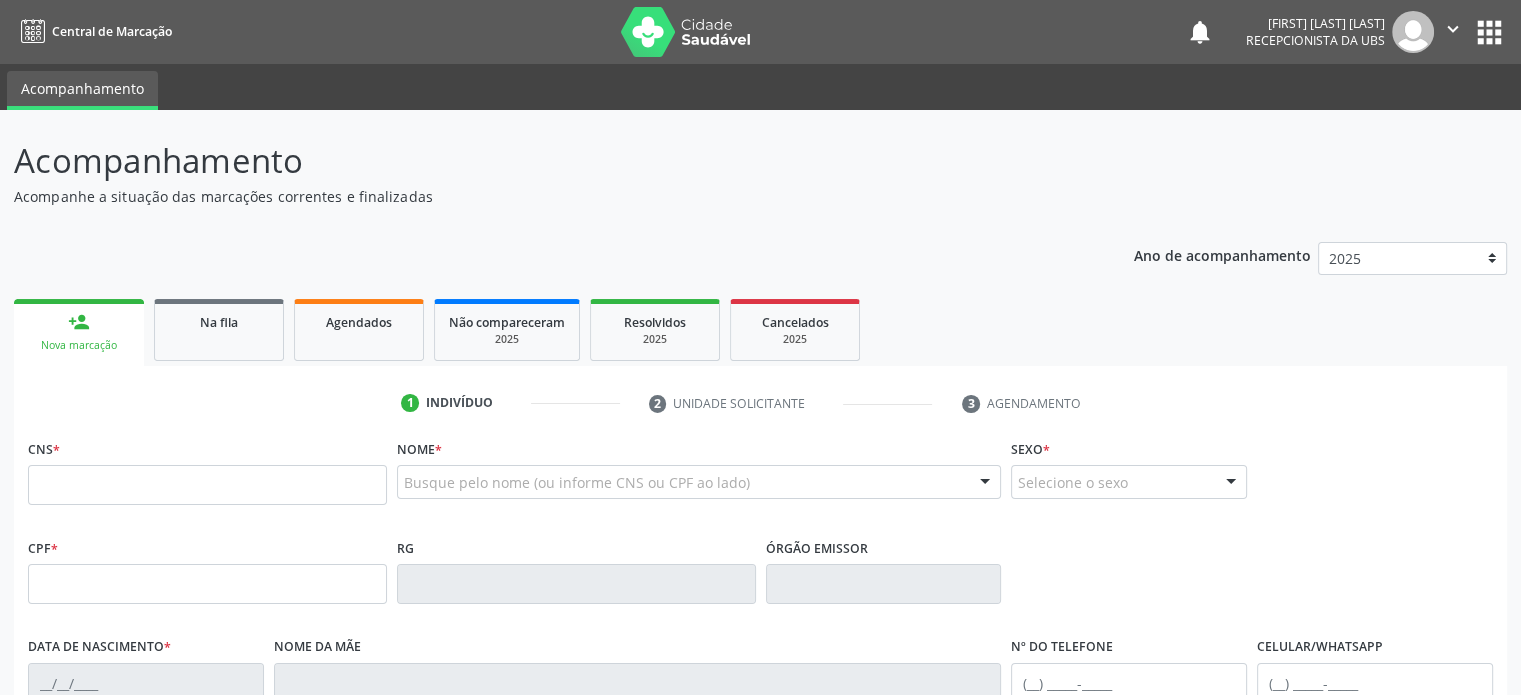 click on "Ano de acompanhamento
2025 2024 2023 2022 2021 2020 2019
person_add
Nova marcação
Na fila   Agendados   Não compareceram
2025
Resolvidos
2025
Cancelados
2025
1
Indivíduo
2
Unidade solicitante
3
Agendamento
CNS
*
Nome
*
Busque pelo nome (ou informe CNS ou CPF ao lado)
Nenhum resultado encontrado para: "   "
Digite o nome
Sexo
*
Selecione o sexo
Masculino   Feminino
Nenhum resultado encontrado para: "   "
Não há nenhuma opção para ser exibida.
CPF
*
RG
Órgão emissor
Data de nascimento
*
Nome da mãe
Nº do Telefone" at bounding box center (760, 649) 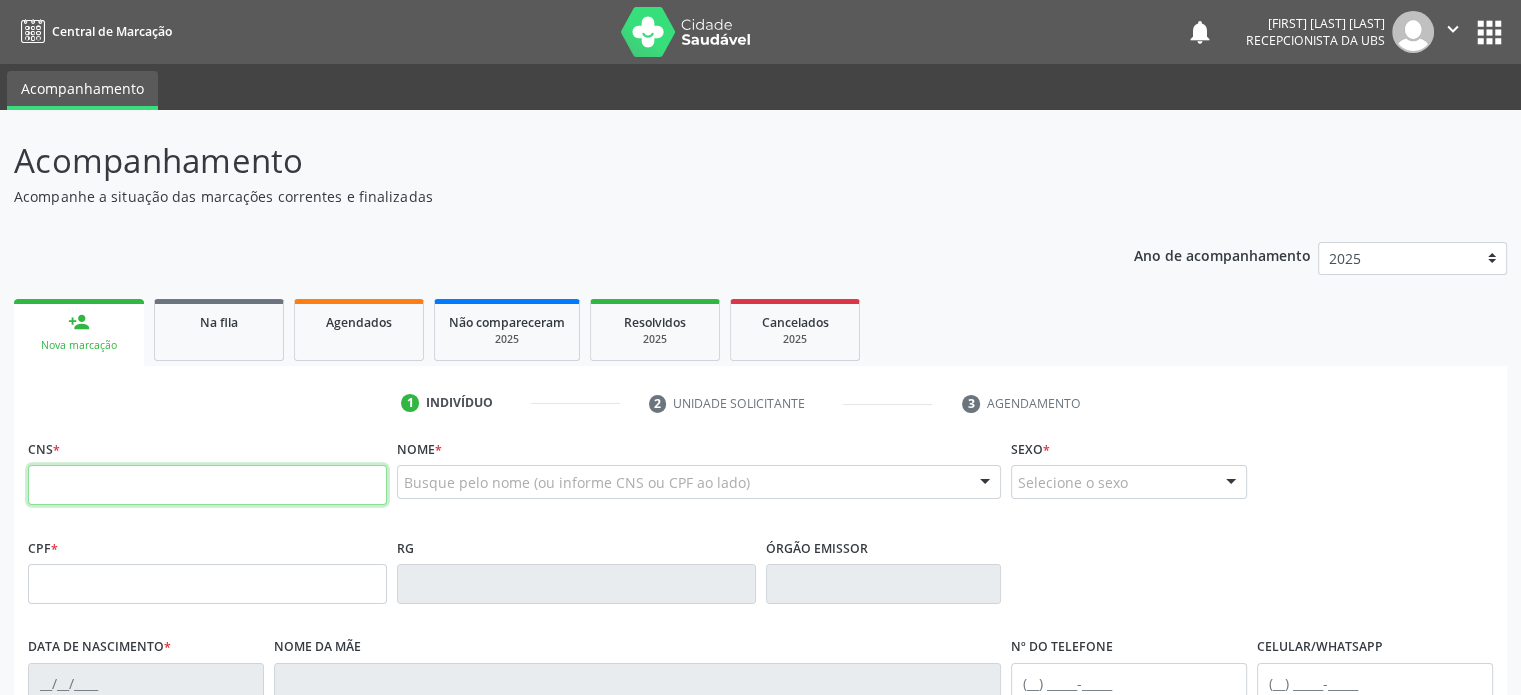 click at bounding box center (207, 485) 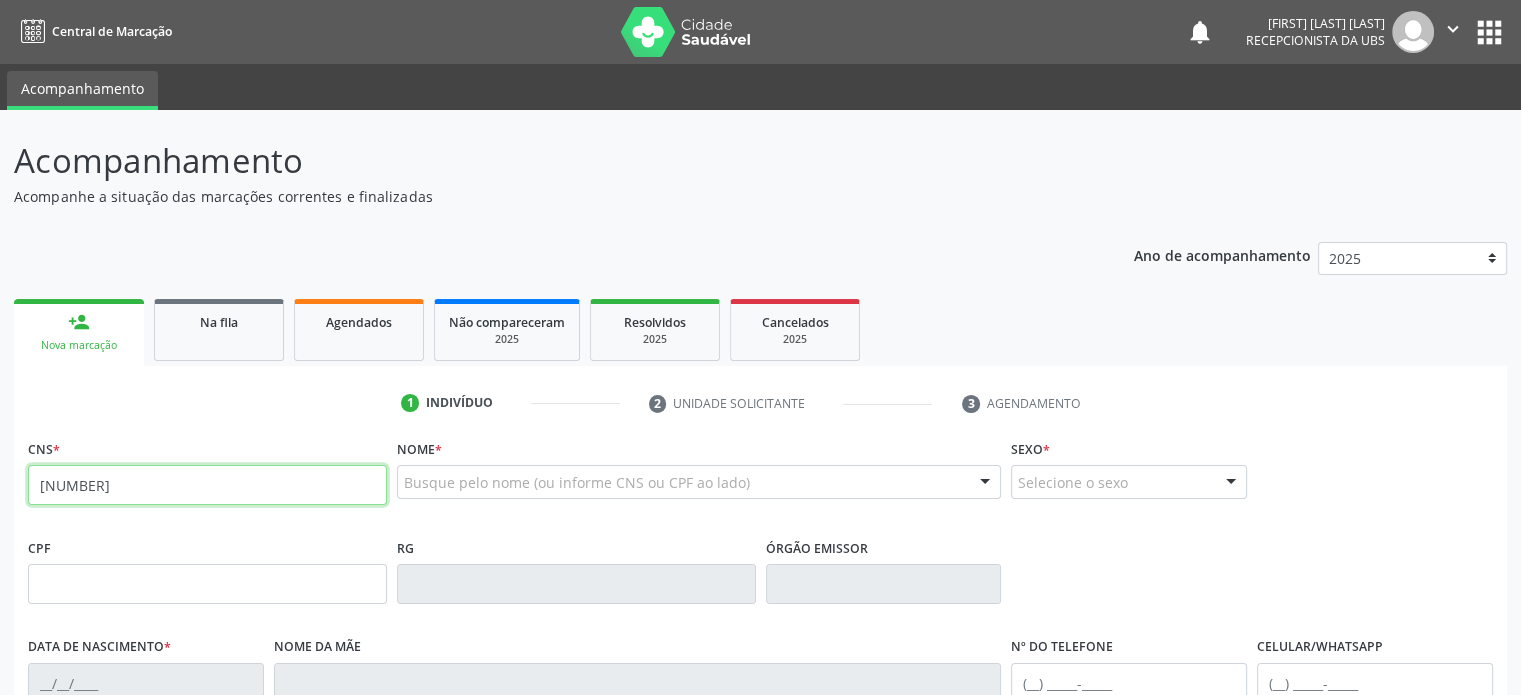 type on "[NUMBER]" 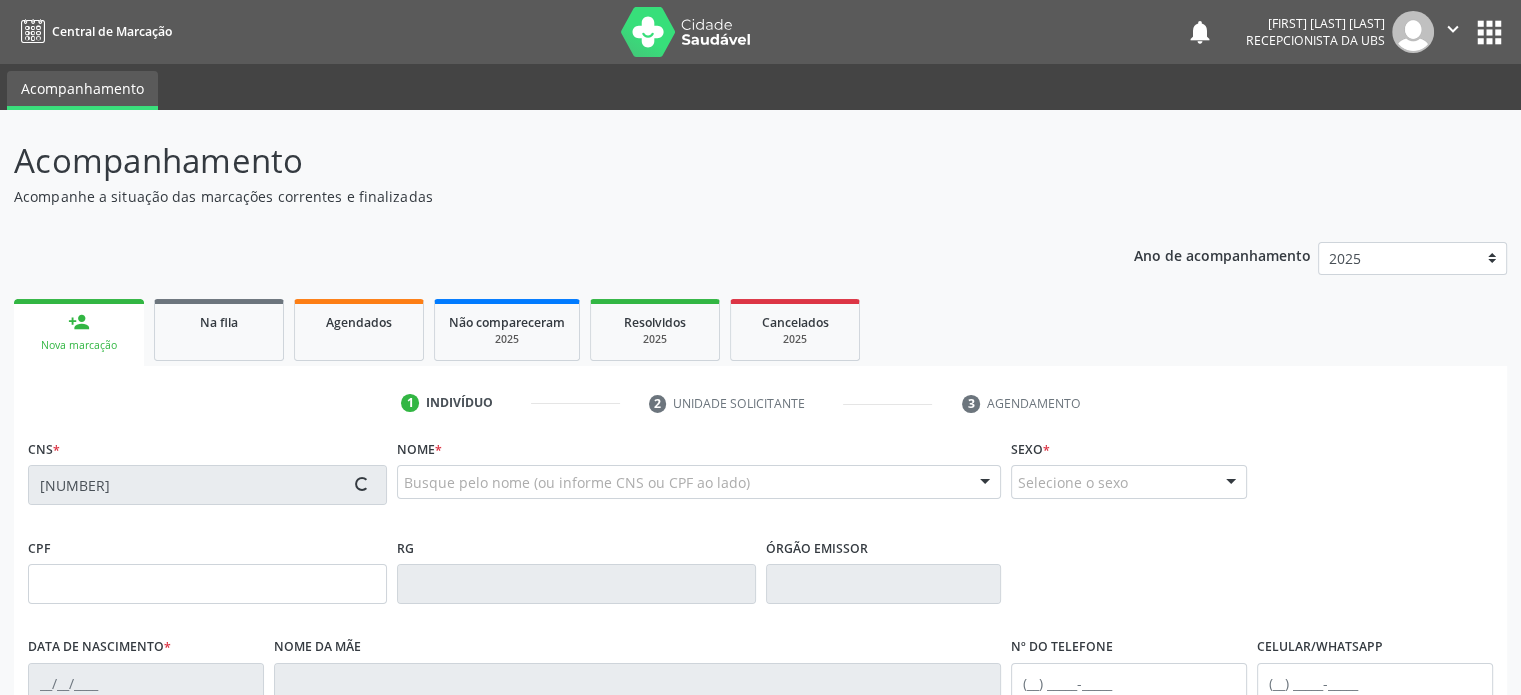 type on "[CPF]" 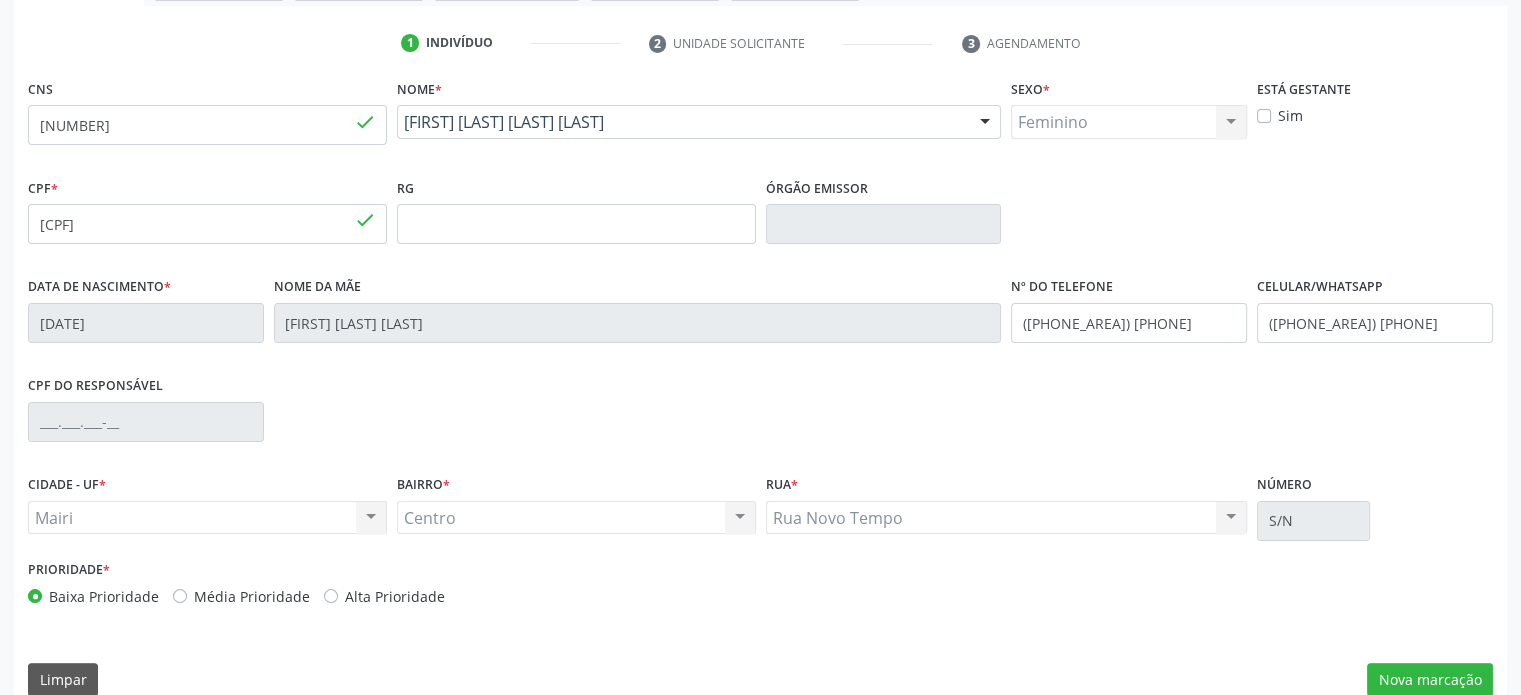 scroll, scrollTop: 388, scrollLeft: 0, axis: vertical 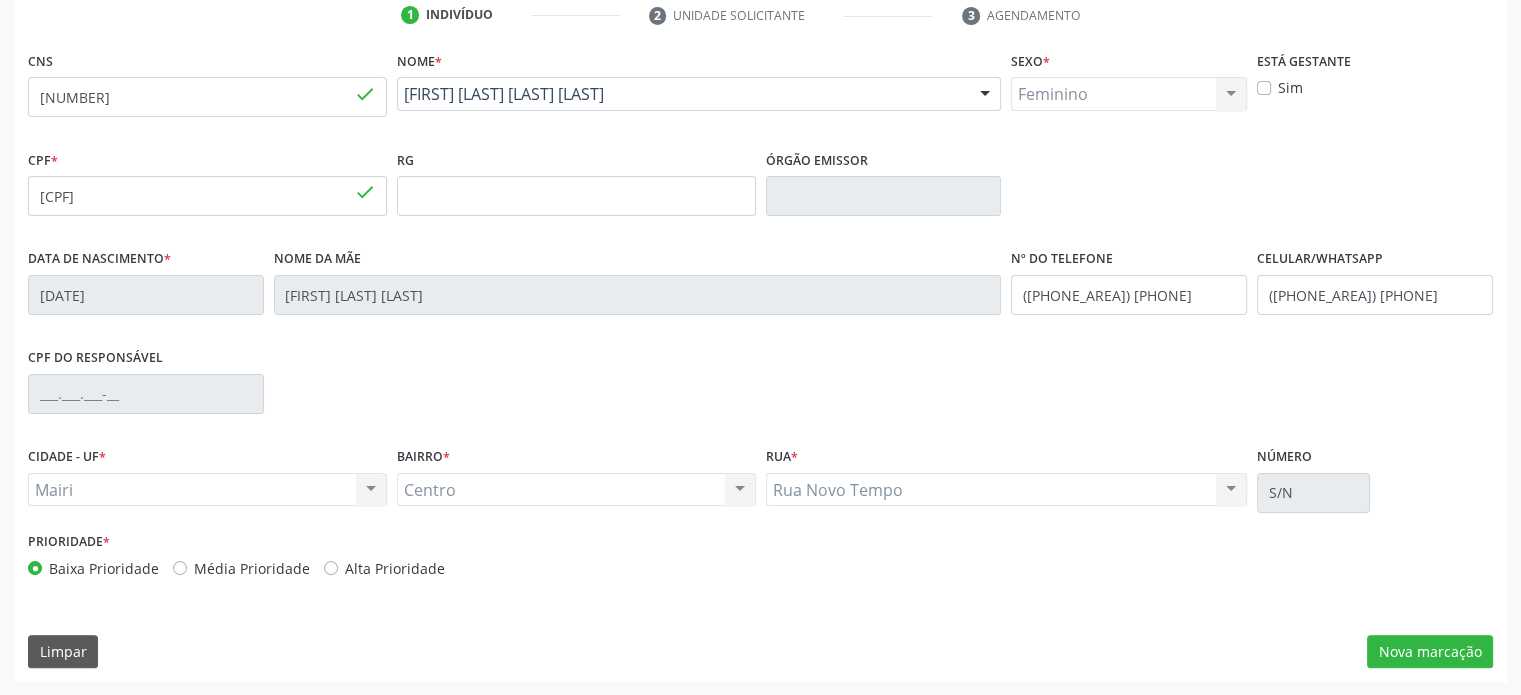 click on "Média Prioridade" at bounding box center [252, 568] 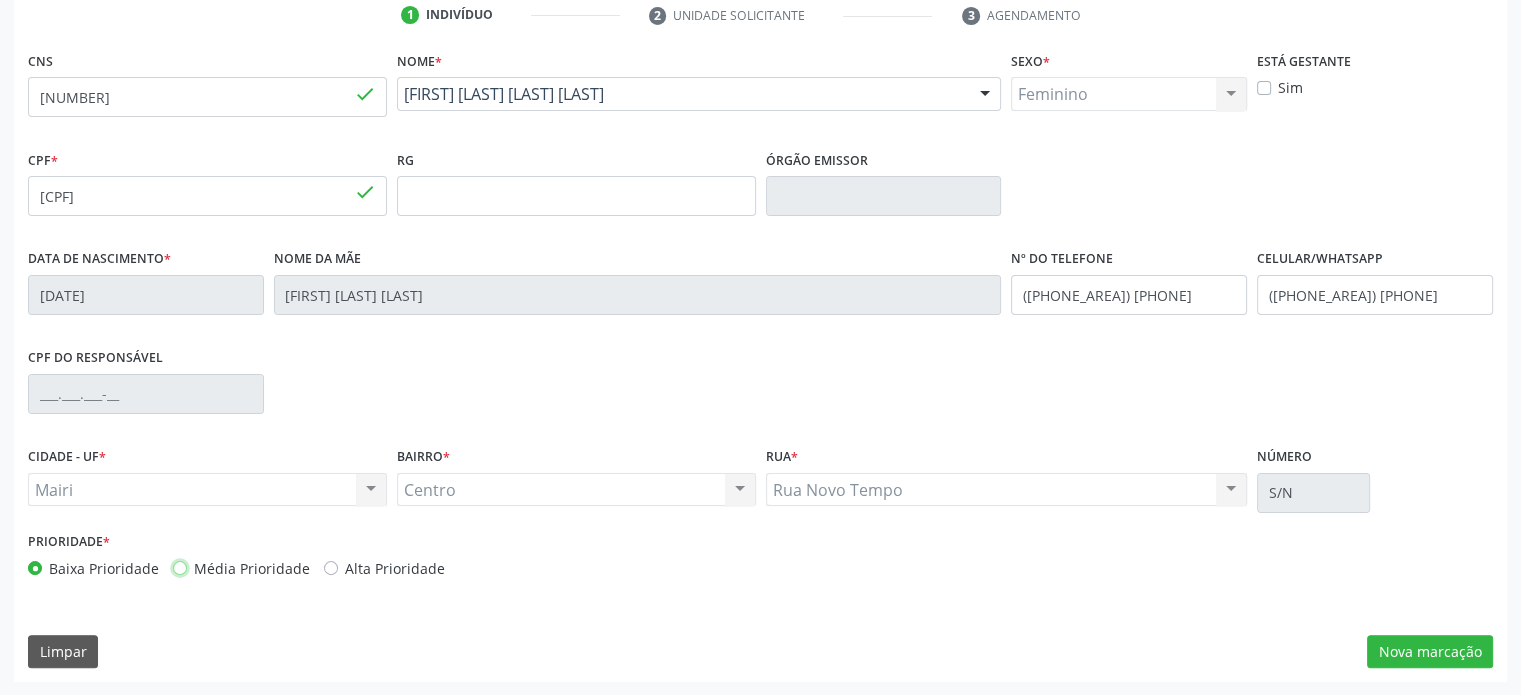 click on "Média Prioridade" at bounding box center [180, 567] 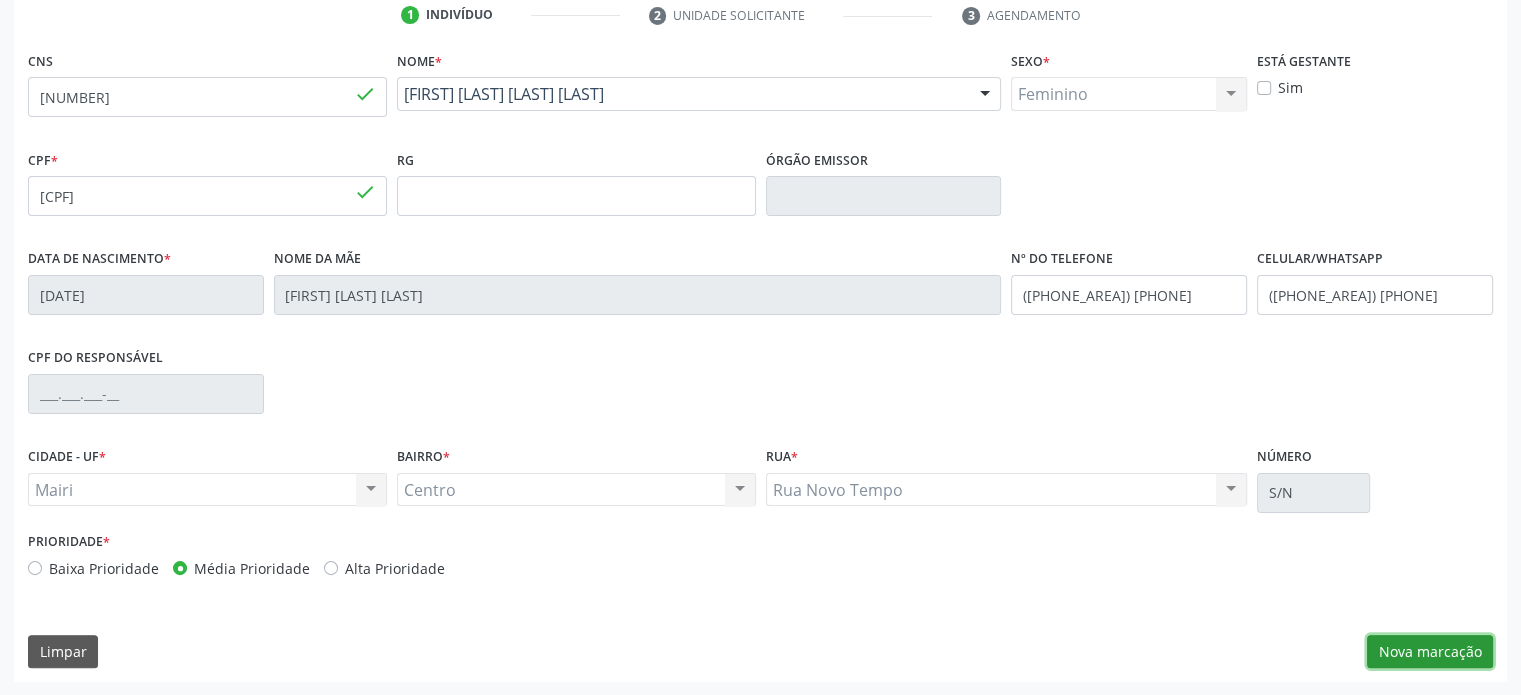 click on "Nova marcação" at bounding box center (1430, 652) 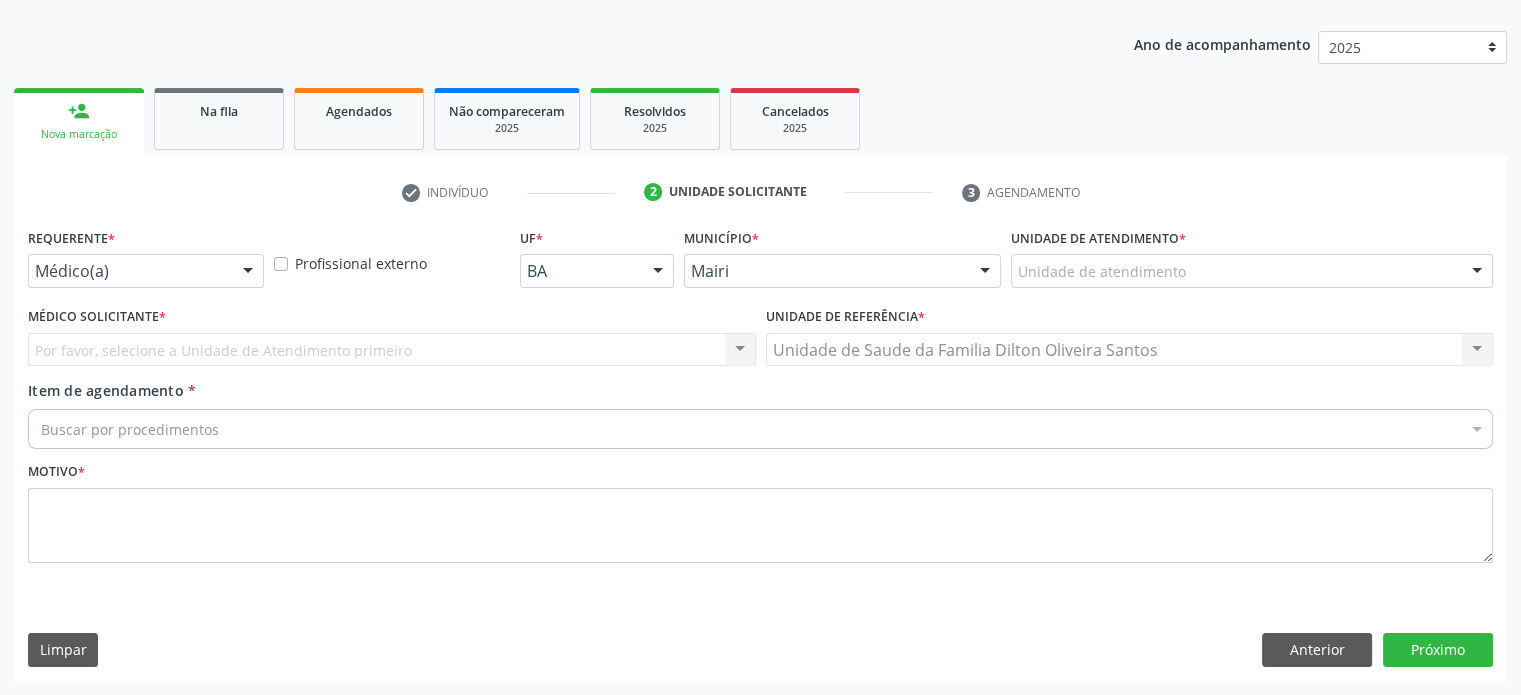 scroll, scrollTop: 209, scrollLeft: 0, axis: vertical 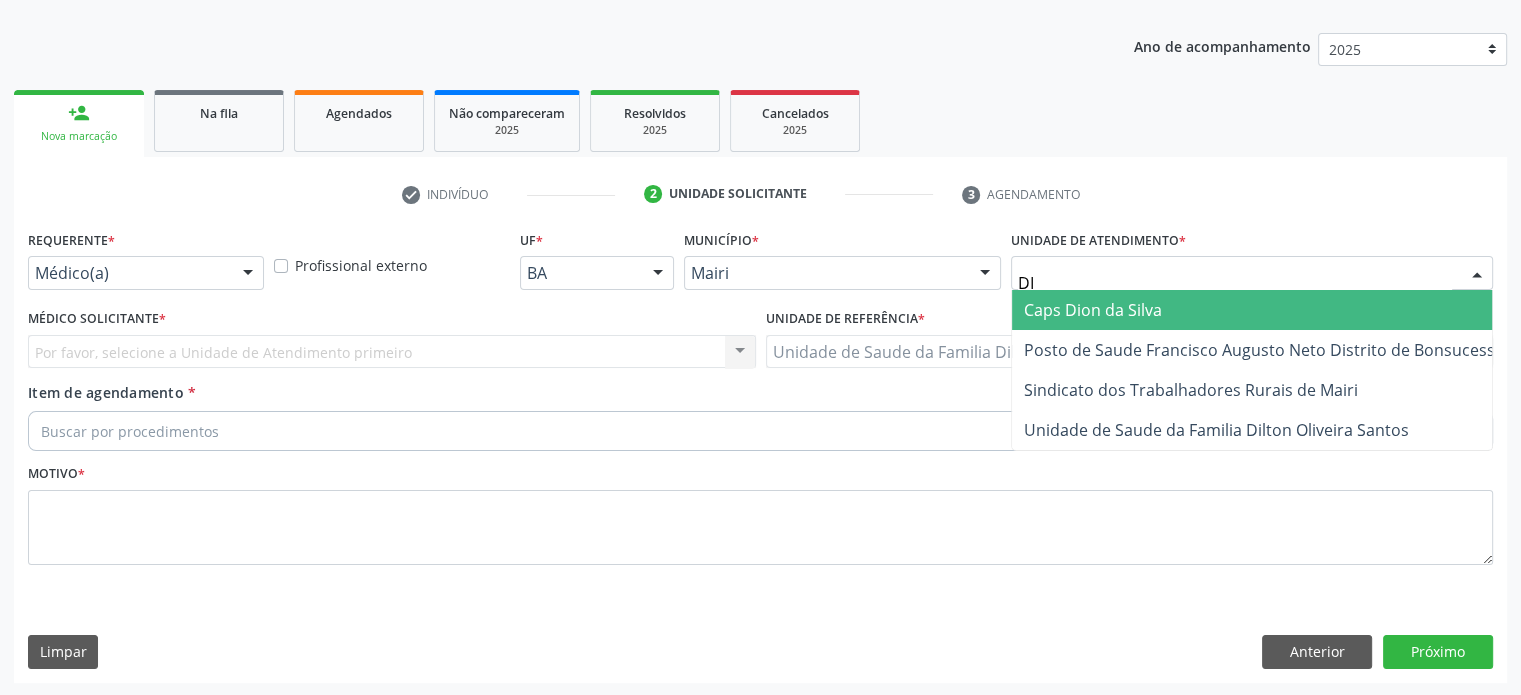 type on "DIL" 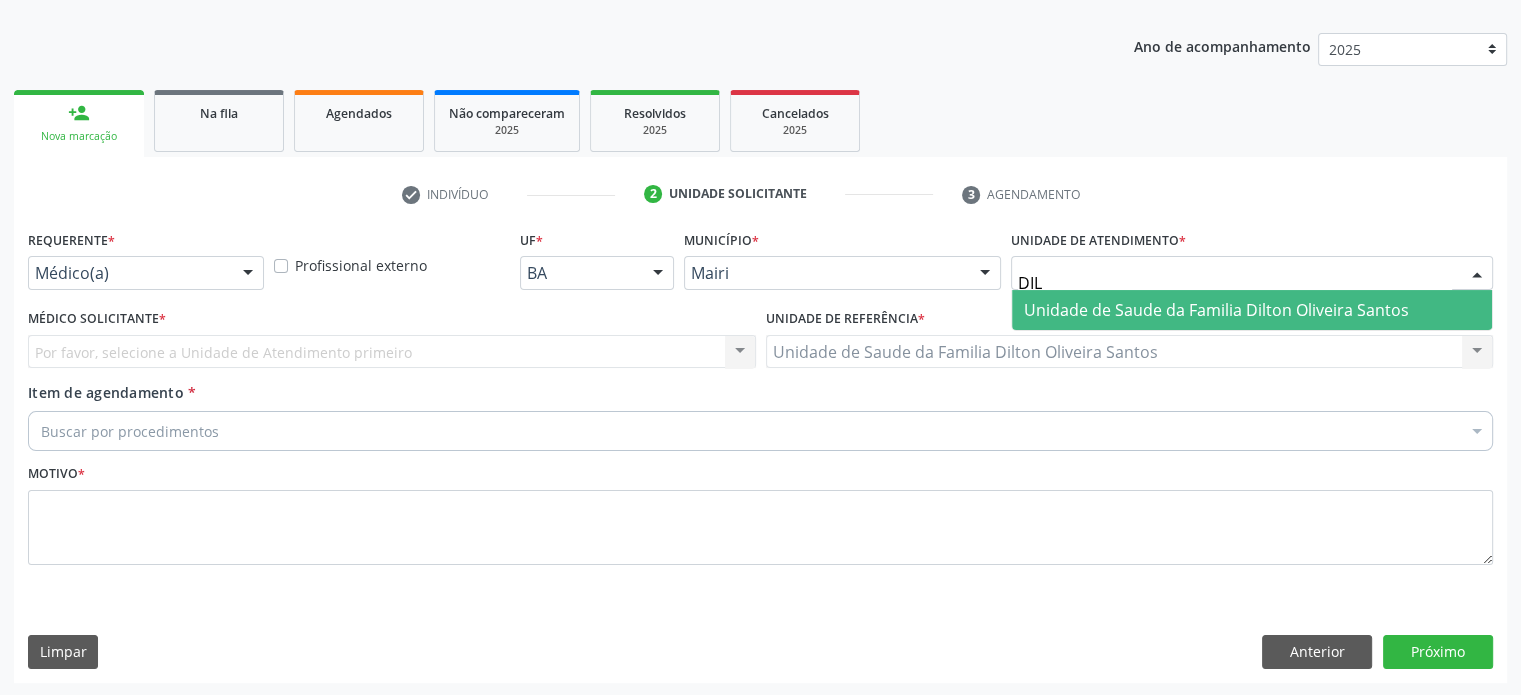 click on "Unidade de Saude da Familia Dilton Oliveira Santos" at bounding box center (1216, 310) 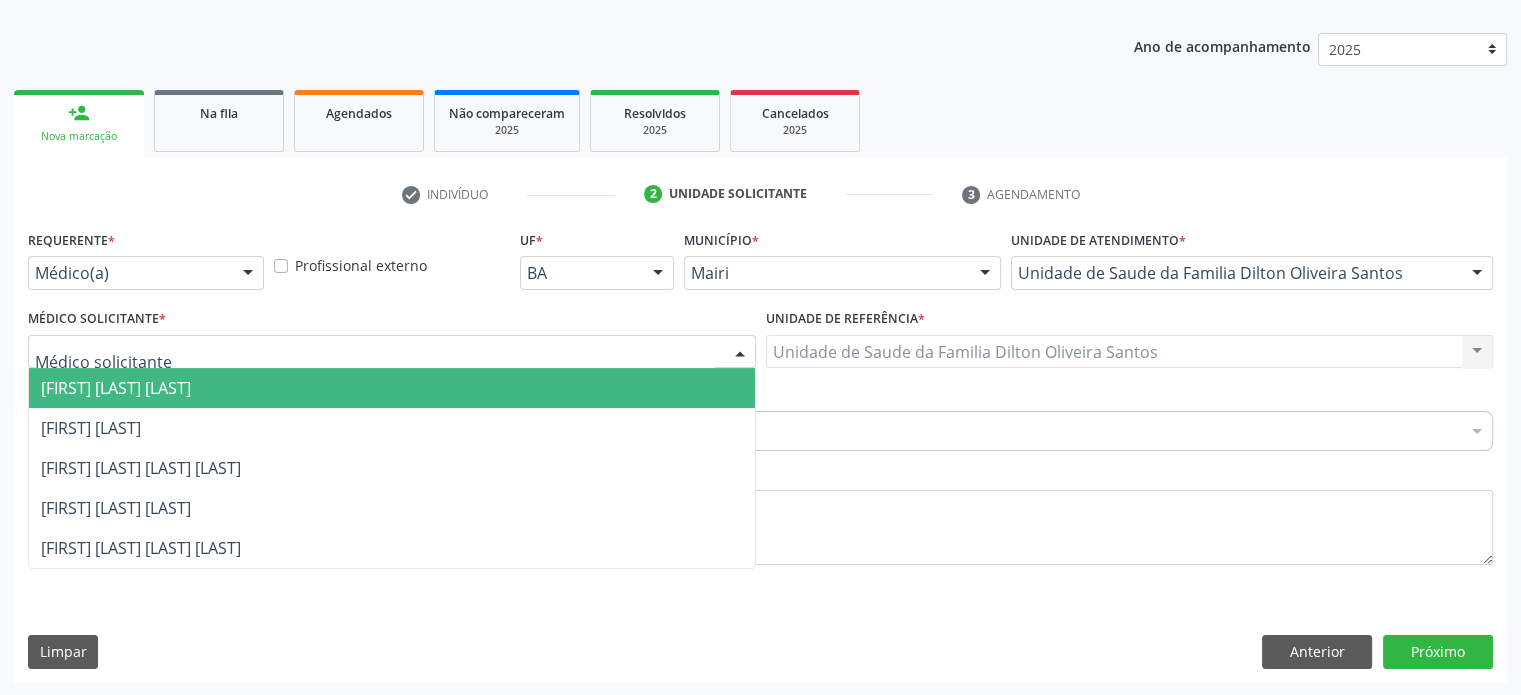 click at bounding box center (392, 352) 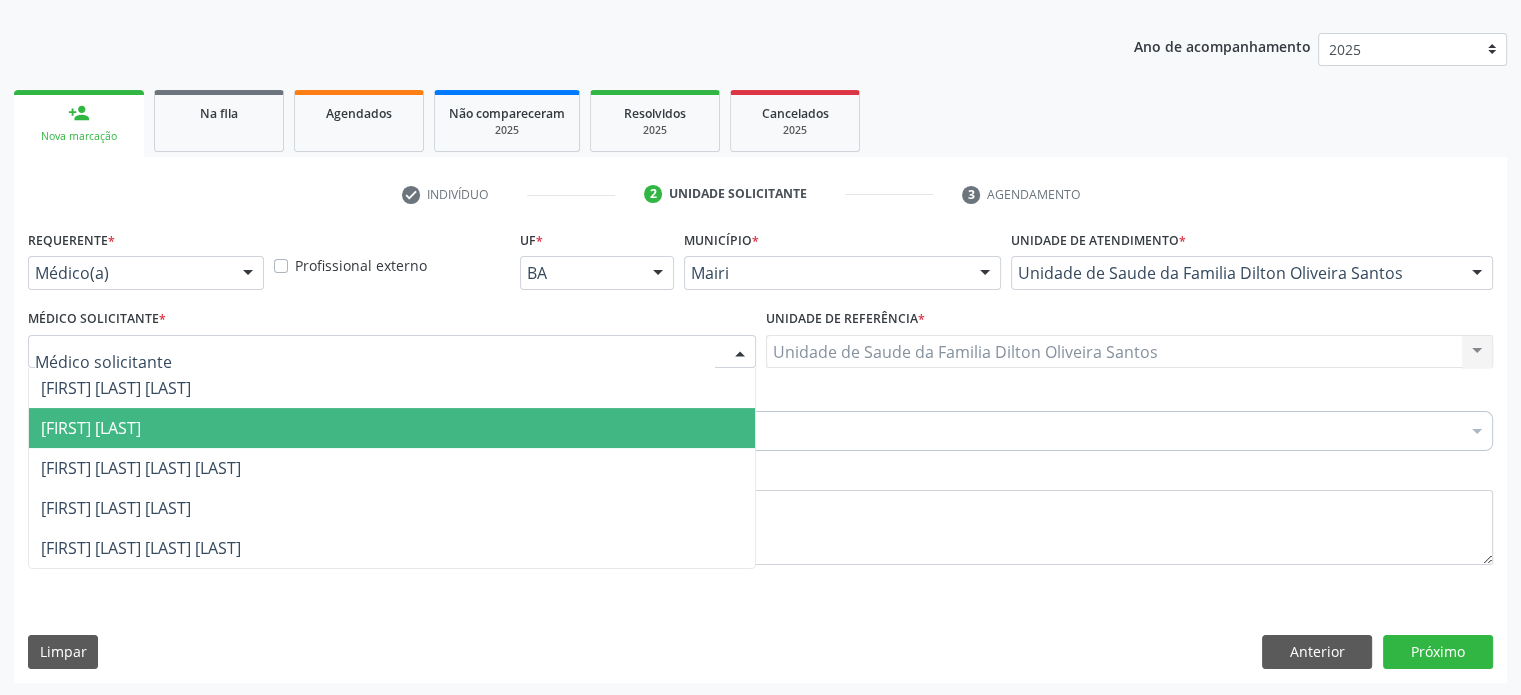 click on "[FIRST] [LAST]" at bounding box center (91, 428) 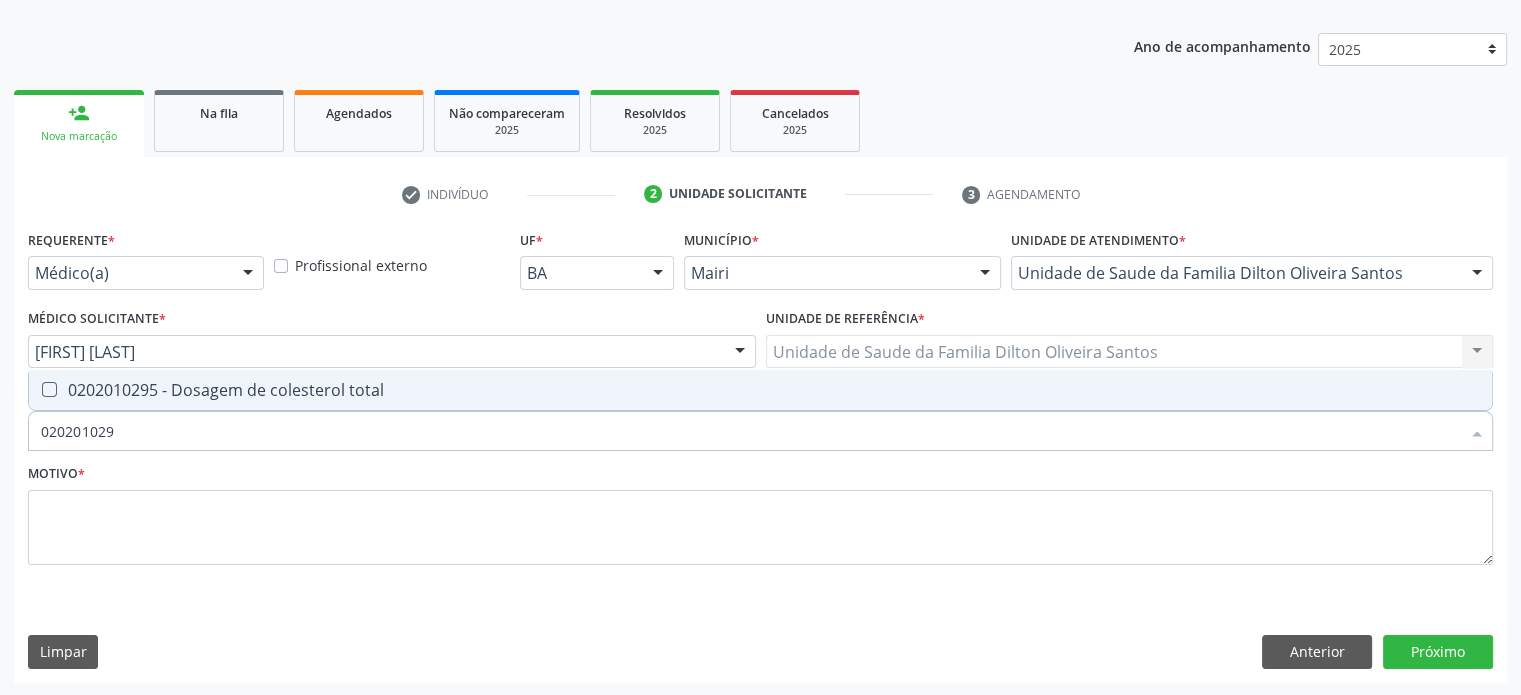 type on "0202010295" 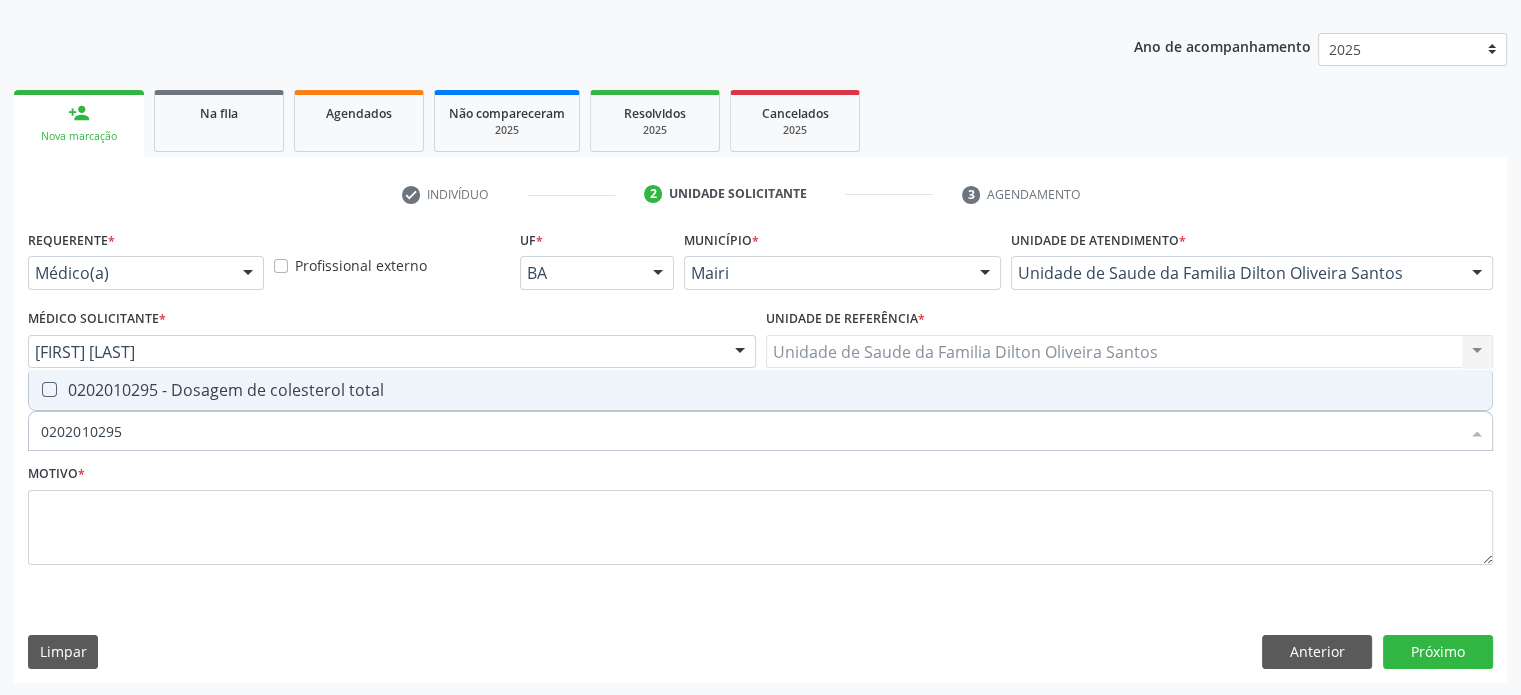 click on "0202010295 - Dosagem de colesterol total" at bounding box center [760, 390] 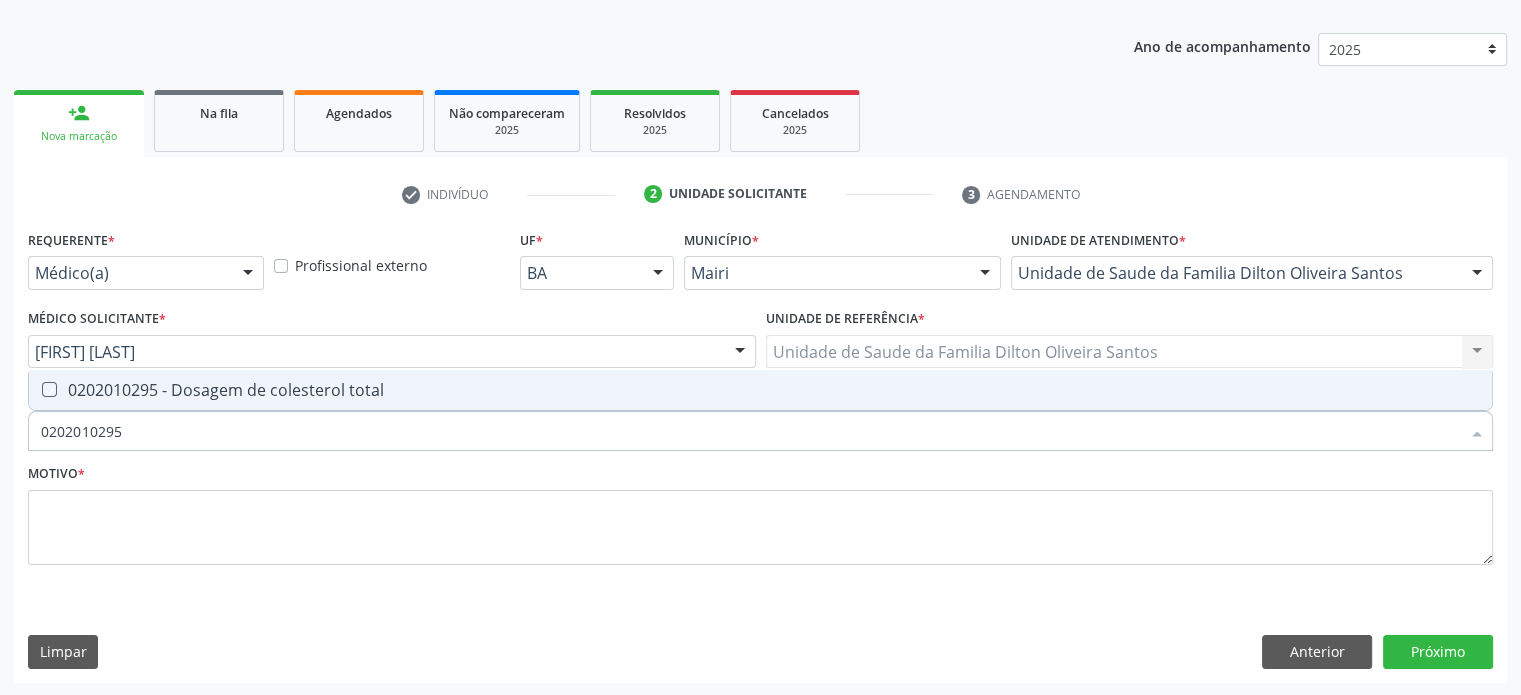 checkbox on "true" 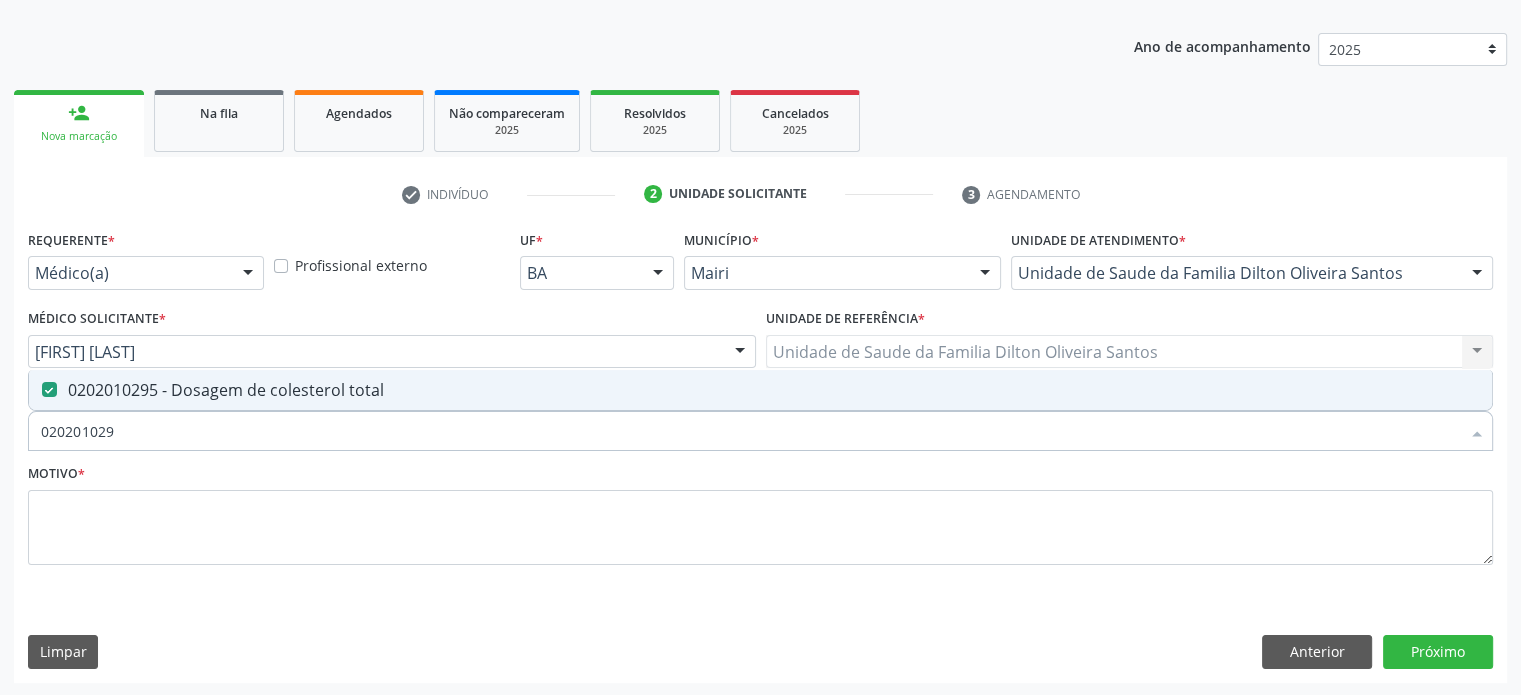 type on "02020102" 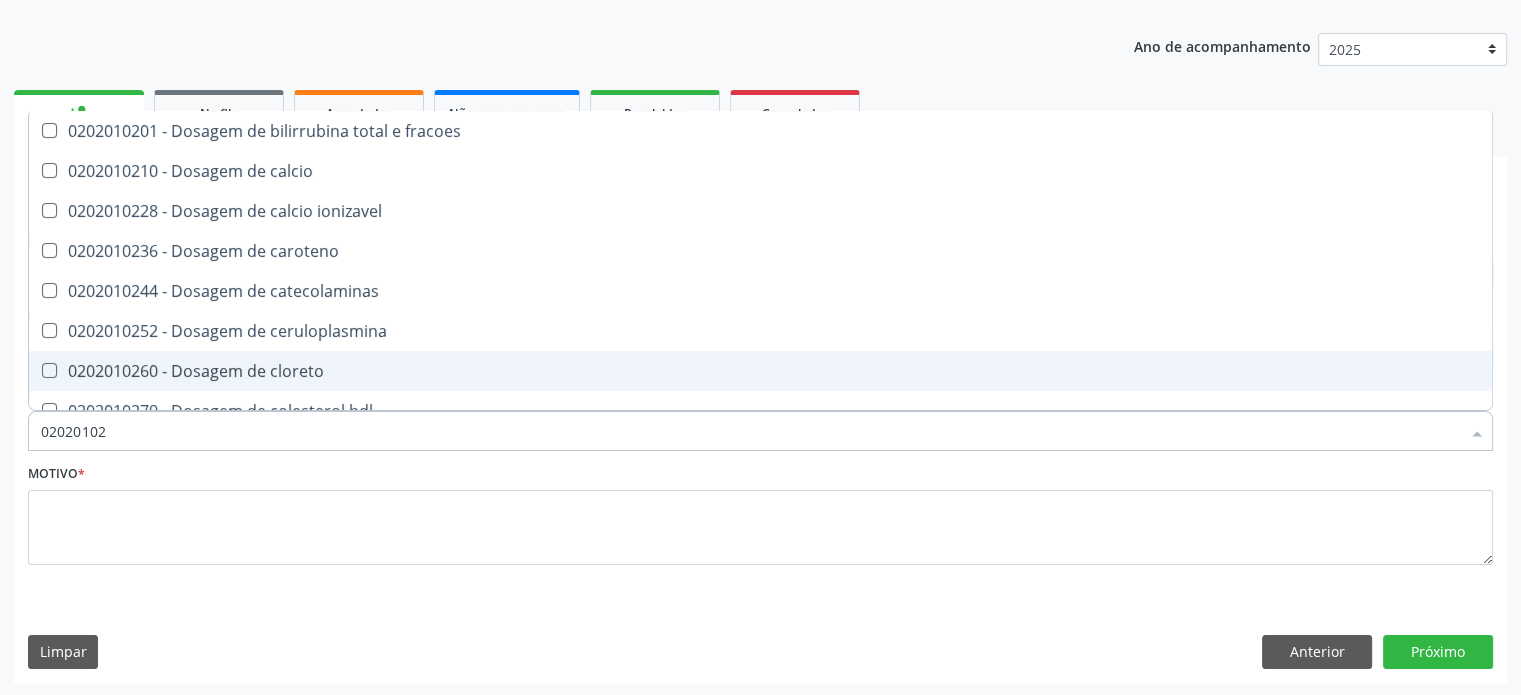 type on "0202010" 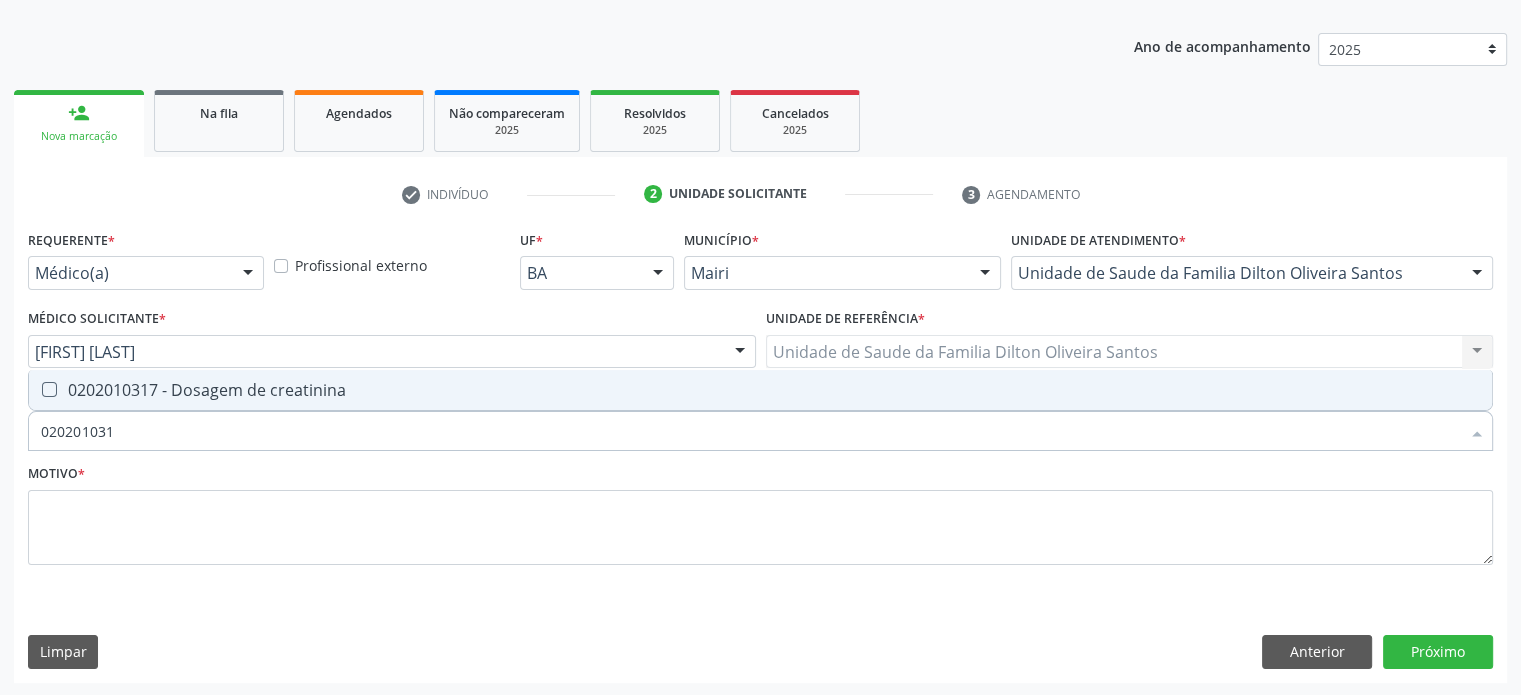 type on "0202010317" 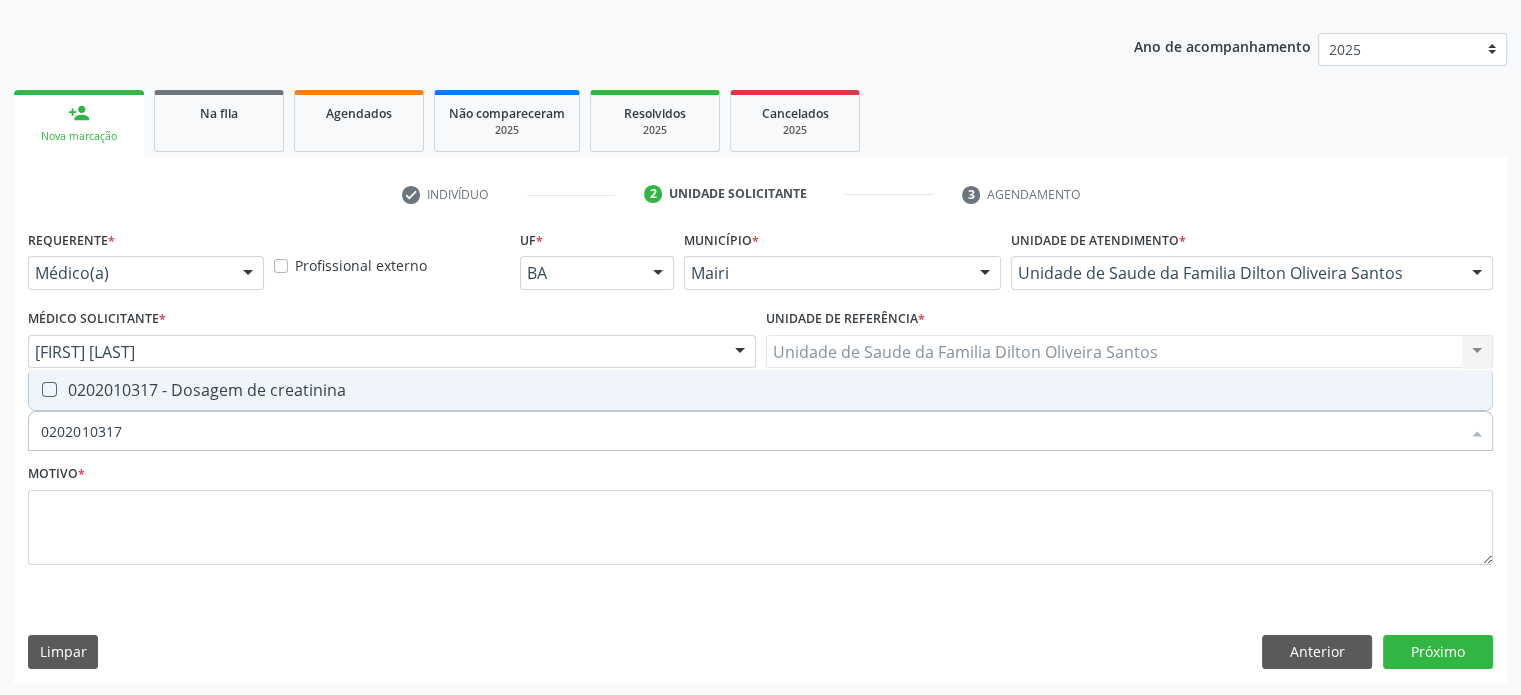 click on "0202010317 - Dosagem de creatinina" at bounding box center [760, 390] 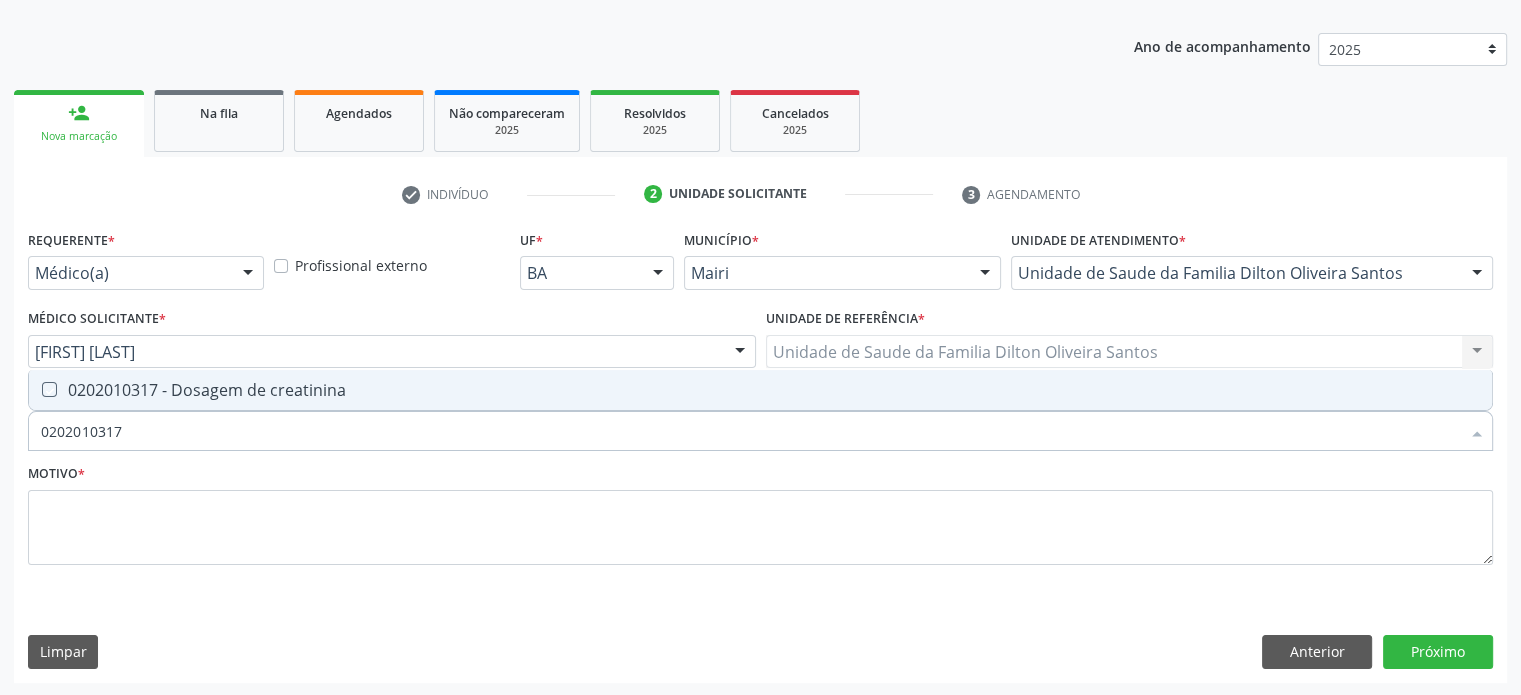 checkbox on "true" 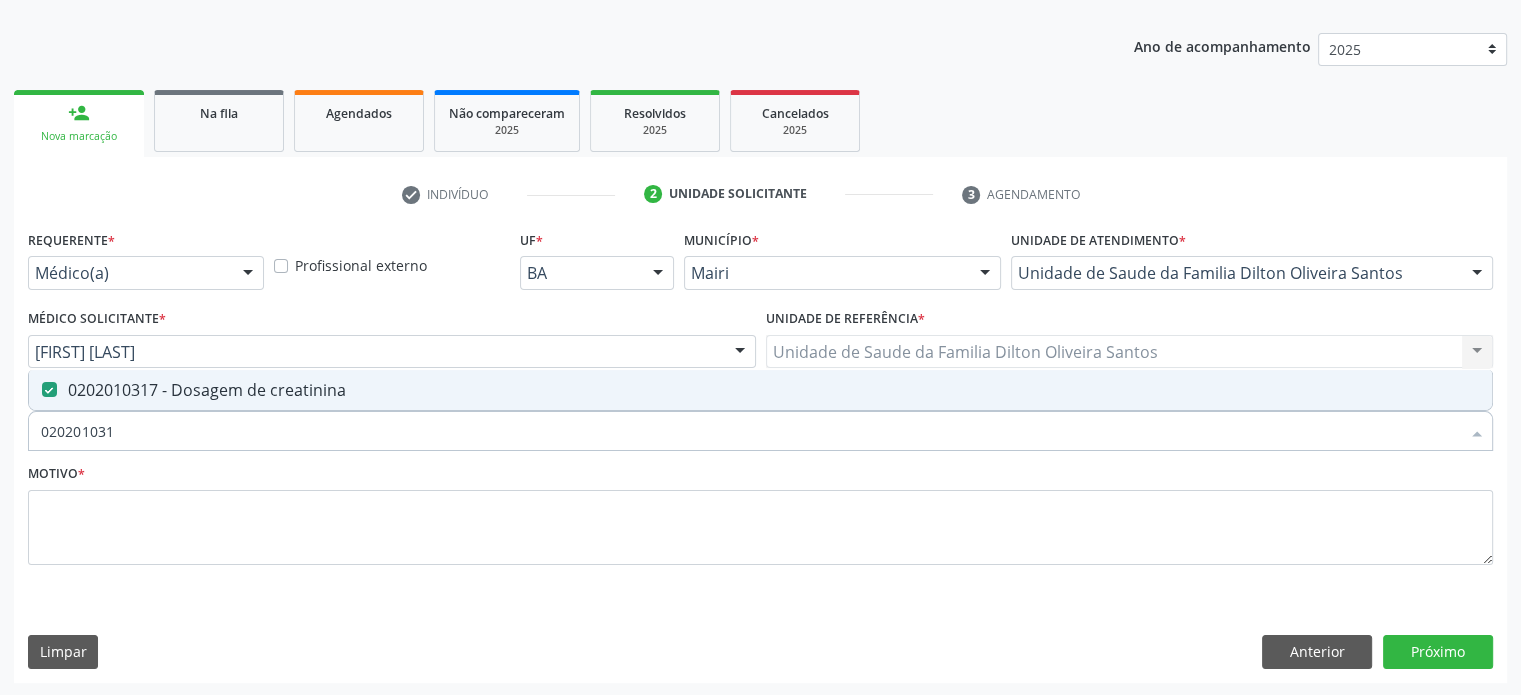 type on "02020103" 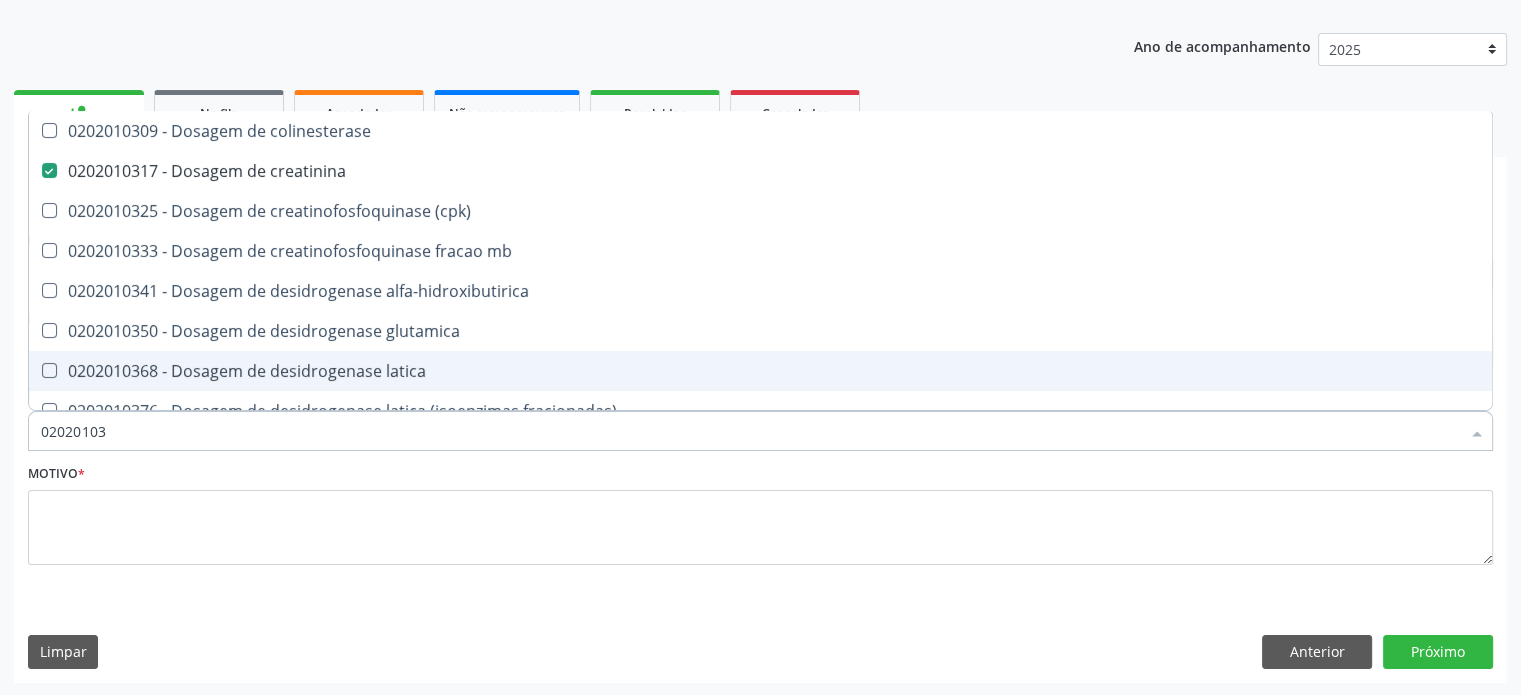 type on "0202010" 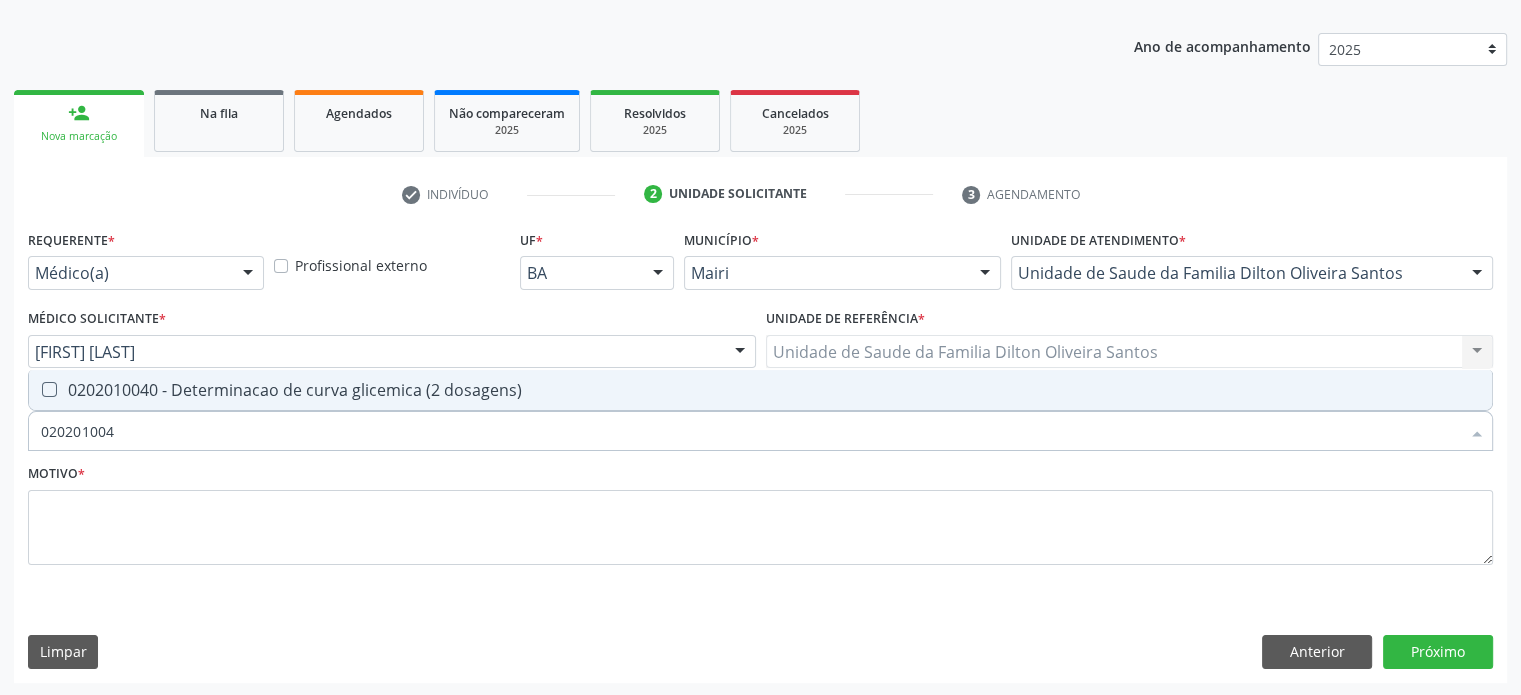 type on "0202010040" 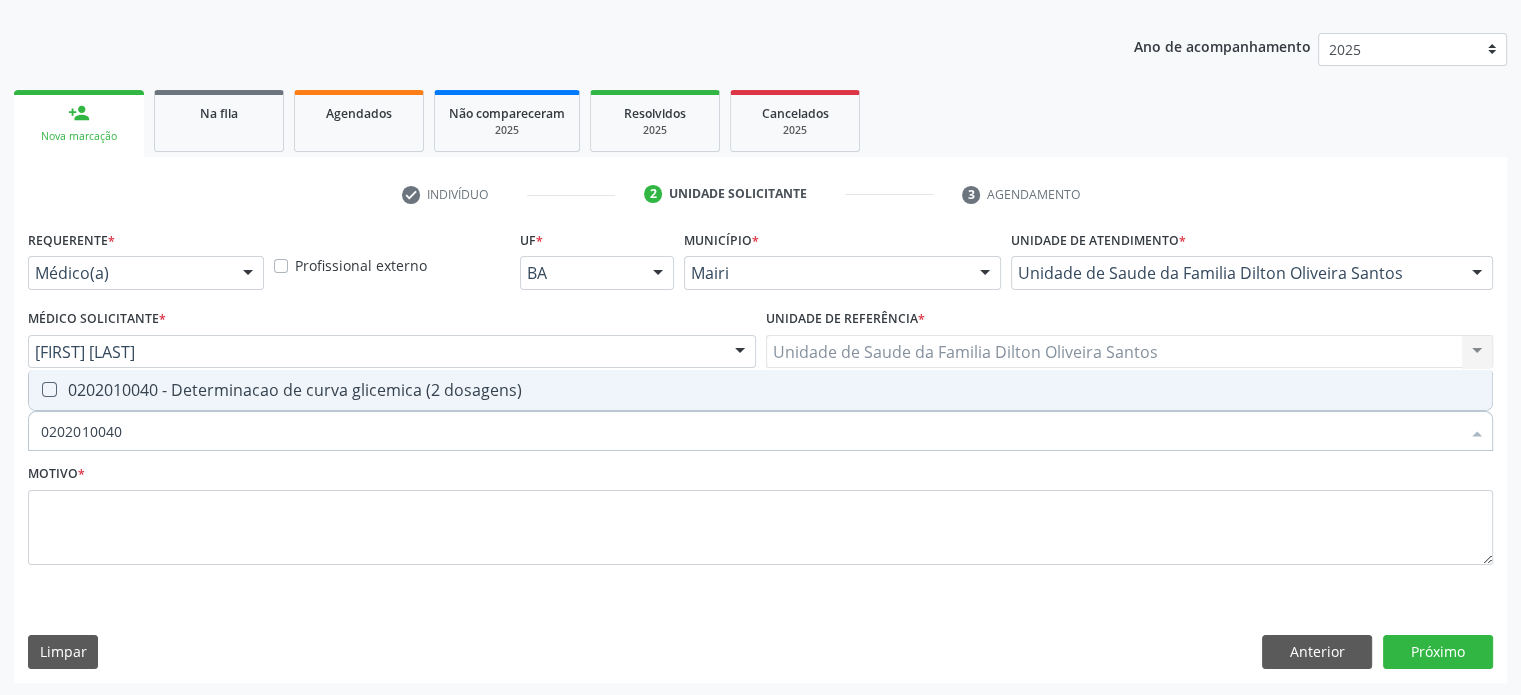 click on "0202010040 - Determinacao de curva glicemica (2 dosagens)" at bounding box center (760, 390) 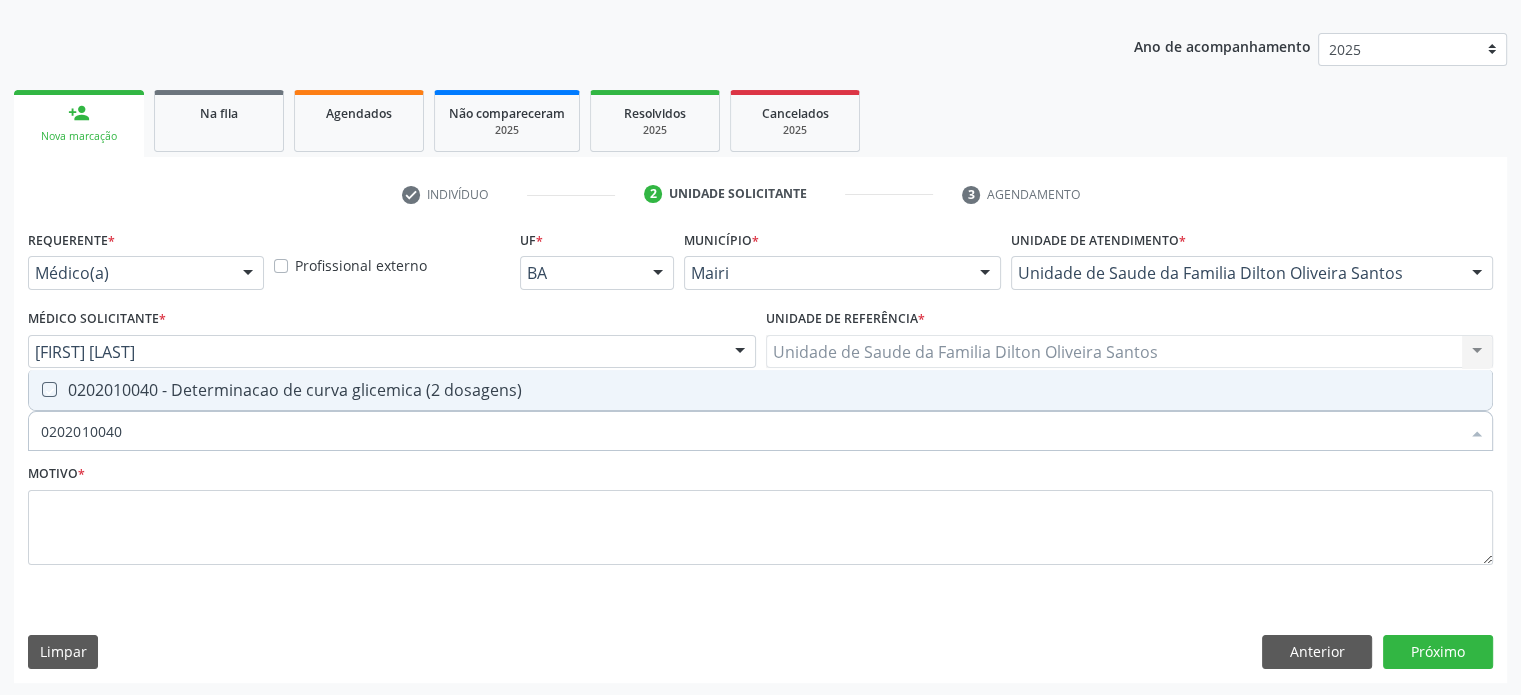 checkbox on "true" 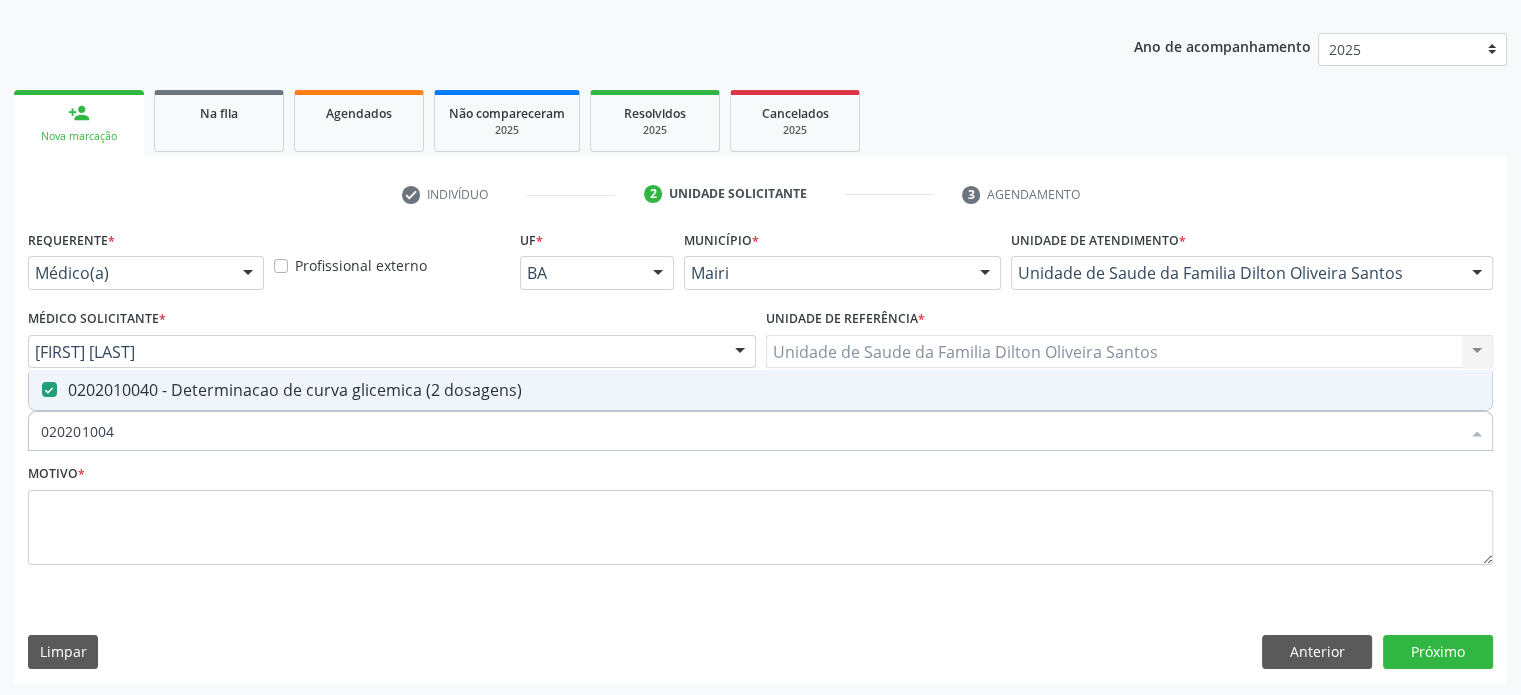 type on "02020100" 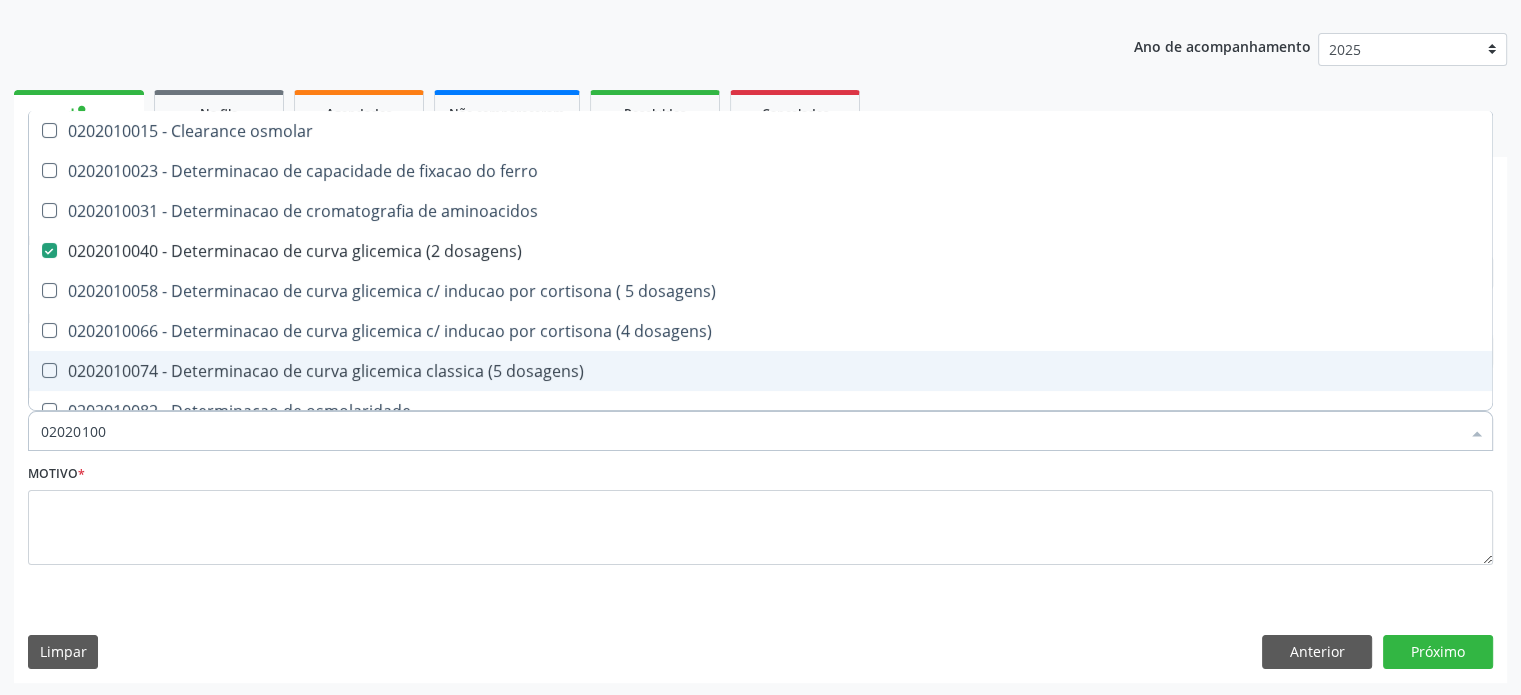 type on "0202010" 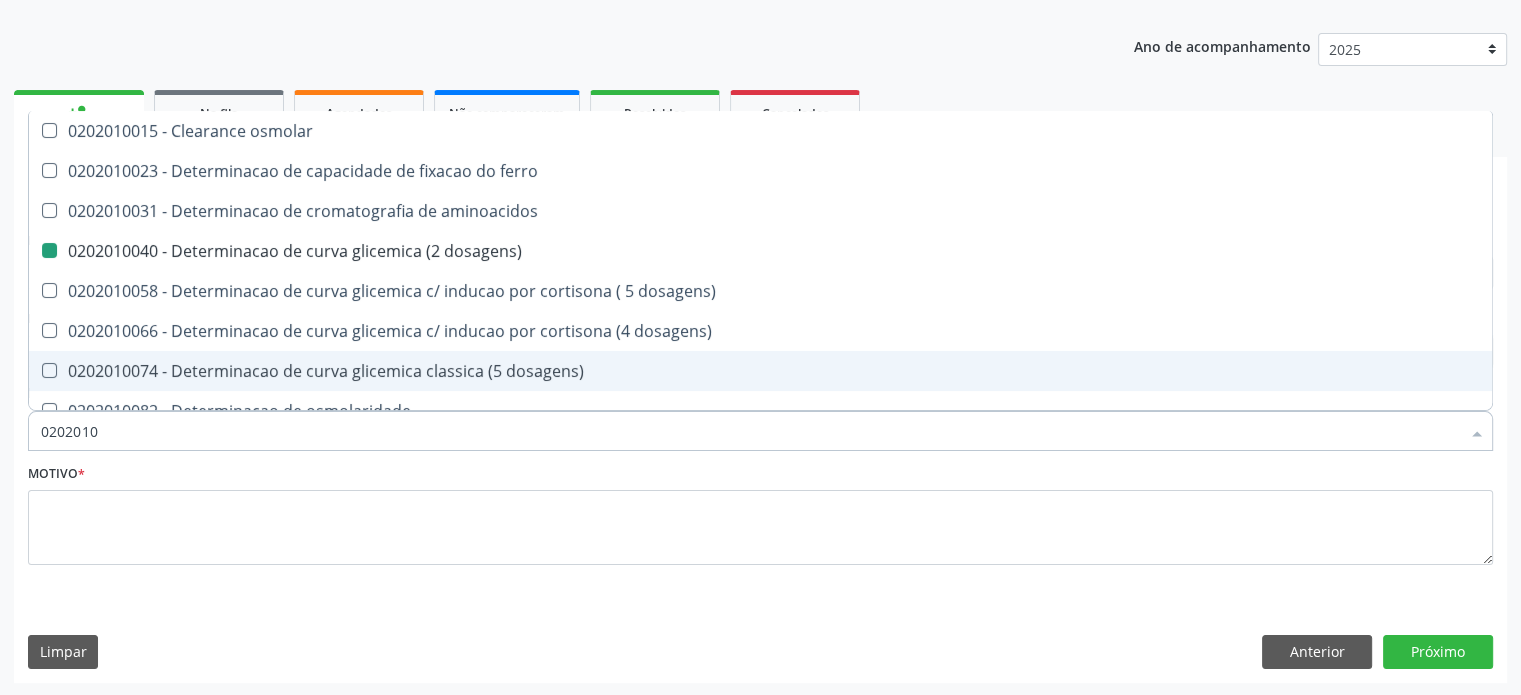 checkbox on "true" 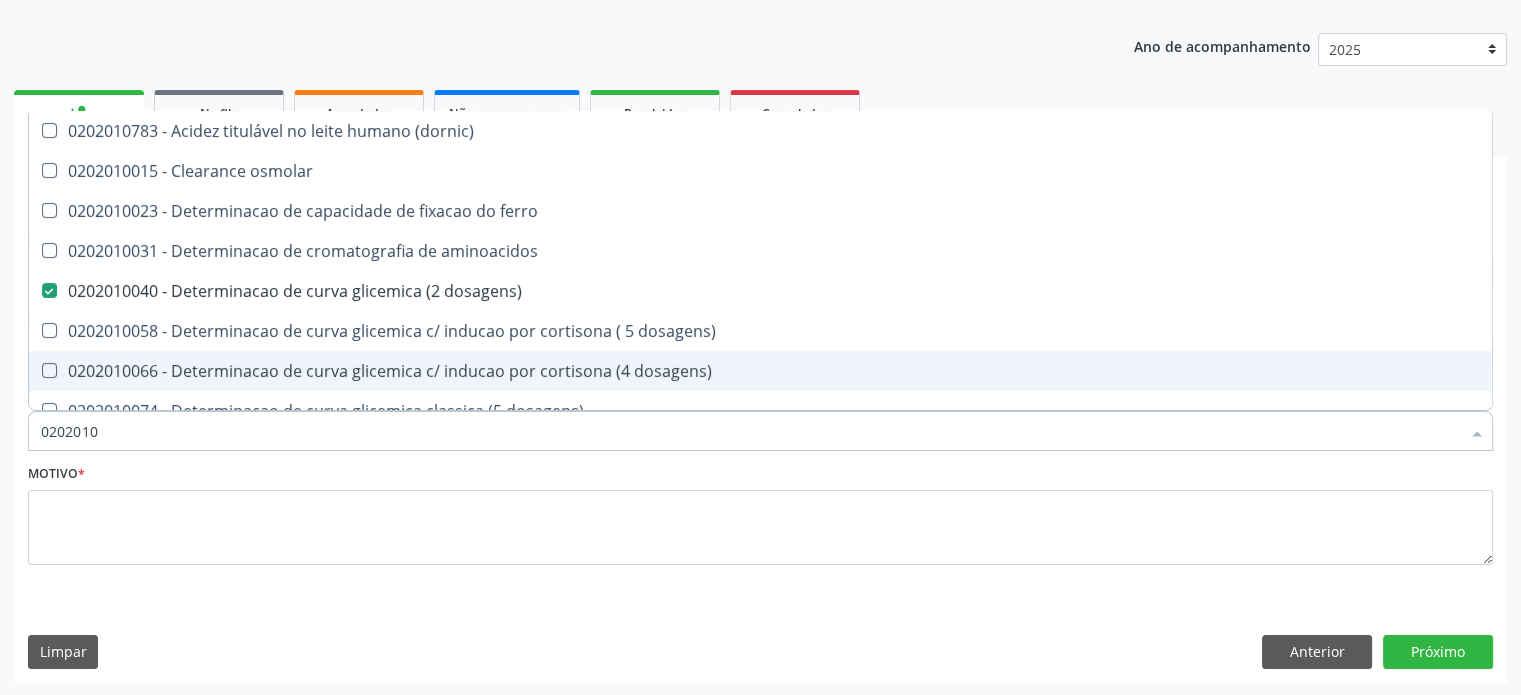 type on "02020106" 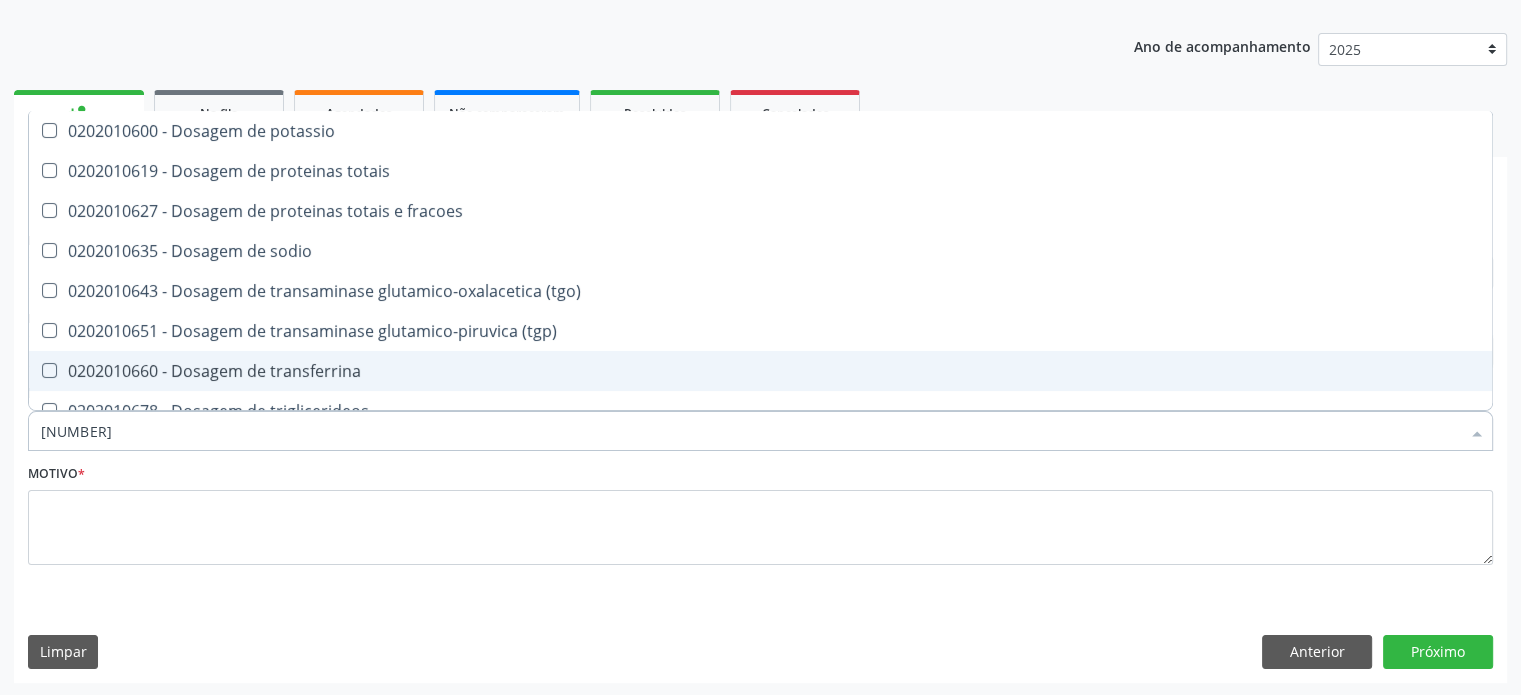 type on "[NUMBER]" 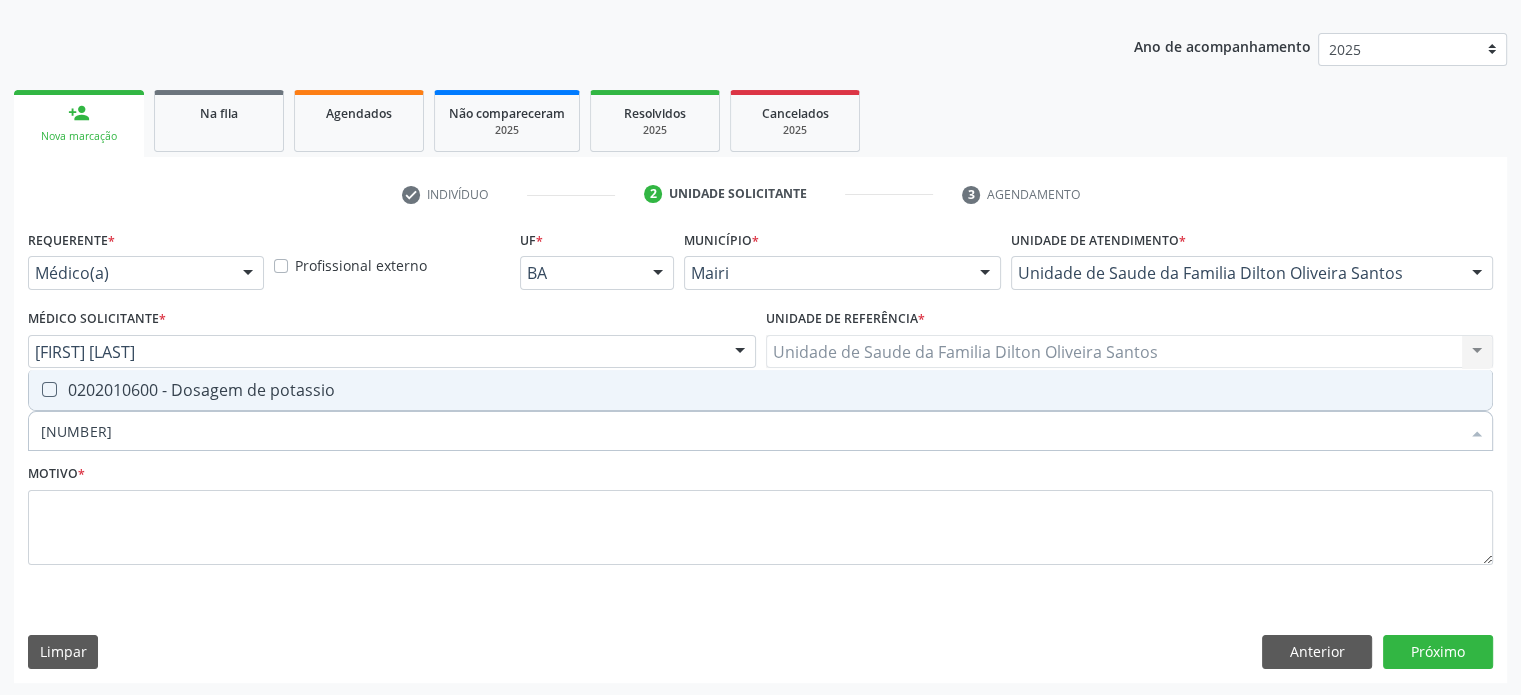 click on "0202010600 - Dosagem de potassio" at bounding box center [760, 390] 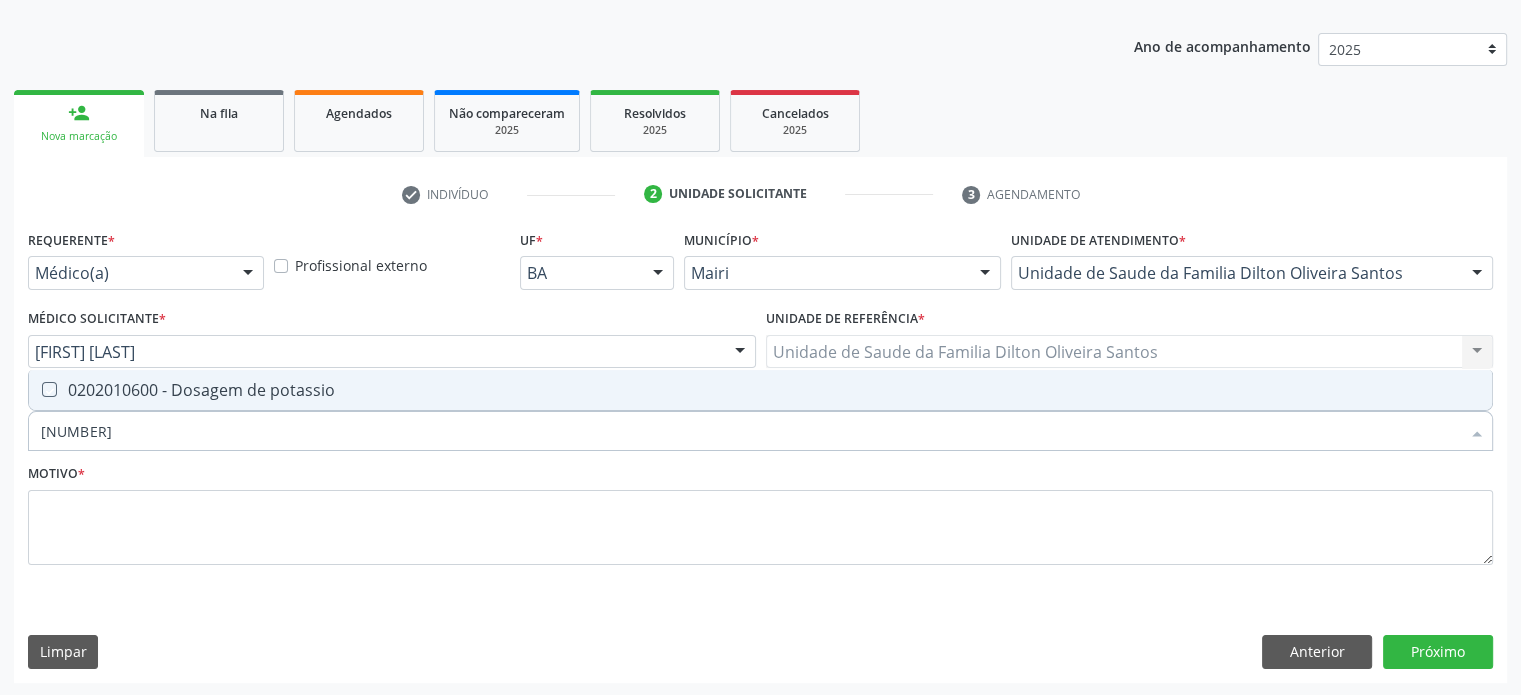 checkbox on "true" 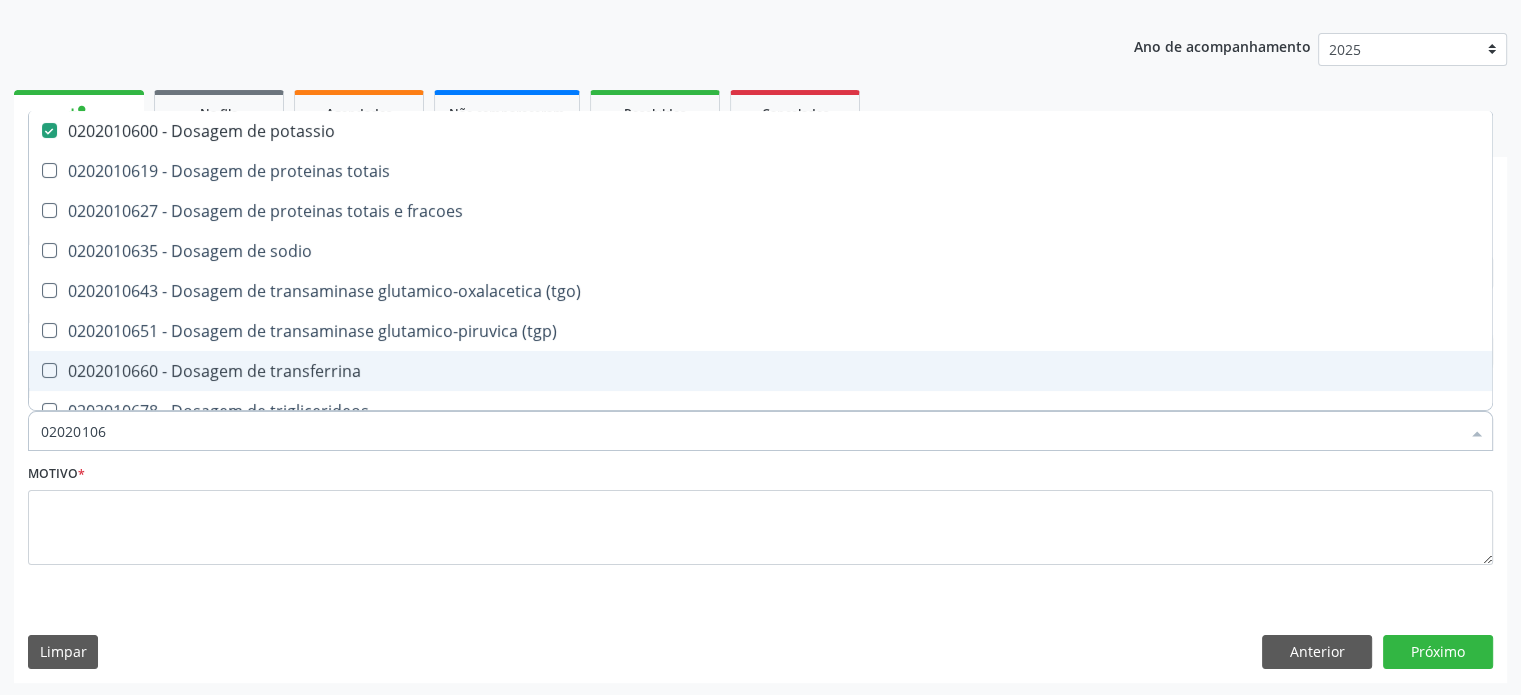 type on "020201067" 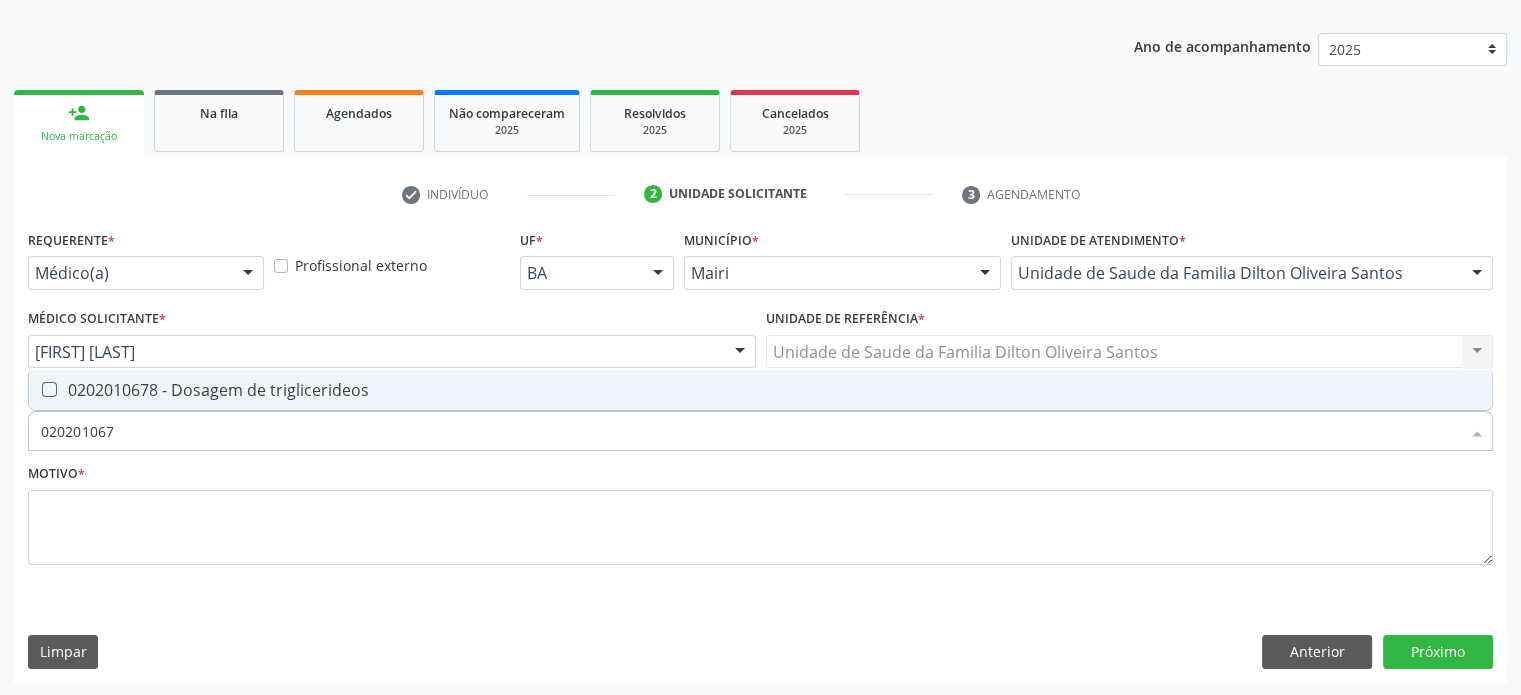 type on "0202010678" 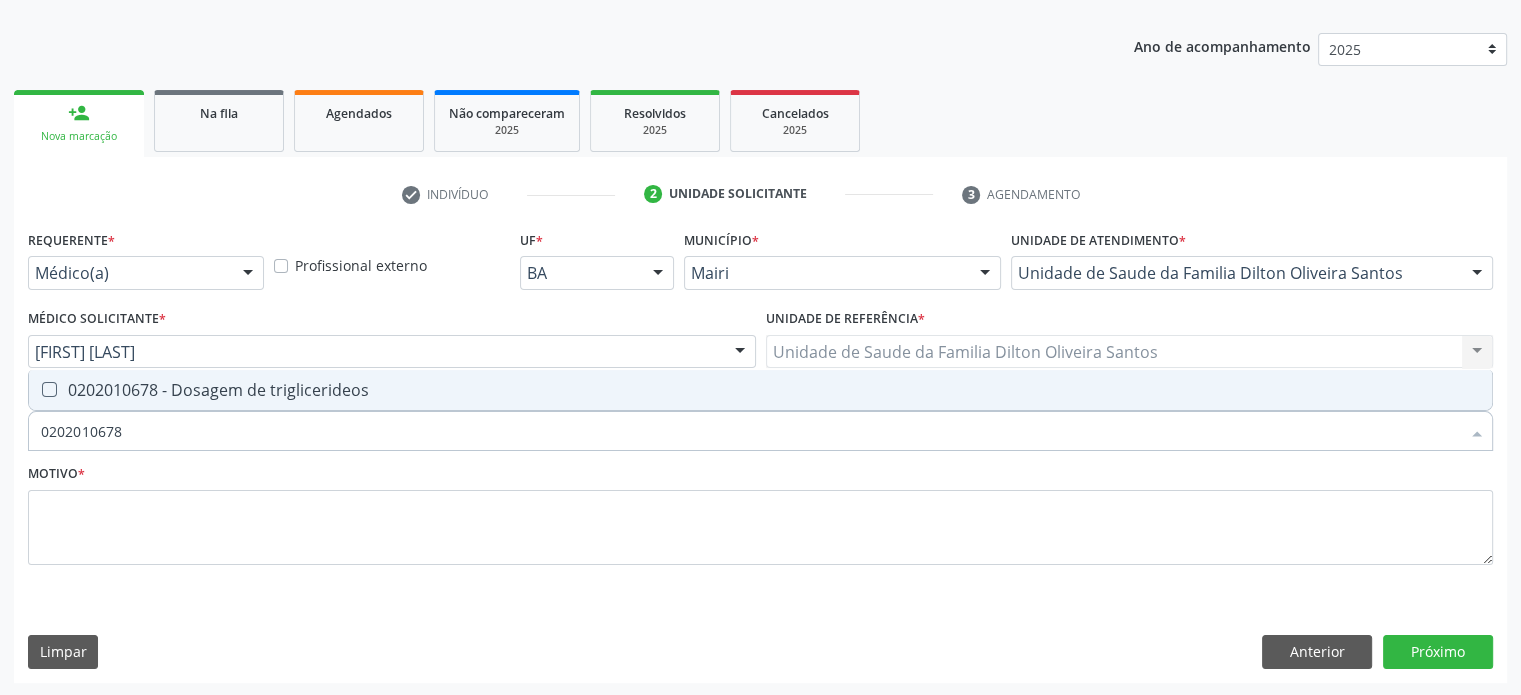click on "0202010678 - Dosagem de triglicerideos" at bounding box center [760, 390] 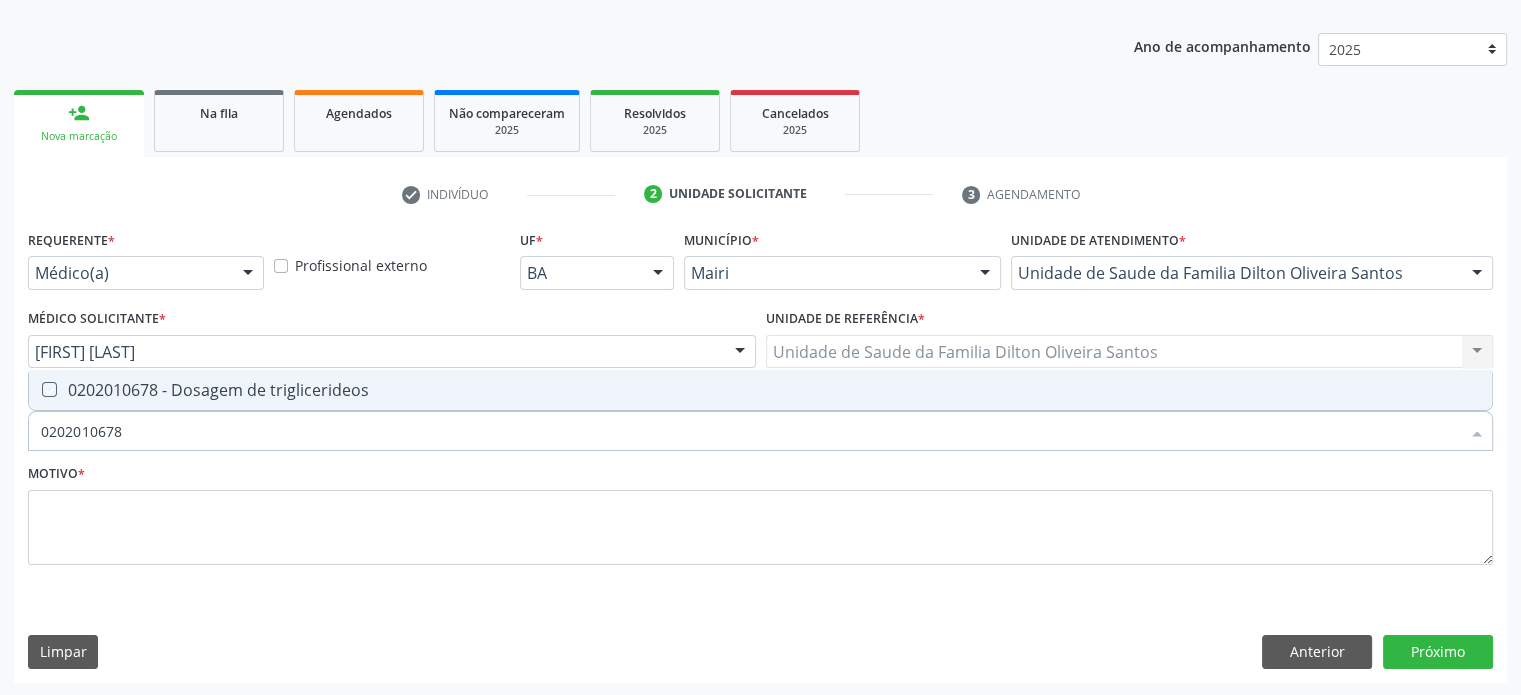 checkbox on "true" 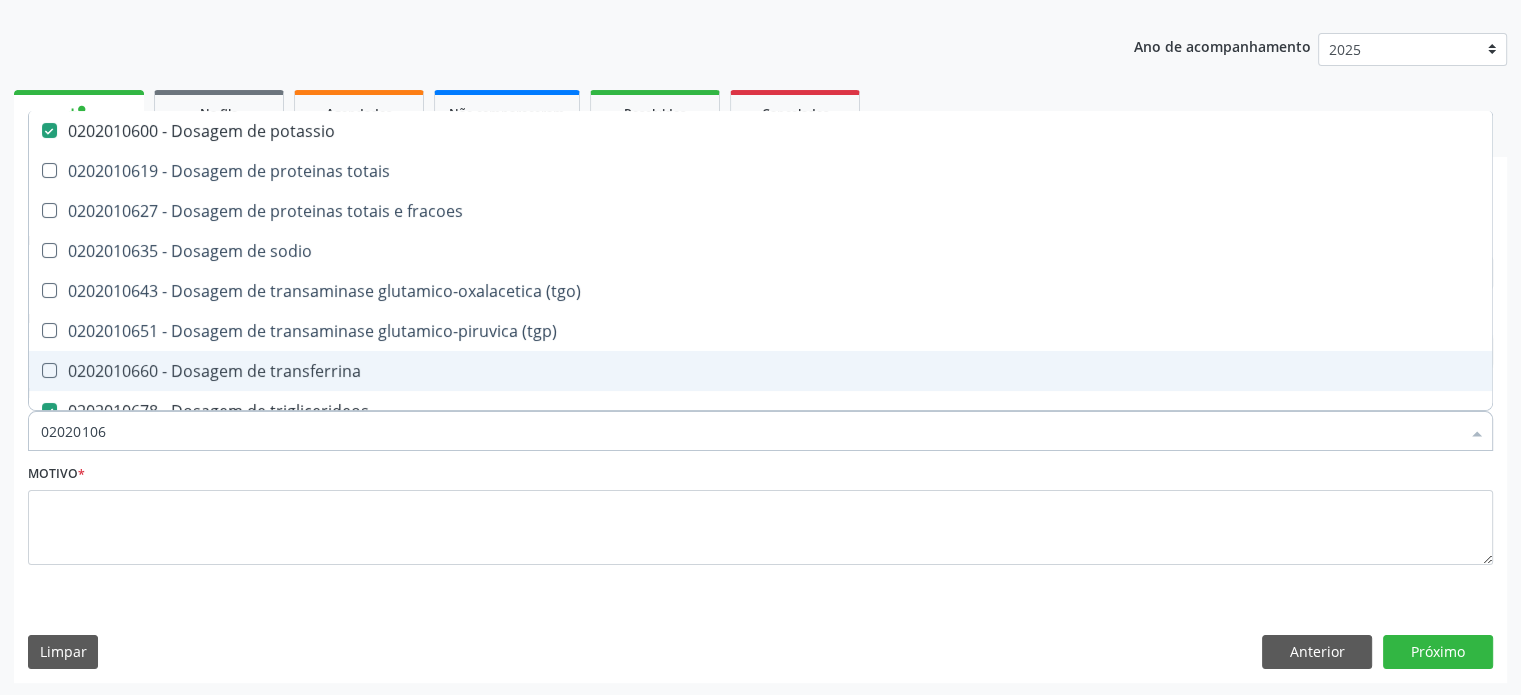 type on "0202010" 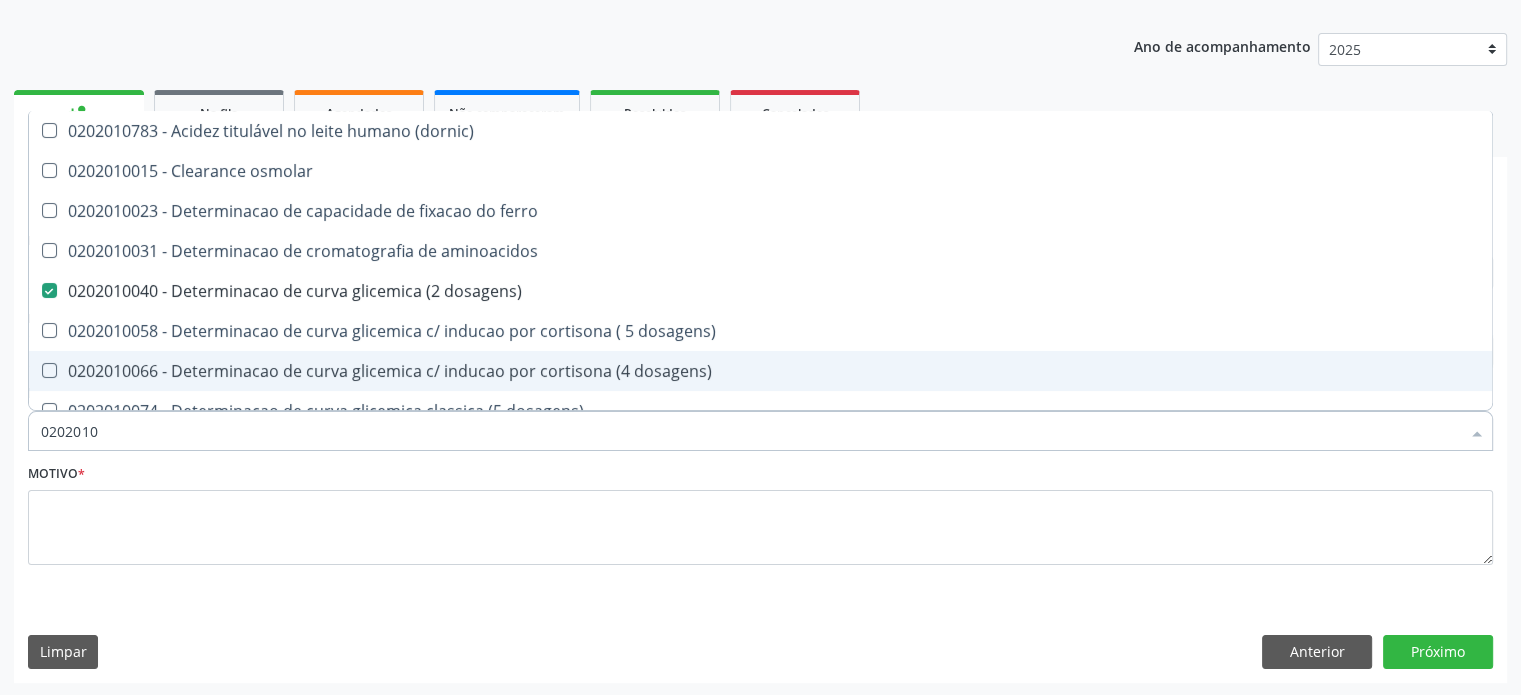 type on "020201" 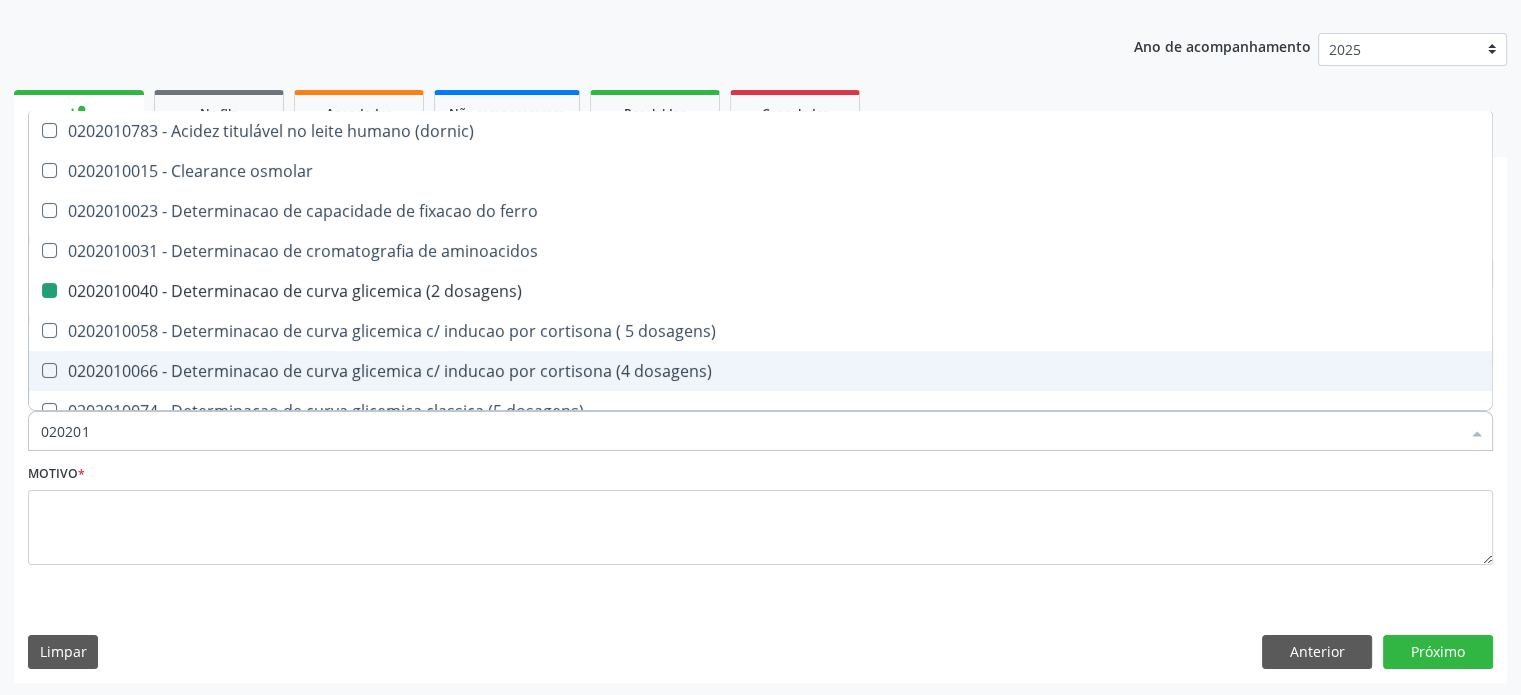 type on "02020" 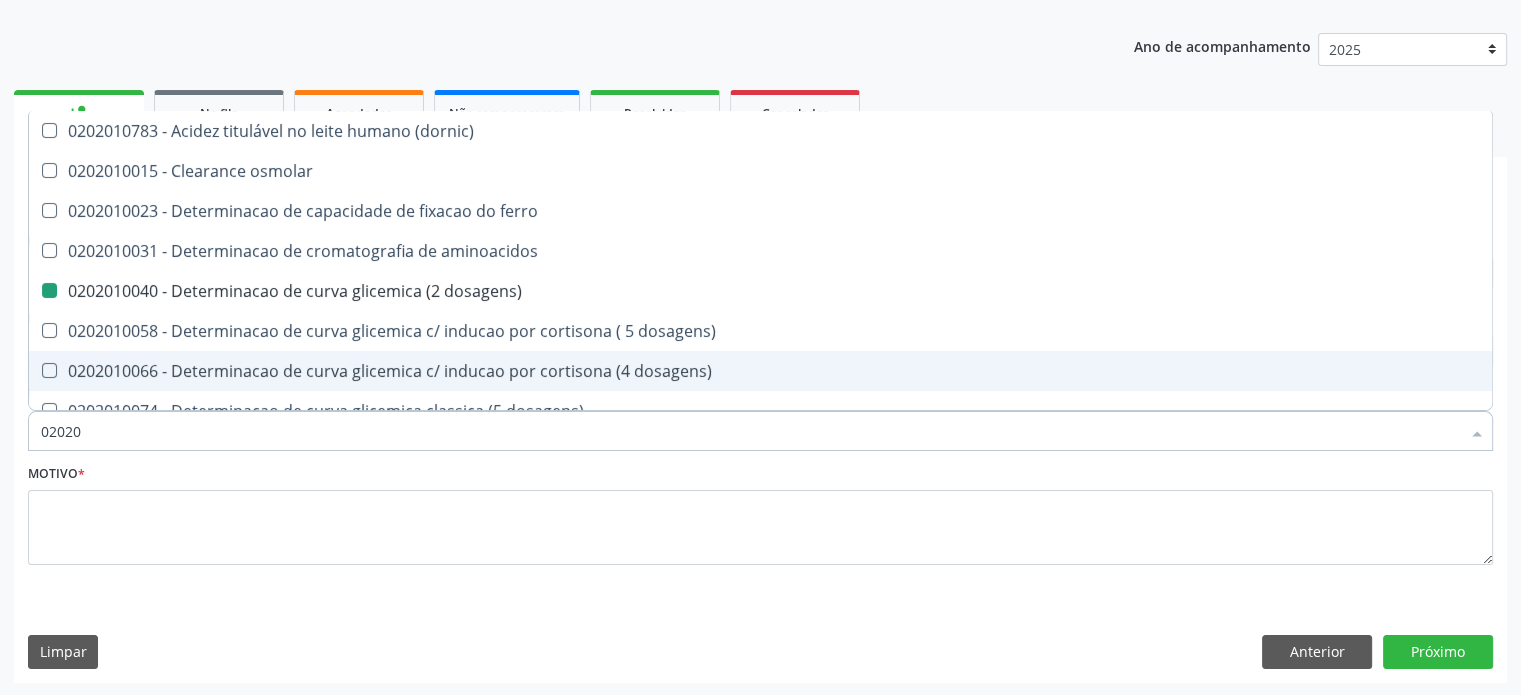 checkbox on "false" 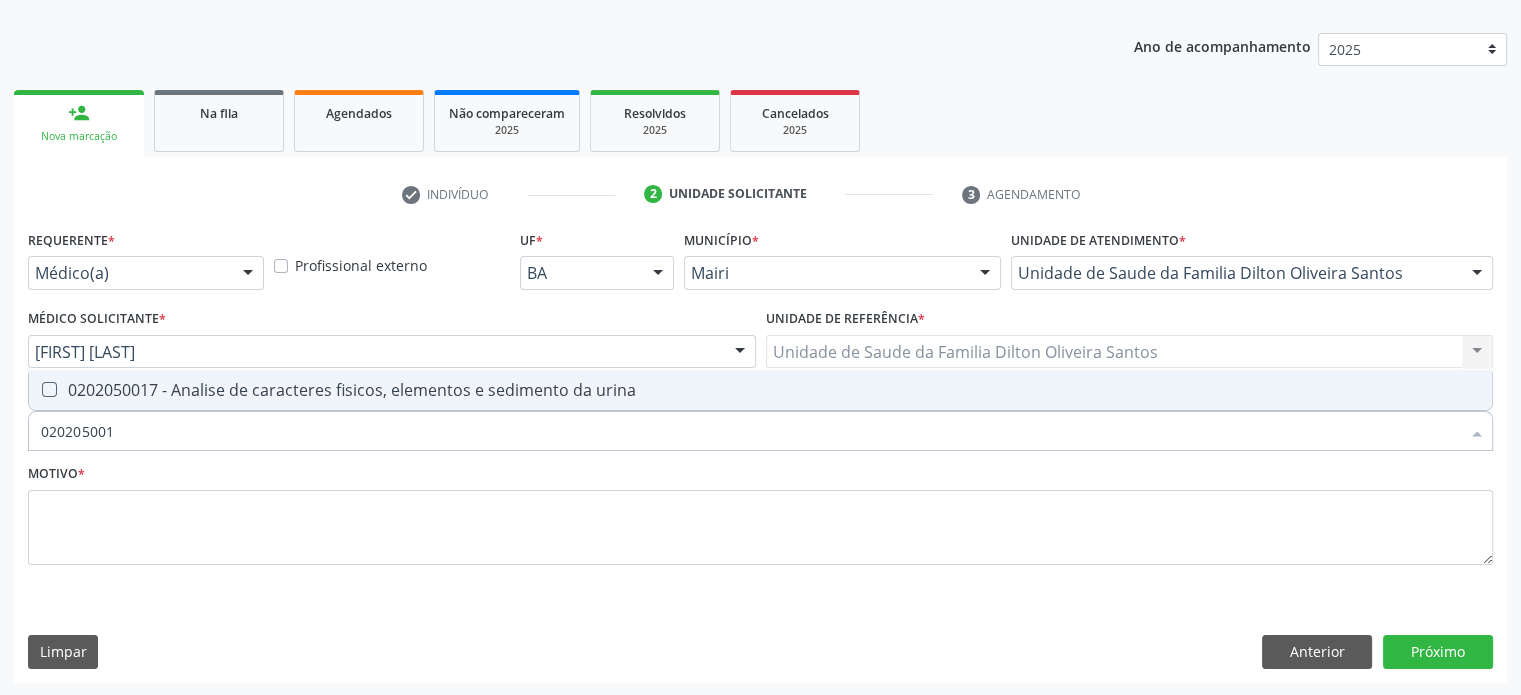type on "0202050017" 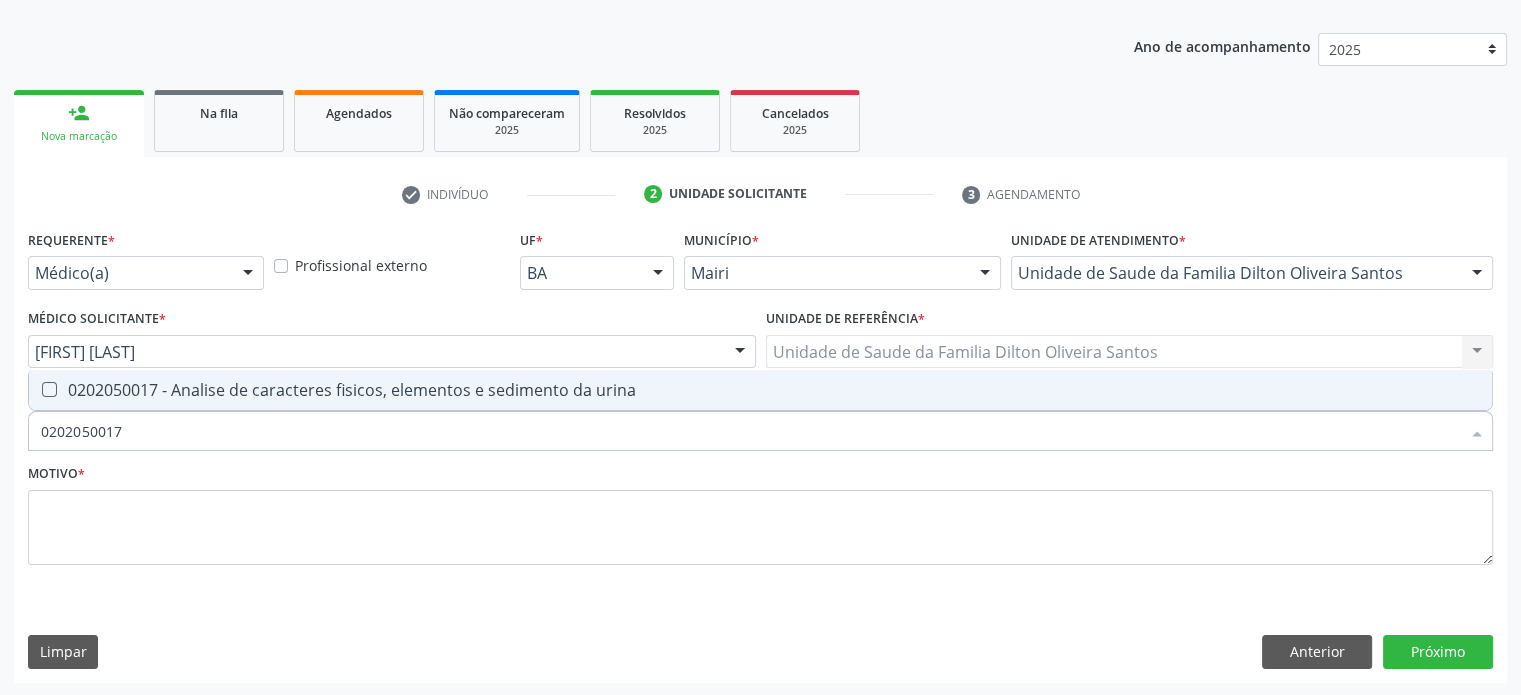 click on "0202050017 - Analise de caracteres fisicos, elementos e sedimento da urina" at bounding box center [760, 390] 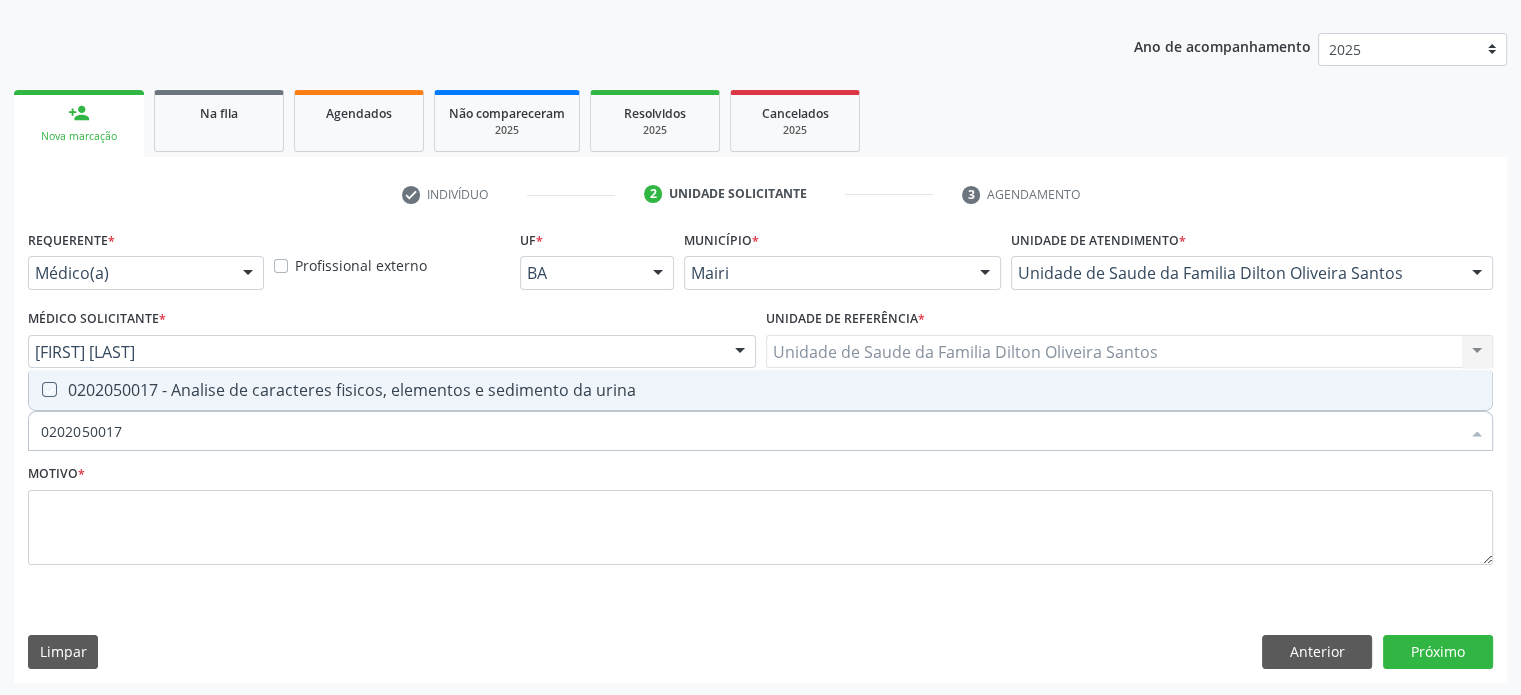 checkbox on "true" 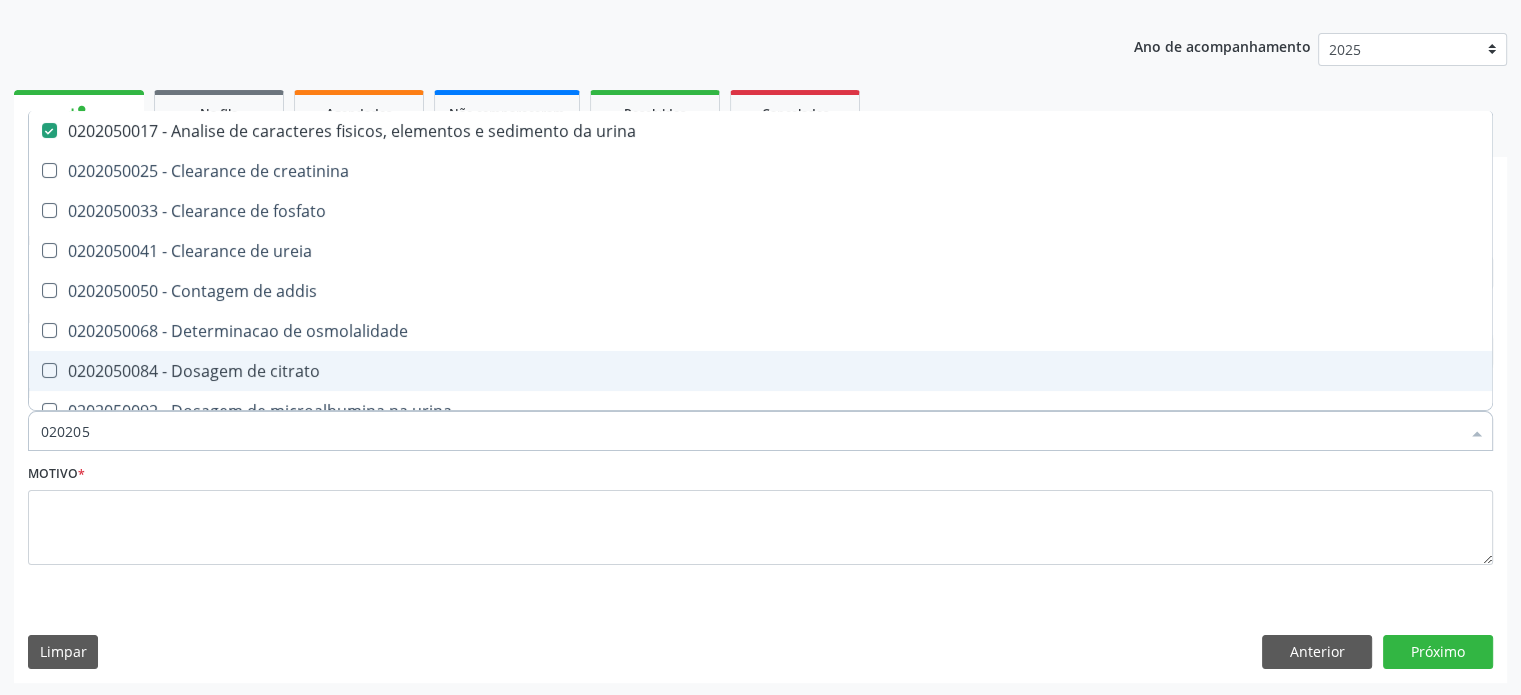 type on "02020" 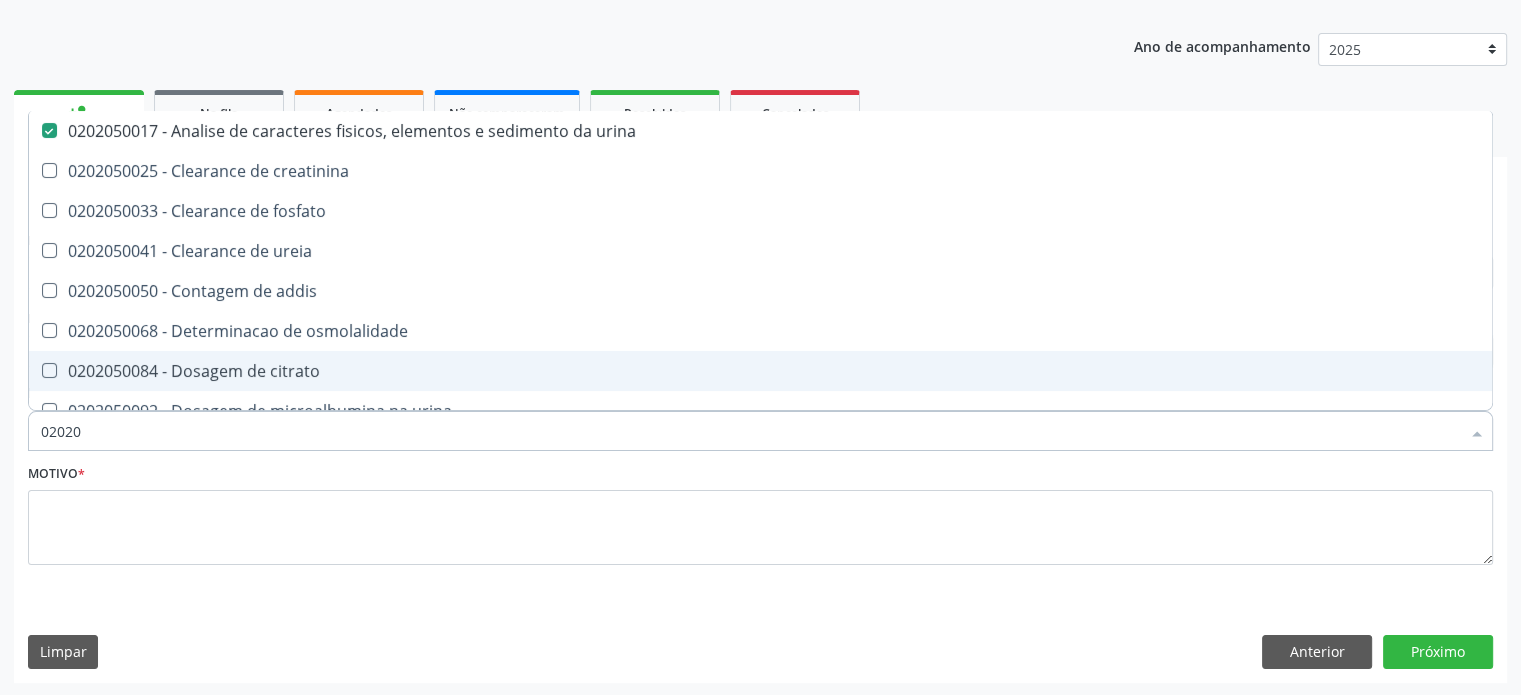checkbox on "false" 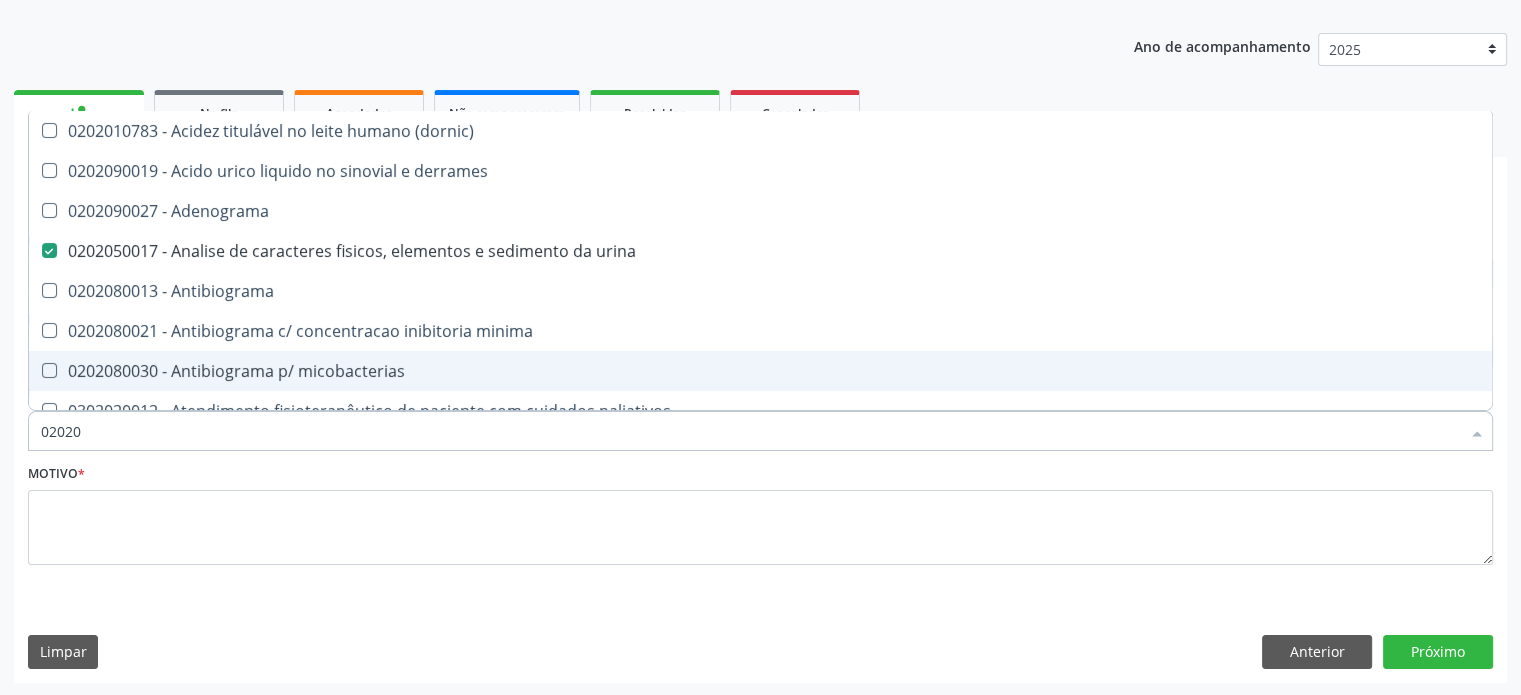 type on "020201" 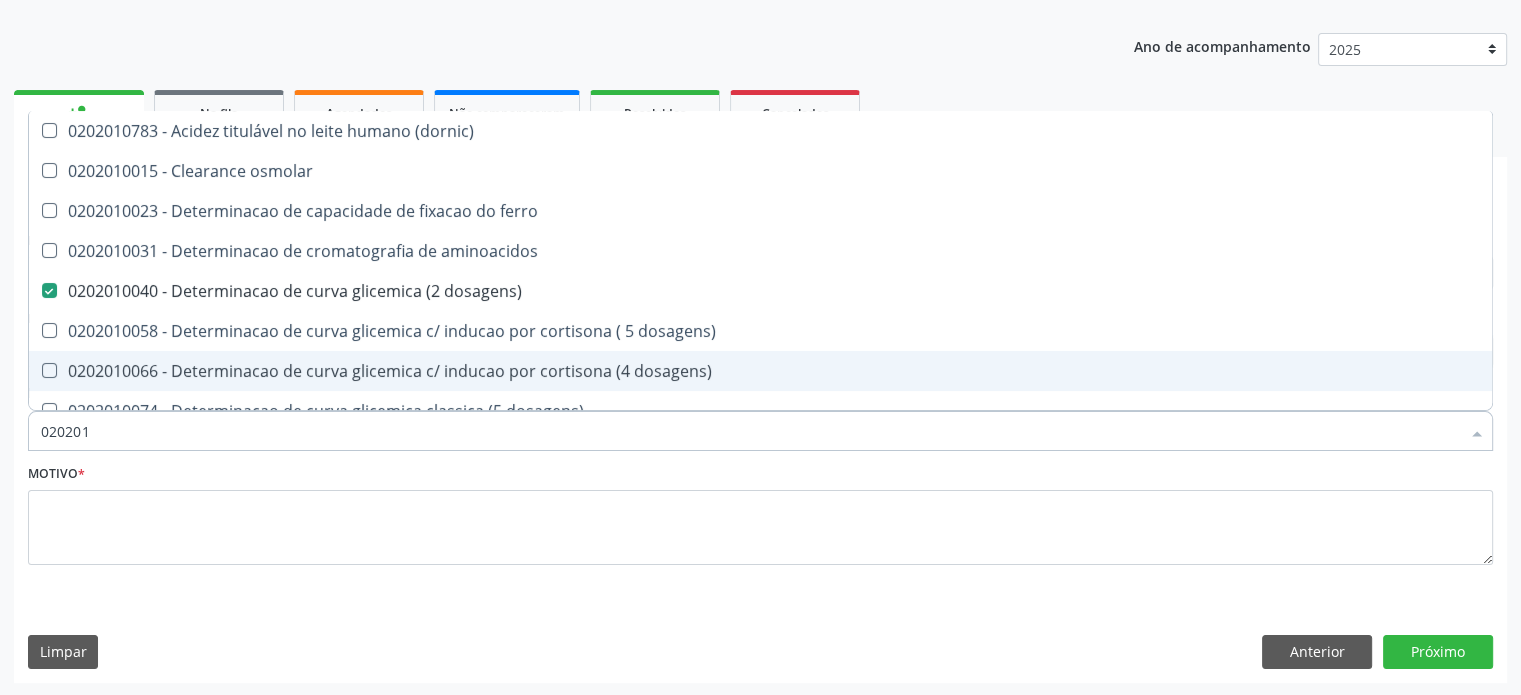 type on "0202010" 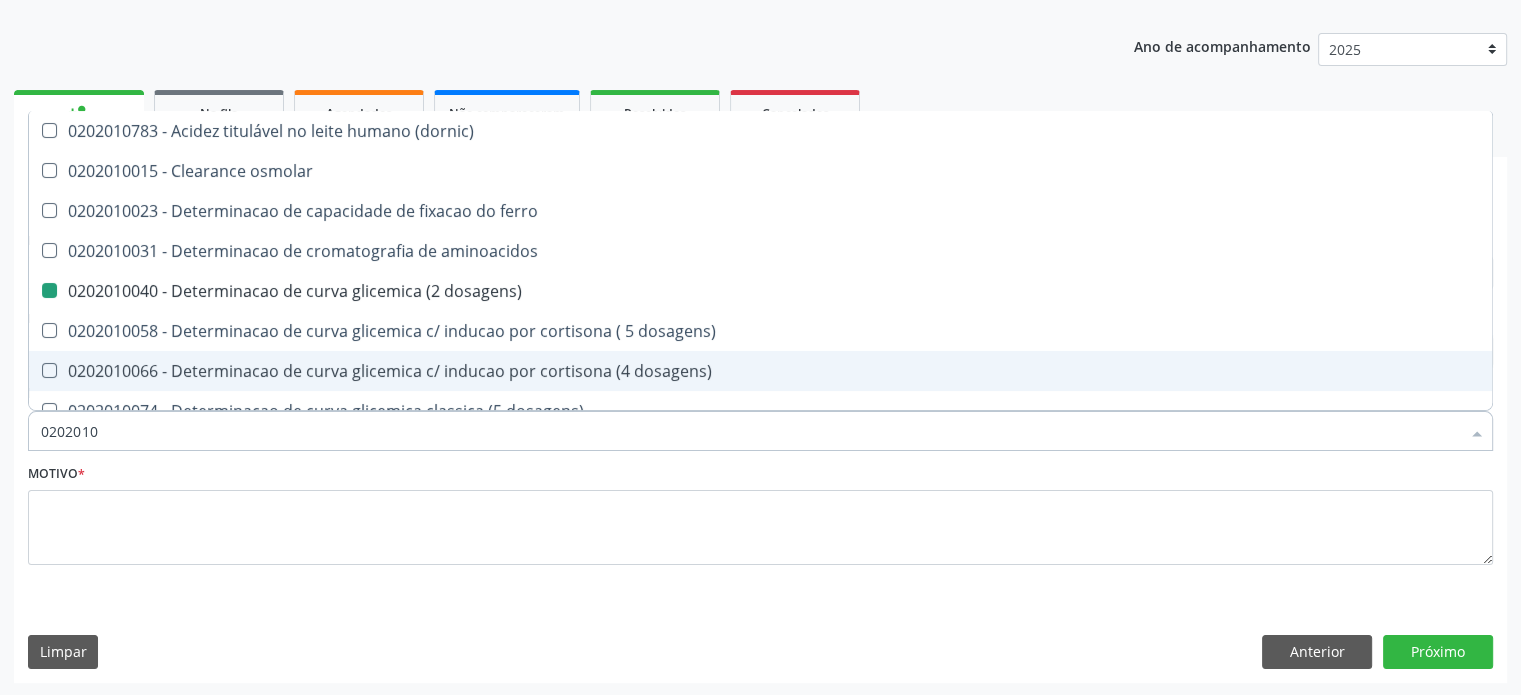 type on "02020104" 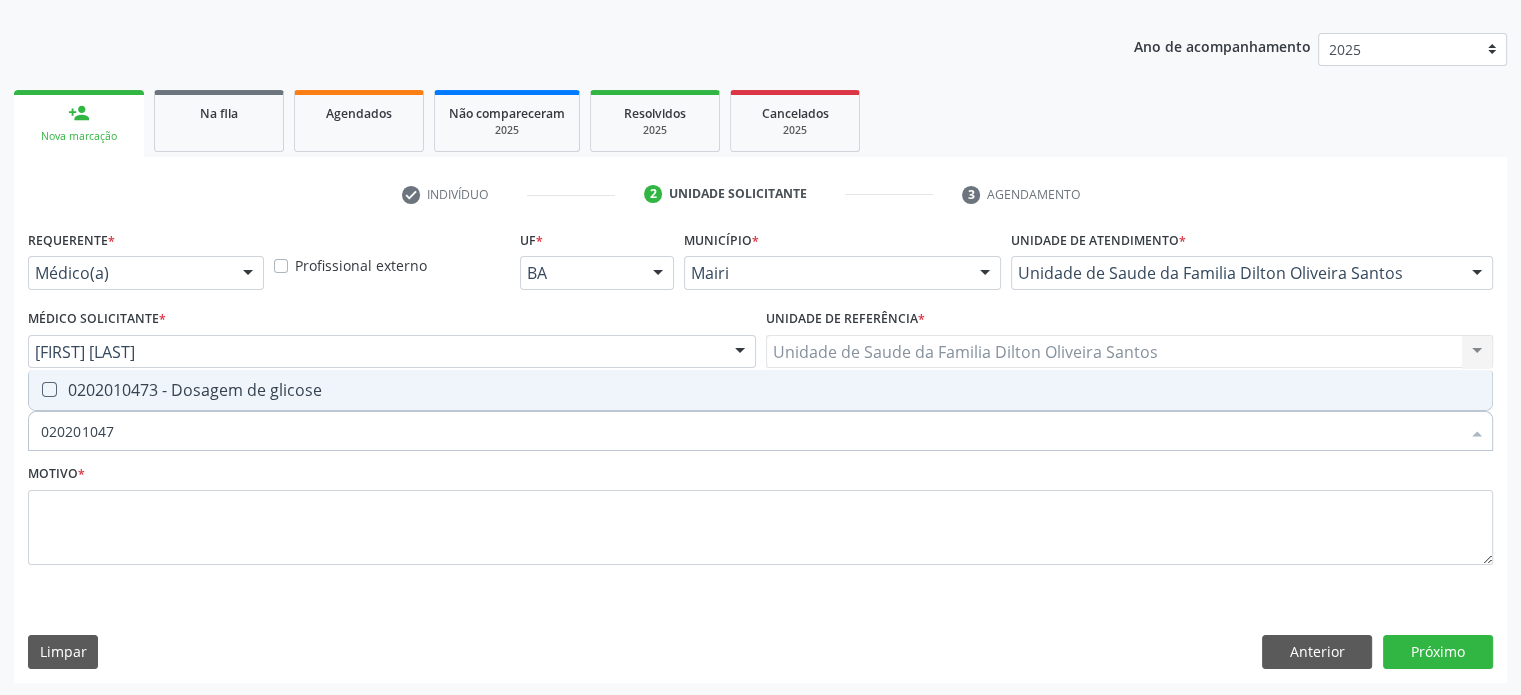 type on "0202010473" 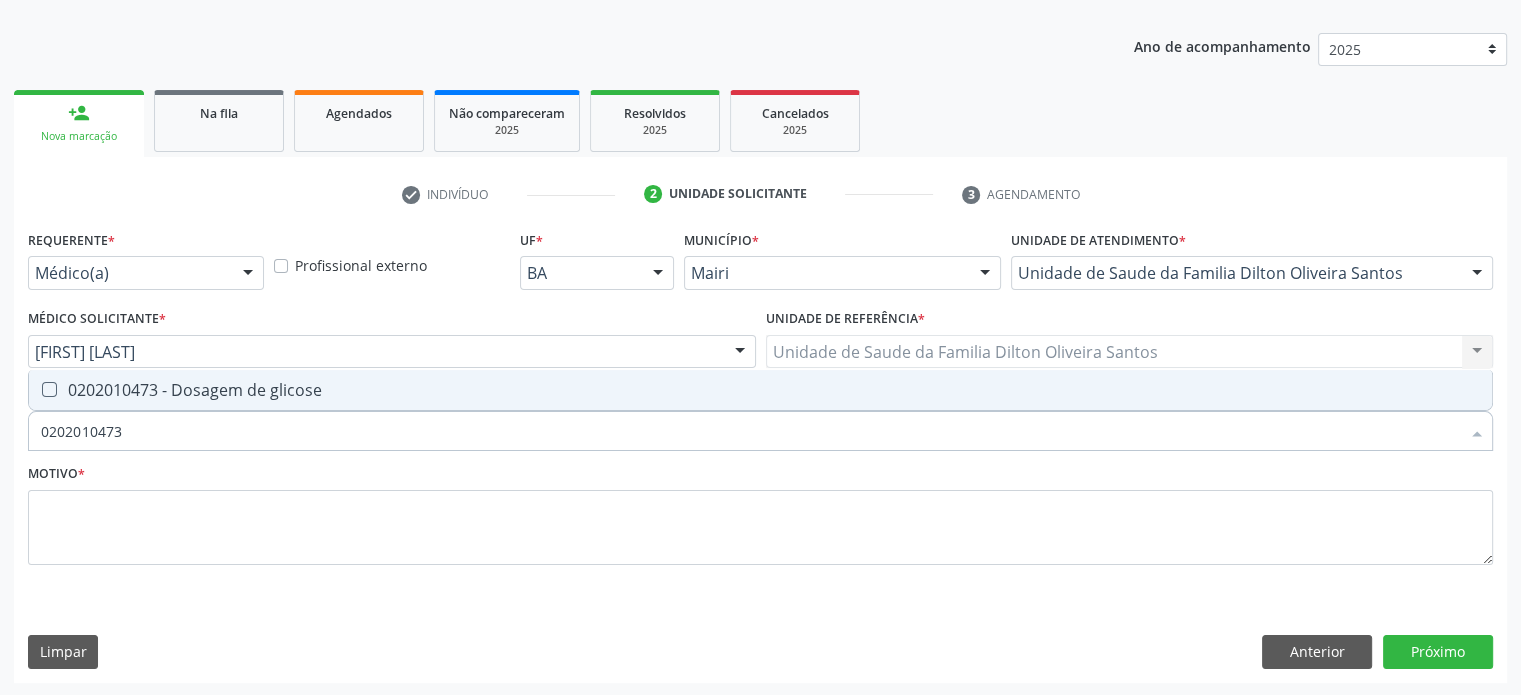 click on "0202010473 - Dosagem de glicose" at bounding box center [760, 390] 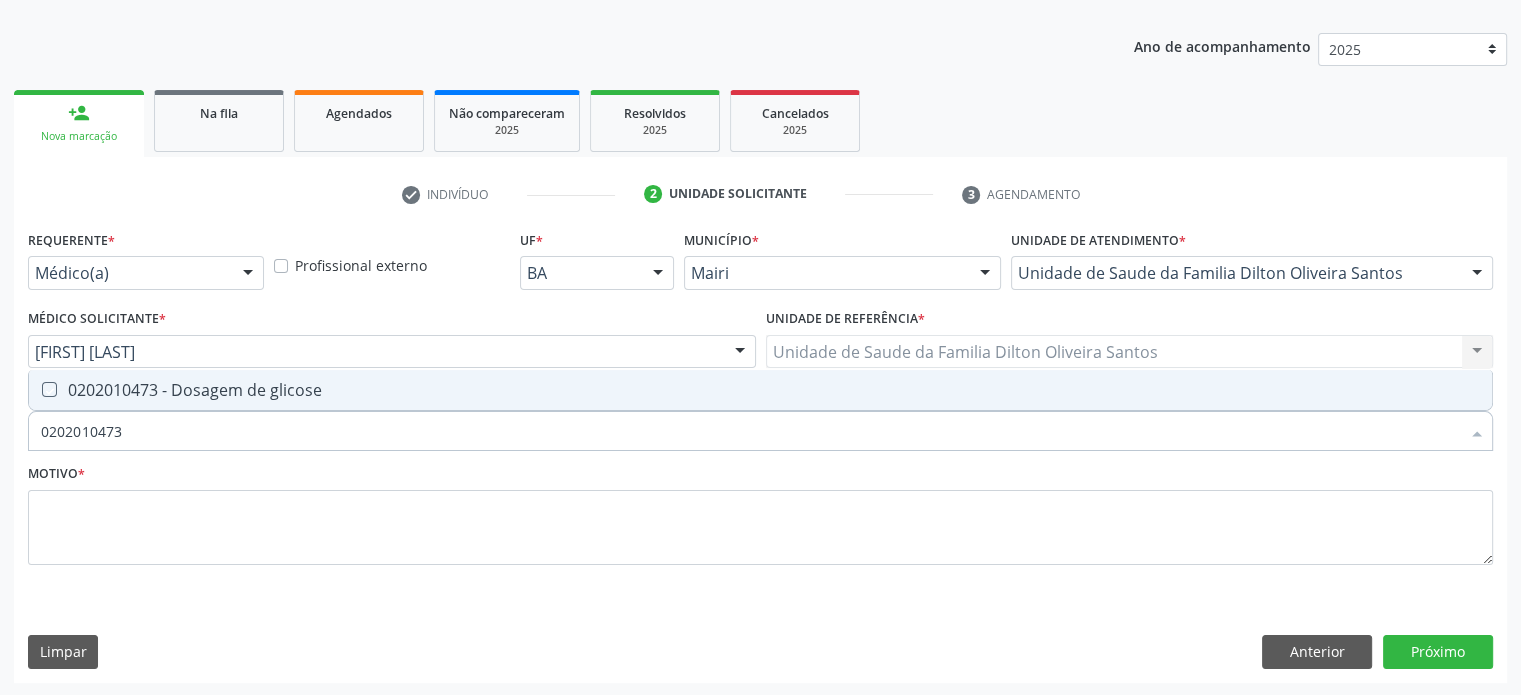 checkbox on "true" 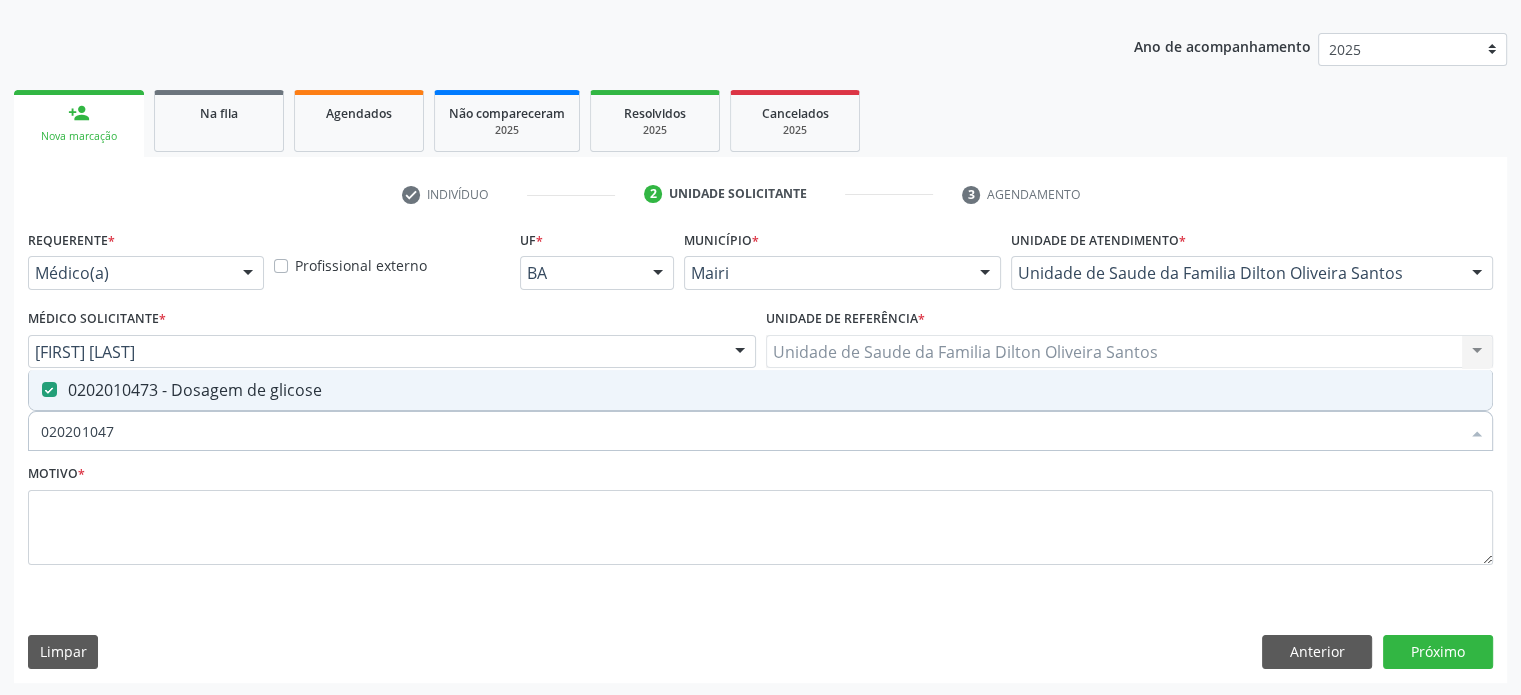 type on "02020104" 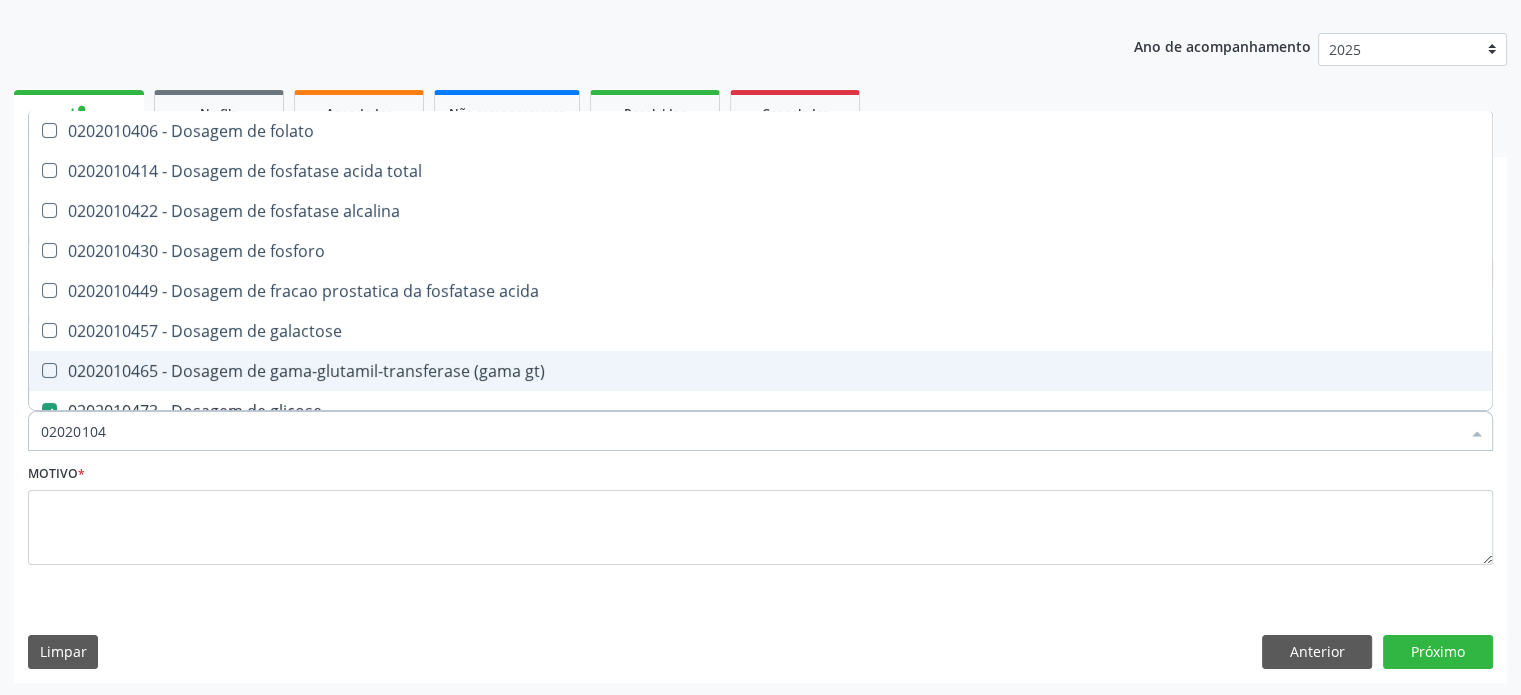 type on "0202010" 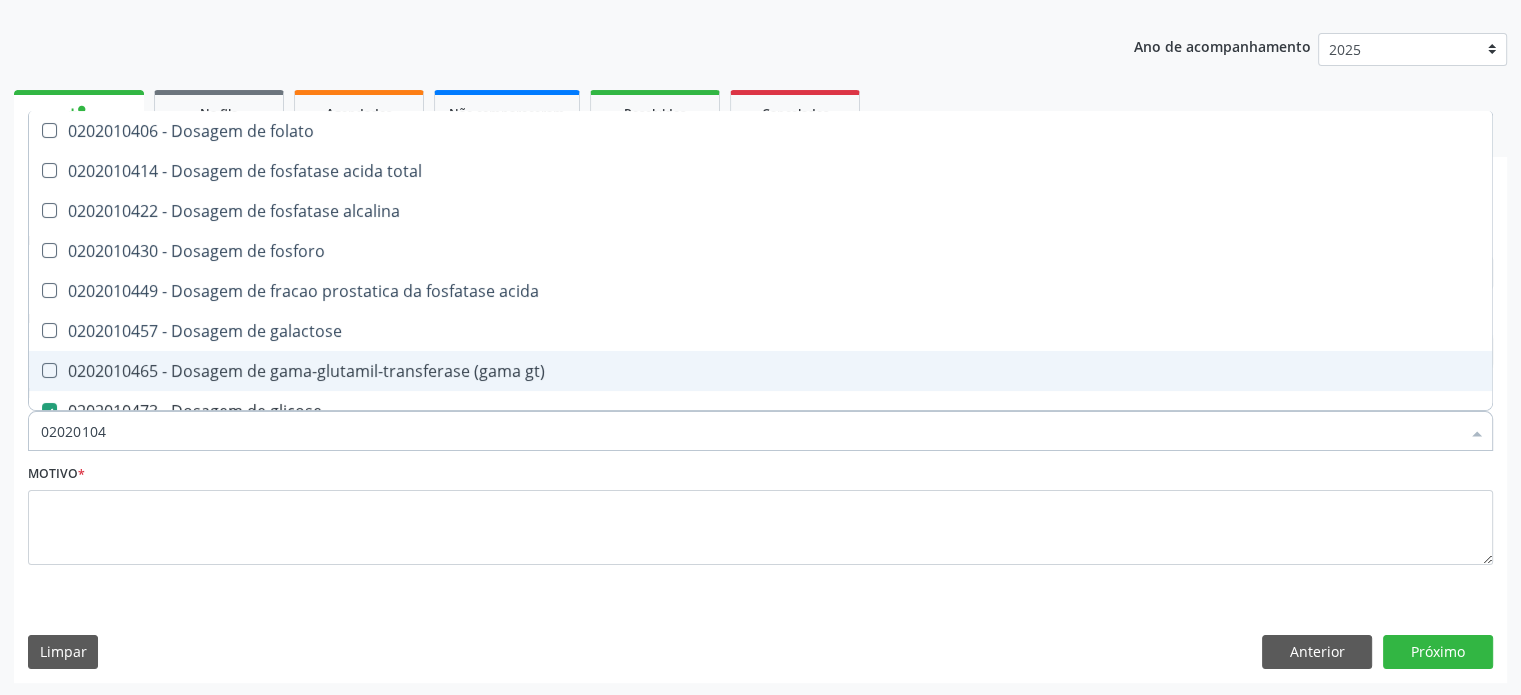 checkbox on "true" 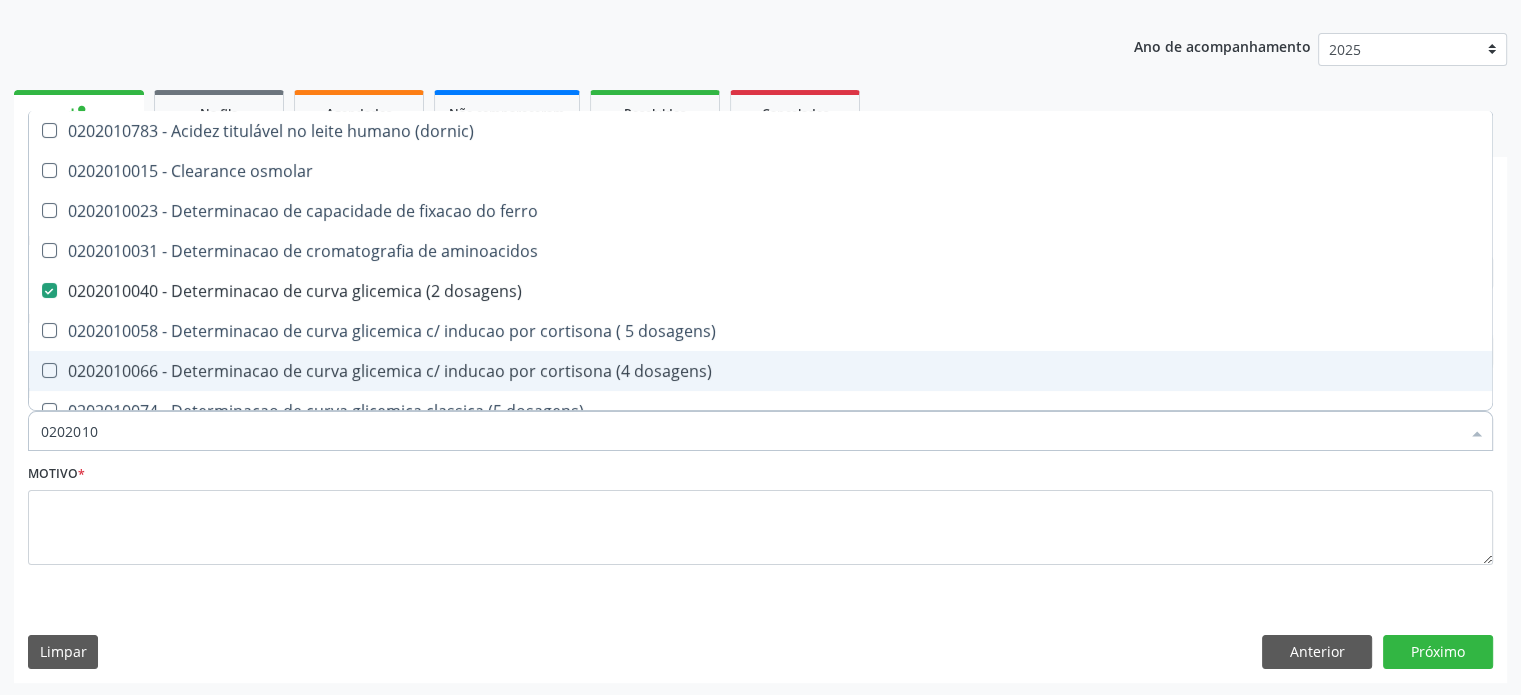type on "02020102" 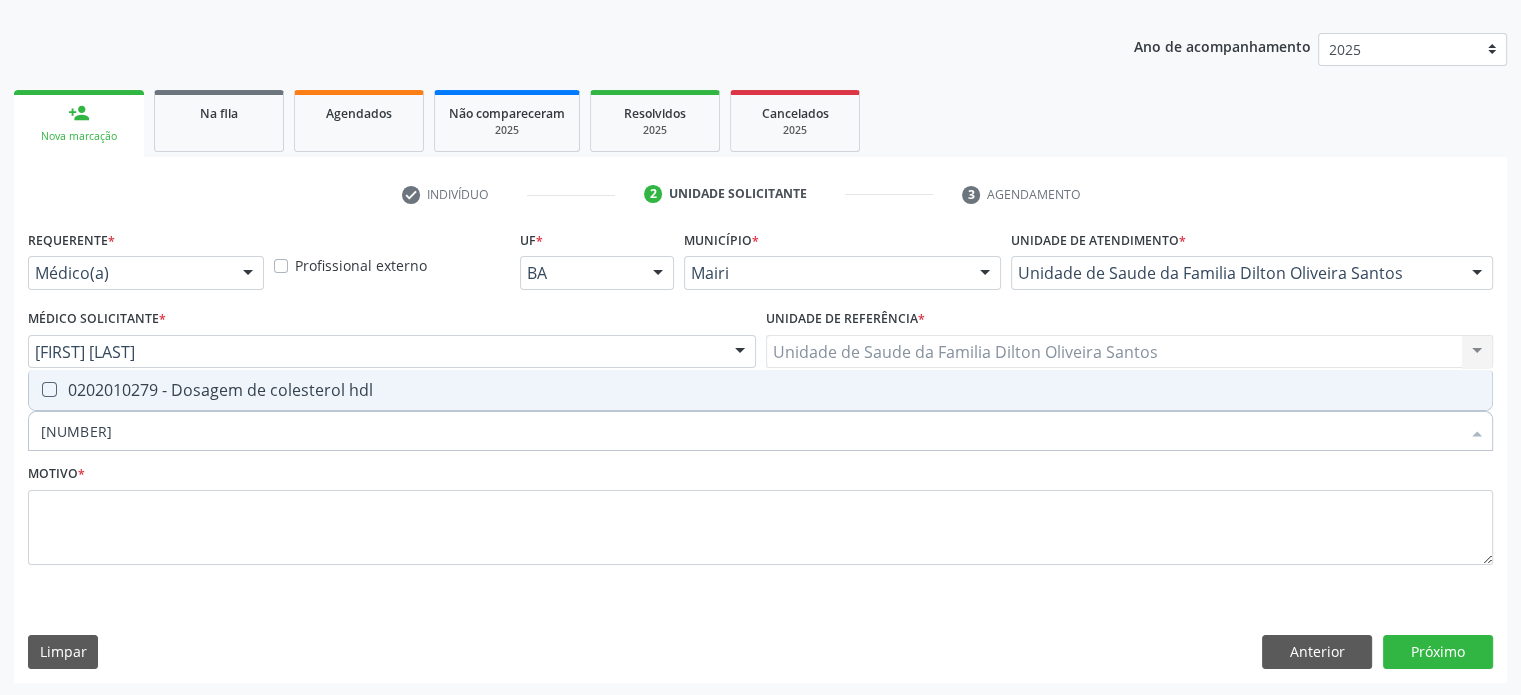type on "[NUMBER]" 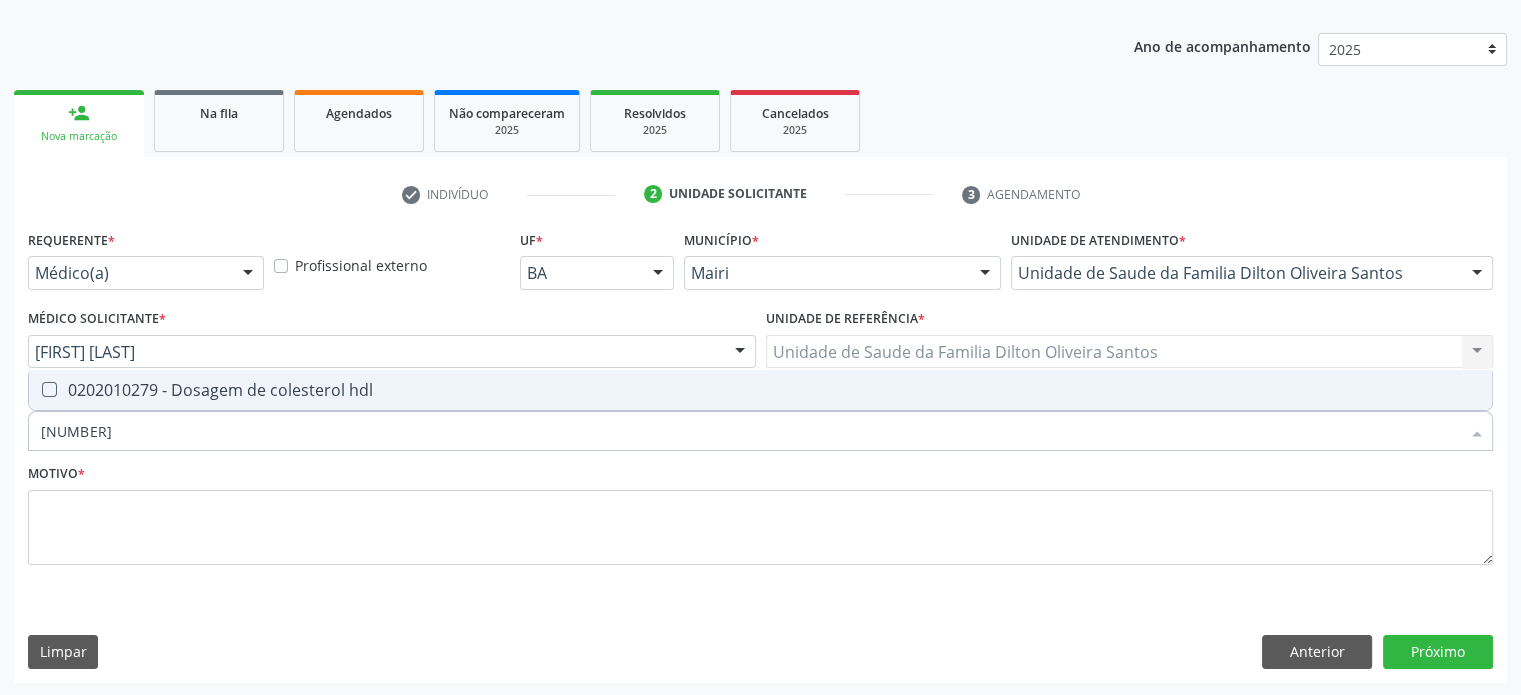 click on "0202010279 - Dosagem de colesterol hdl" at bounding box center [760, 390] 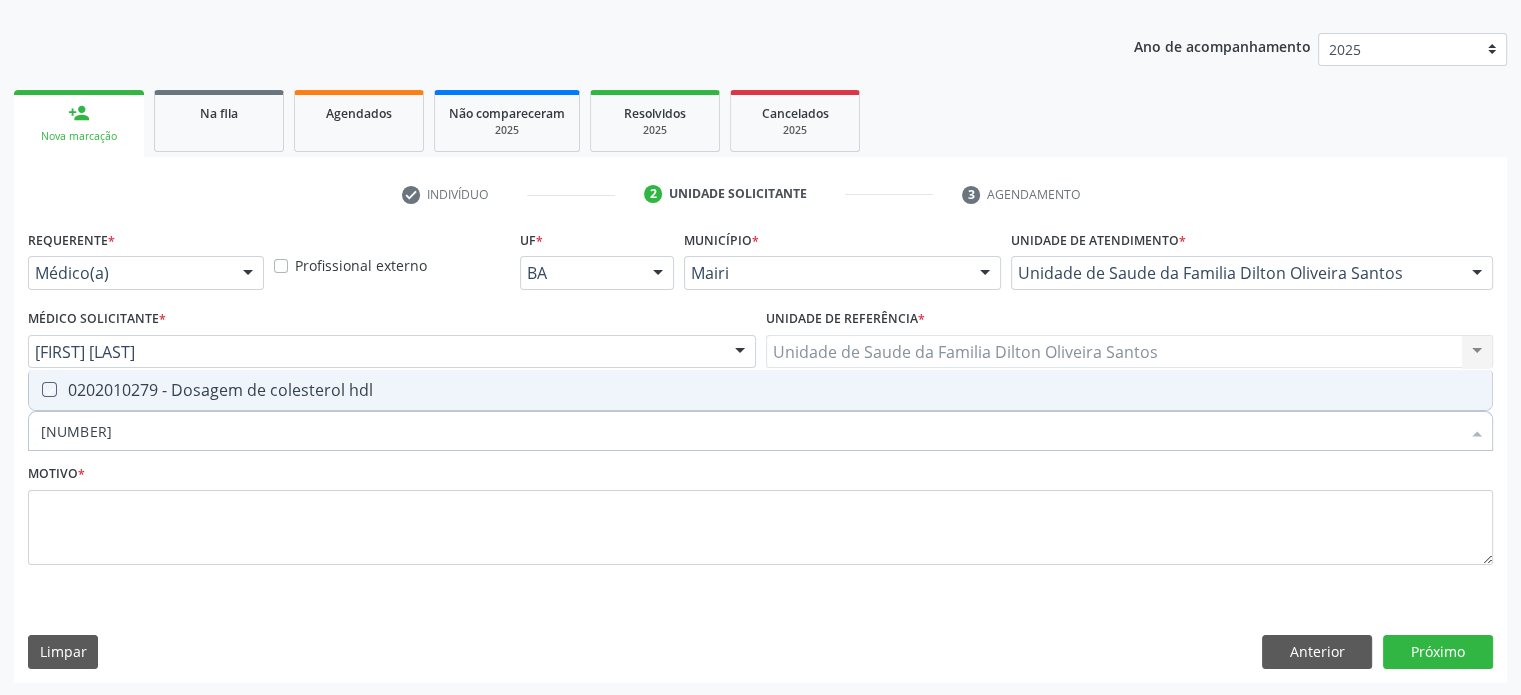 checkbox on "true" 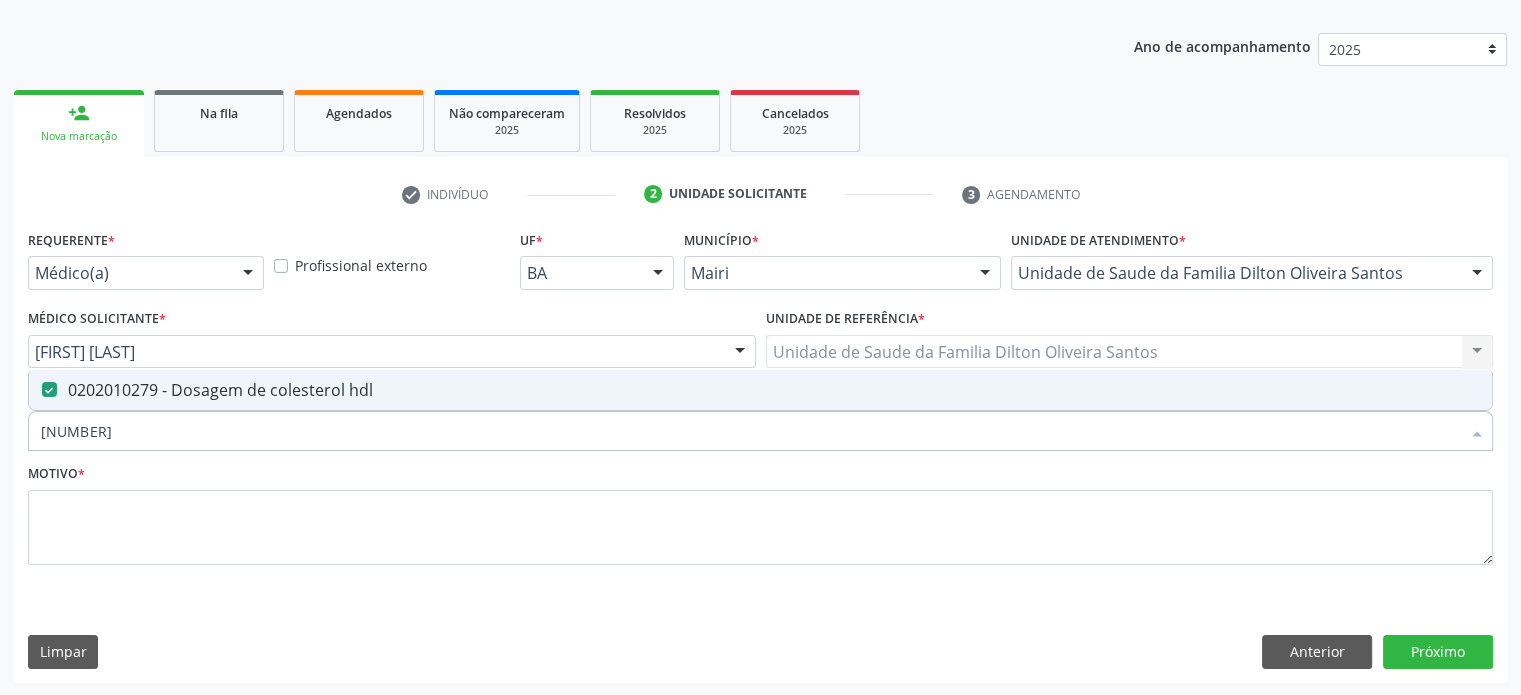 type on "02020102" 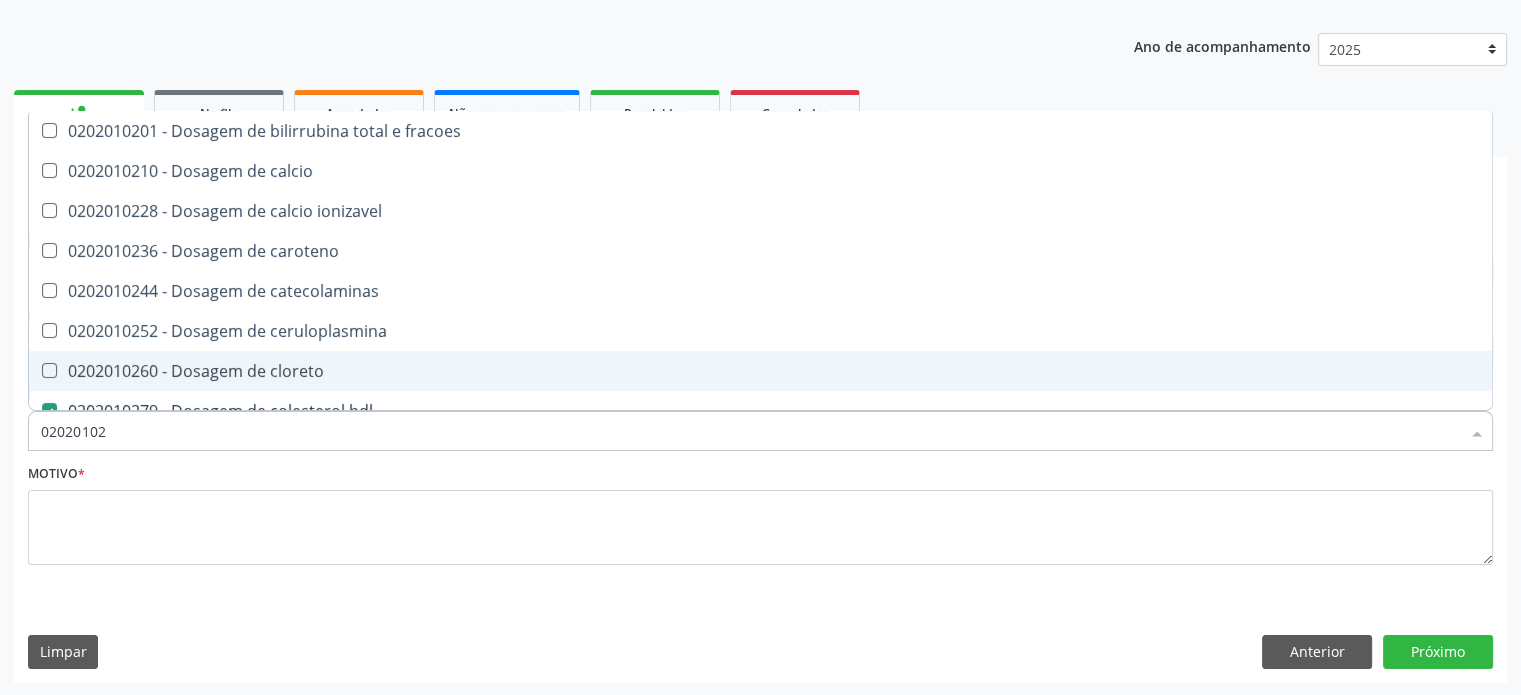 type on "0202010" 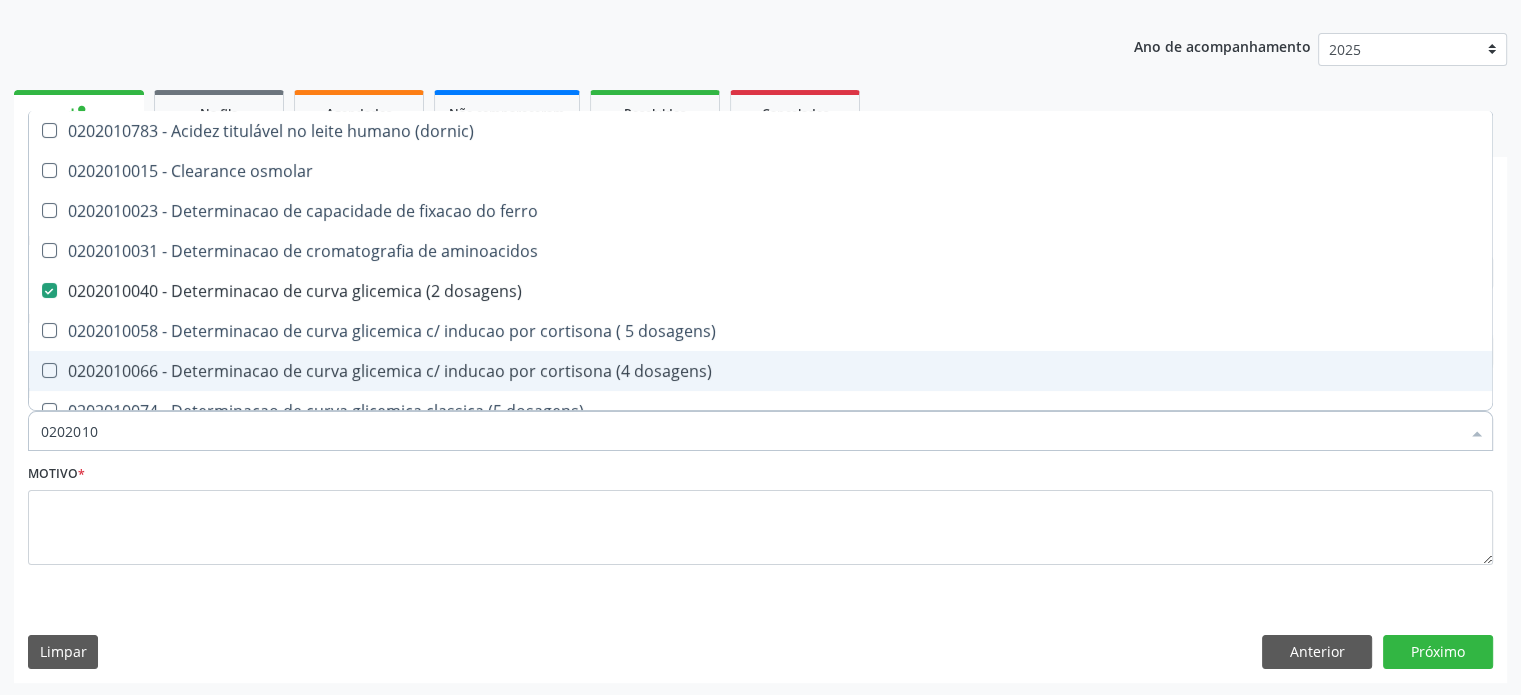 type on "02020105" 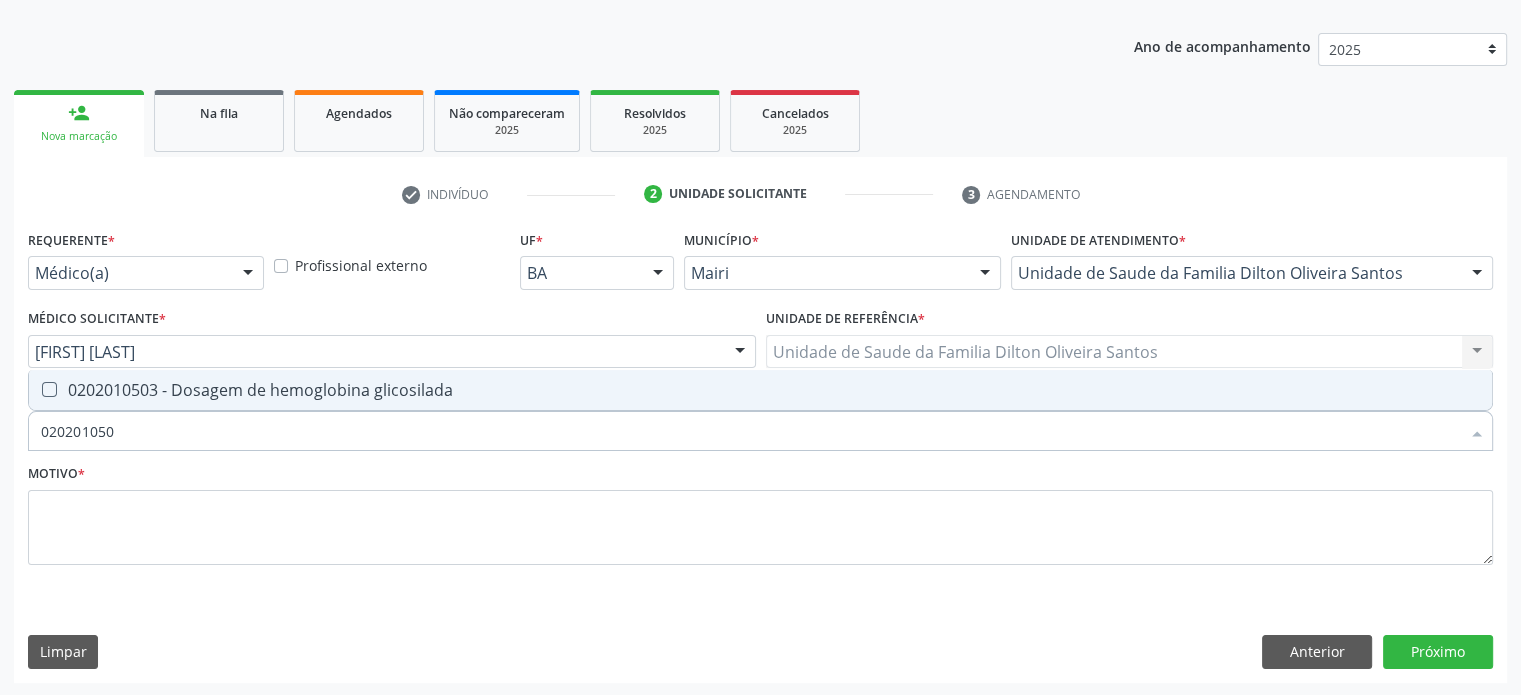 type on "0202010503" 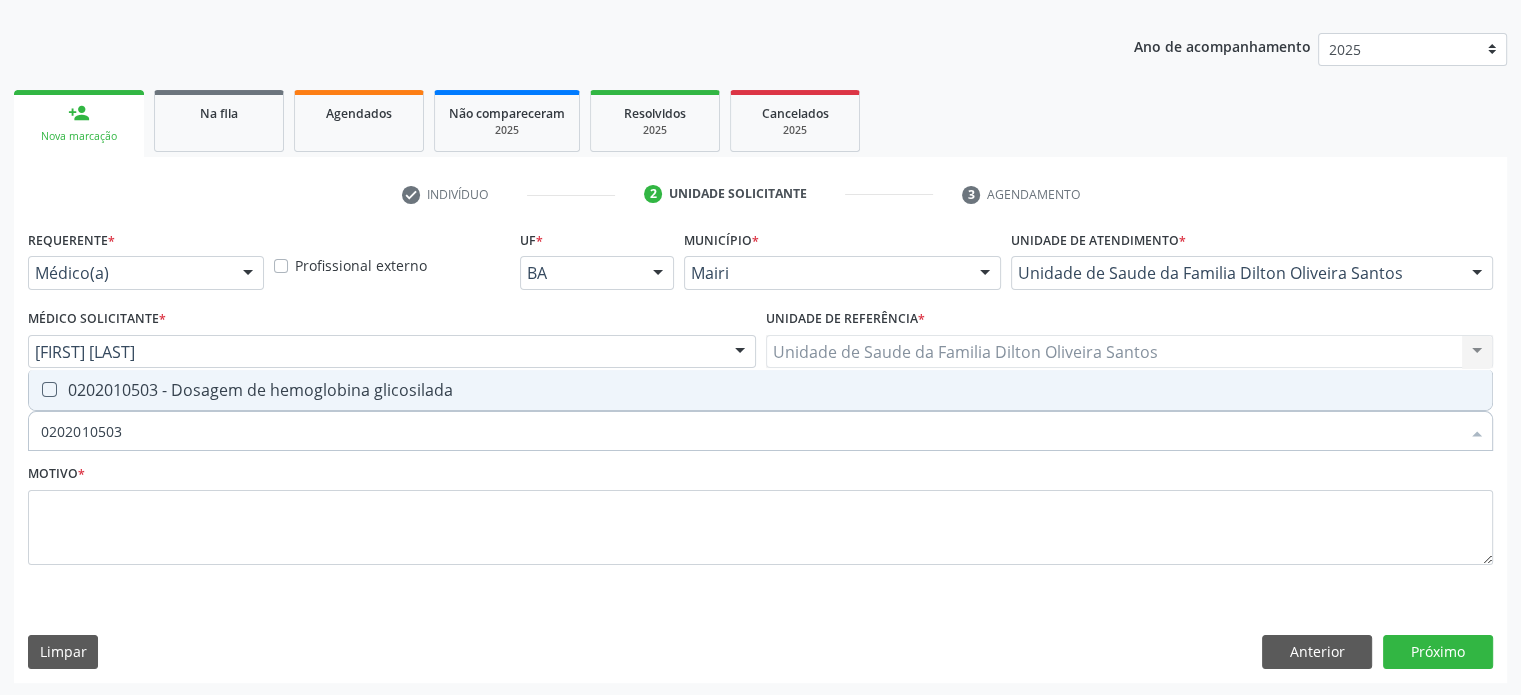 click on "0202010503 - Dosagem de hemoglobina glicosilada" at bounding box center [760, 390] 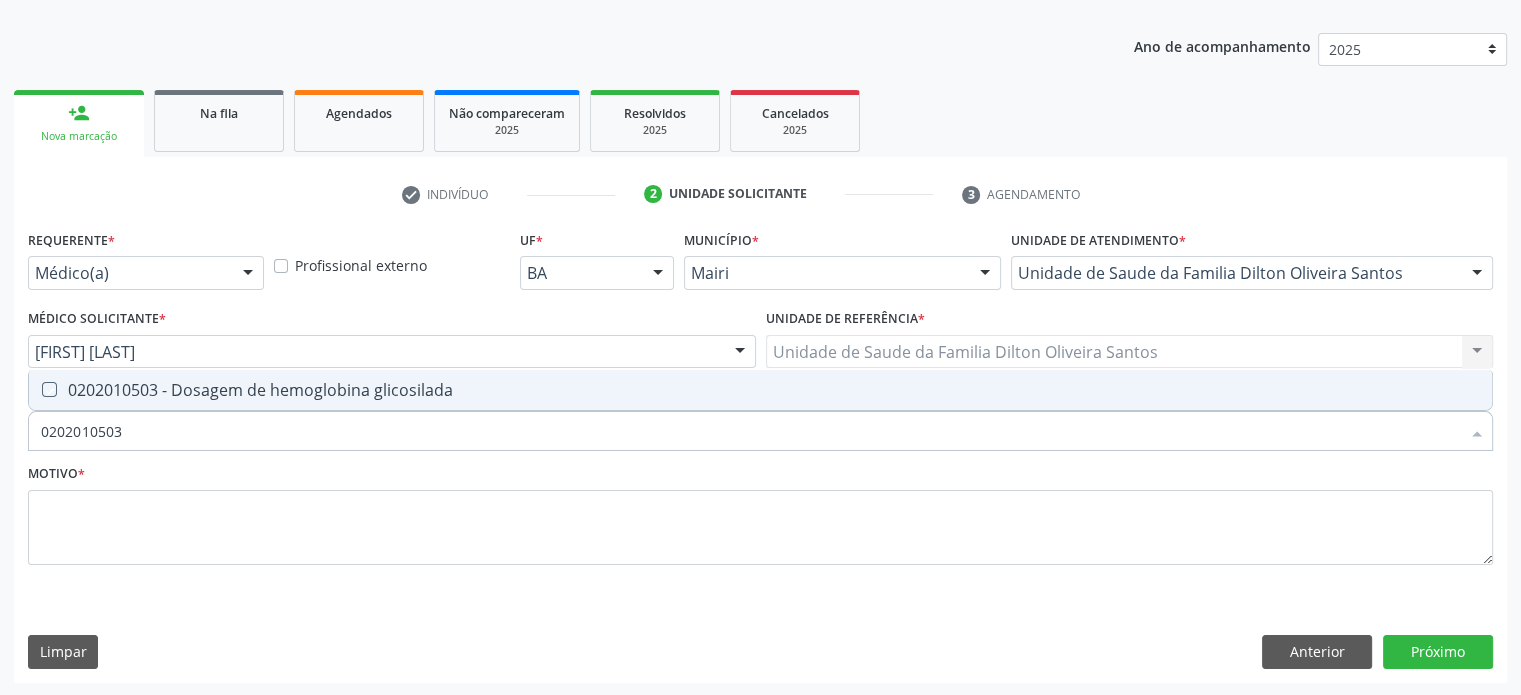 checkbox on "true" 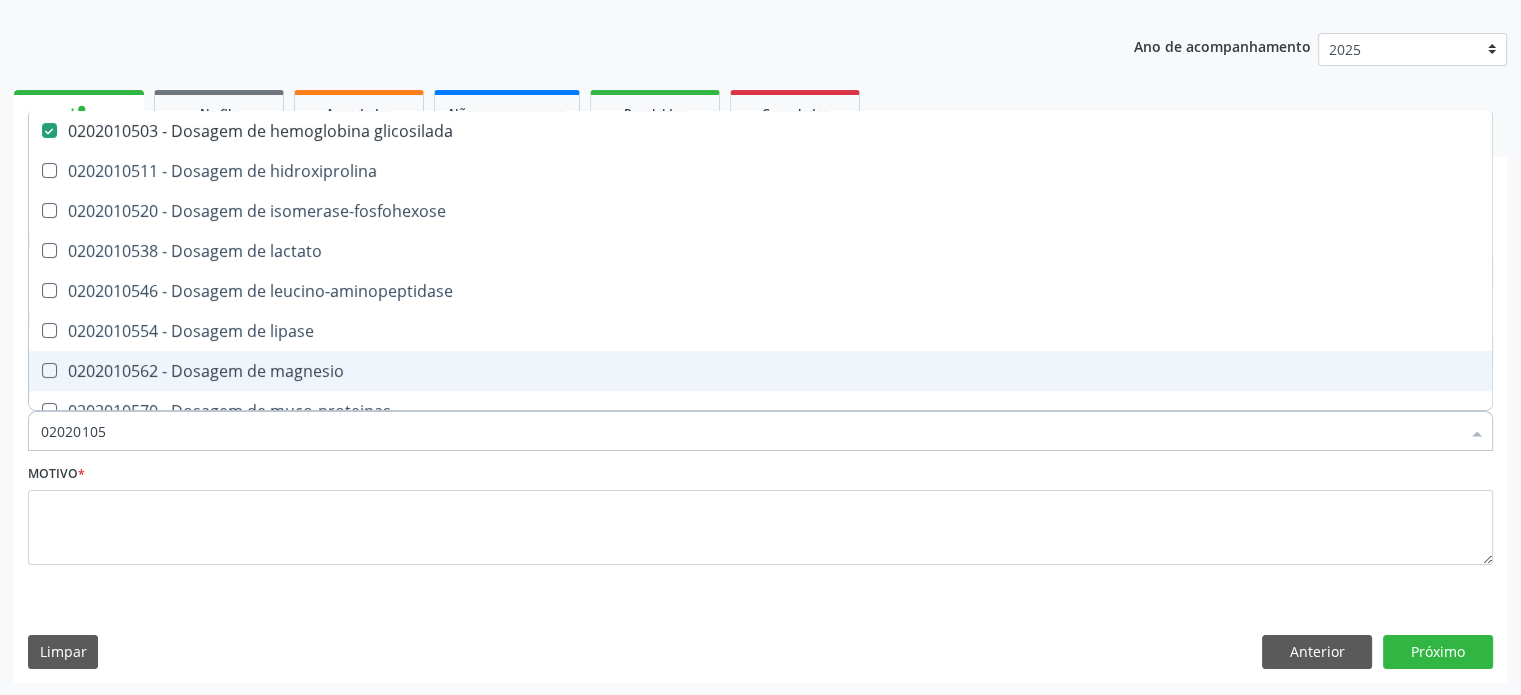 type on "0202010" 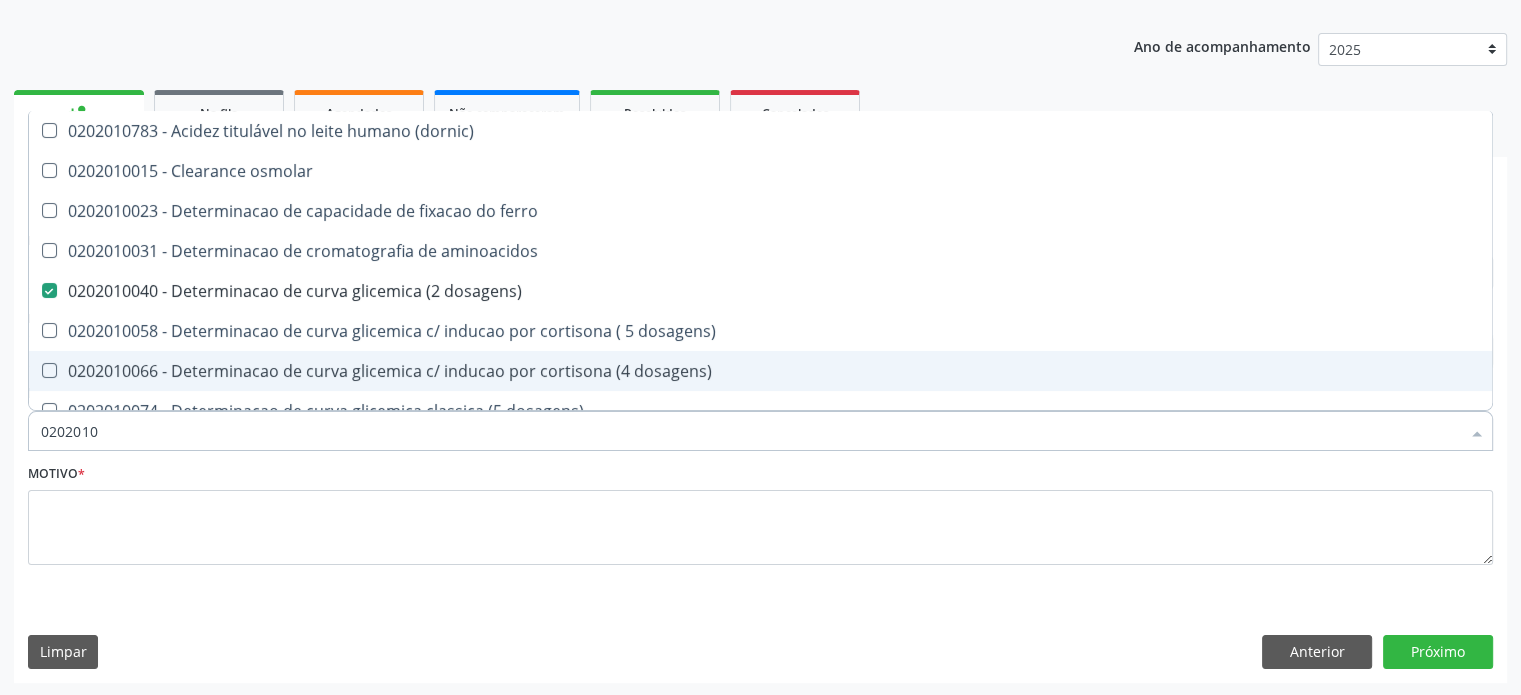 type on "02020102" 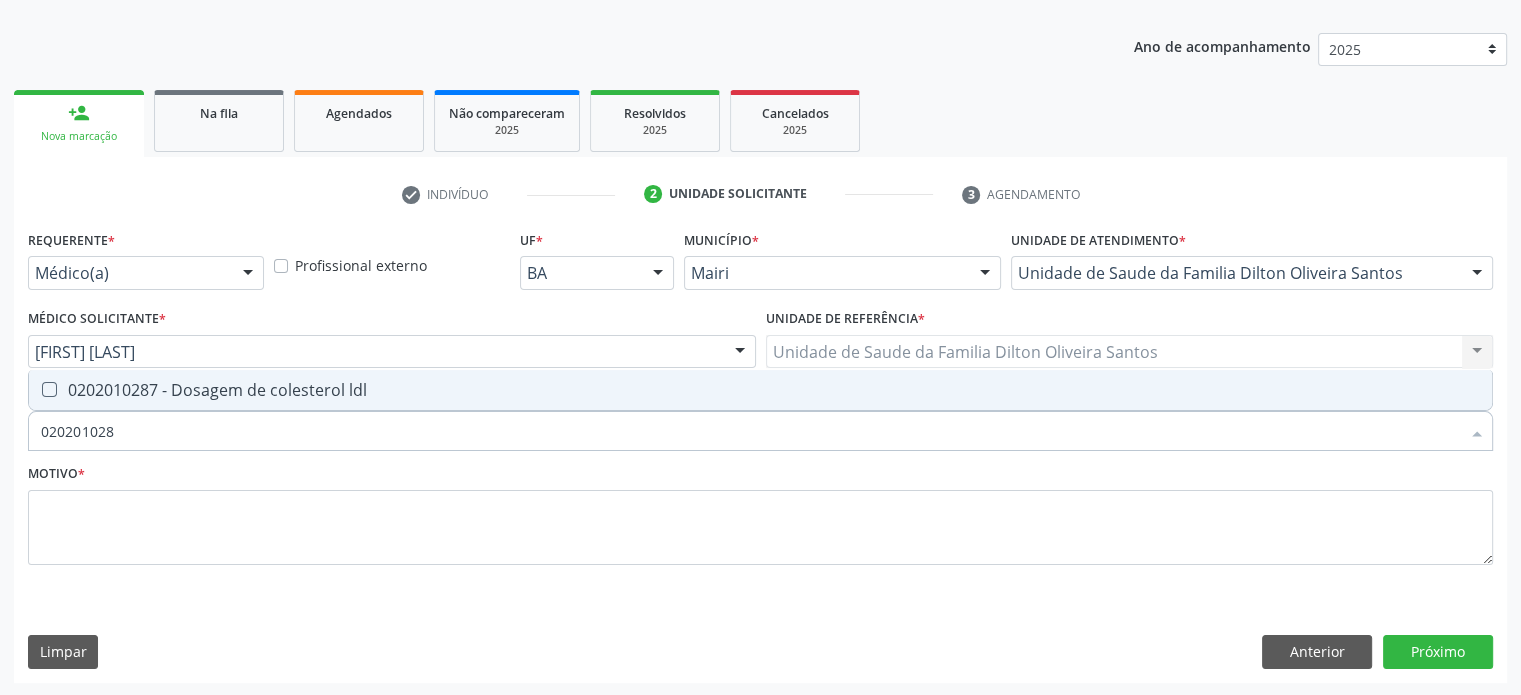 type on "[NUMBER]" 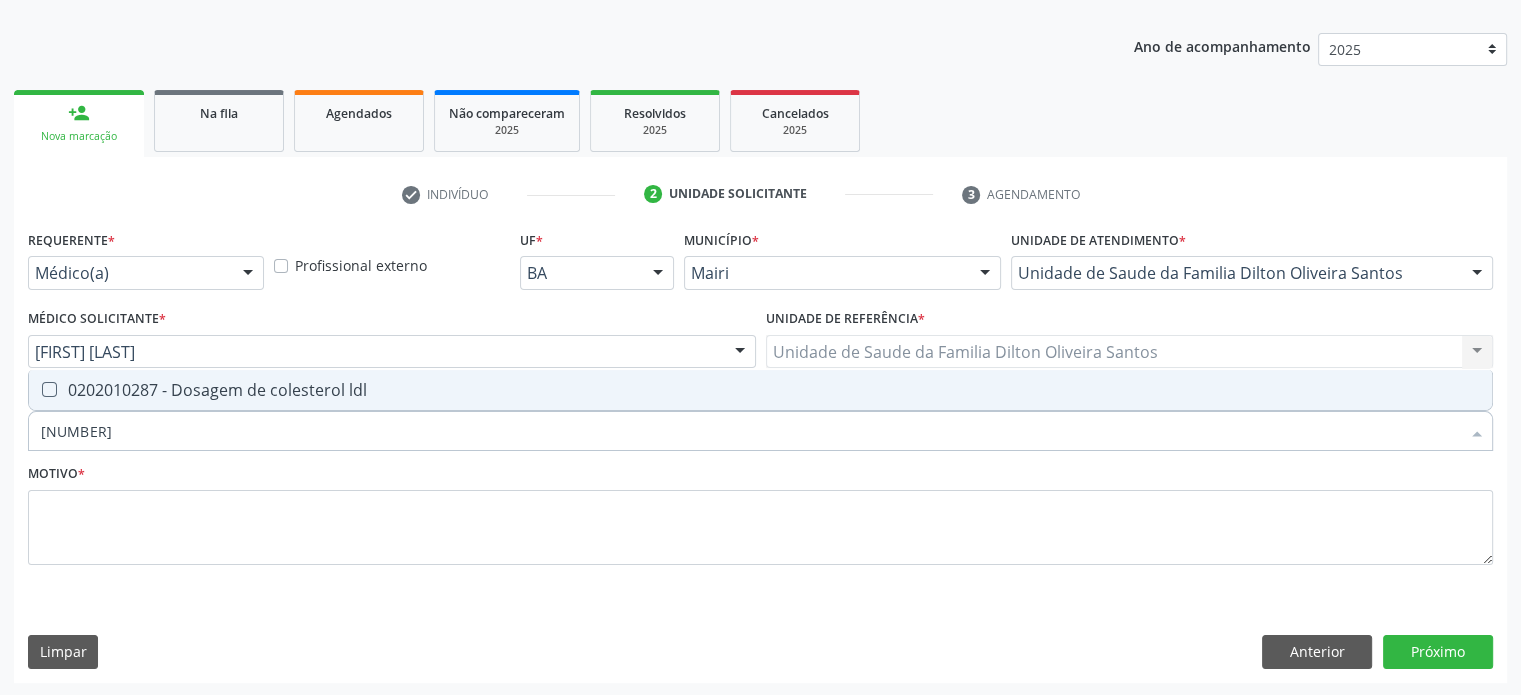 click on "0202010287 - Dosagem de colesterol ldl" at bounding box center (760, 390) 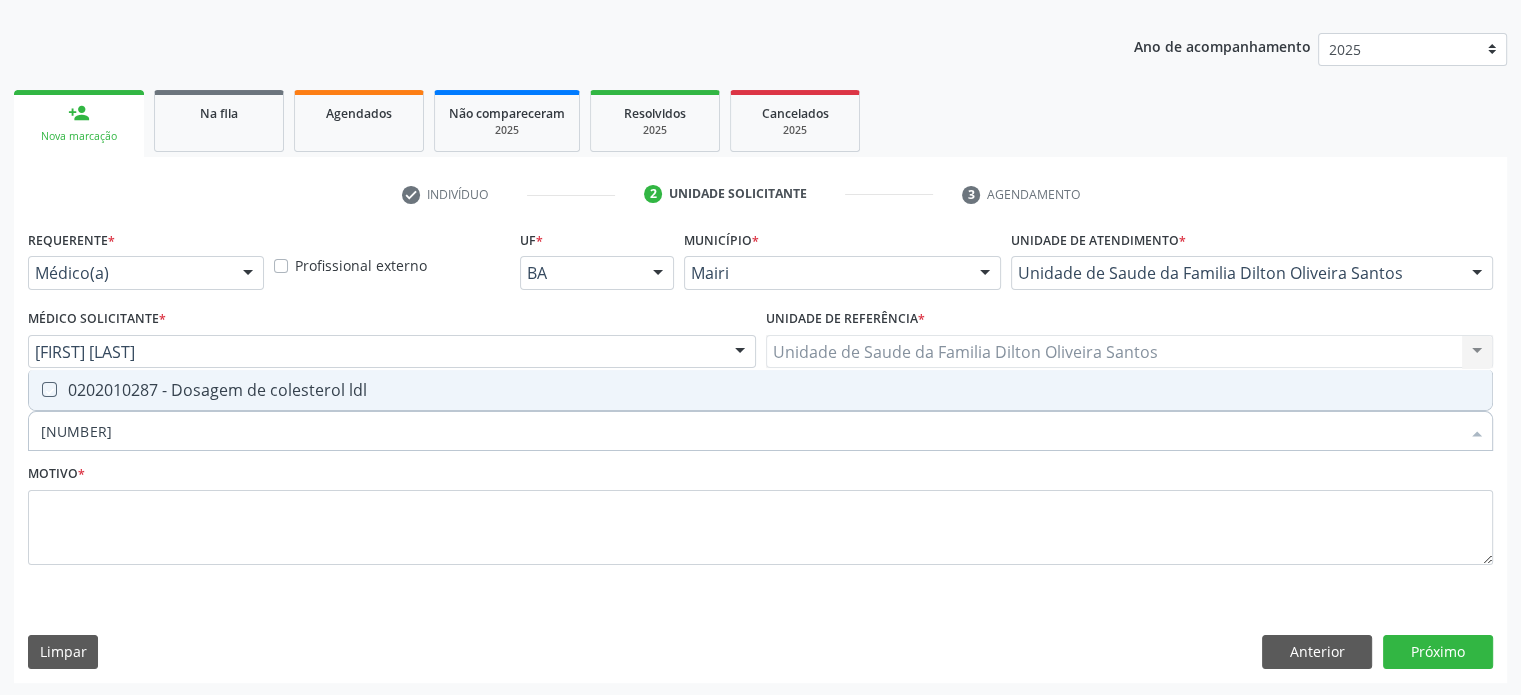 checkbox on "true" 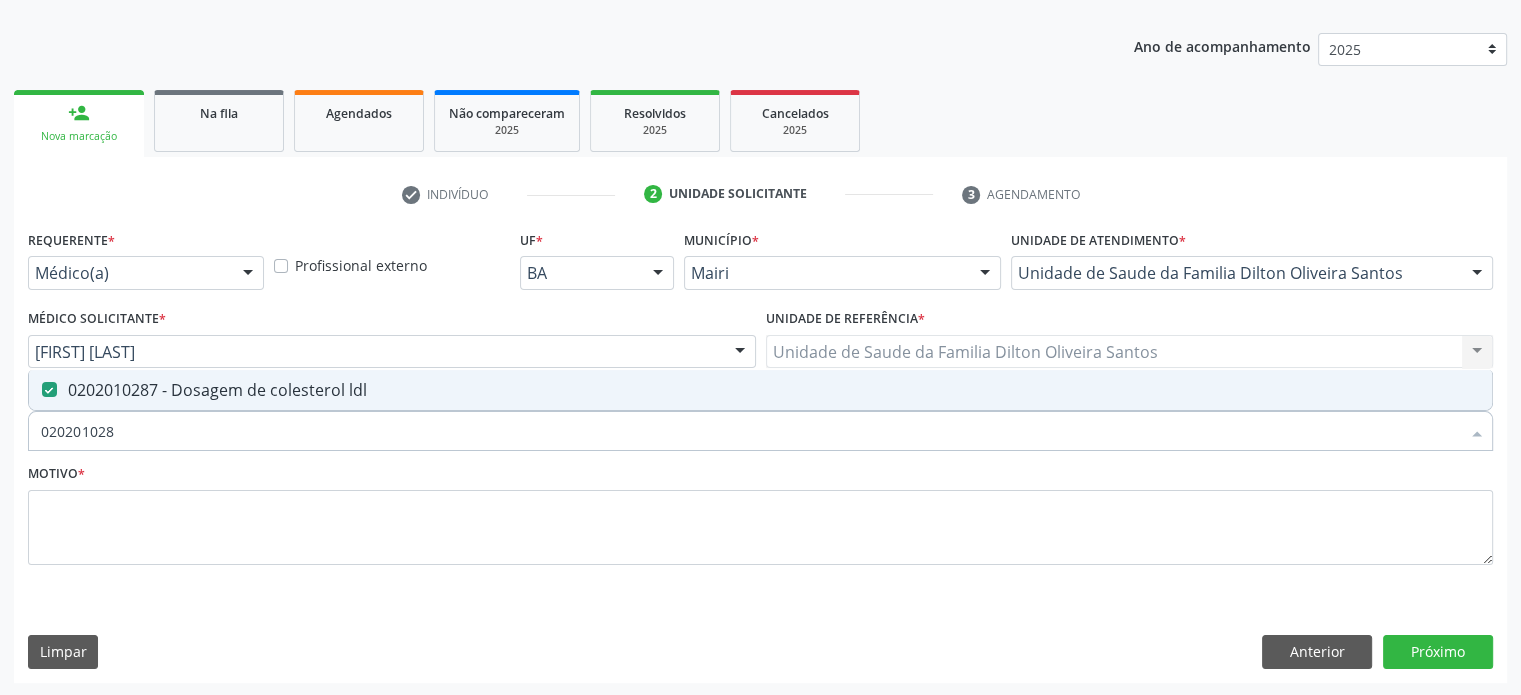 type on "02020102" 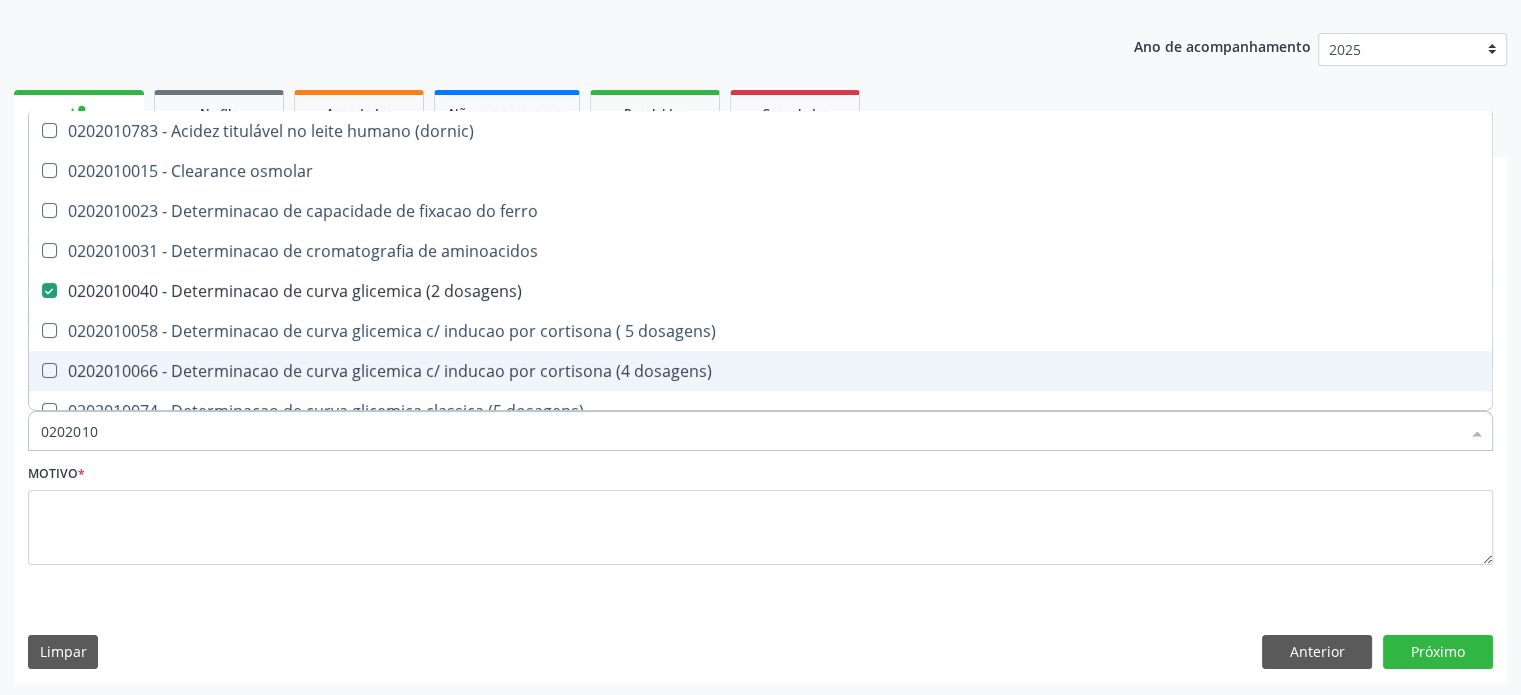 type on "020201" 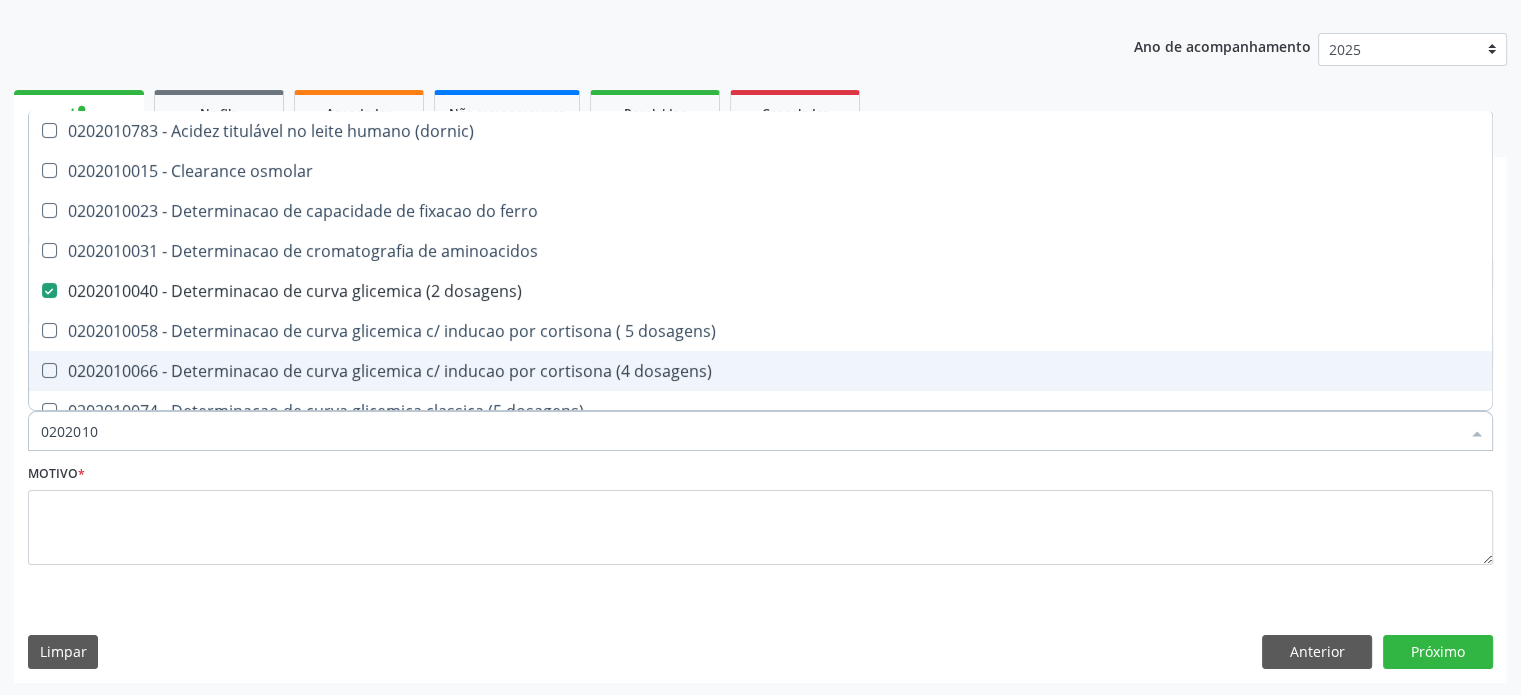 checkbox on "false" 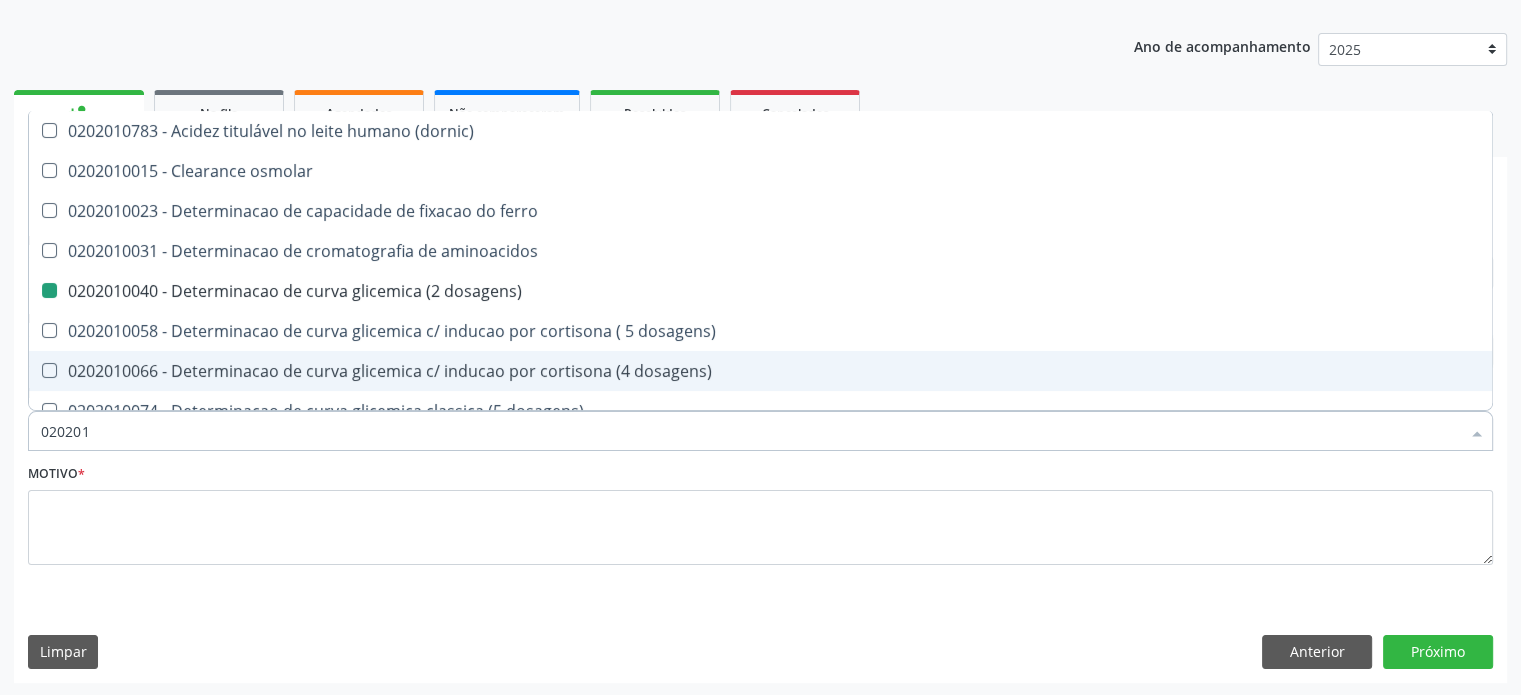 type on "02020" 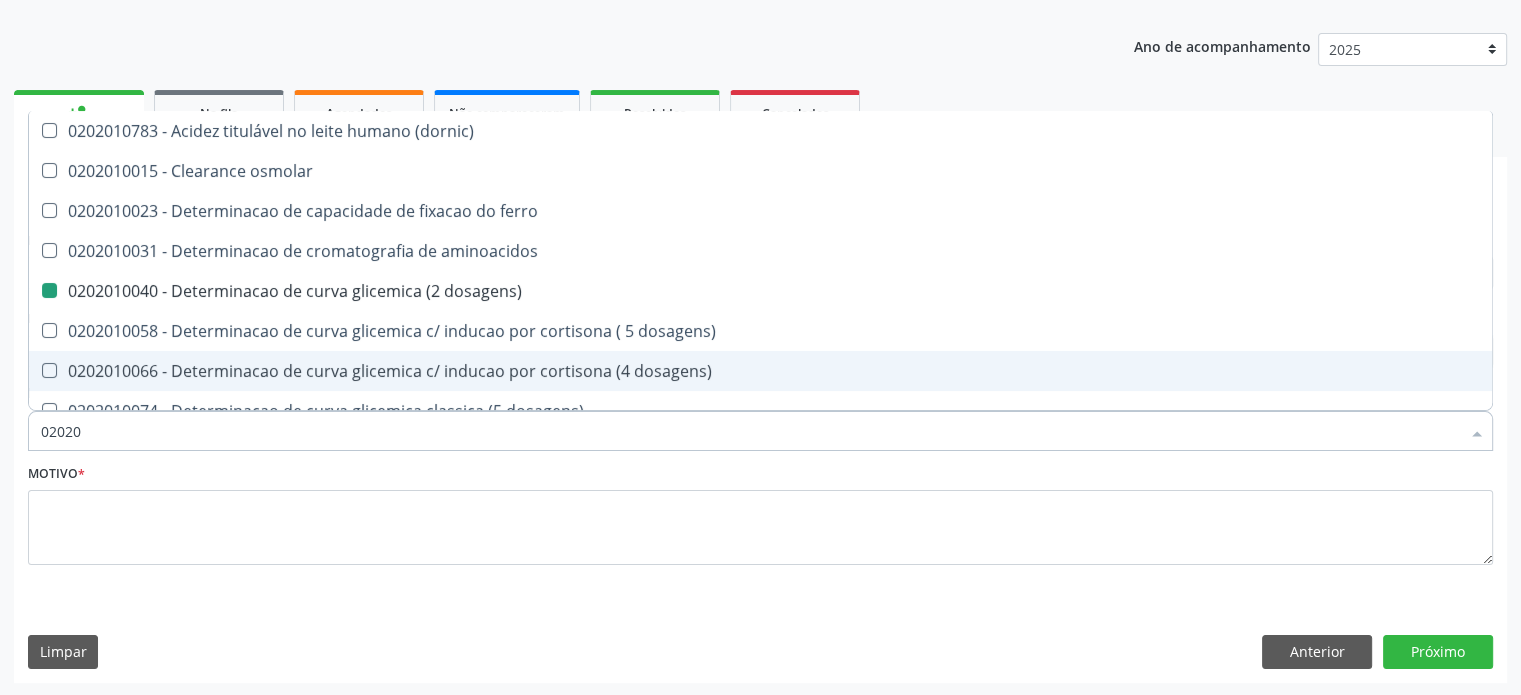 checkbox on "true" 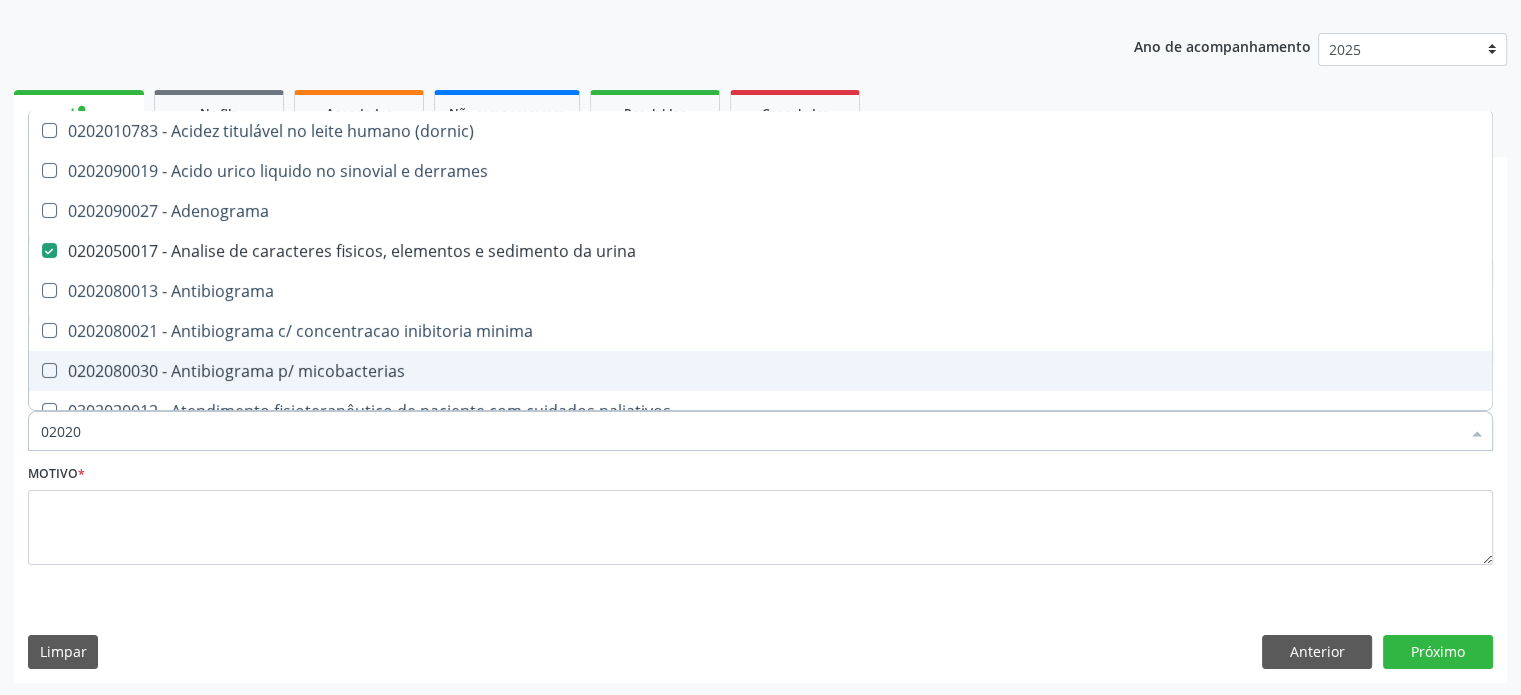 type on "020202" 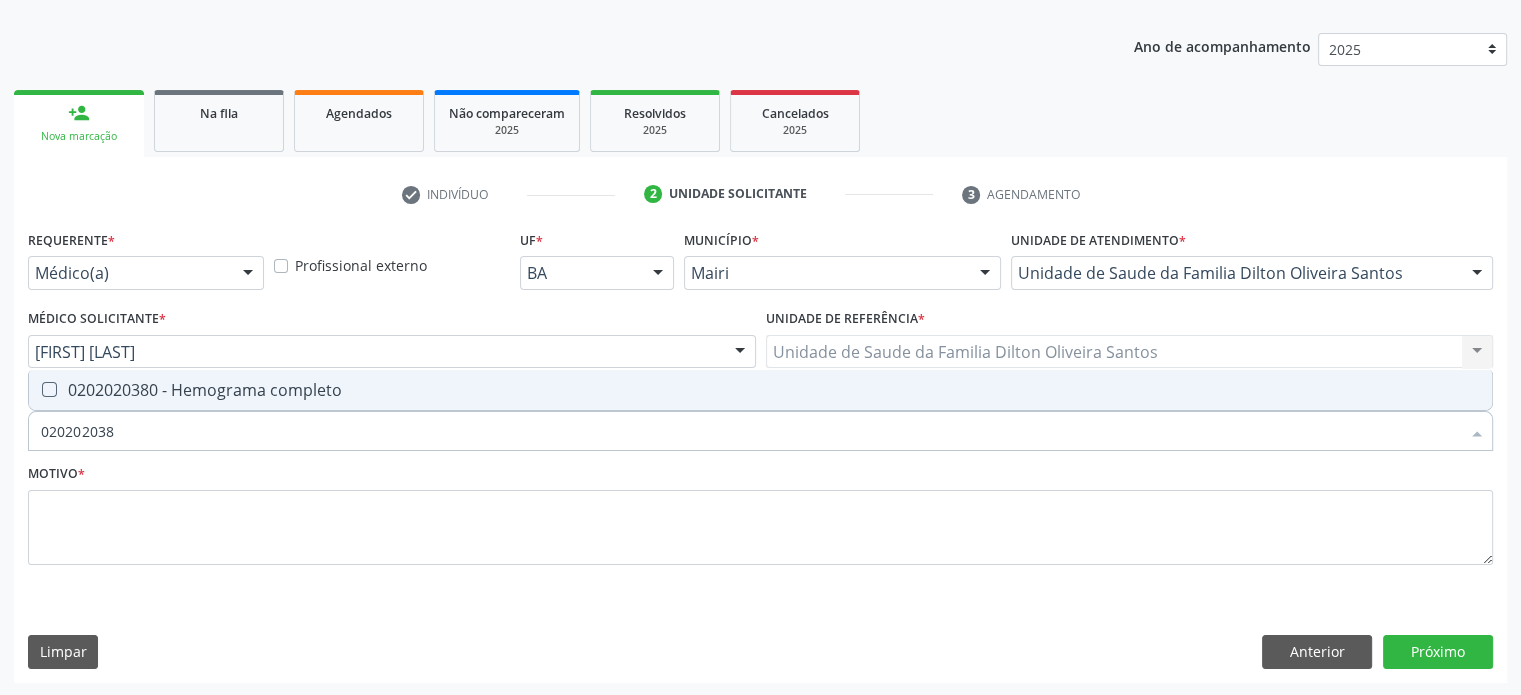 type on "0202020380" 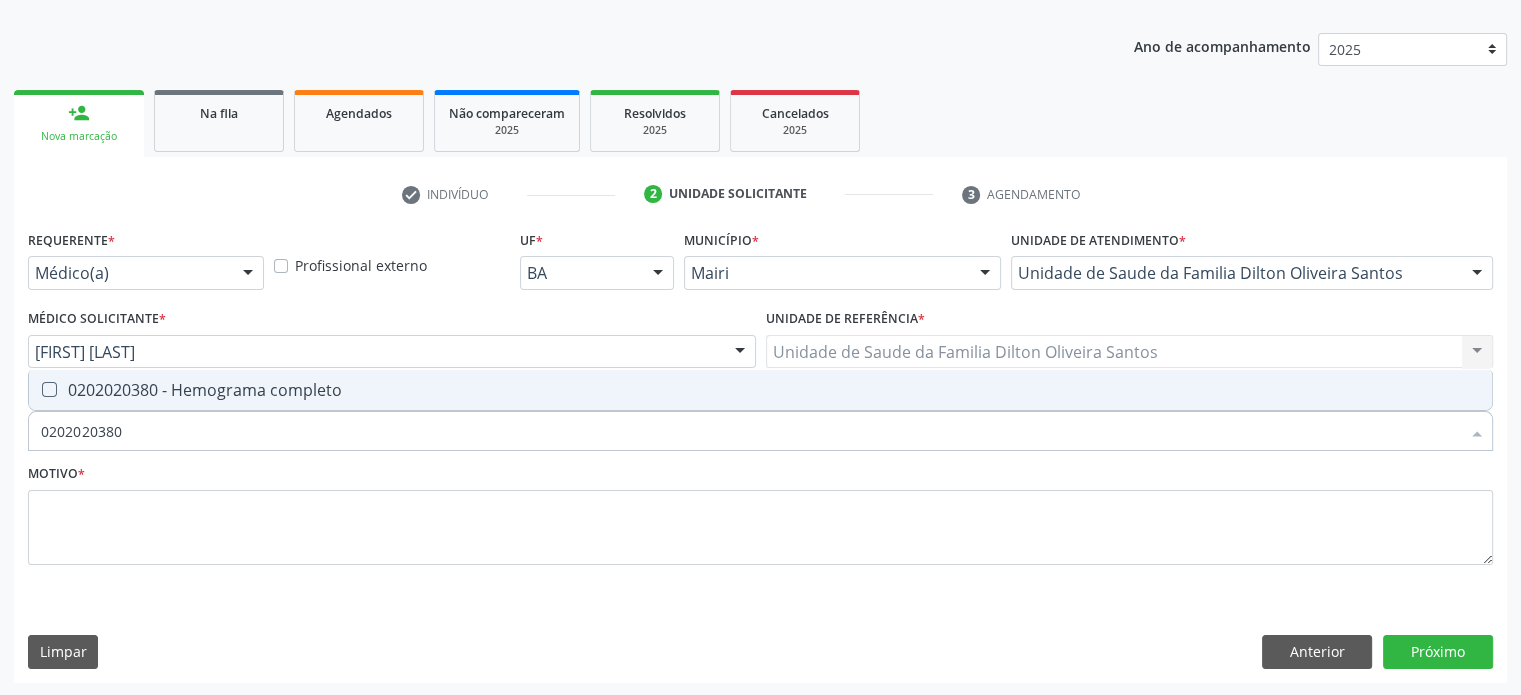 click on "0202020380 - Hemograma completo" at bounding box center [760, 390] 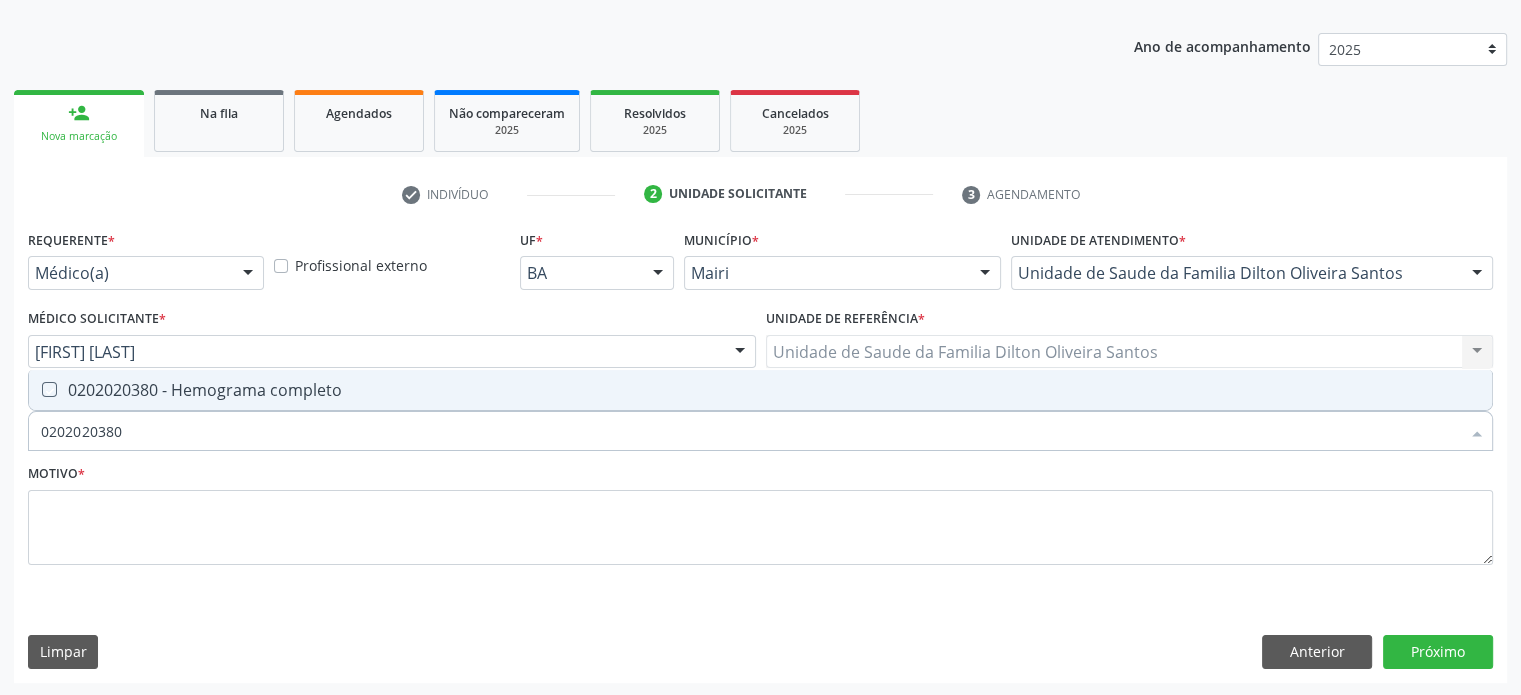 checkbox on "true" 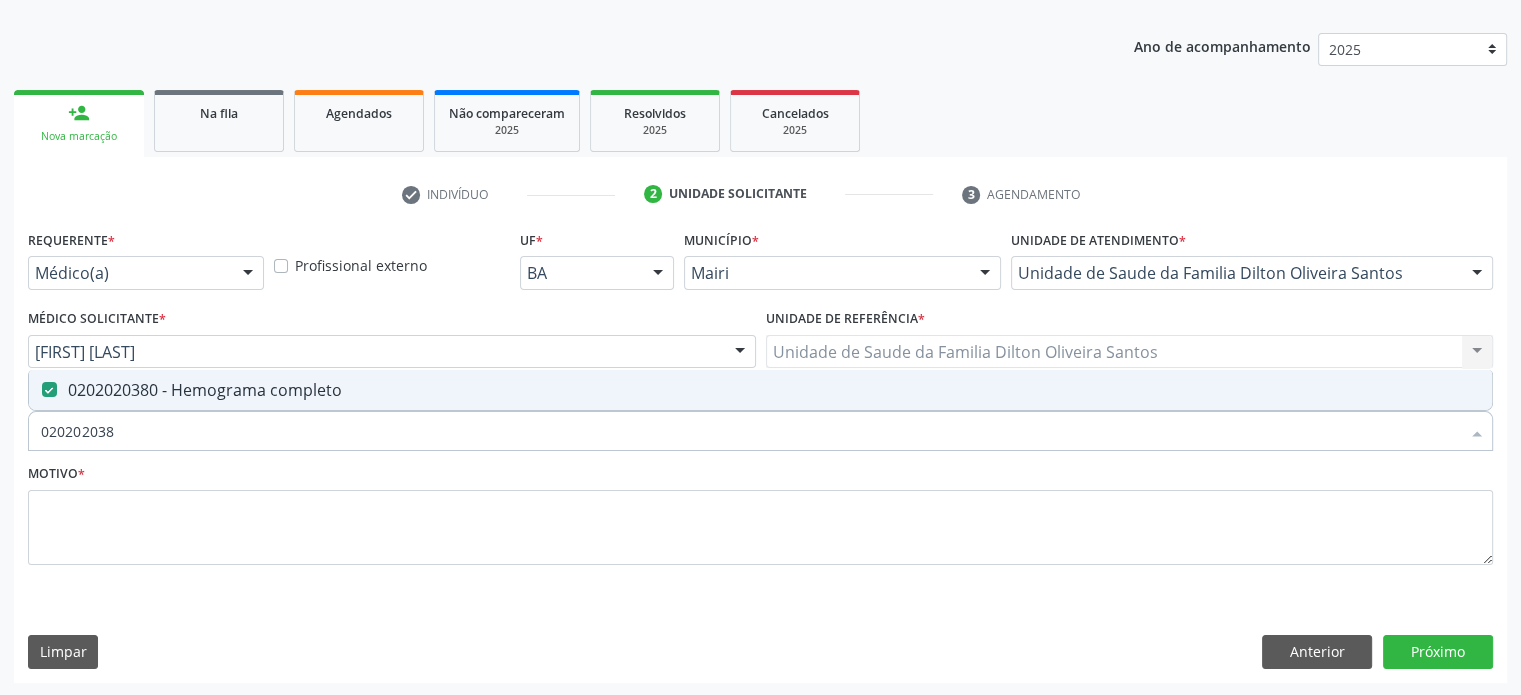 type on "02020203" 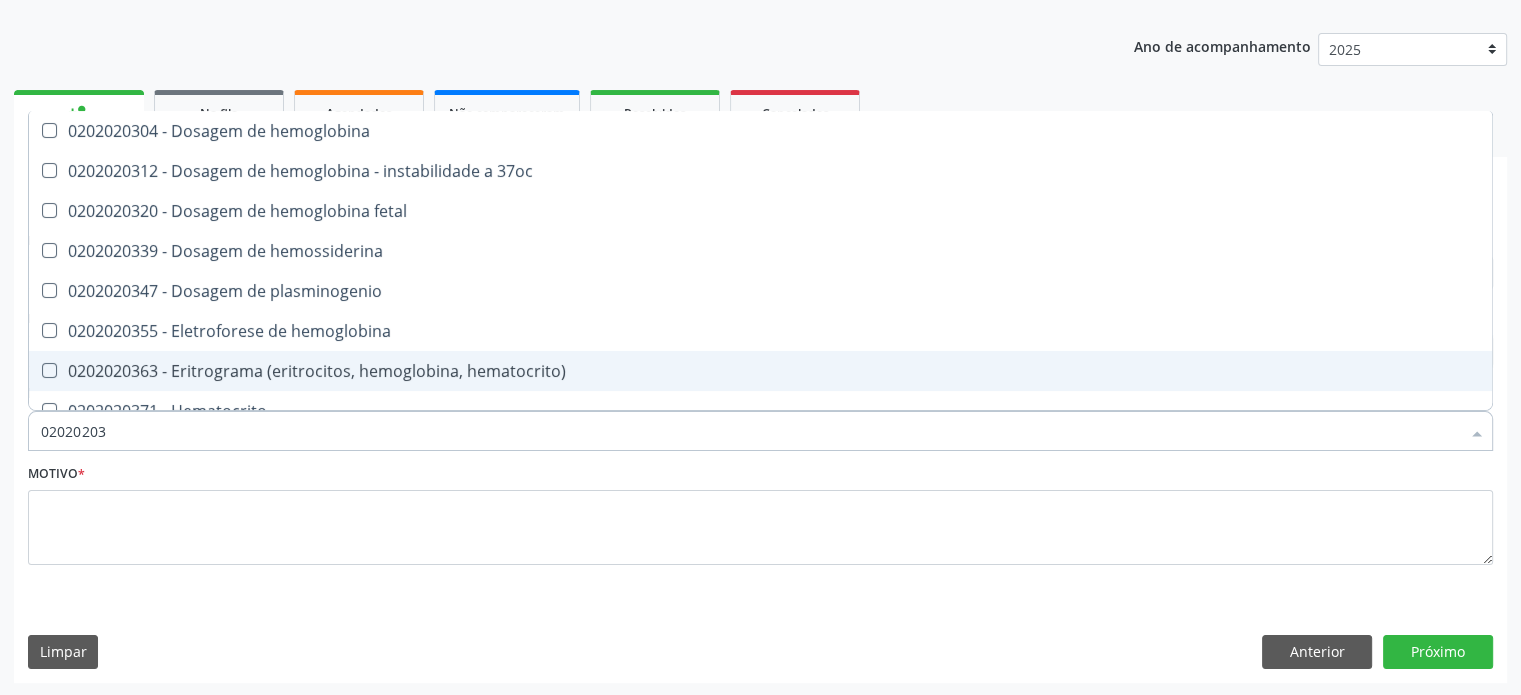 type on "0202020" 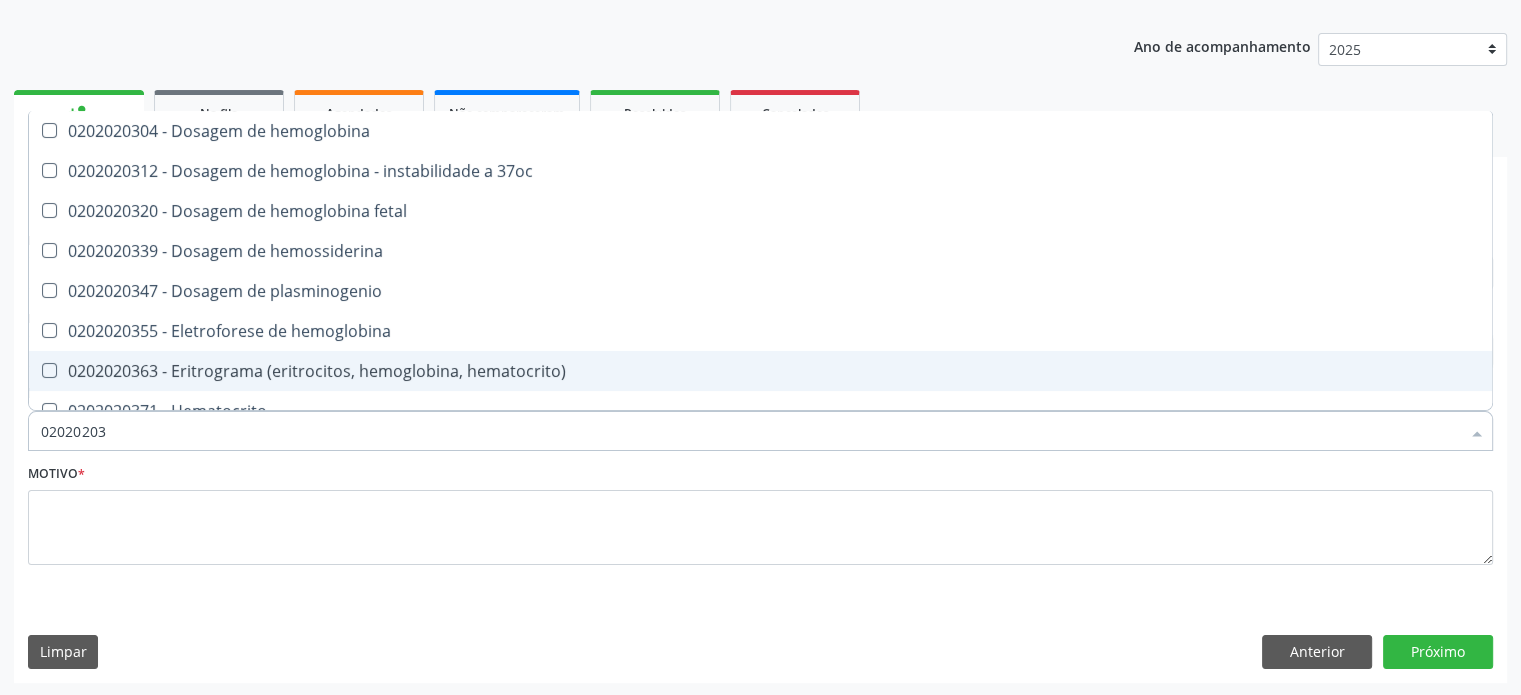 checkbox on "false" 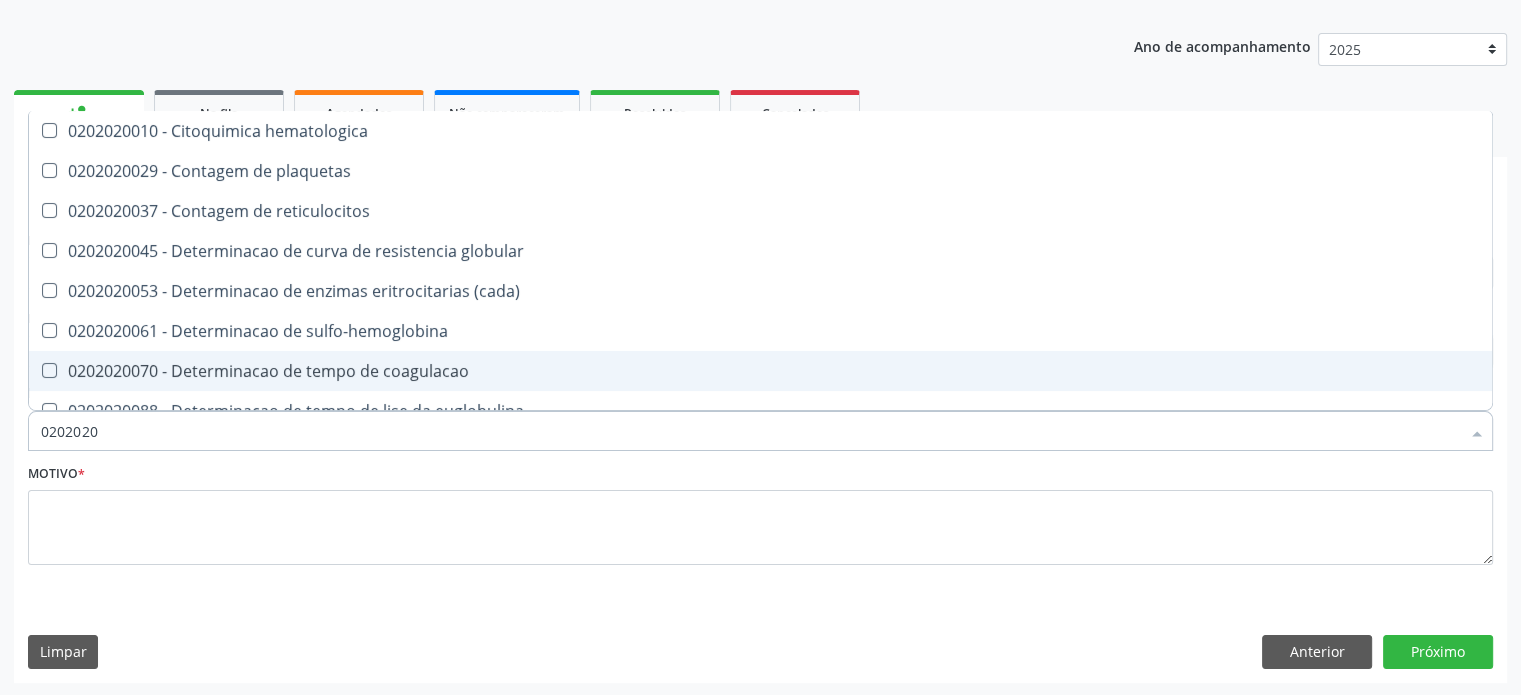 type on "020202" 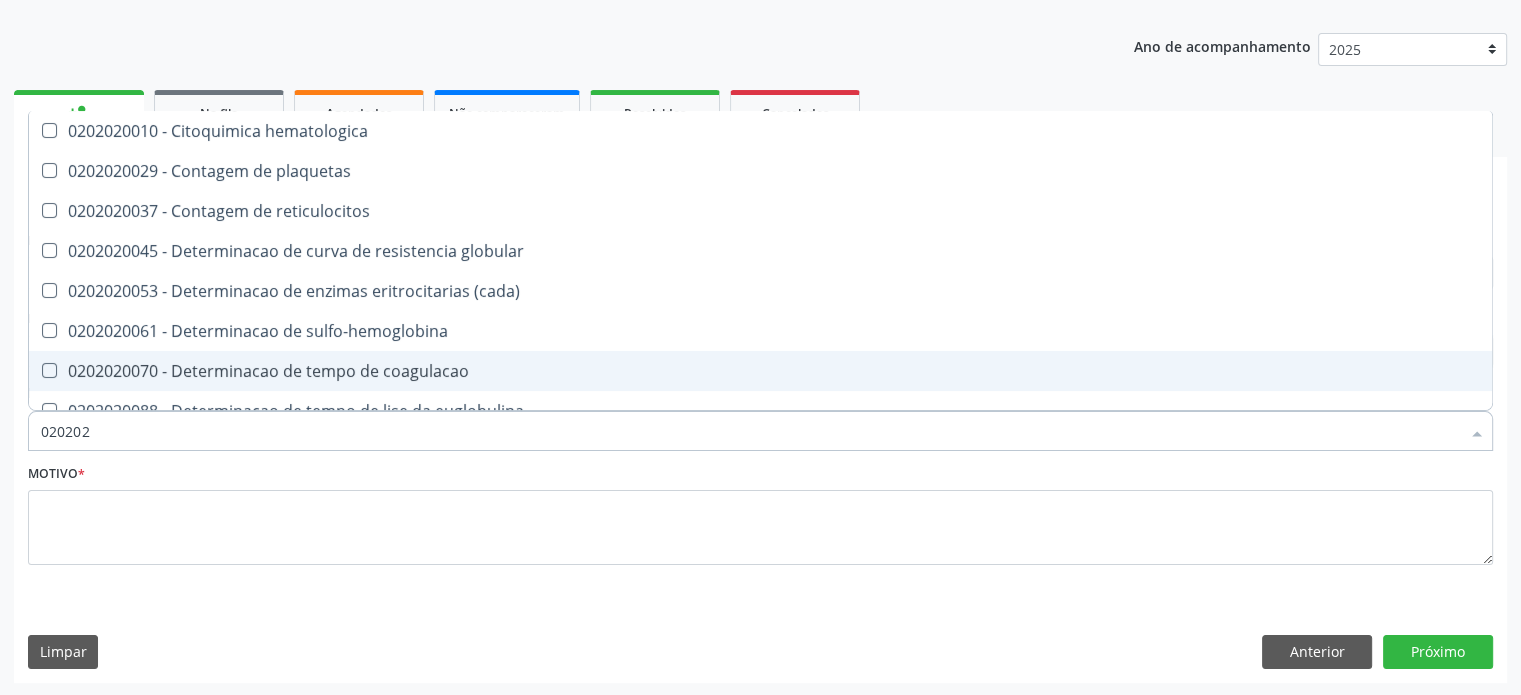type on "02020" 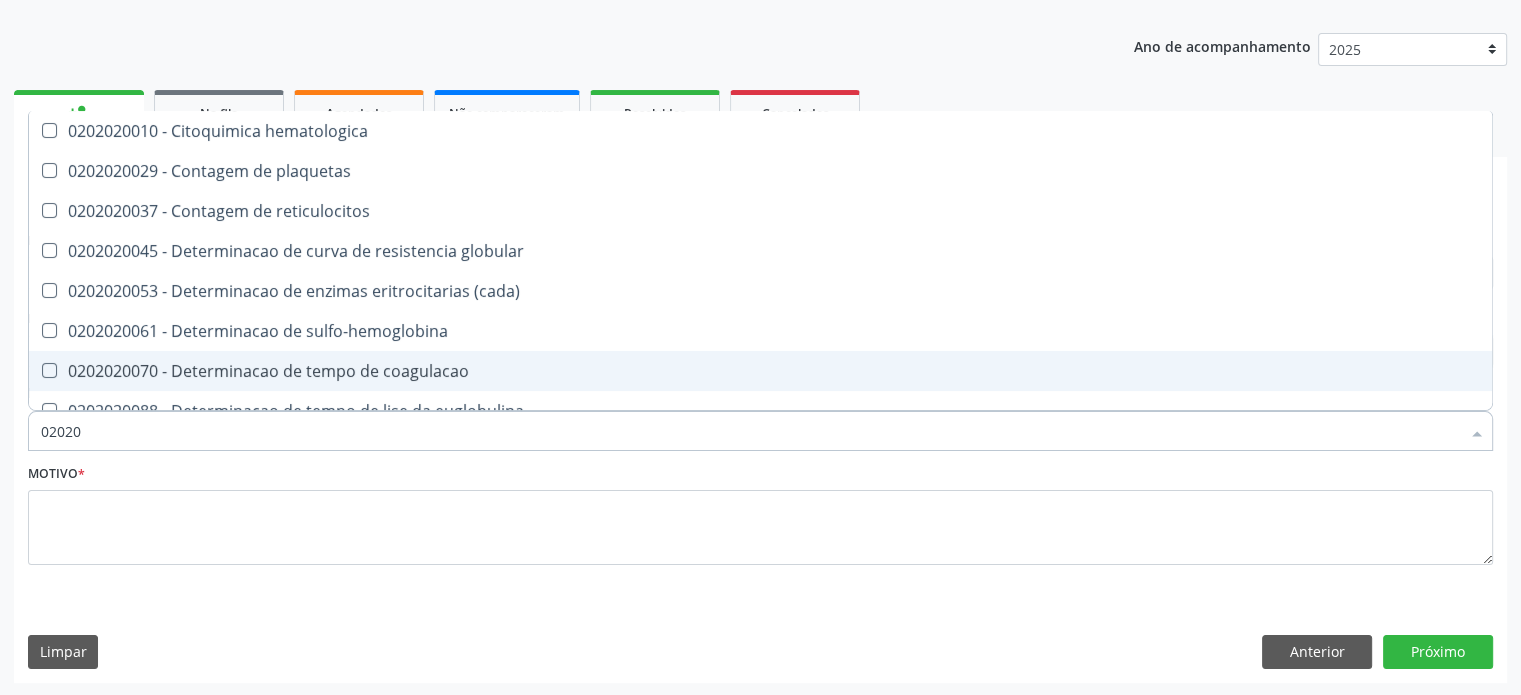 checkbox on "true" 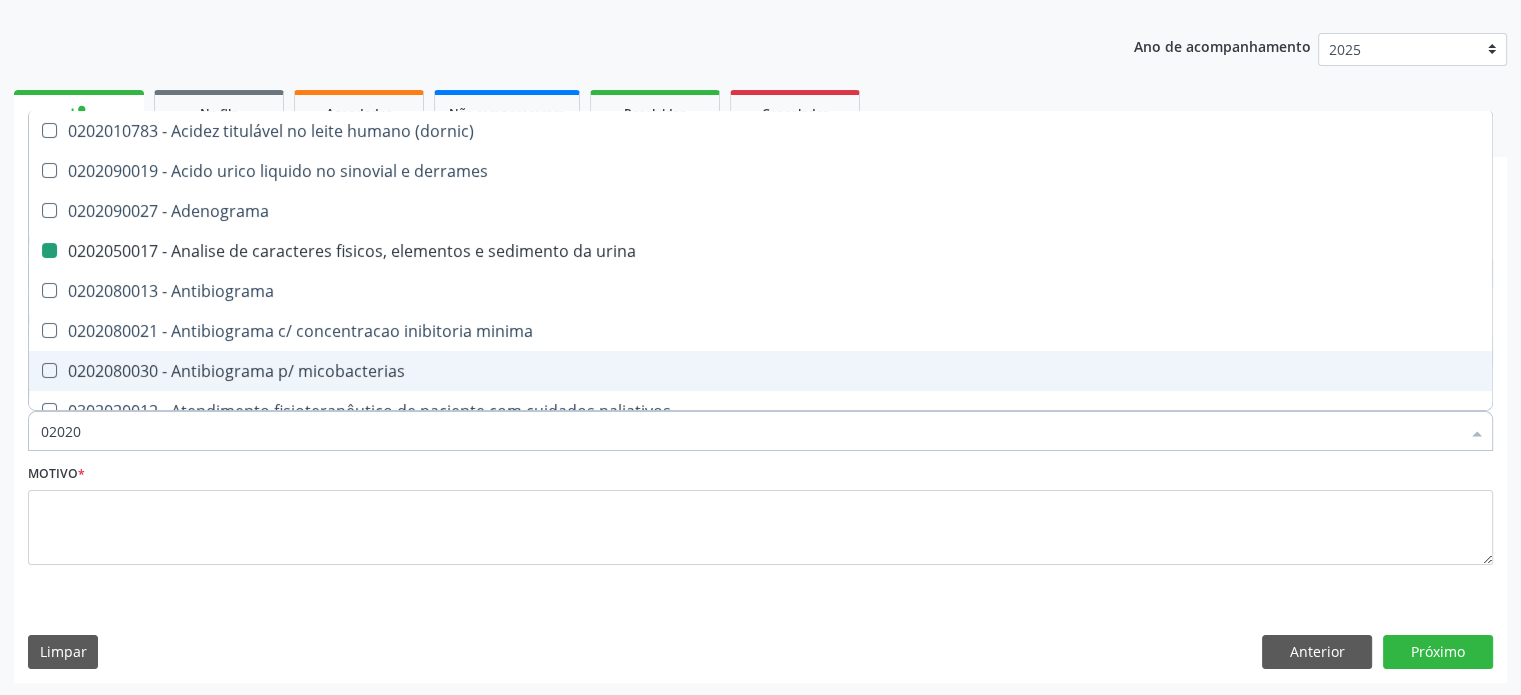 type on "020201" 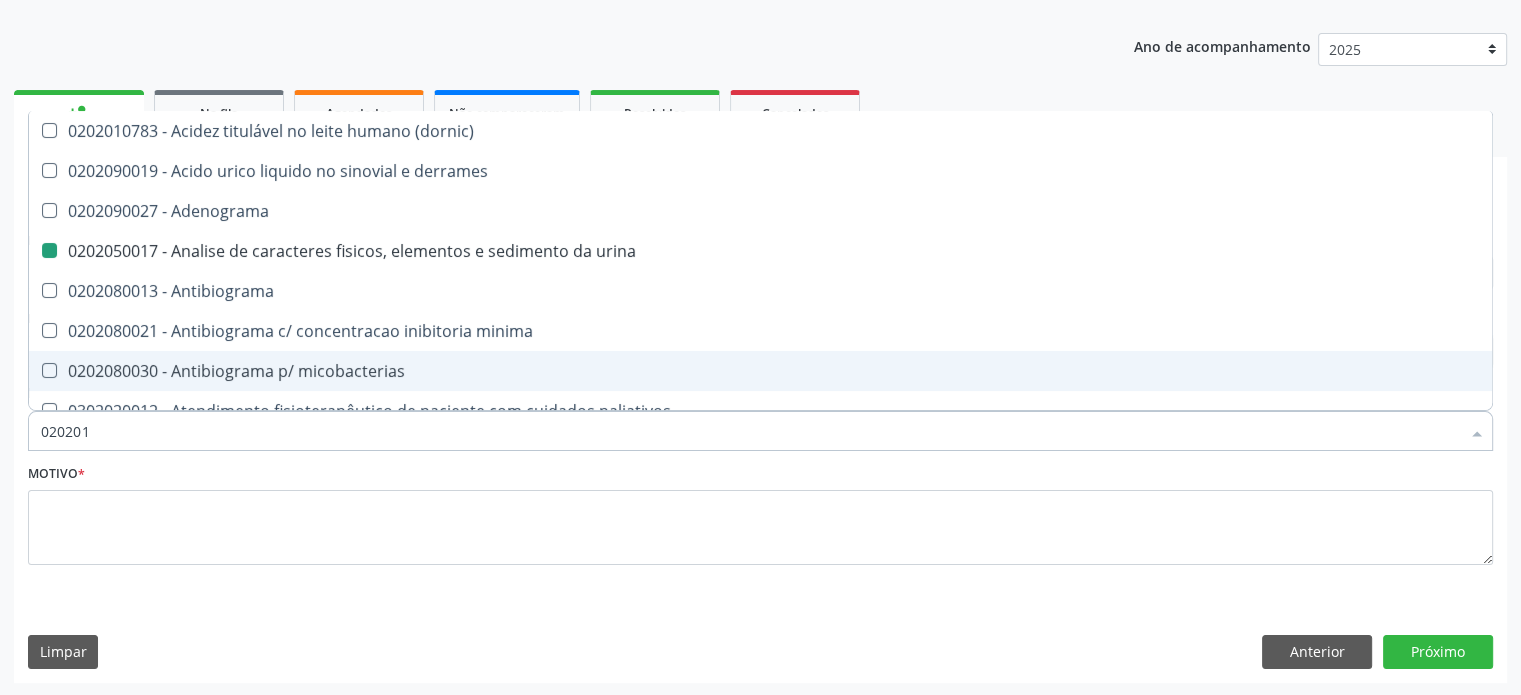 checkbox on "true" 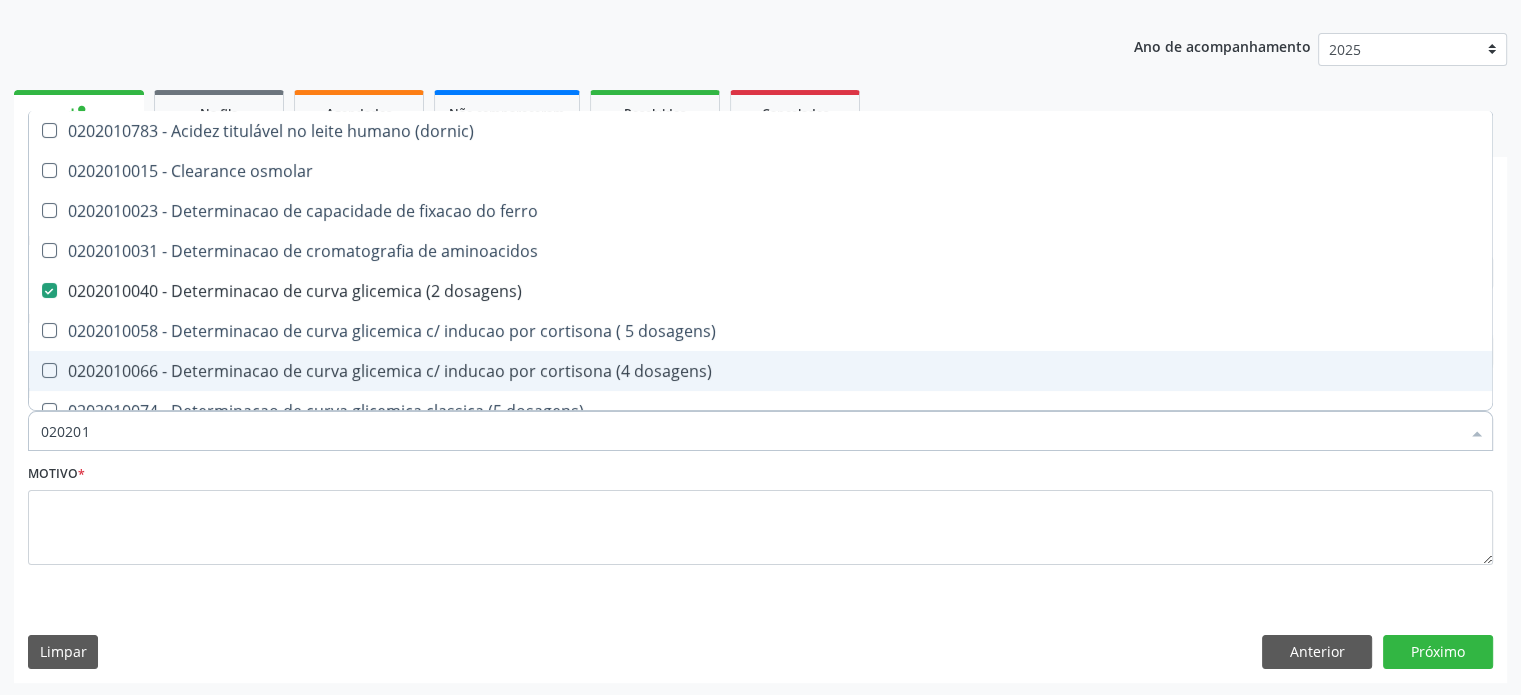 type on "0202010" 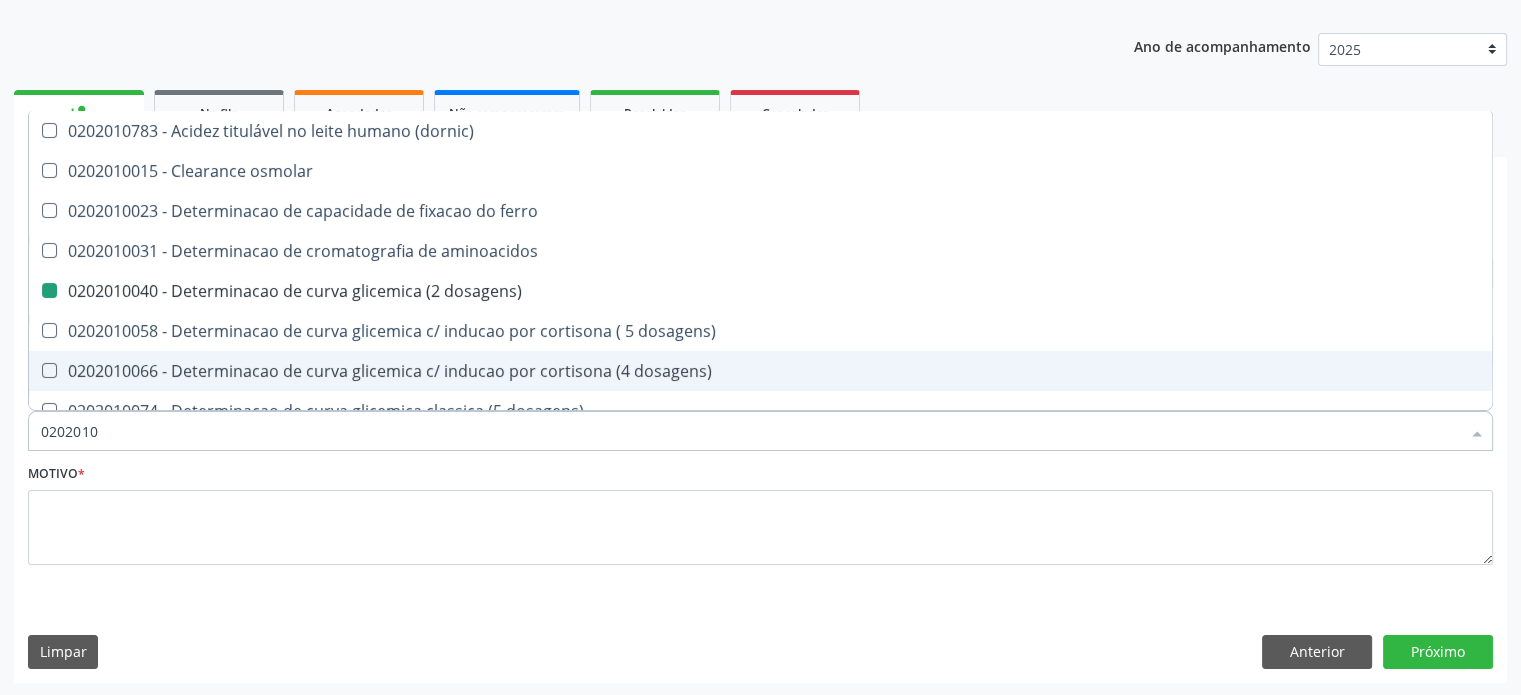 type on "02020106" 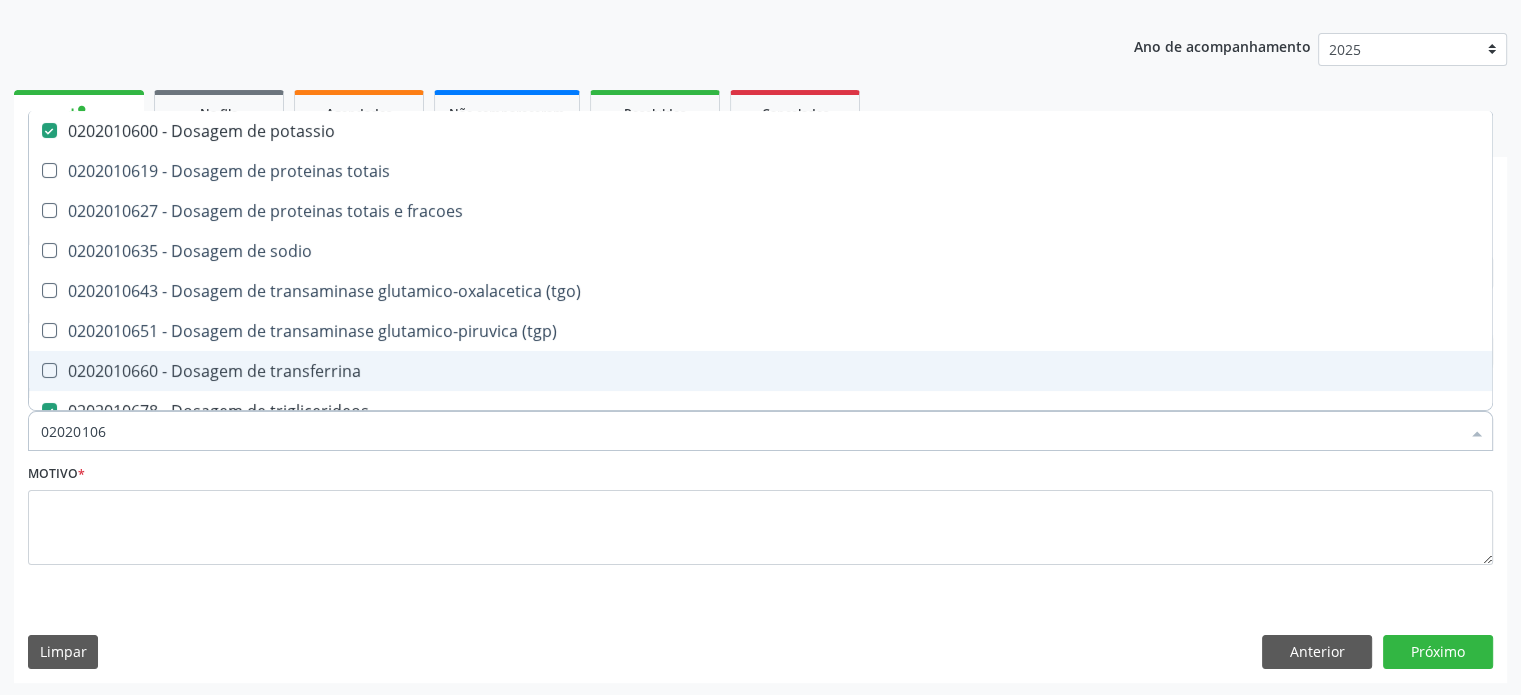 type on "020201065" 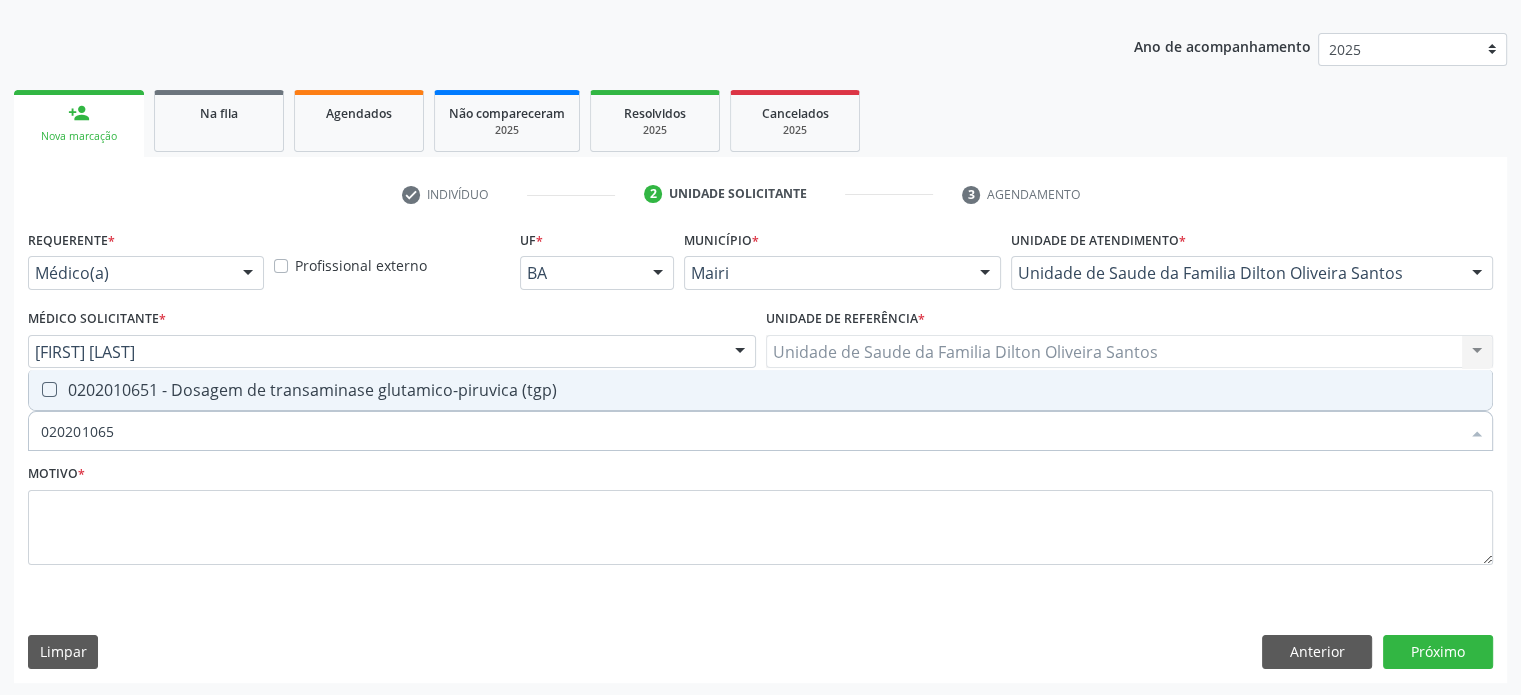 type on "0202010651" 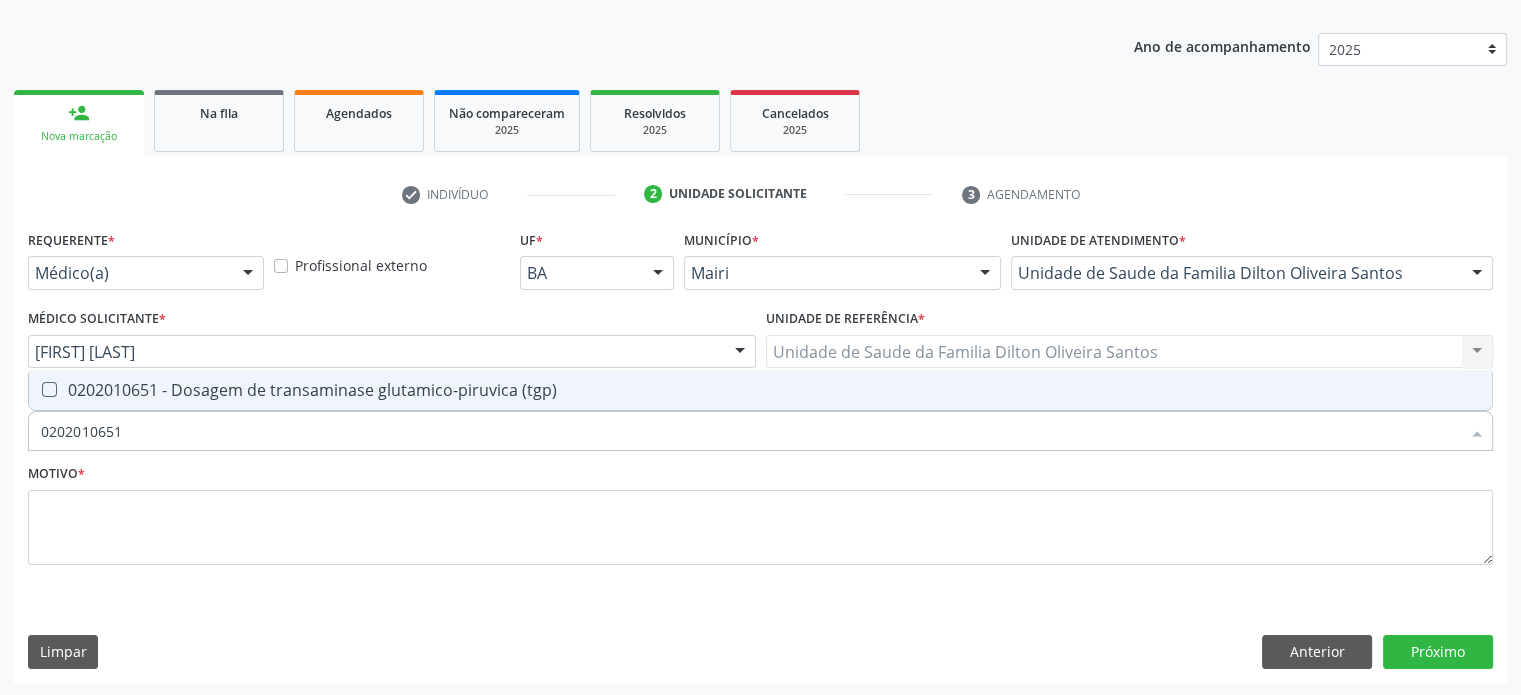 click on "0202010651 - Dosagem de transaminase glutamico-piruvica (tgp)" at bounding box center [760, 390] 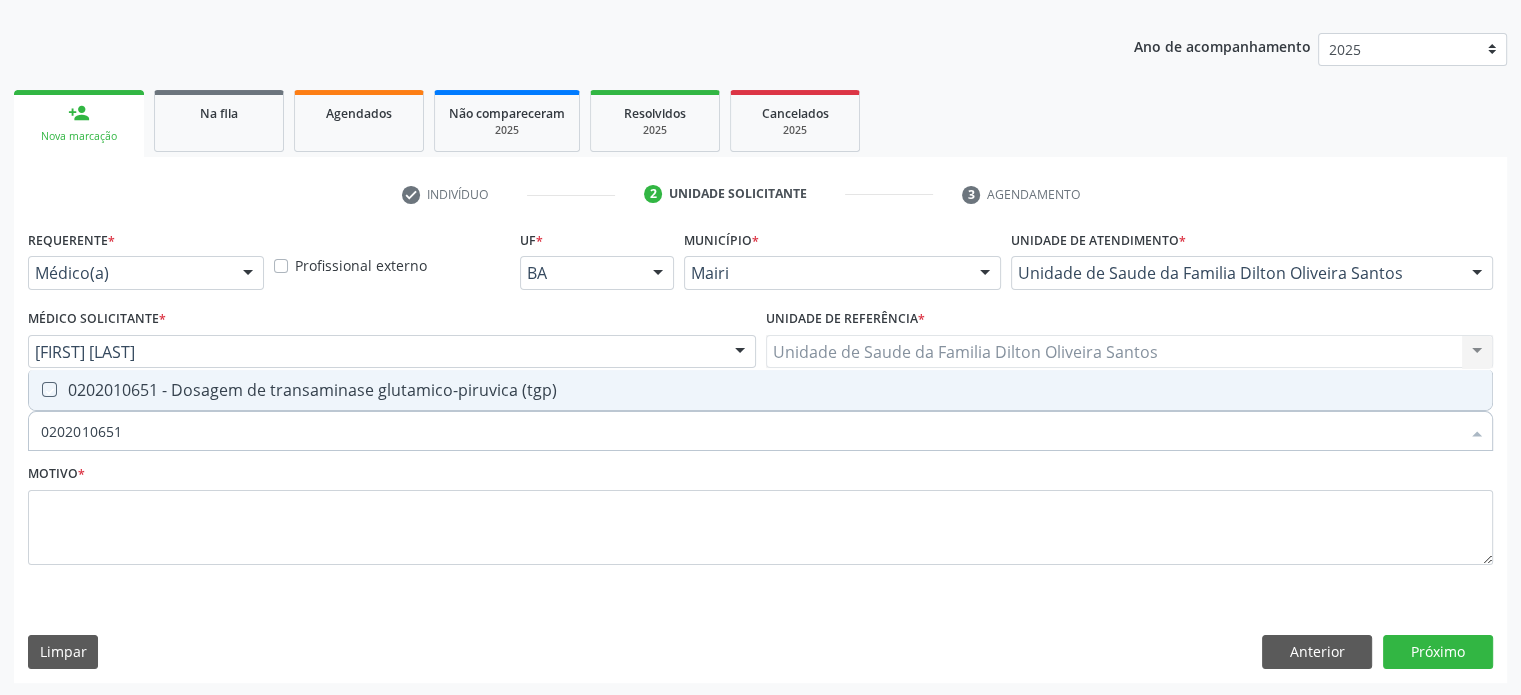 checkbox on "true" 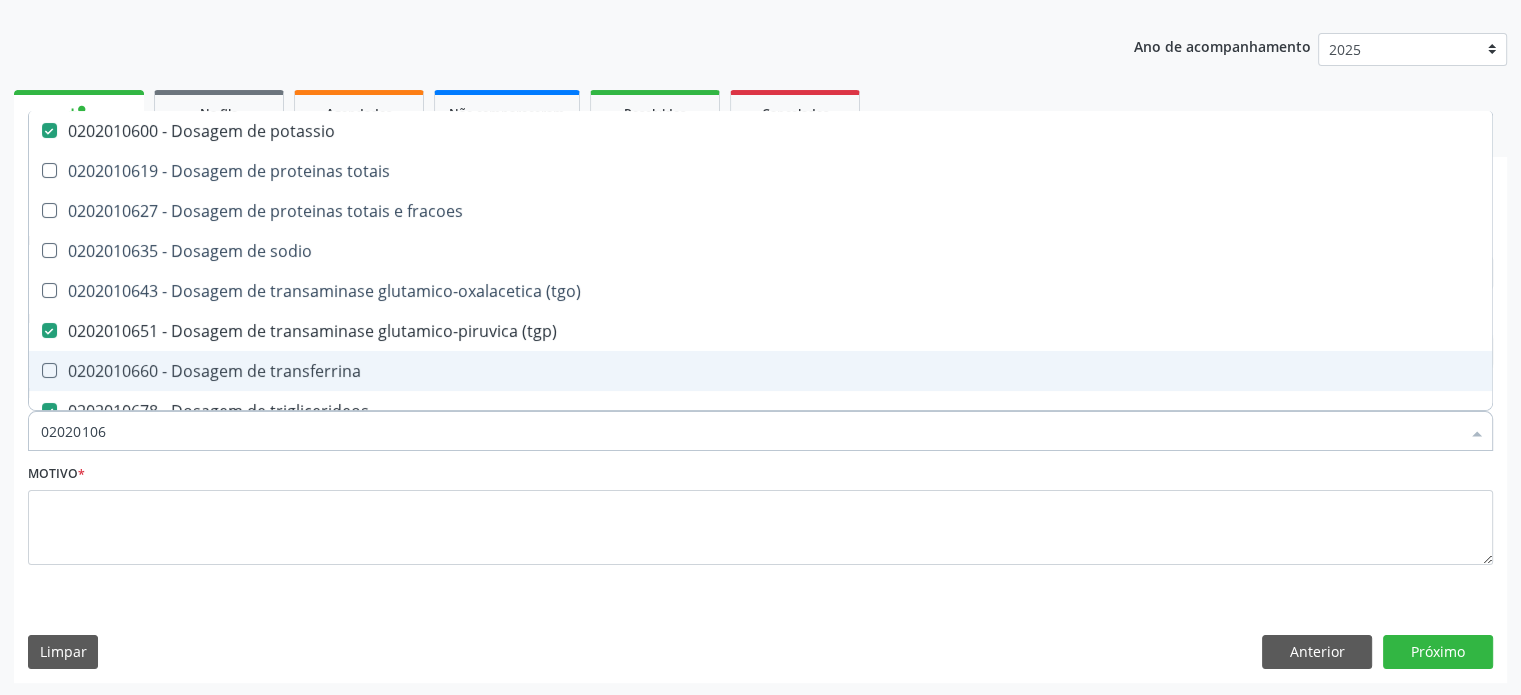 type on "020201064" 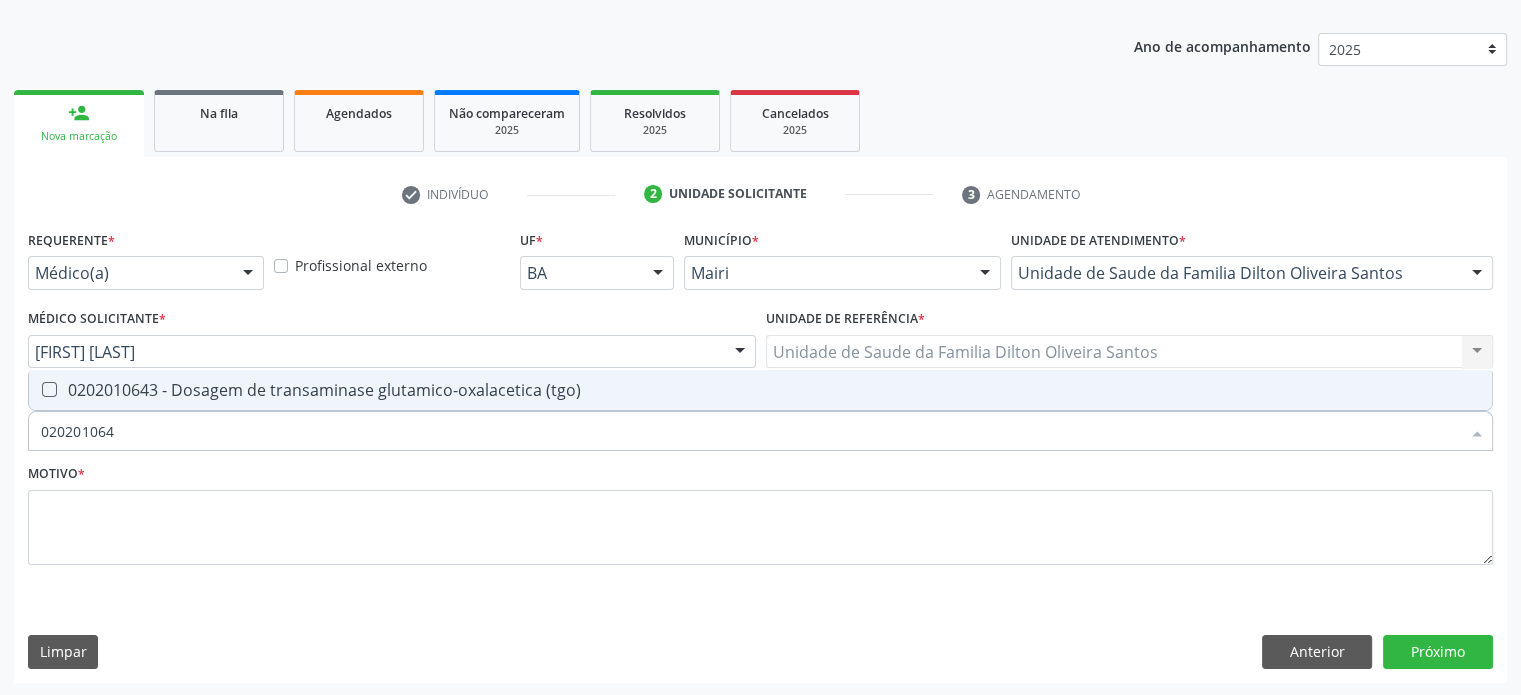 type on "0202010643" 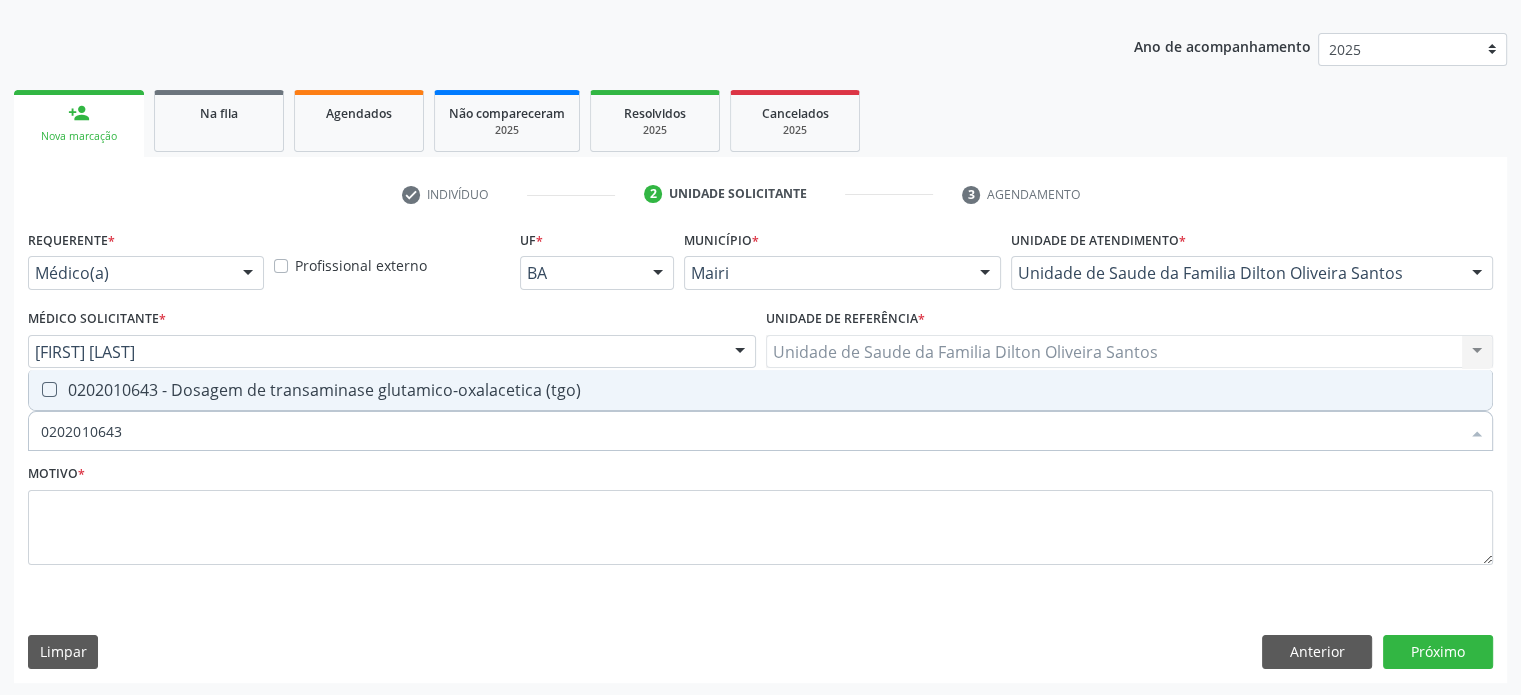 click on "0202010643 - Dosagem de transaminase glutamico-oxalacetica (tgo)" at bounding box center [760, 390] 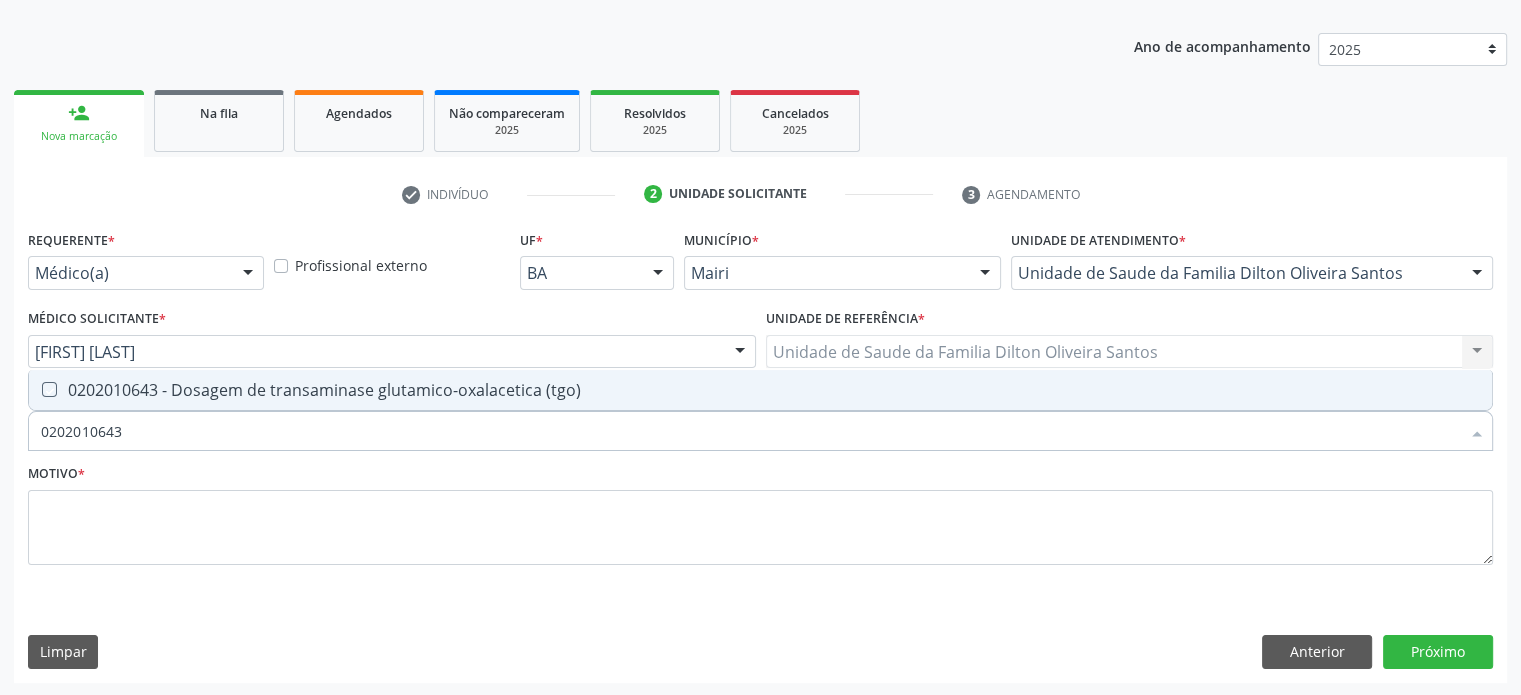 checkbox on "true" 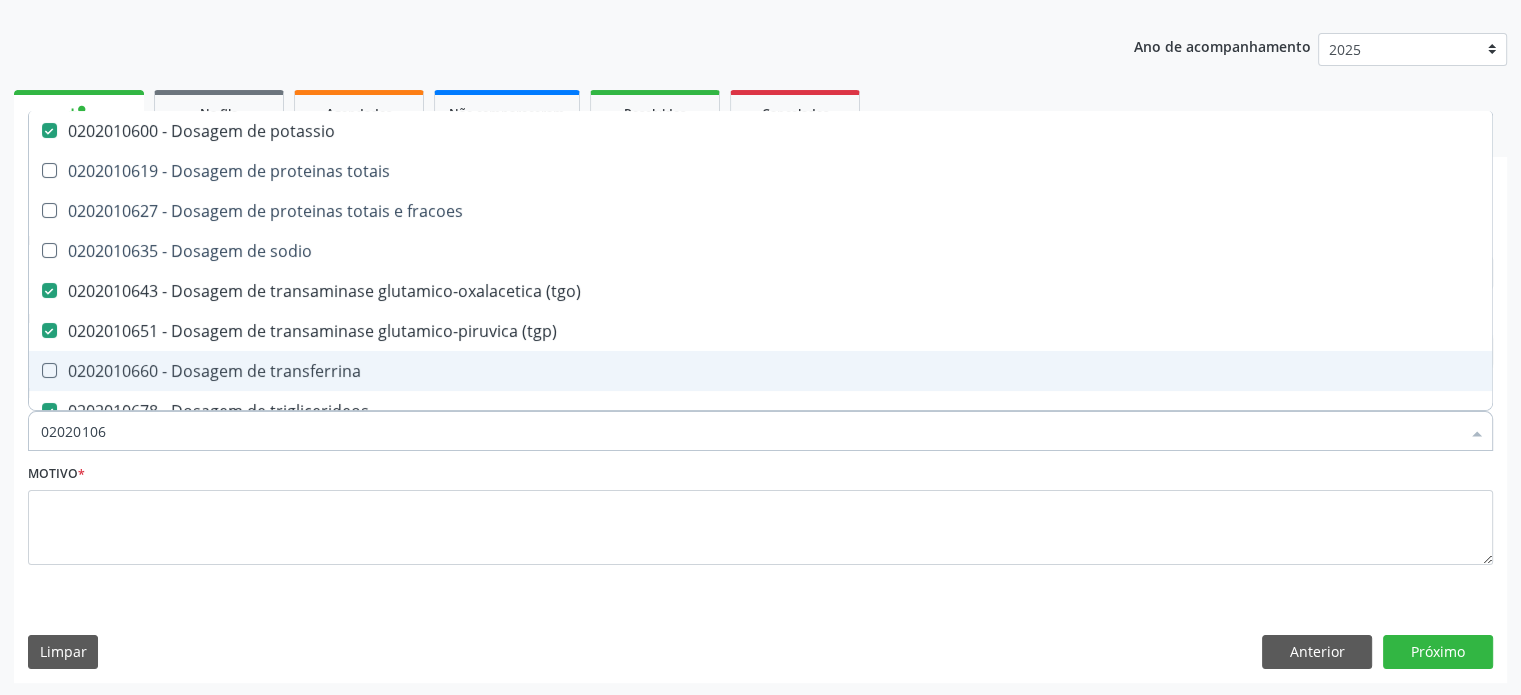 type on "0202010" 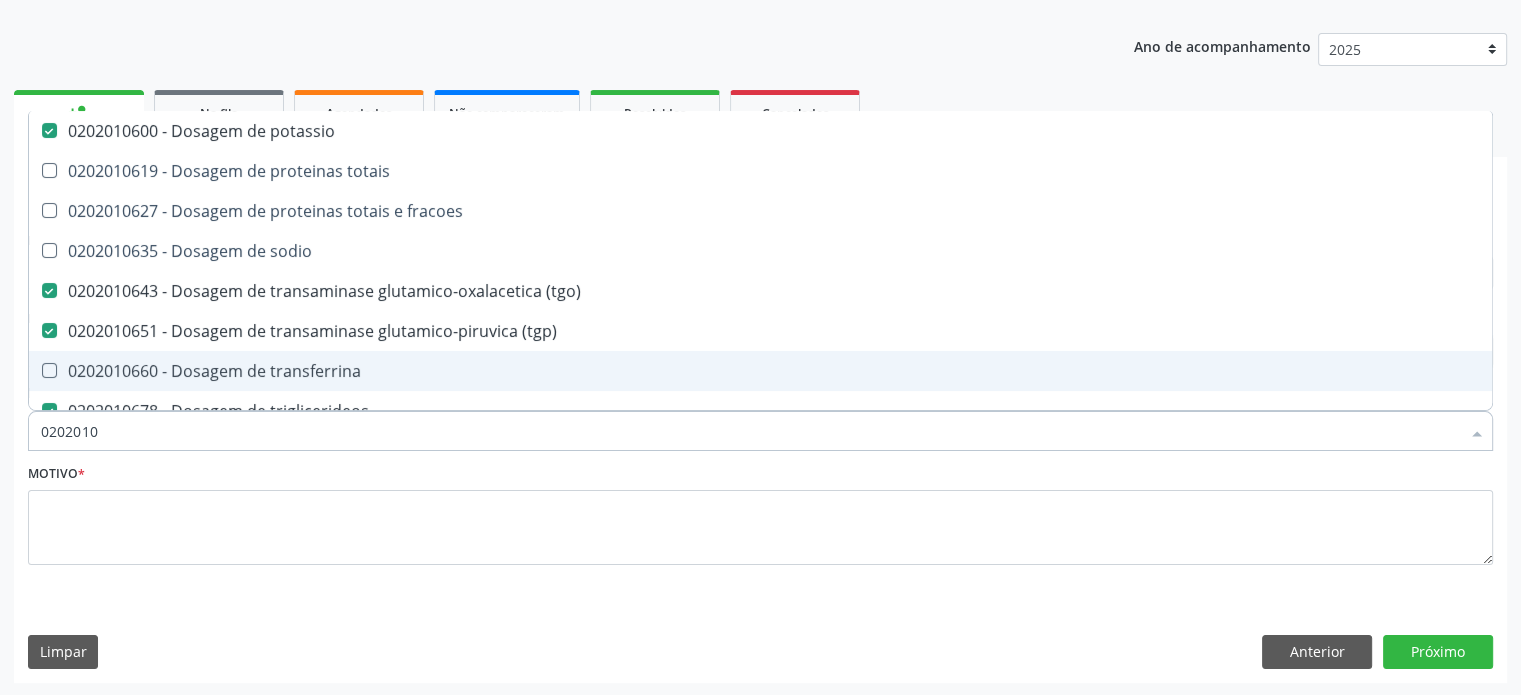checkbox on "false" 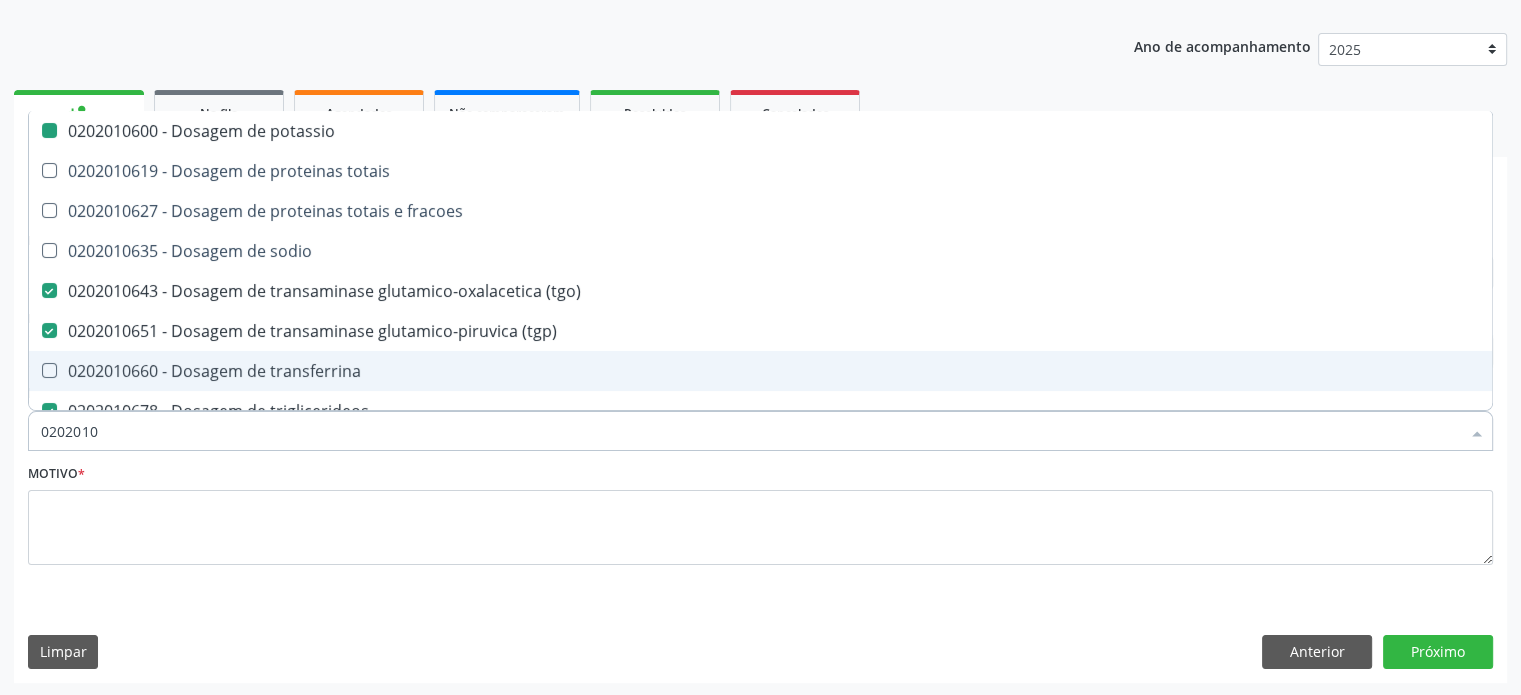 checkbox on "false" 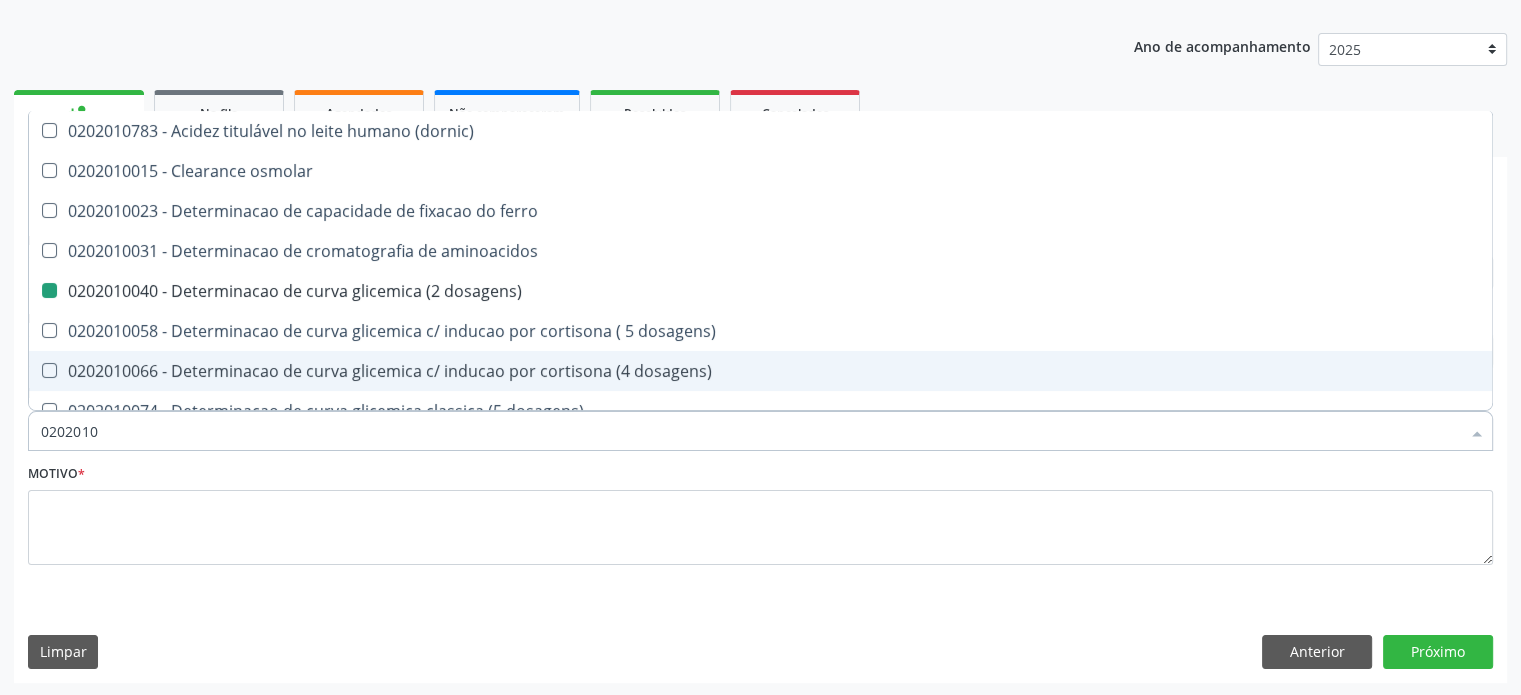 type on "[NUMBER]" 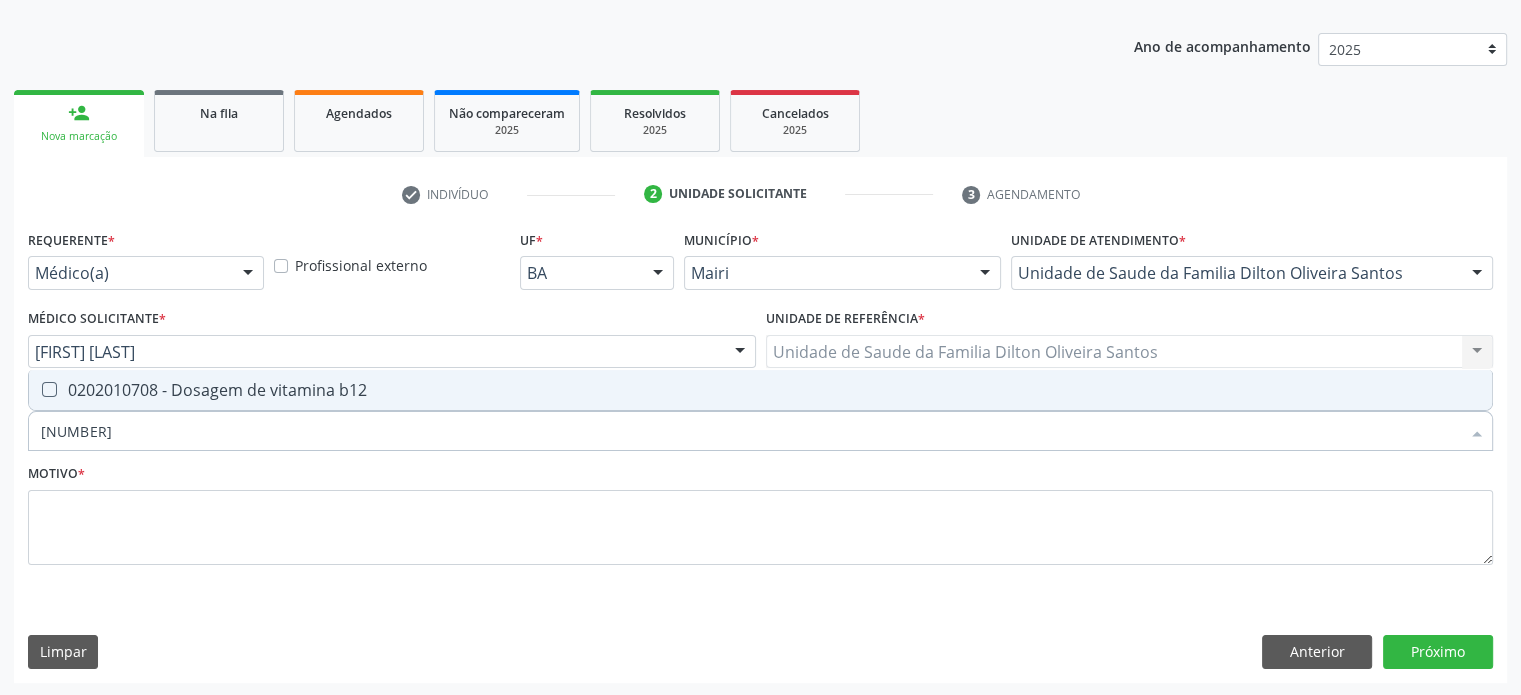 click on "0202010708 - Dosagem de vitamina b12" at bounding box center [760, 390] 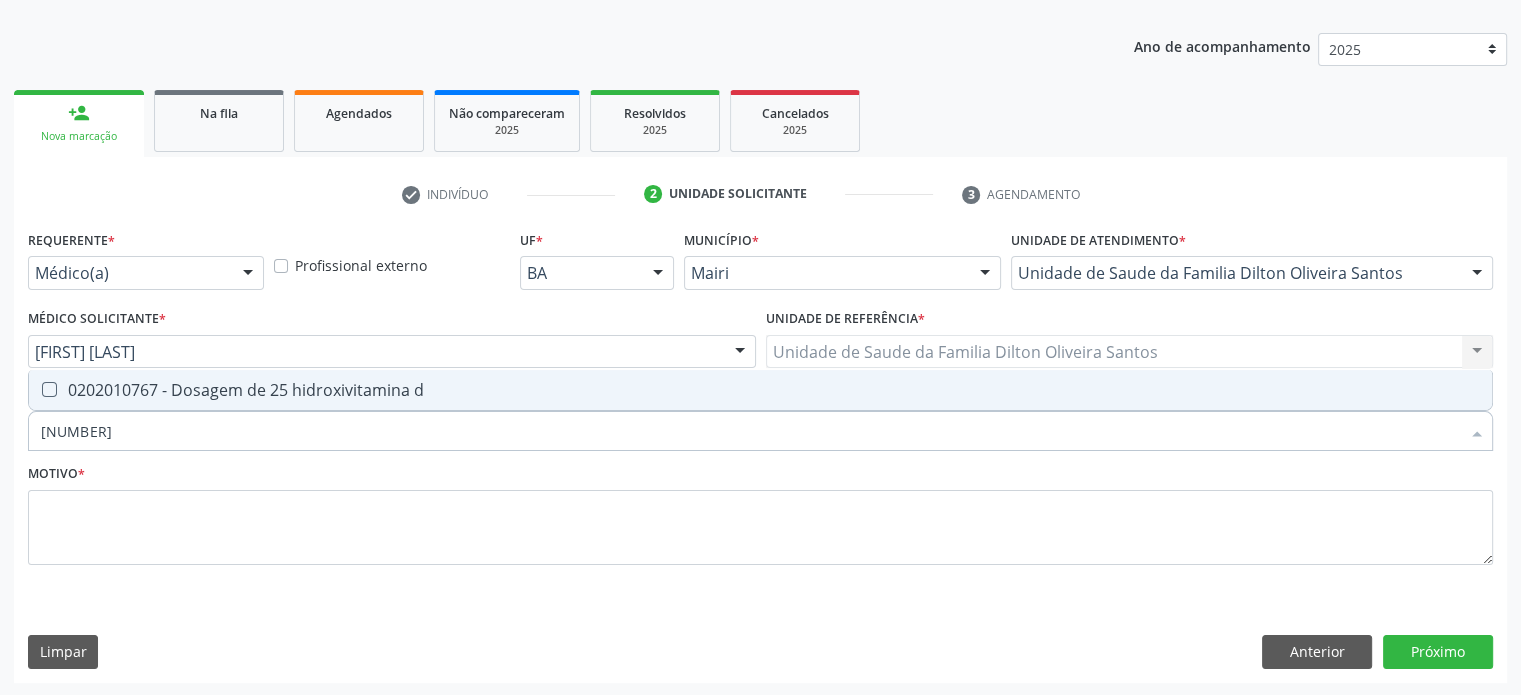 click on "0202010767 - Dosagem de 25 hidroxivitamina d" at bounding box center [760, 390] 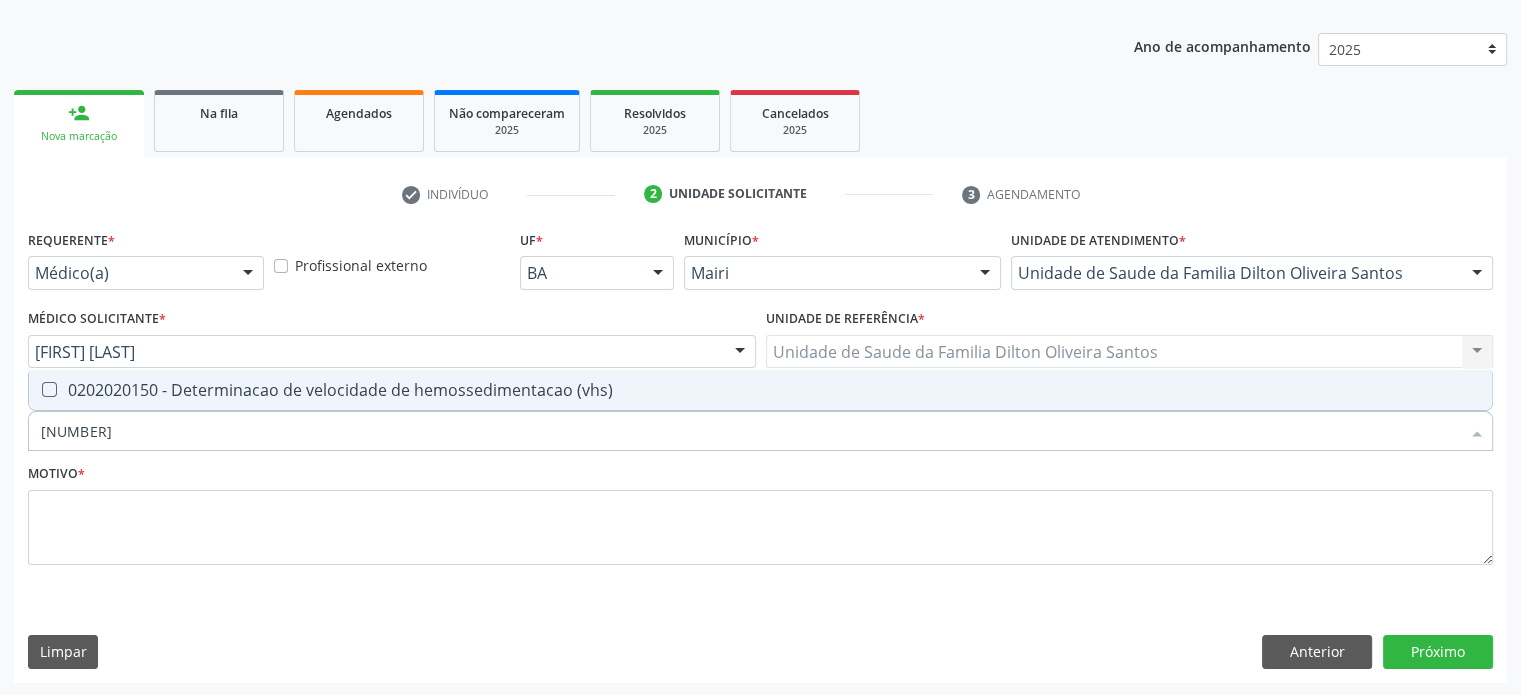 click on "0202020150 - Determinacao de velocidade de hemossedimentacao (vhs)" at bounding box center [760, 390] 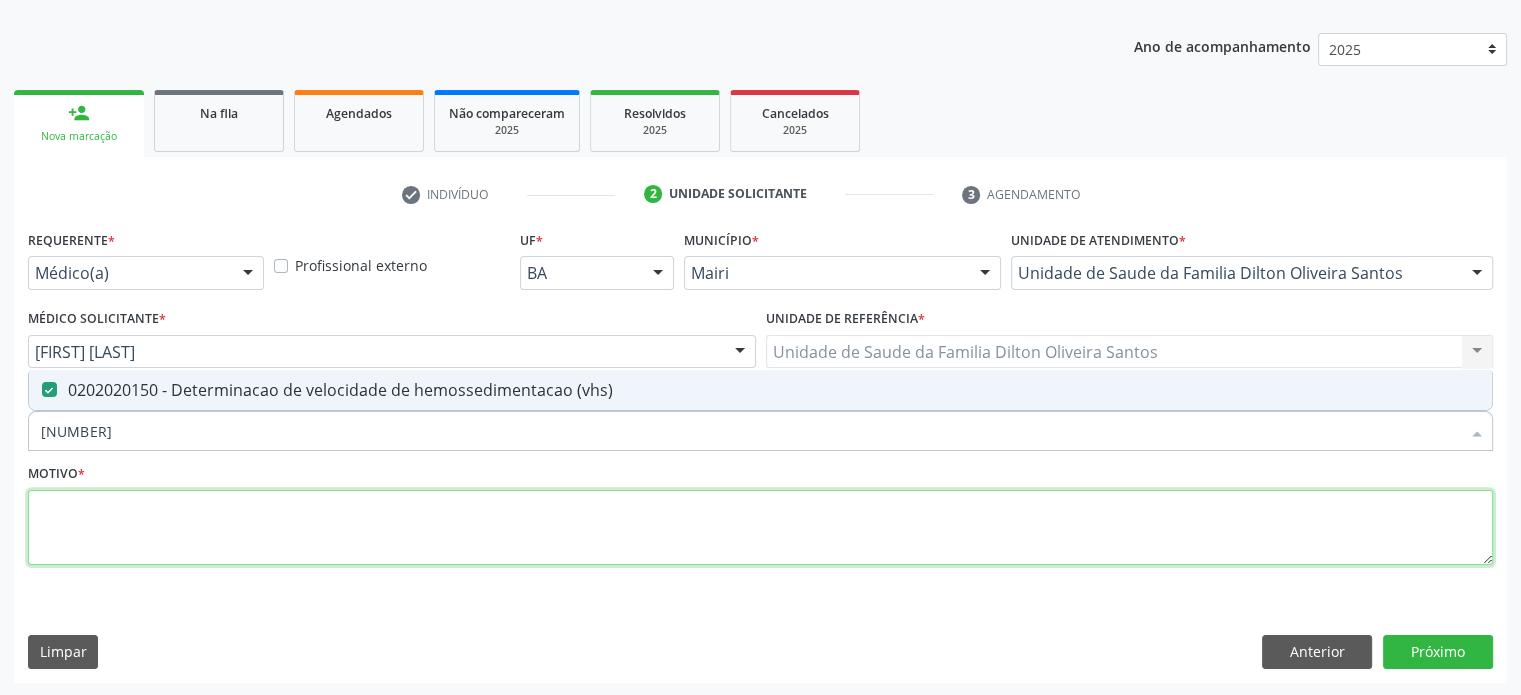 click at bounding box center (760, 528) 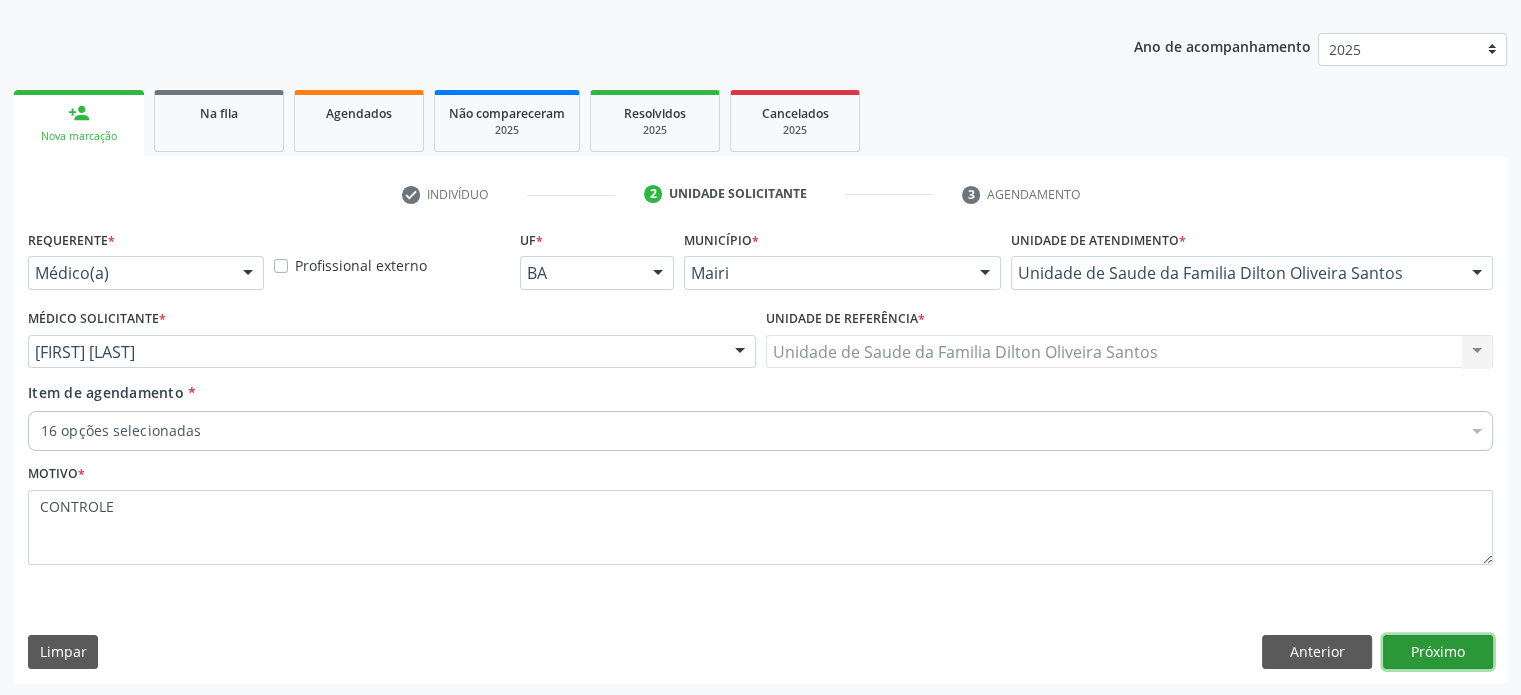 click on "Próximo" at bounding box center [1438, 652] 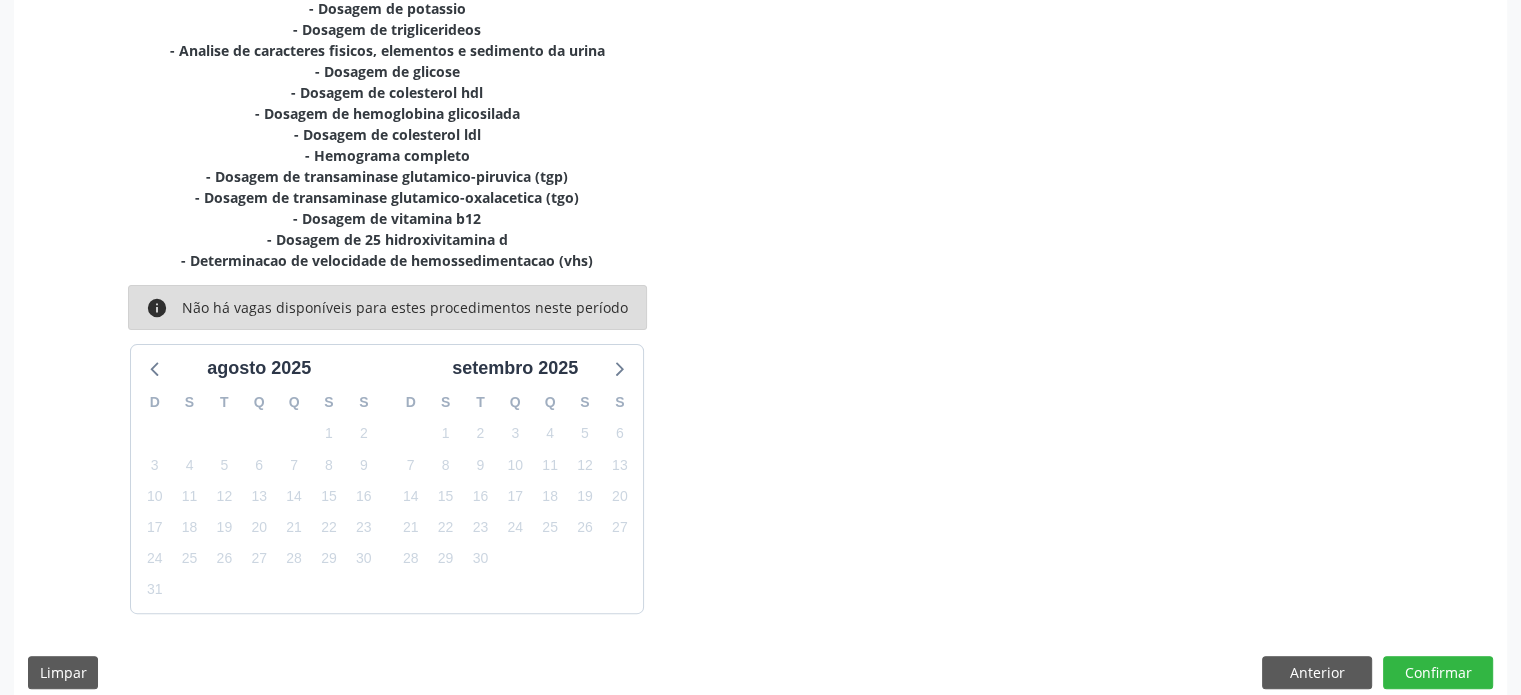 scroll, scrollTop: 548, scrollLeft: 0, axis: vertical 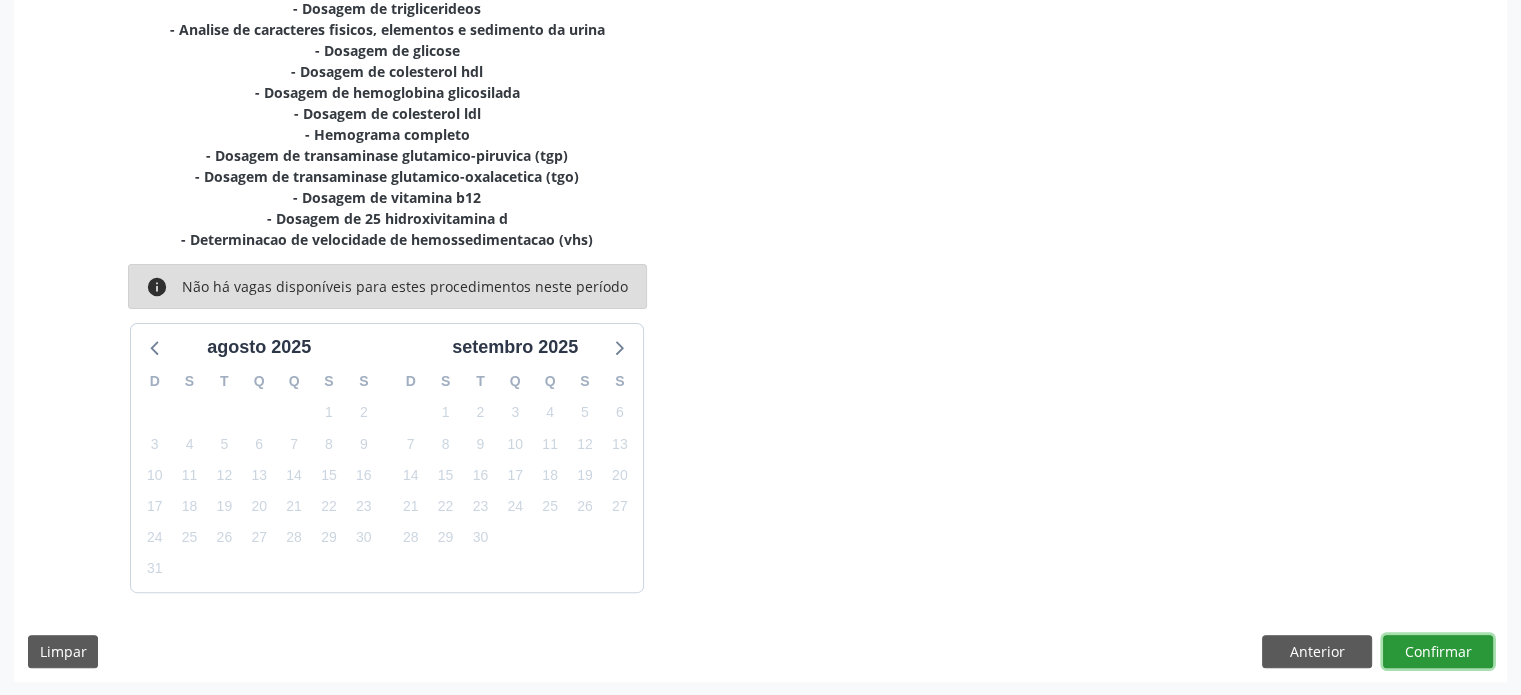 click on "Confirmar" at bounding box center (1438, 652) 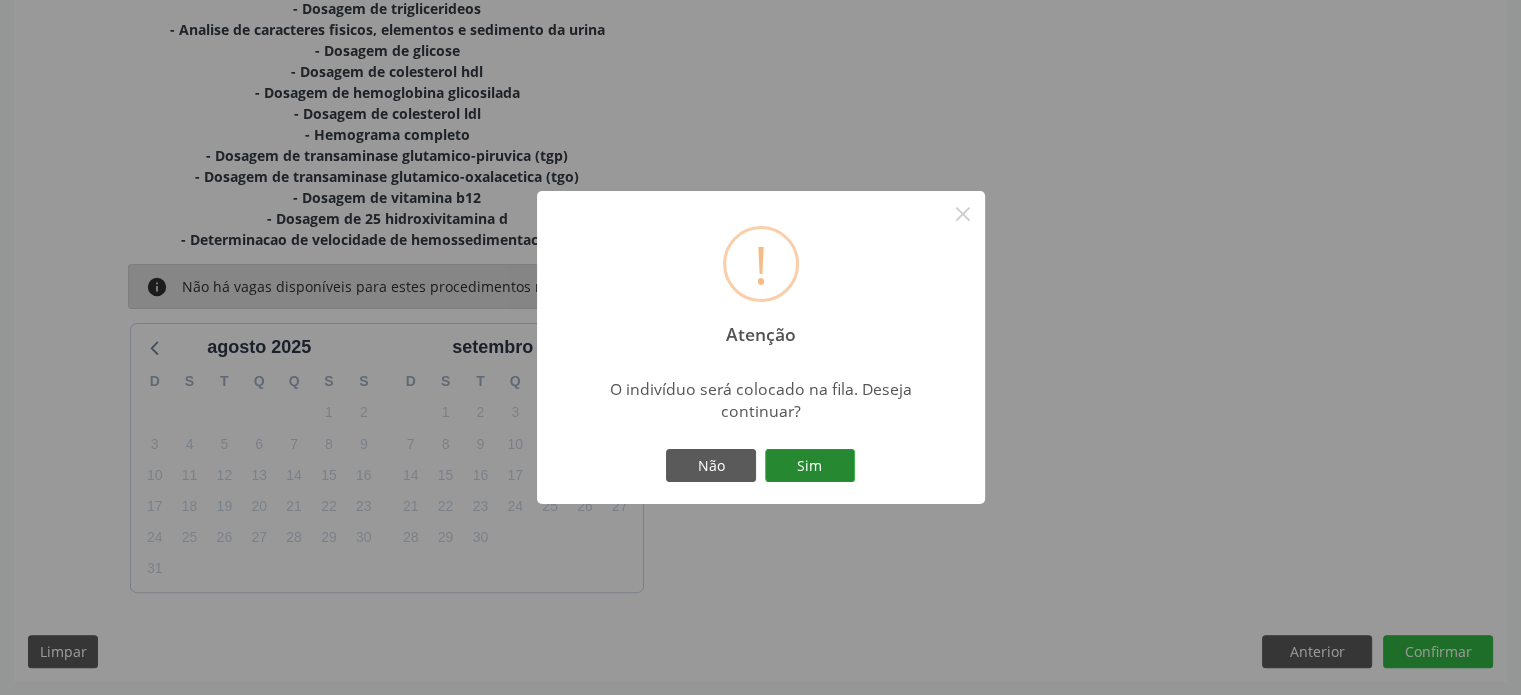 click on "Sim" at bounding box center (810, 466) 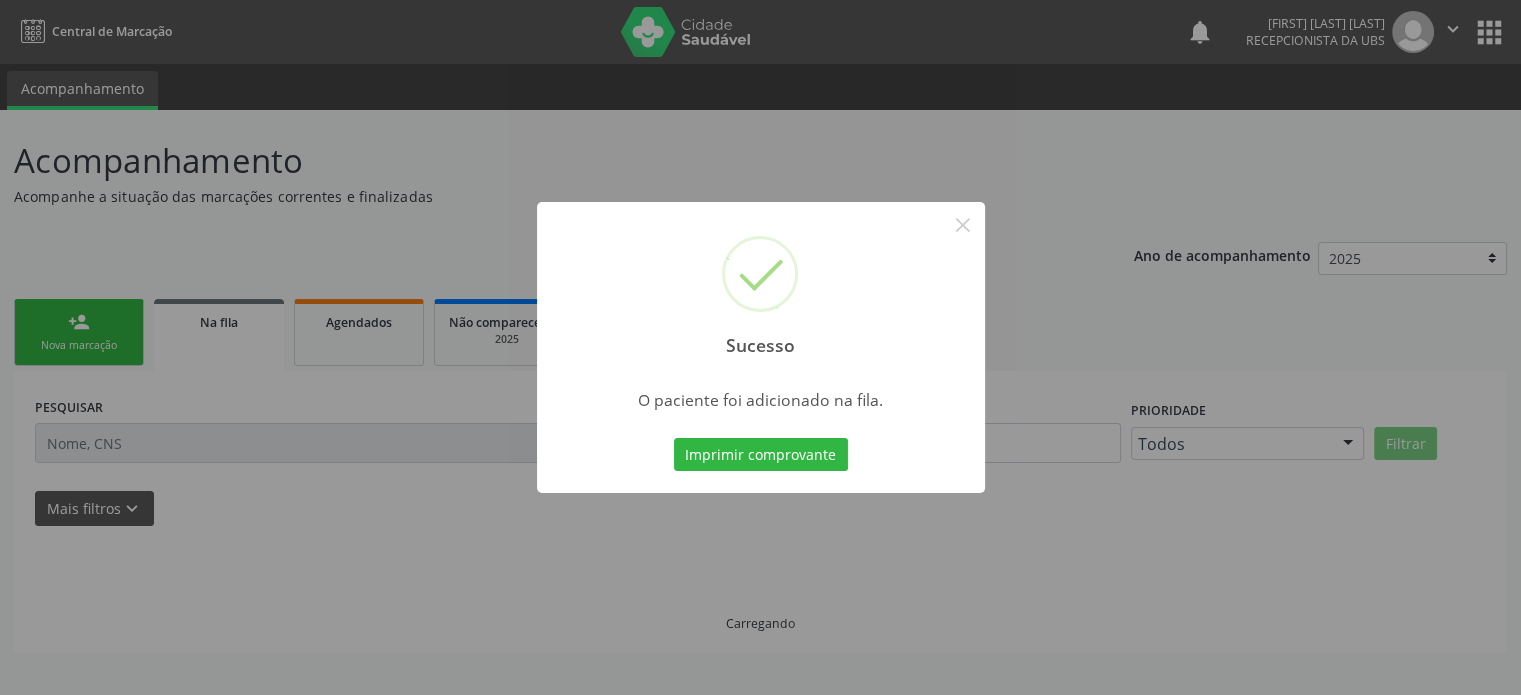 scroll, scrollTop: 0, scrollLeft: 0, axis: both 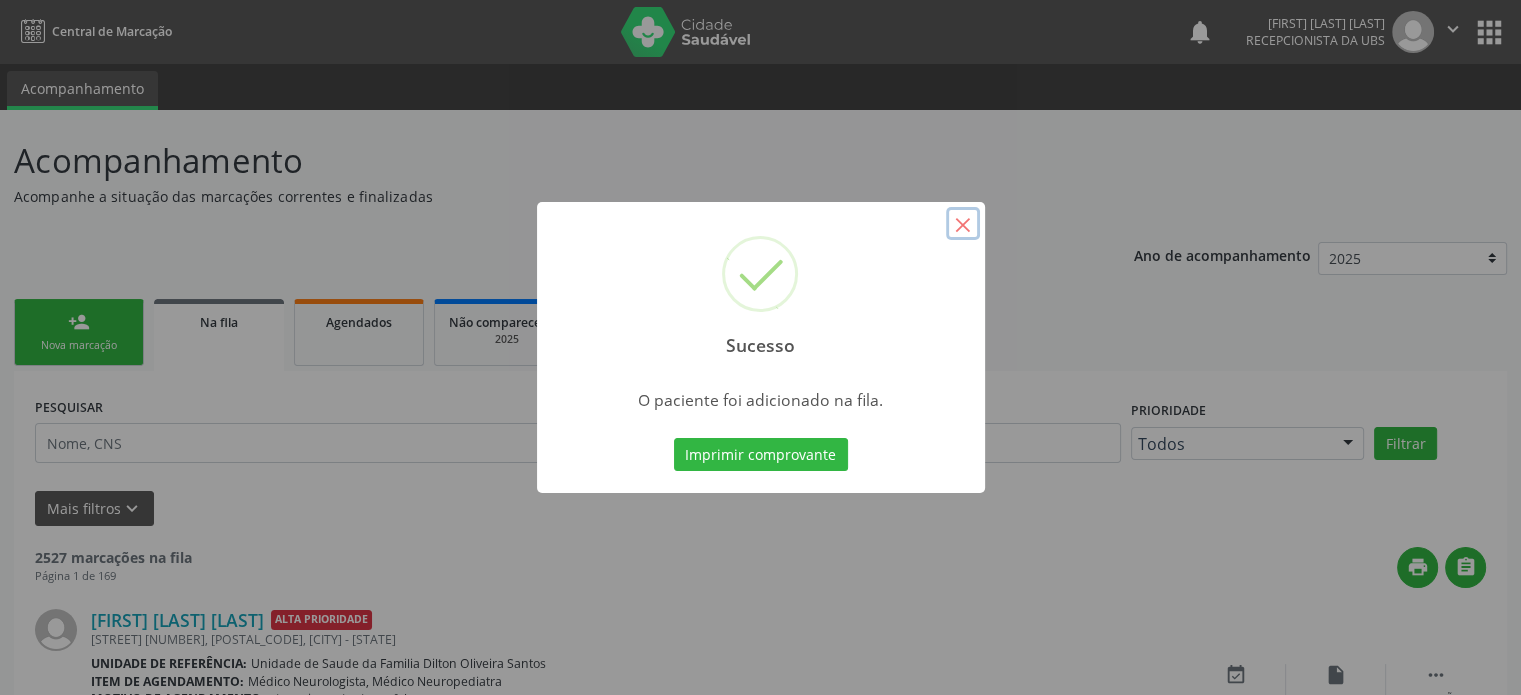 click on "×" at bounding box center [963, 224] 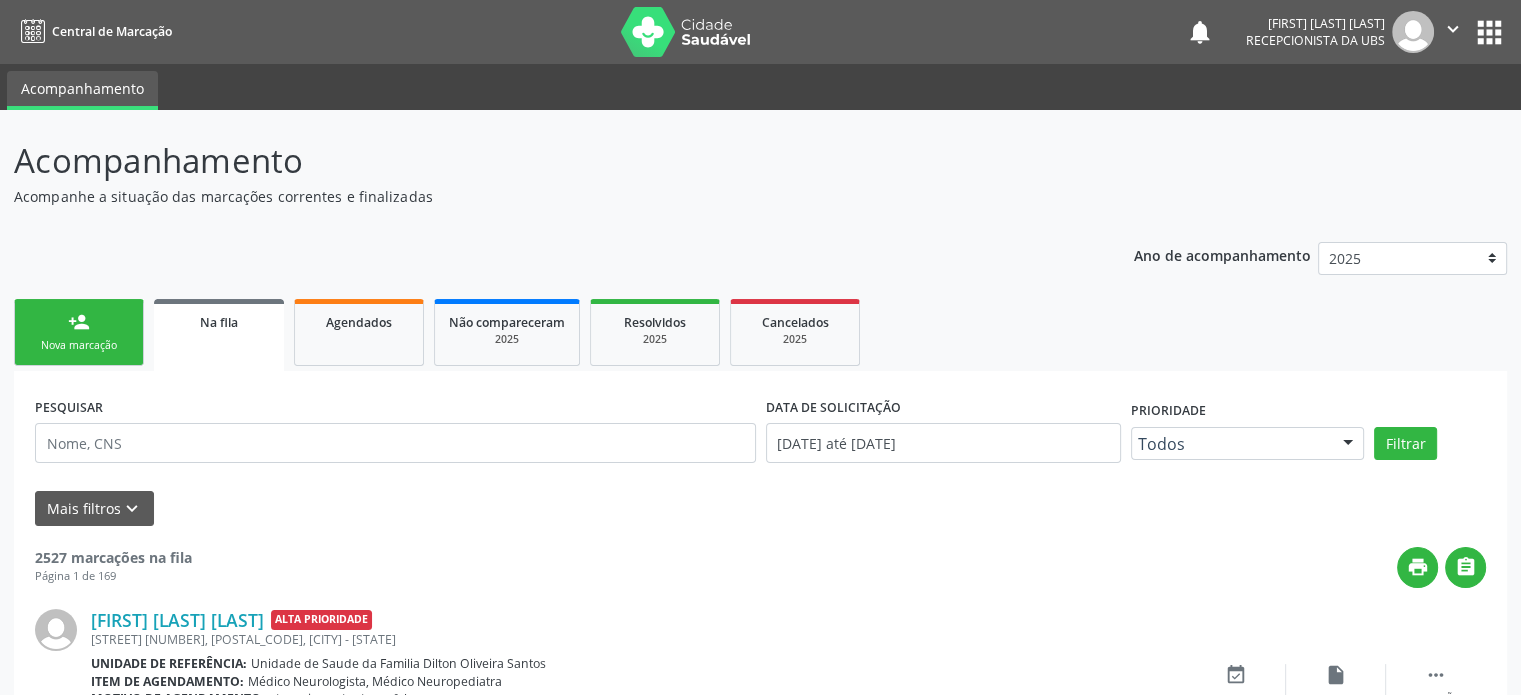 click on "person_add" at bounding box center (79, 322) 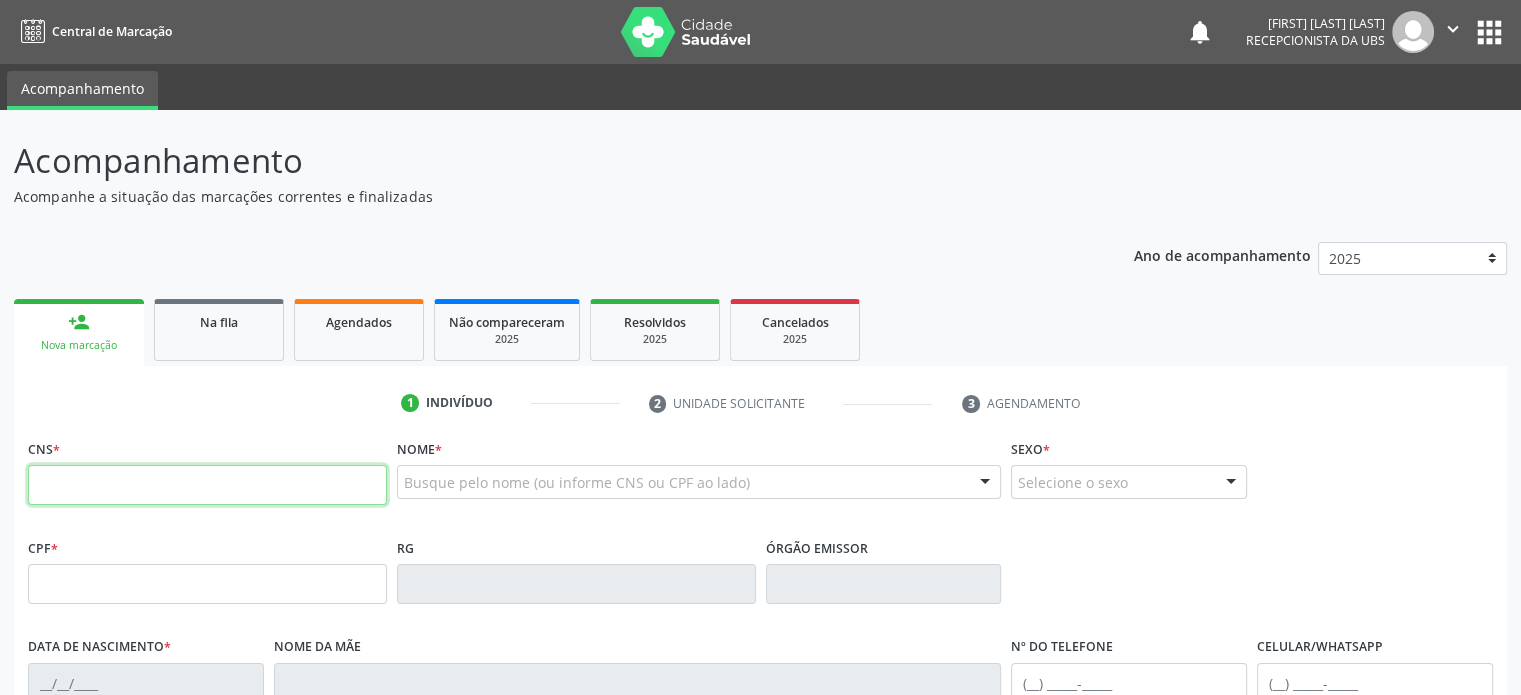 click at bounding box center [207, 485] 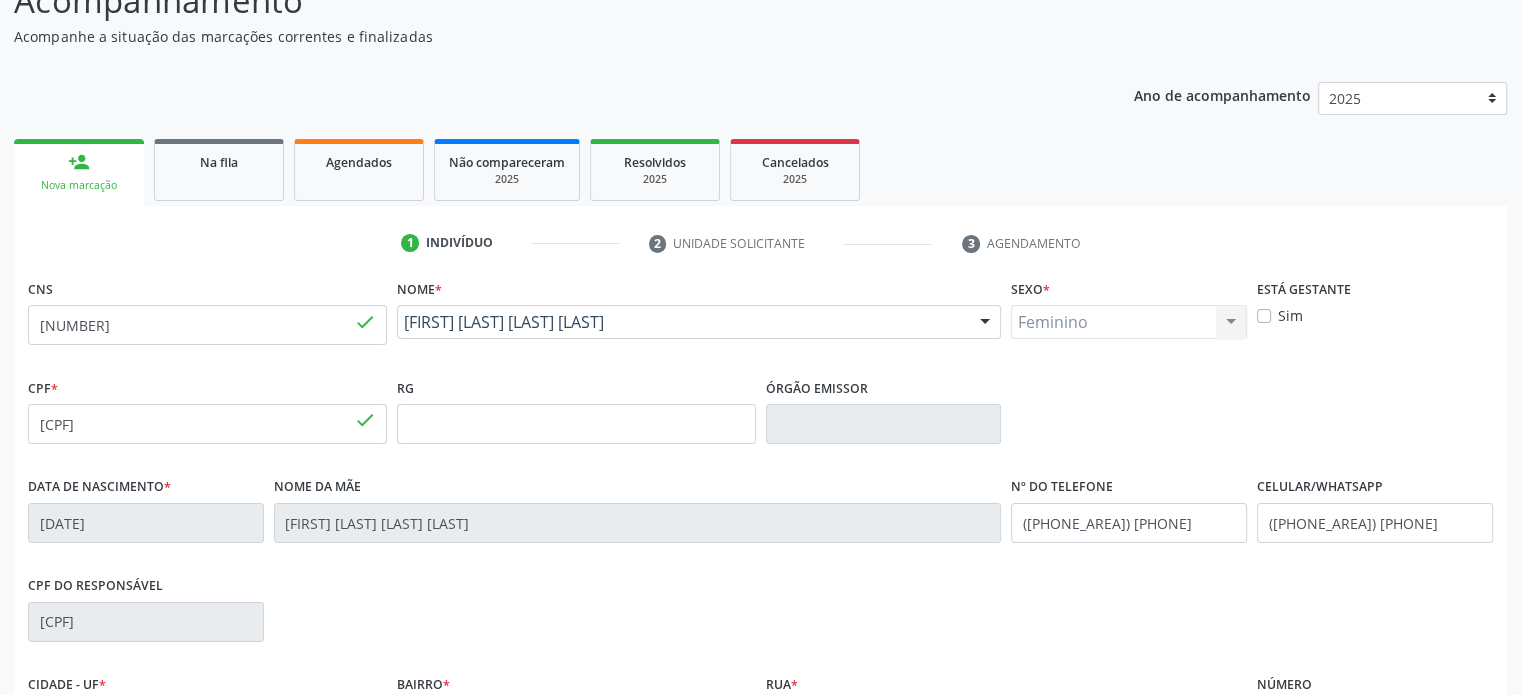 scroll, scrollTop: 388, scrollLeft: 0, axis: vertical 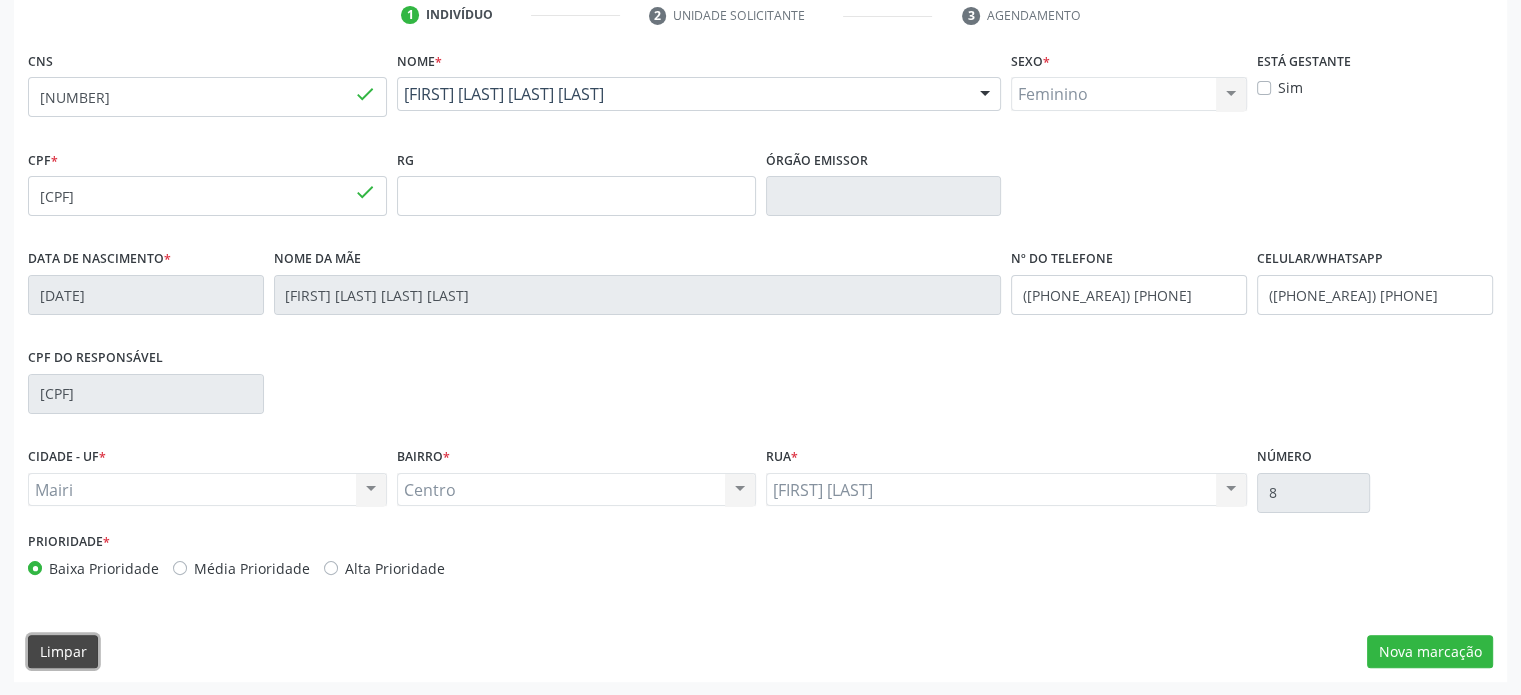 click on "Limpar" at bounding box center (63, 652) 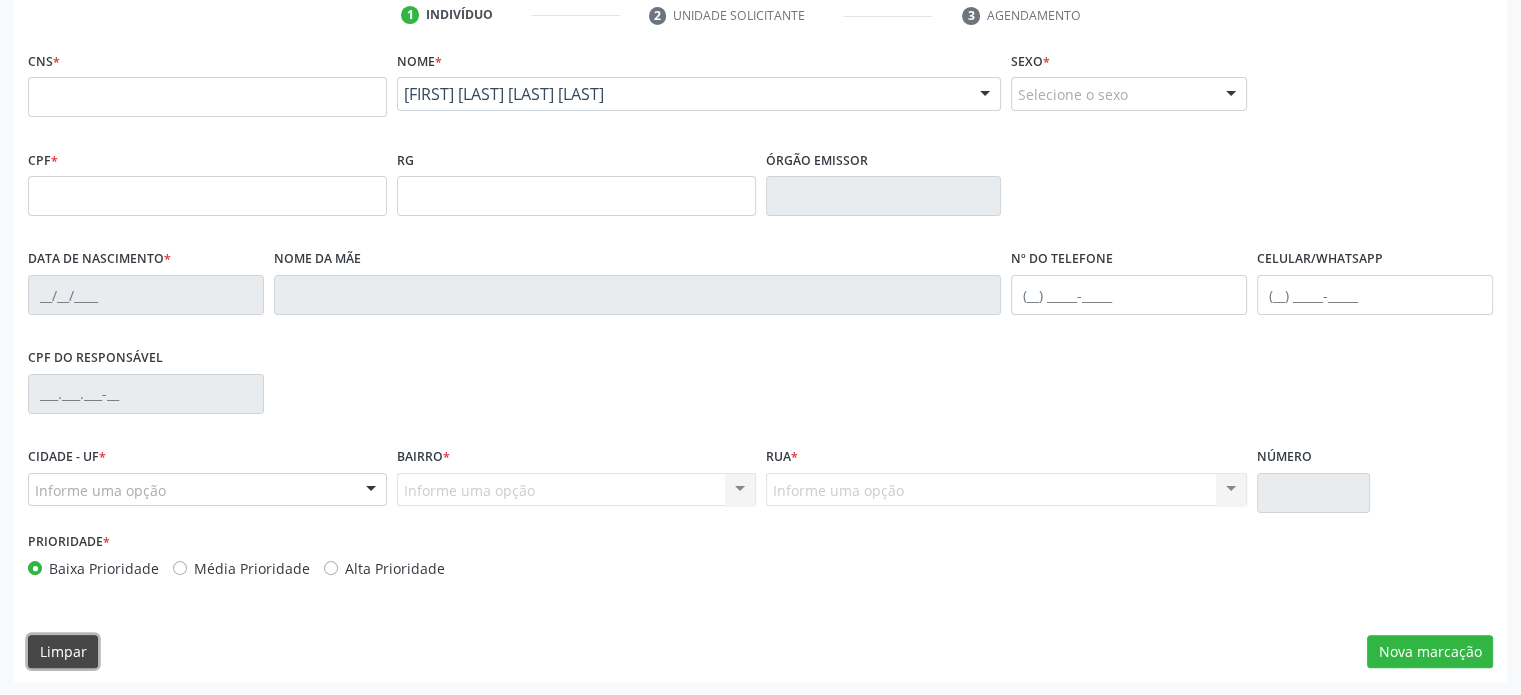 scroll, scrollTop: 0, scrollLeft: 0, axis: both 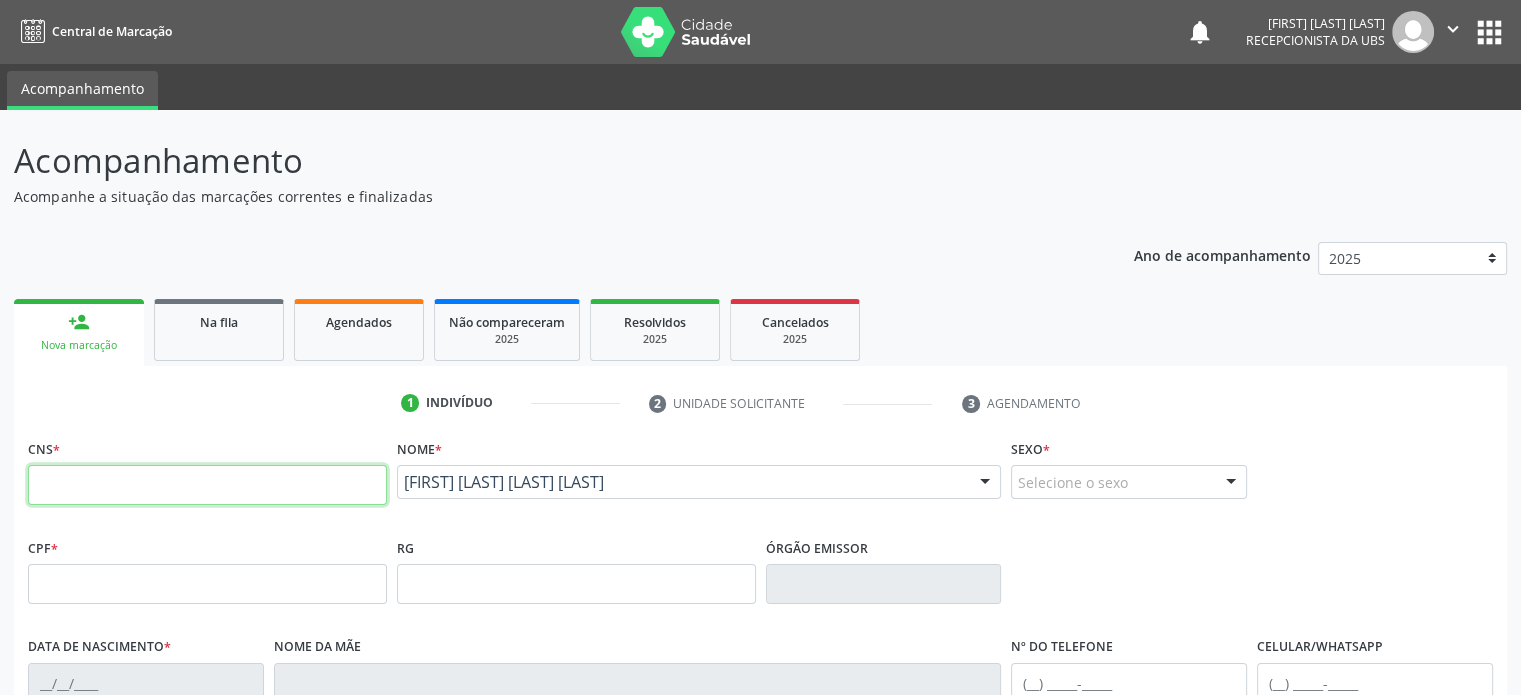 click at bounding box center [207, 485] 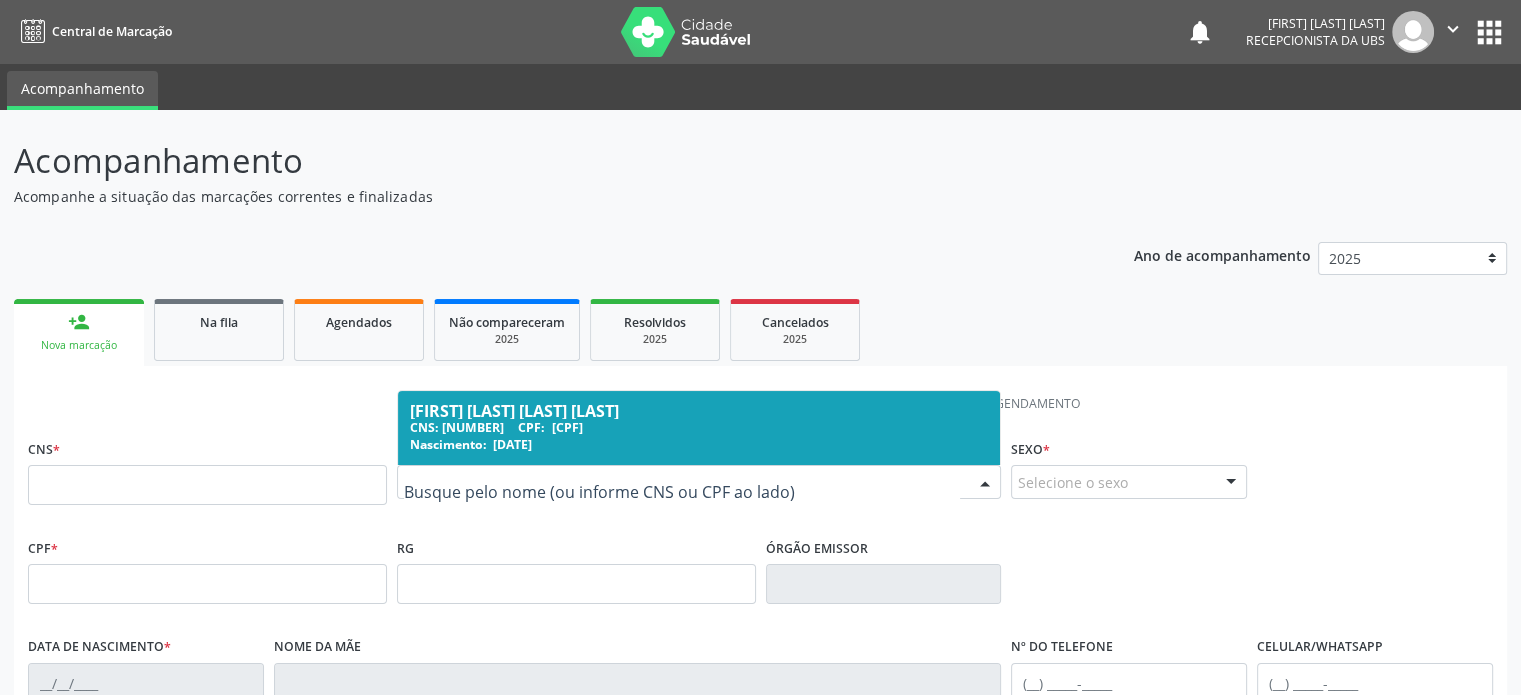 click on "Nome
*
[FIRST] [LAST] [LAST] [LAST]
CNS:
[NUMBER]
CPF:
[CPF]
Nascimento:
[DATE]
Nenhum resultado encontrado para: "   "
Digite o nome" at bounding box center [699, 483] 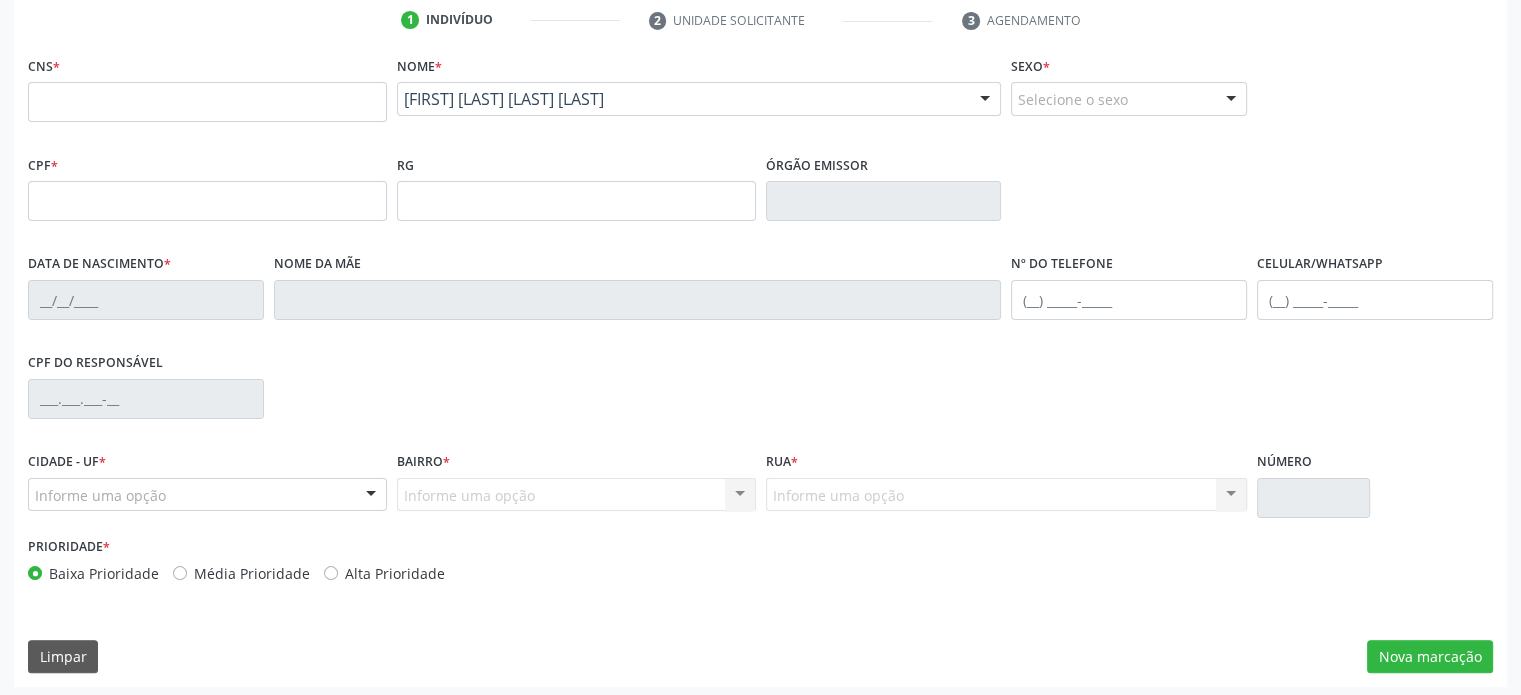 scroll, scrollTop: 388, scrollLeft: 0, axis: vertical 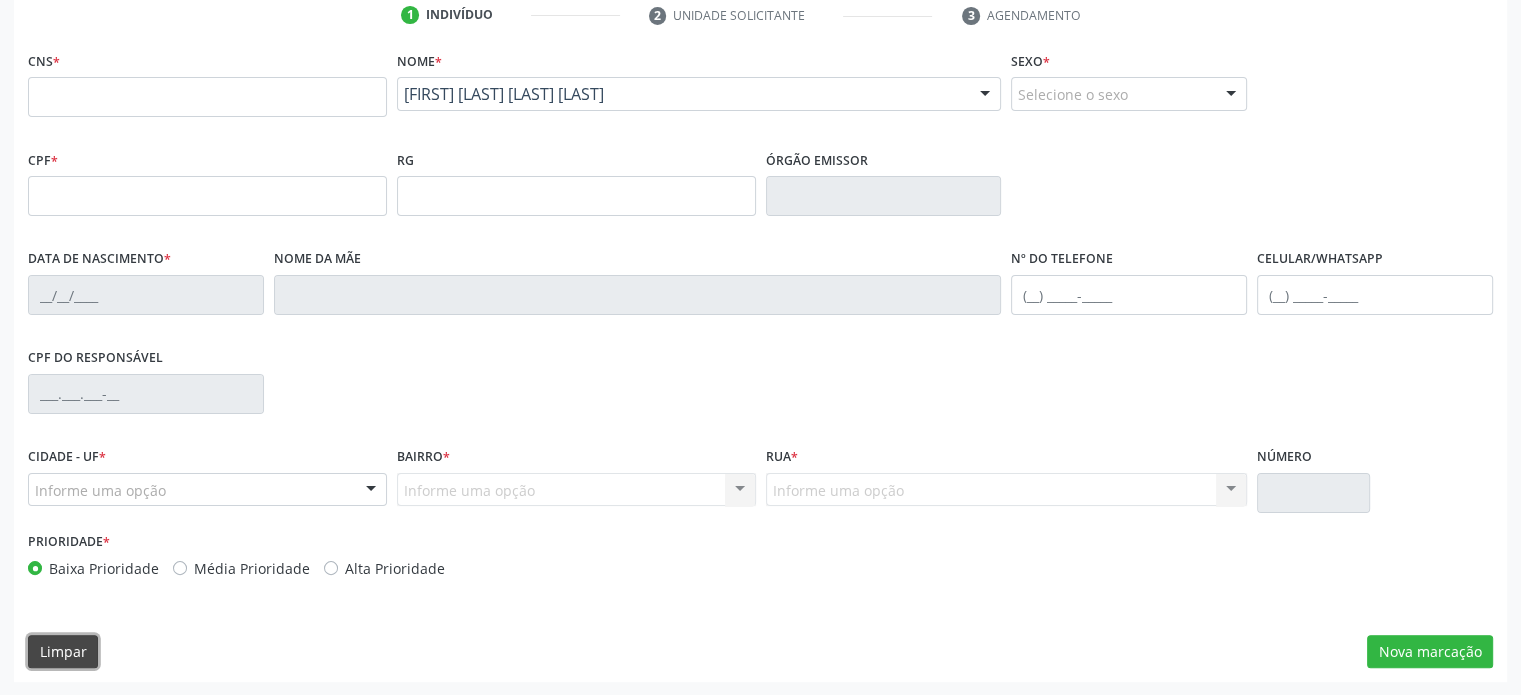 click on "Limpar" at bounding box center [63, 652] 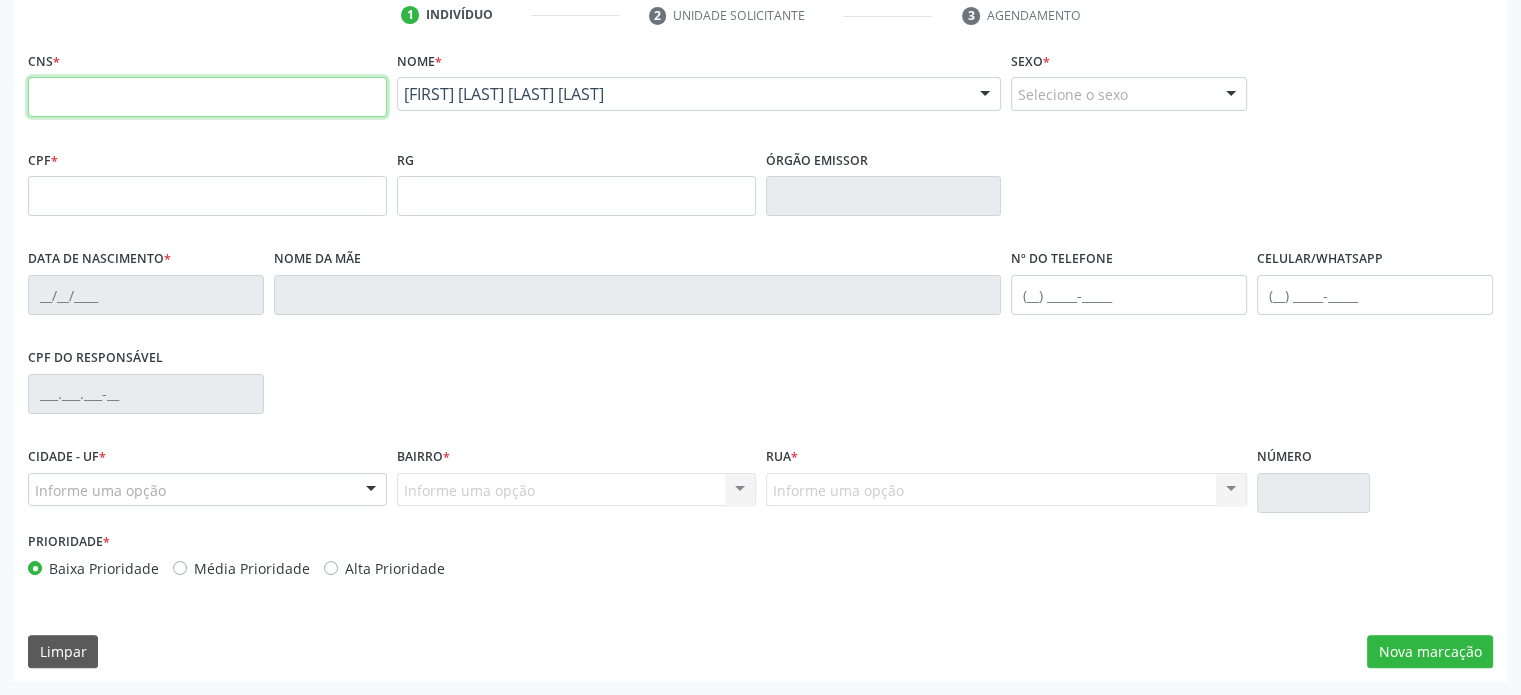 click at bounding box center [207, 97] 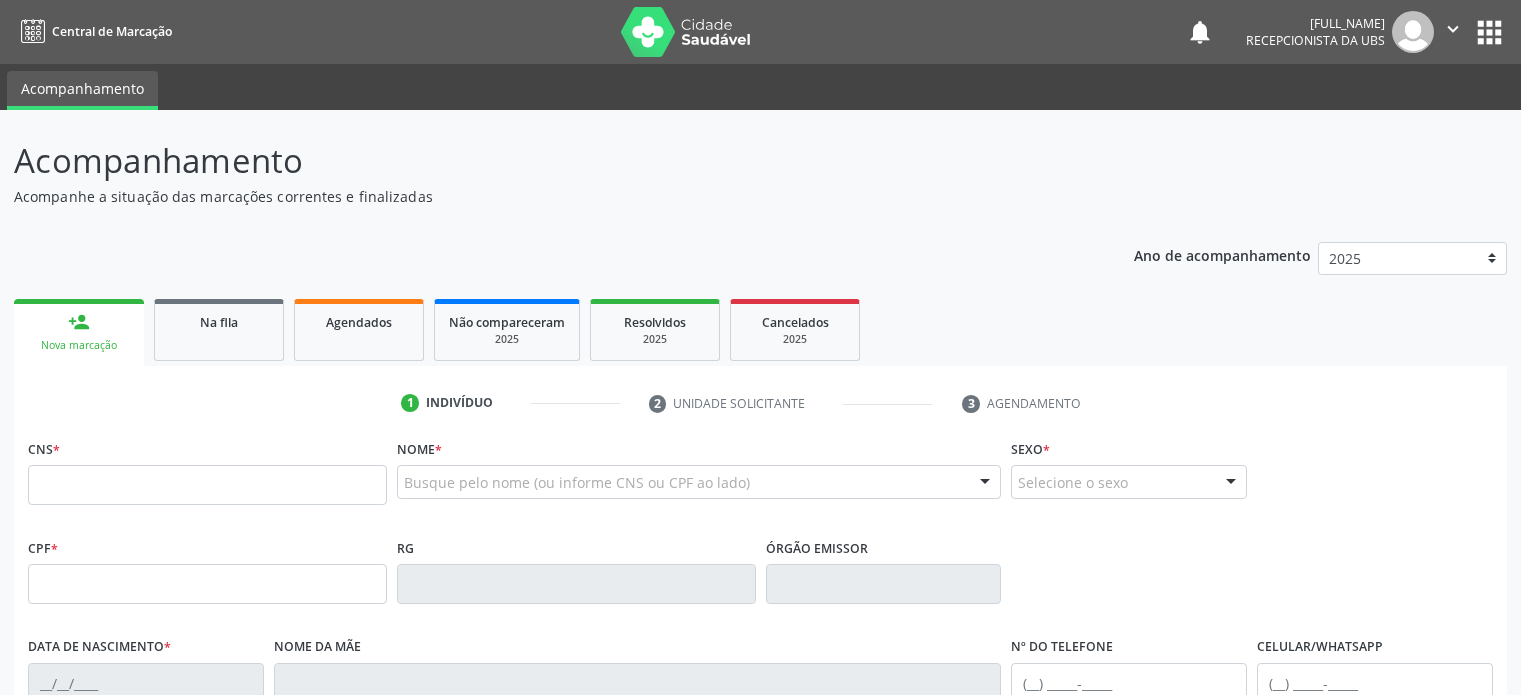 scroll, scrollTop: 0, scrollLeft: 0, axis: both 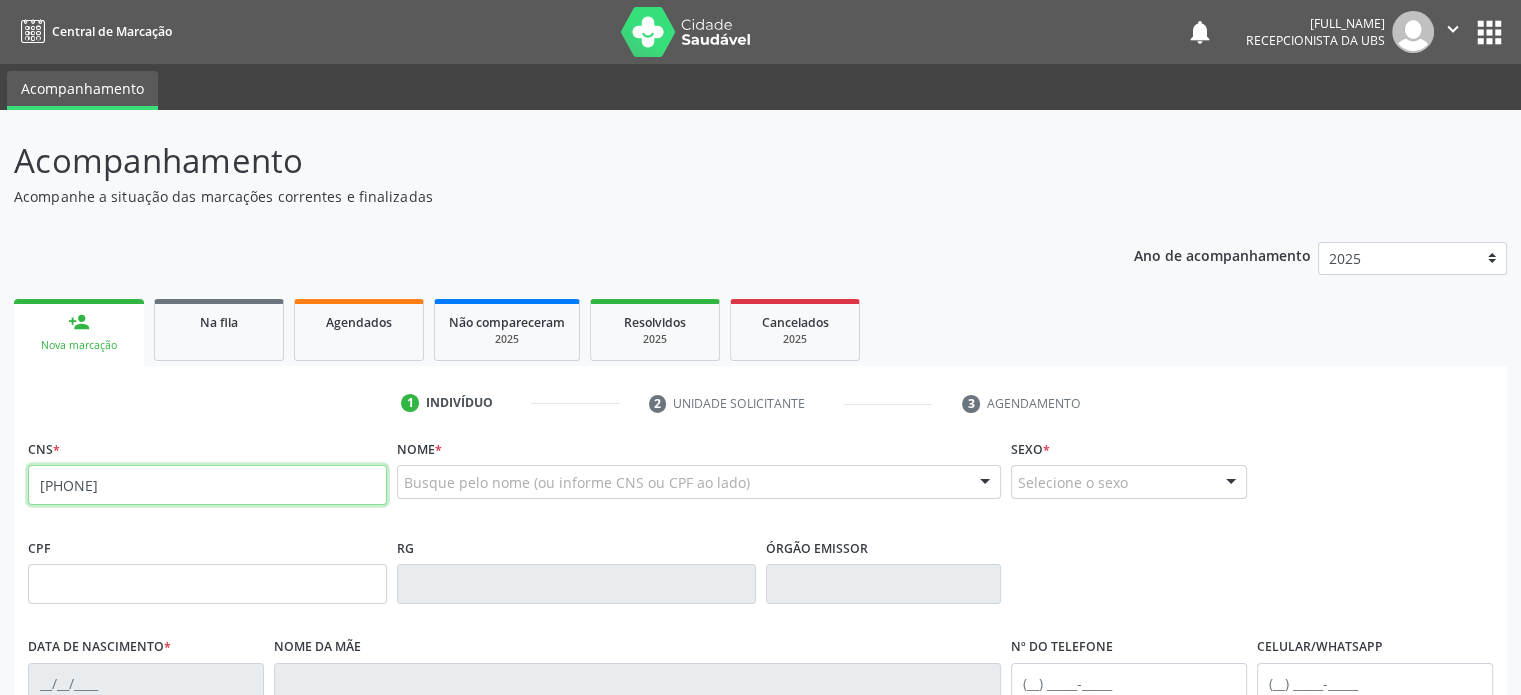 type on "[PHONE]" 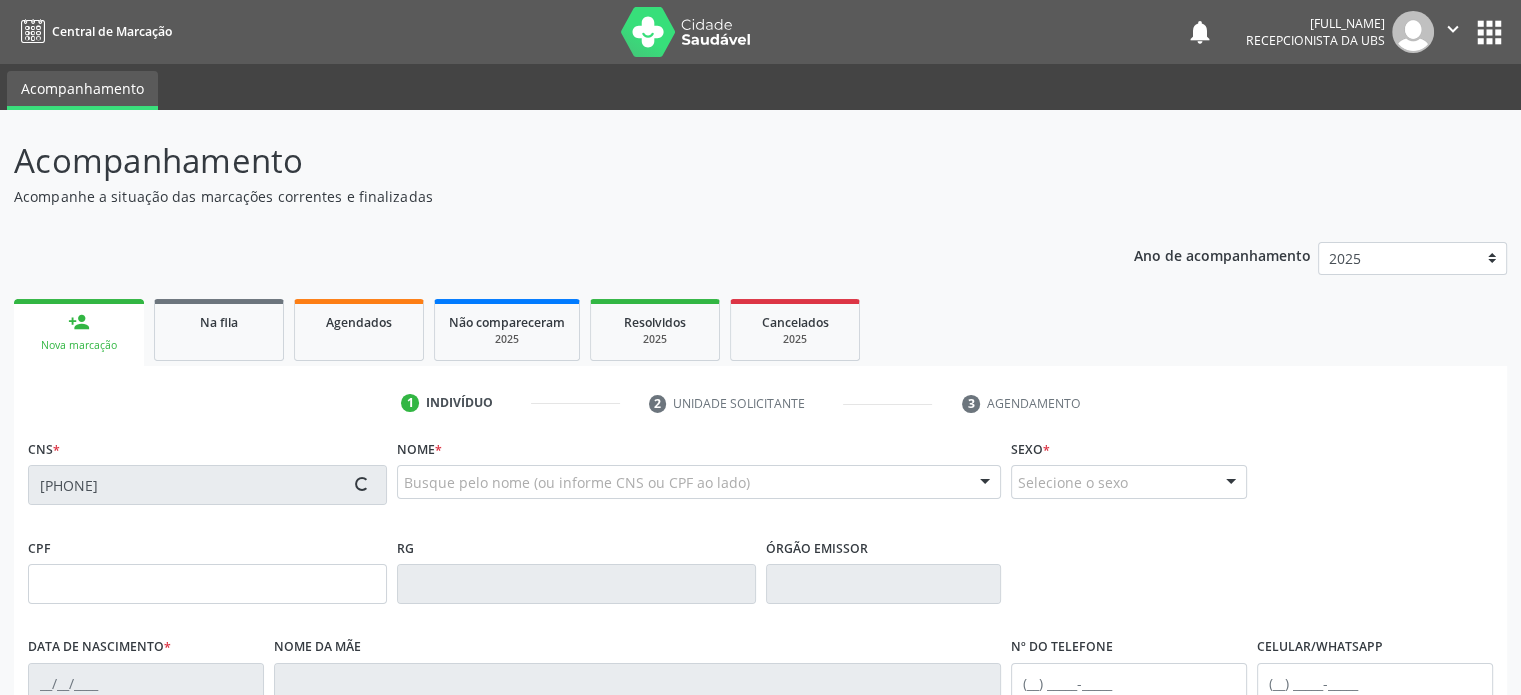 type on "[CPF]" 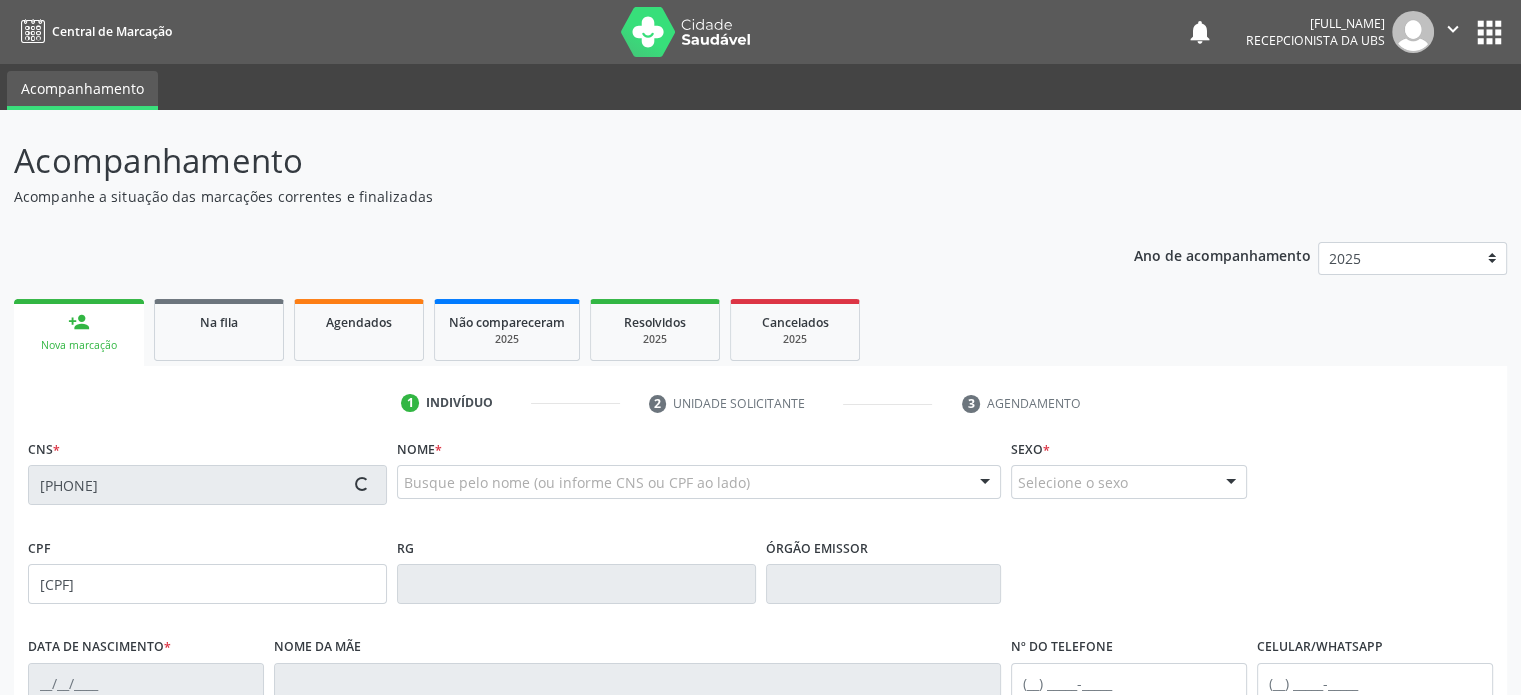 type on "[DATE]" 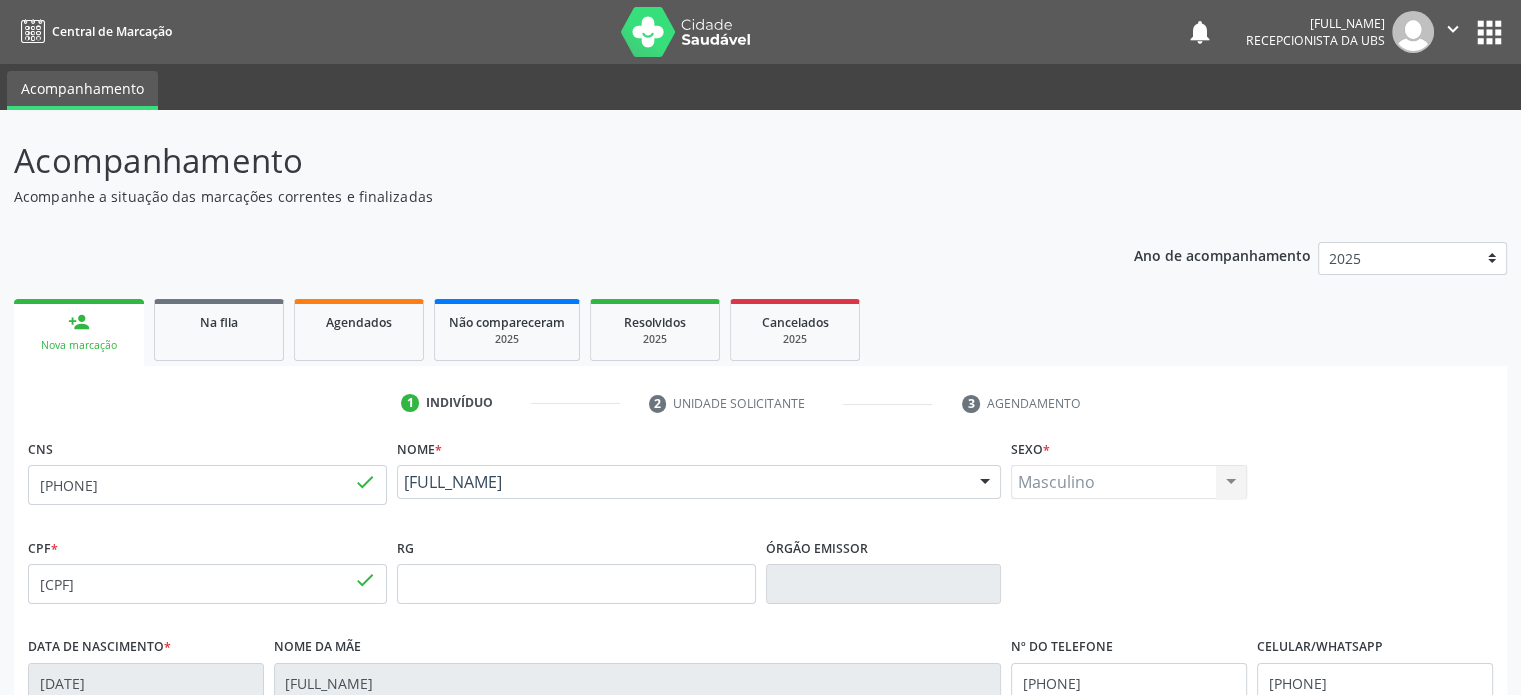 scroll, scrollTop: 388, scrollLeft: 0, axis: vertical 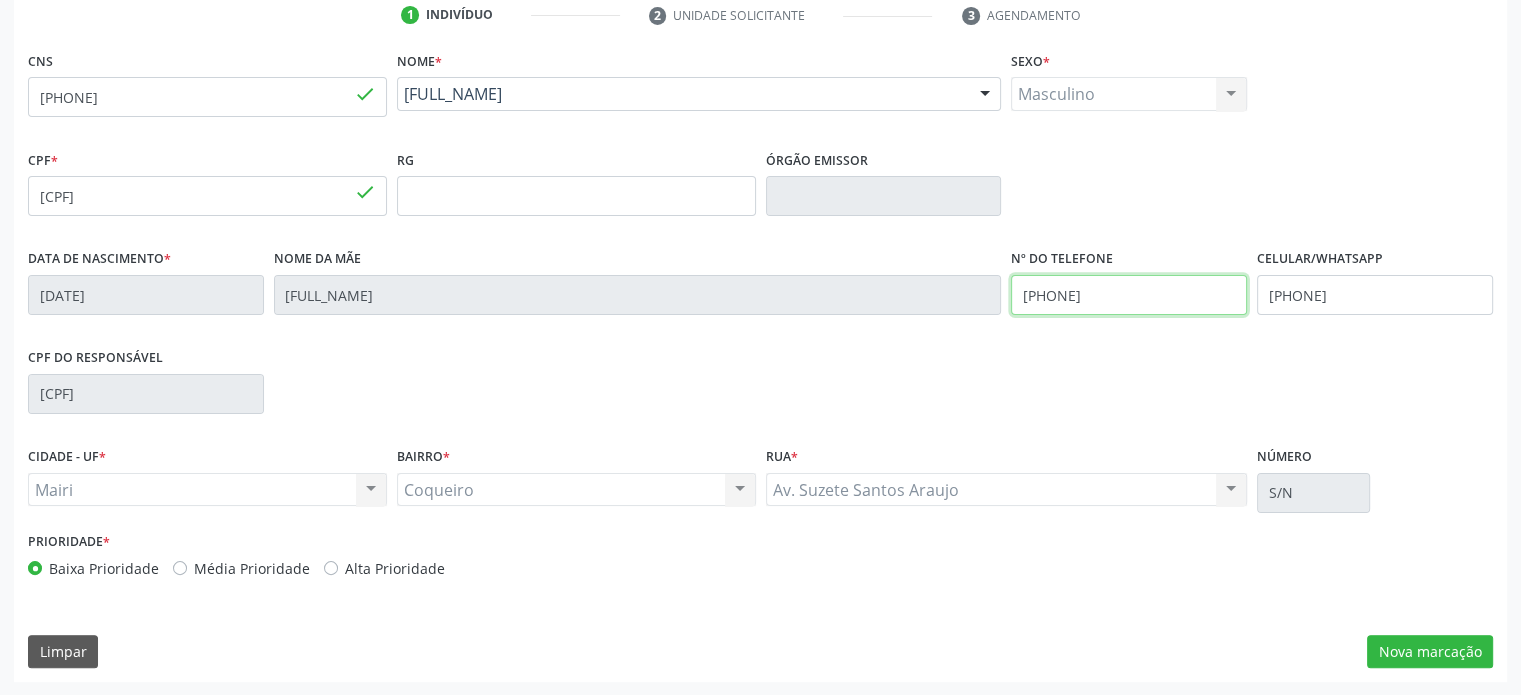 click on "(71) 99604-0831" at bounding box center [1129, 295] 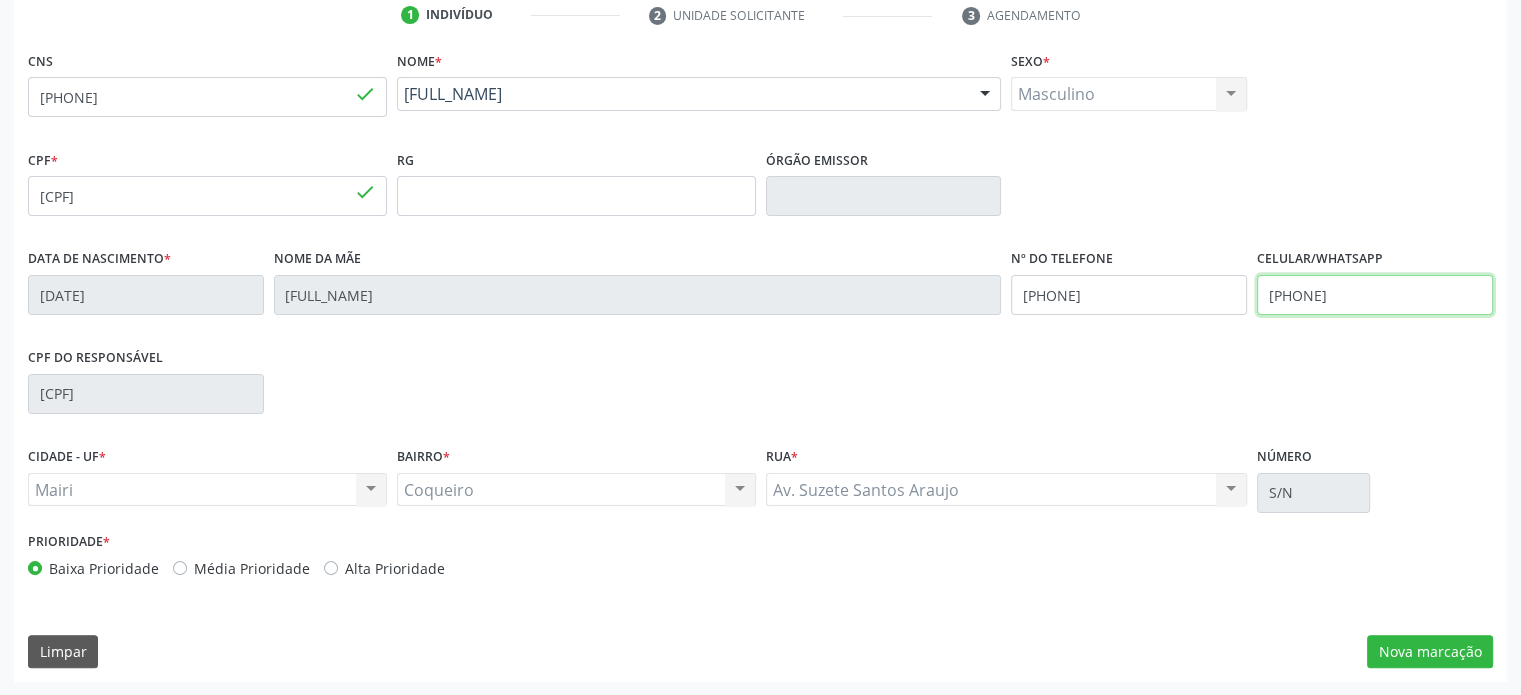 type on "(71) 99640-8331" 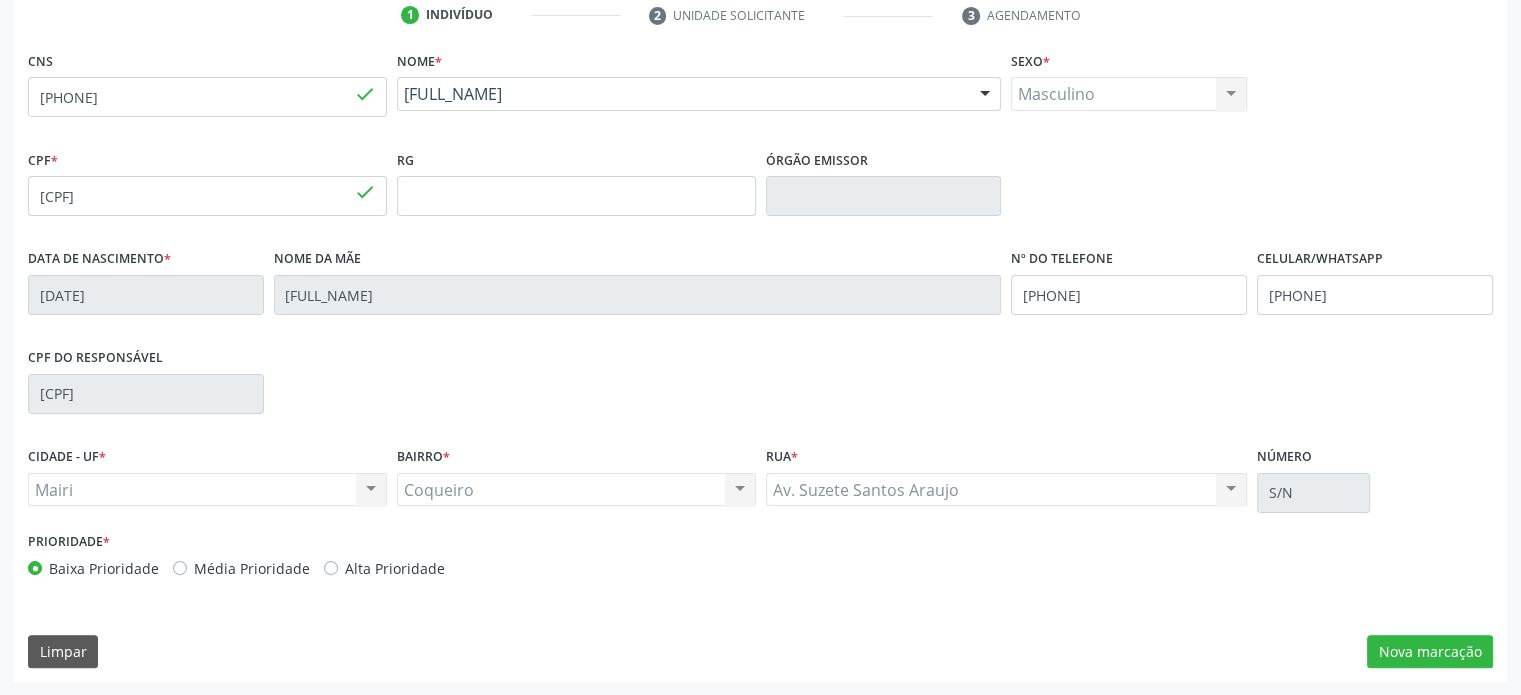 click on "Média Prioridade" at bounding box center (252, 568) 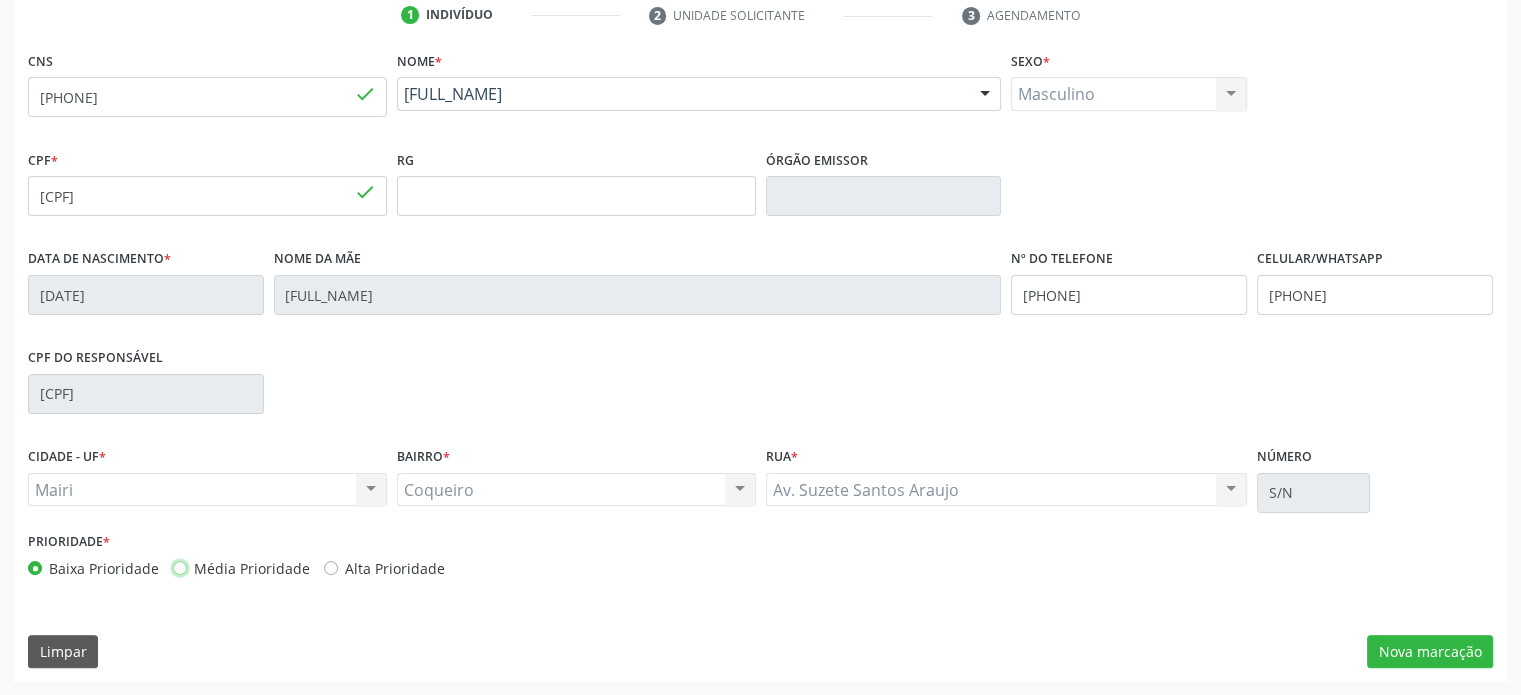 click on "Média Prioridade" at bounding box center (180, 567) 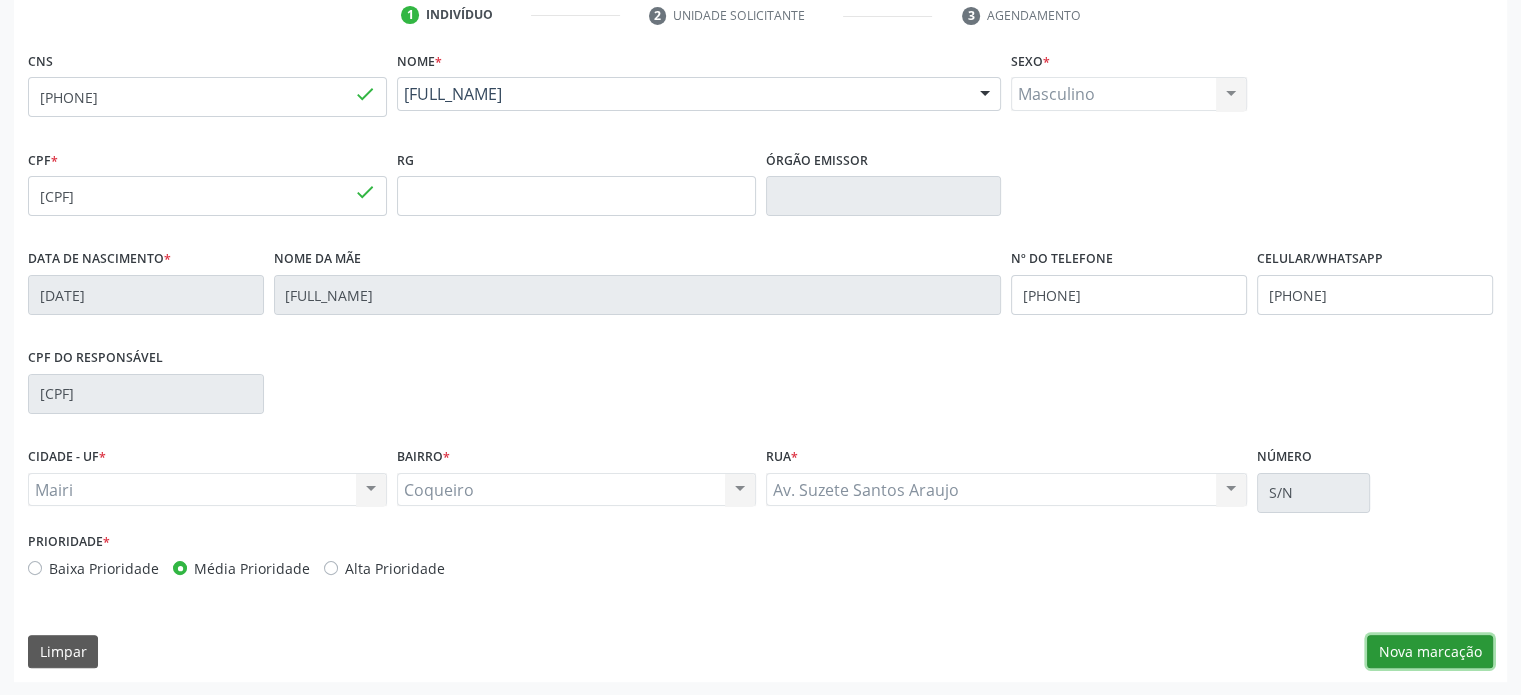 click on "Nova marcação" at bounding box center (1430, 652) 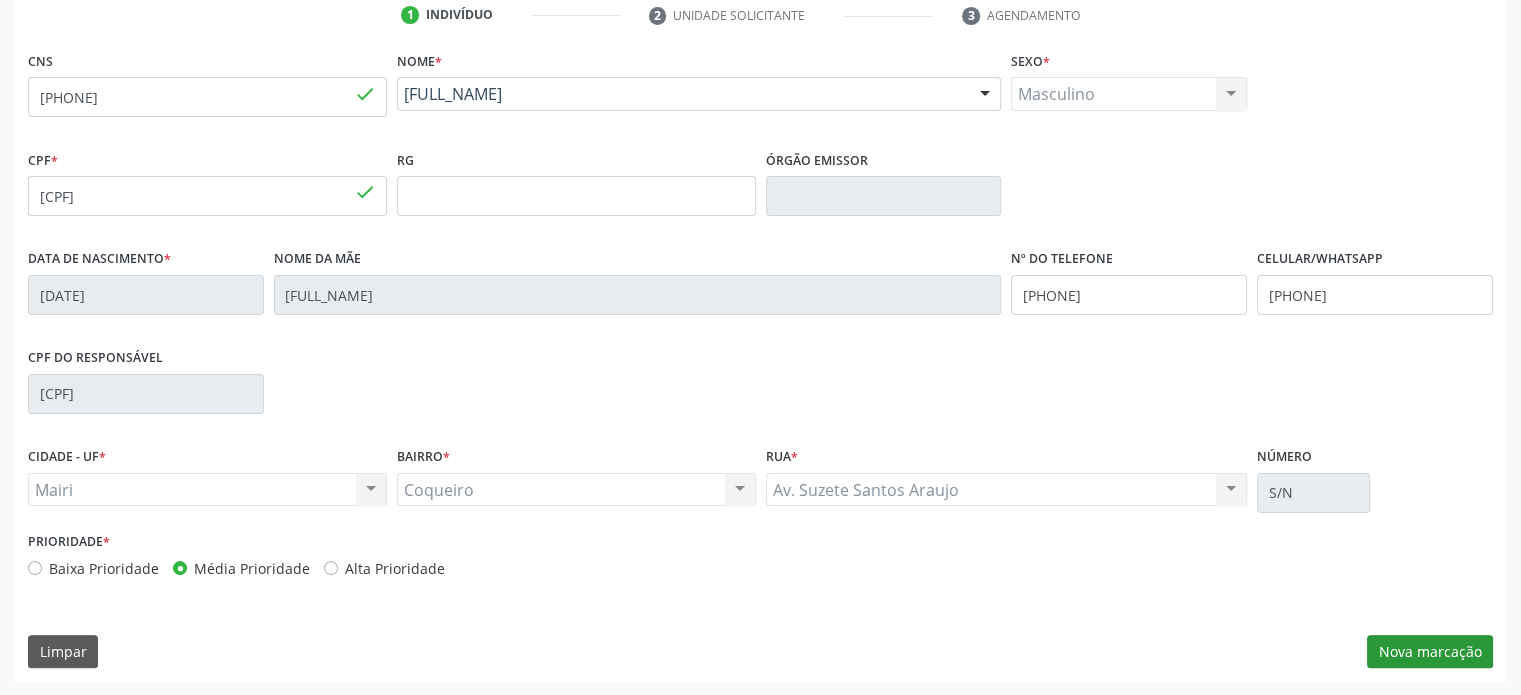 scroll, scrollTop: 209, scrollLeft: 0, axis: vertical 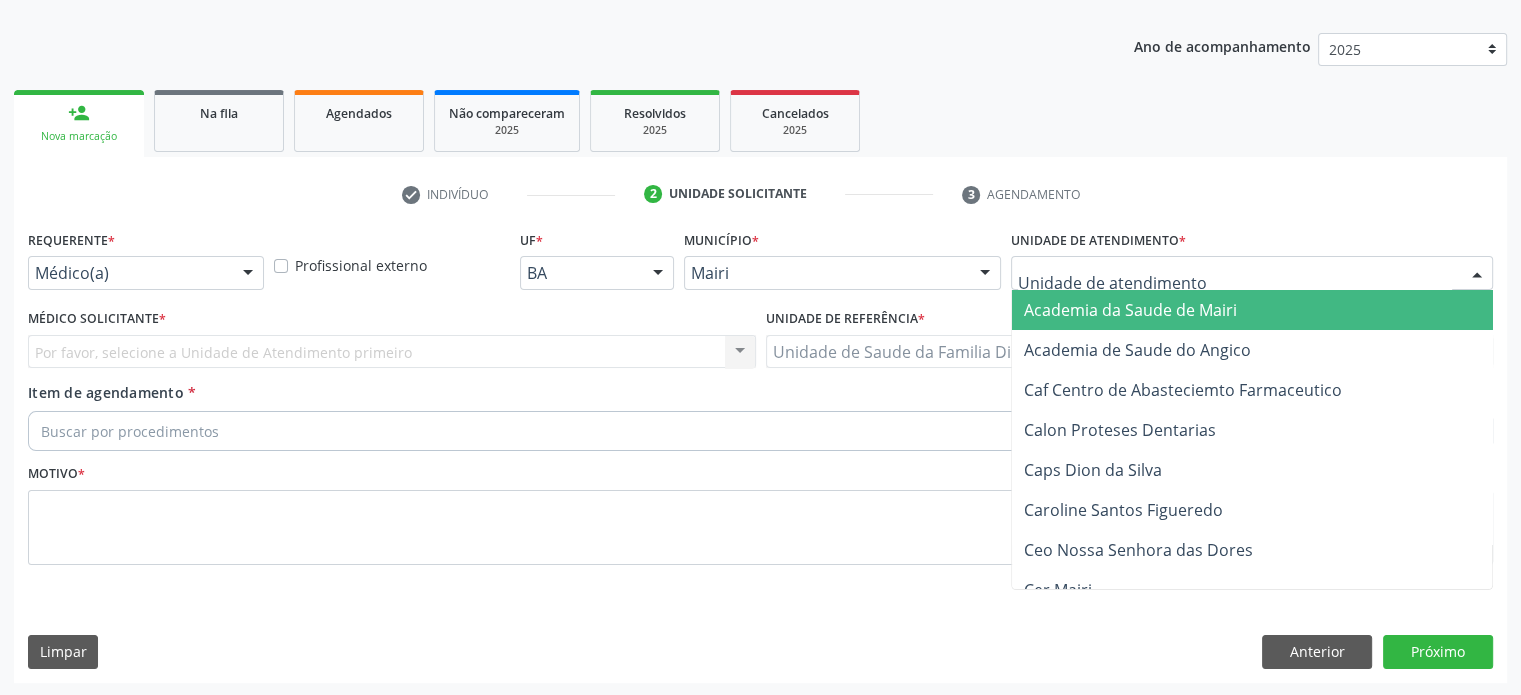 click at bounding box center (1252, 273) 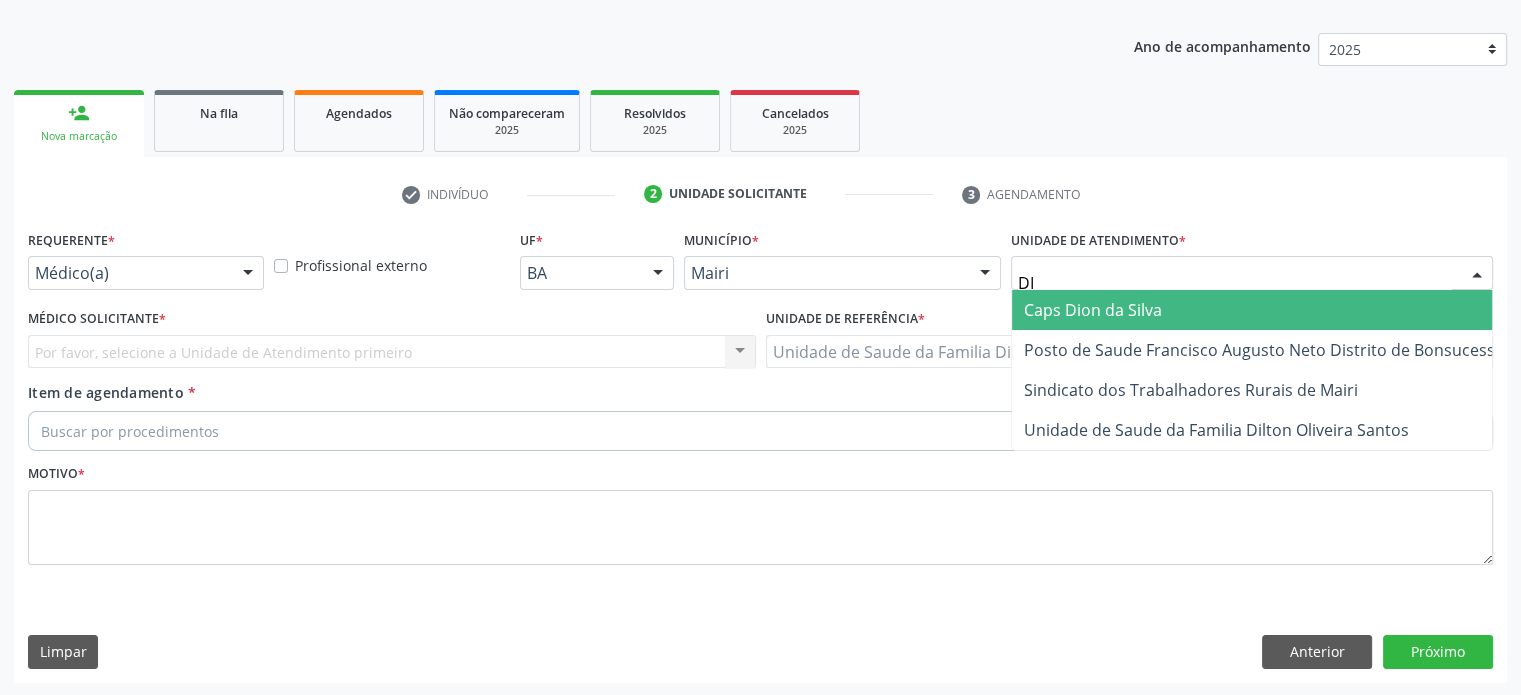 type on "DIL" 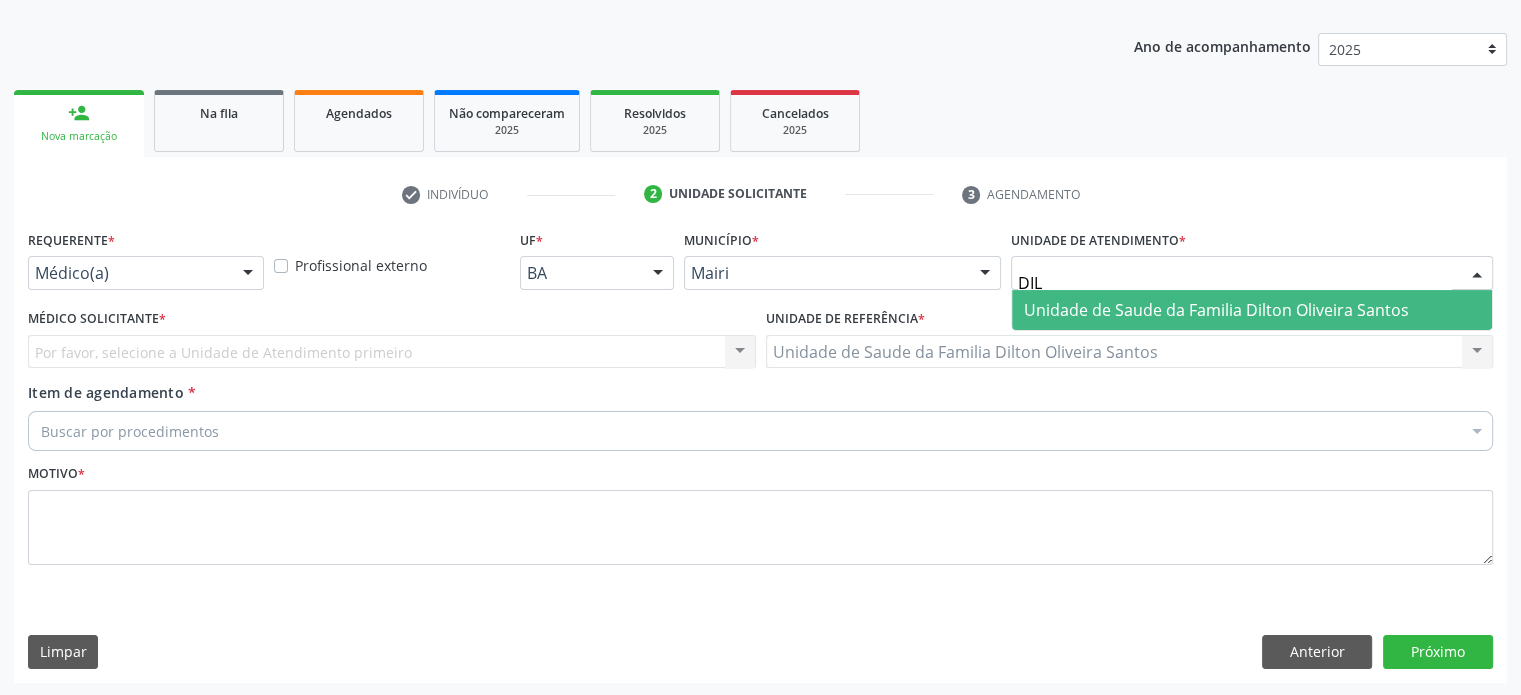 click on "Unidade de Saude da Familia Dilton Oliveira Santos" at bounding box center [1216, 310] 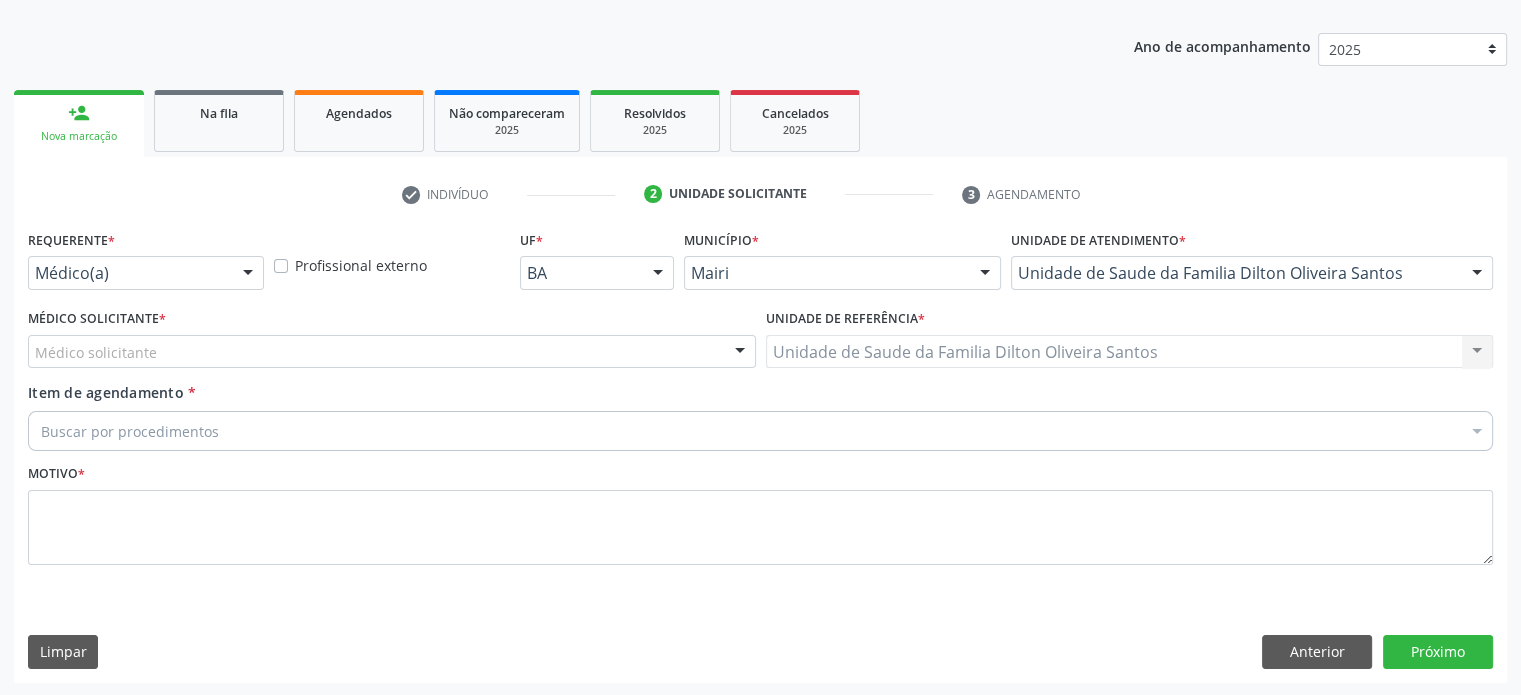 click on "Médico solicitante" at bounding box center (392, 352) 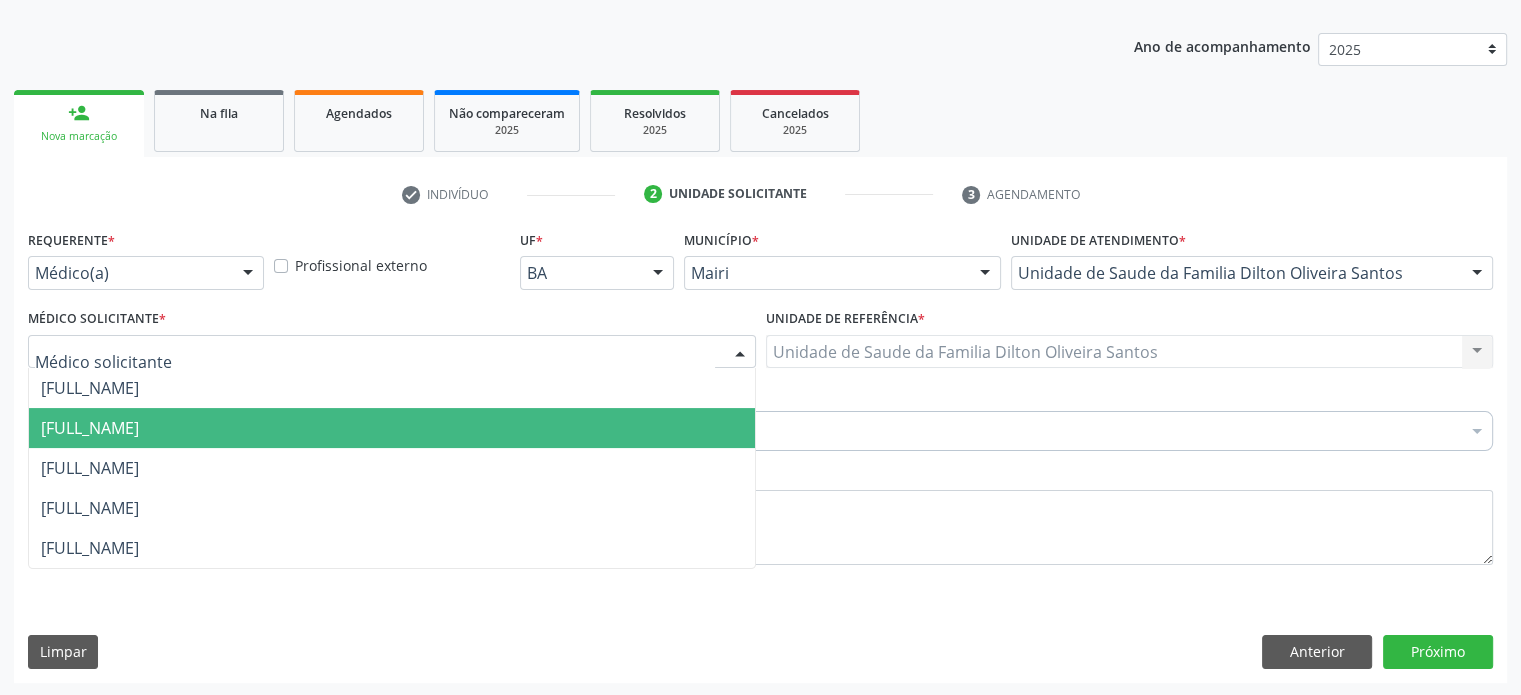 click at bounding box center [375, 362] 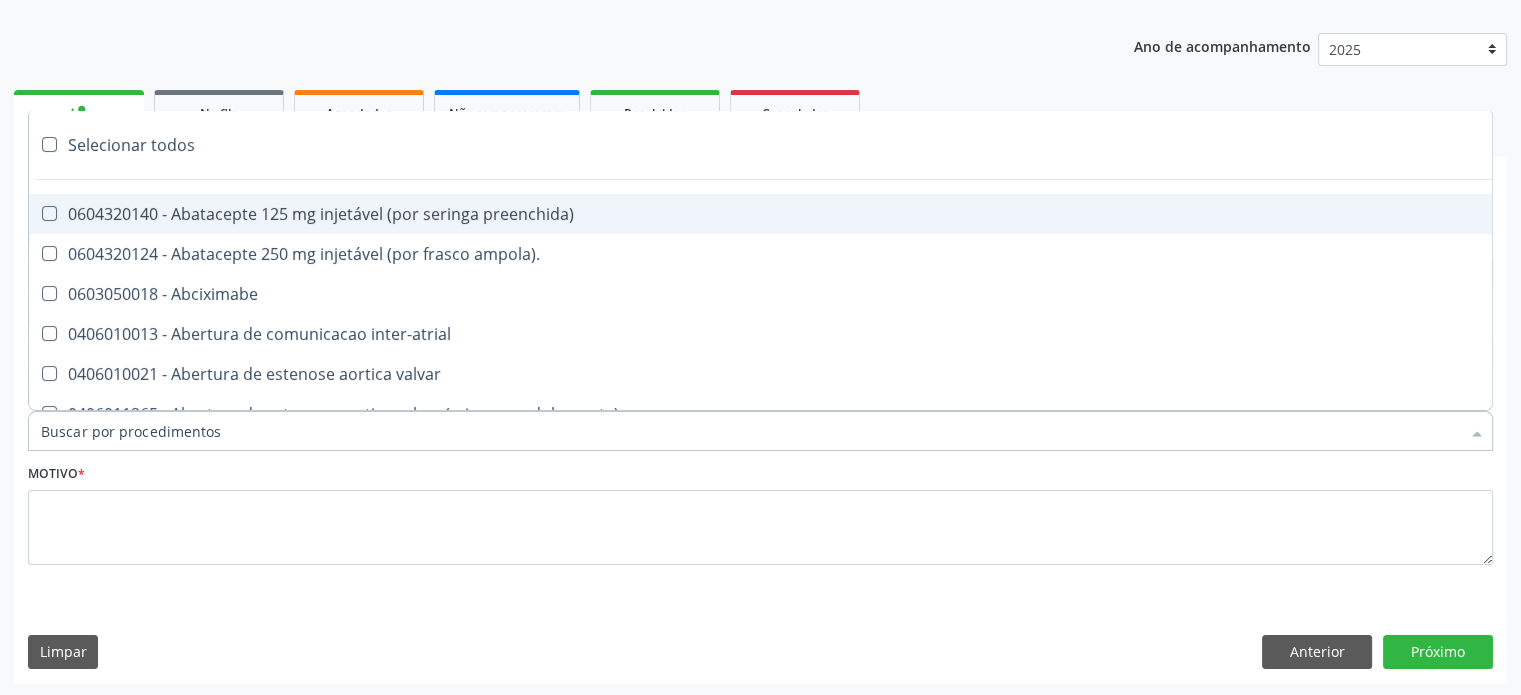 click at bounding box center (760, 431) 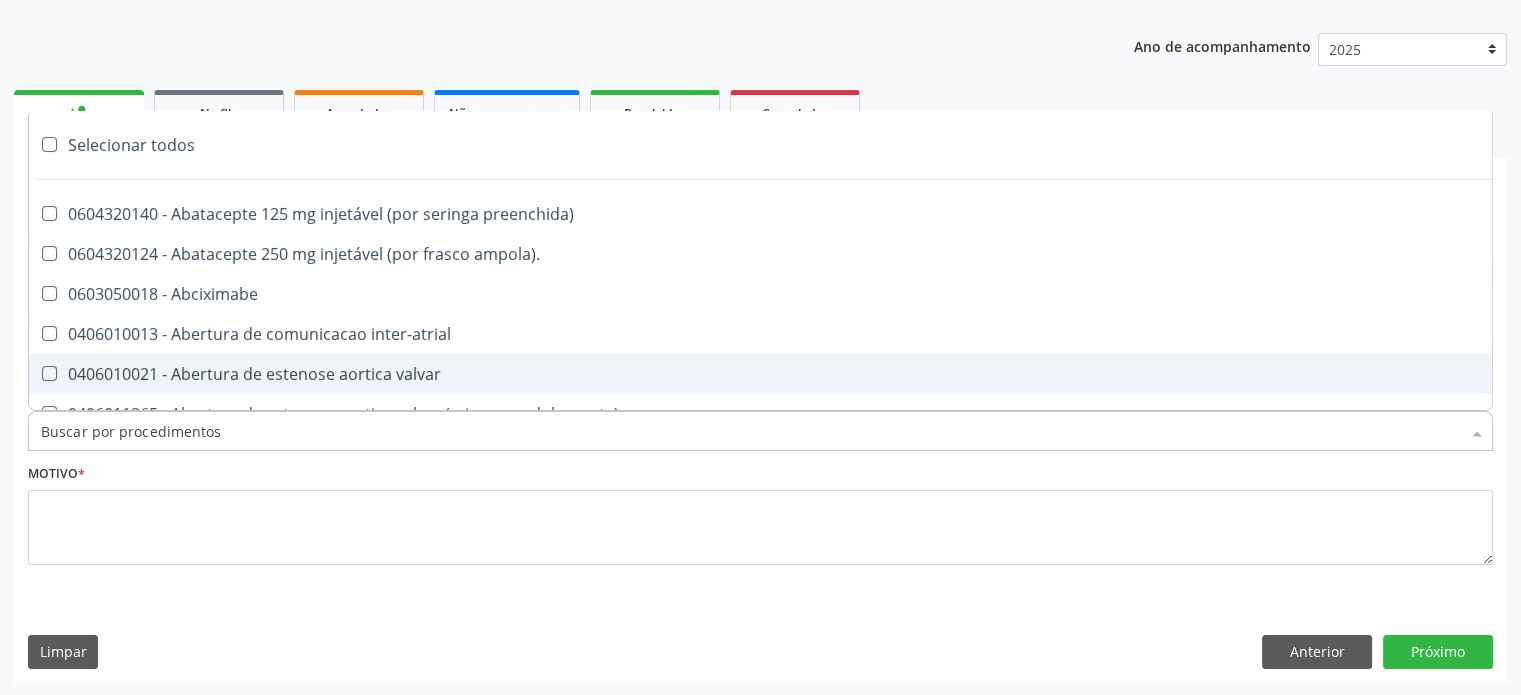 click at bounding box center (760, 431) 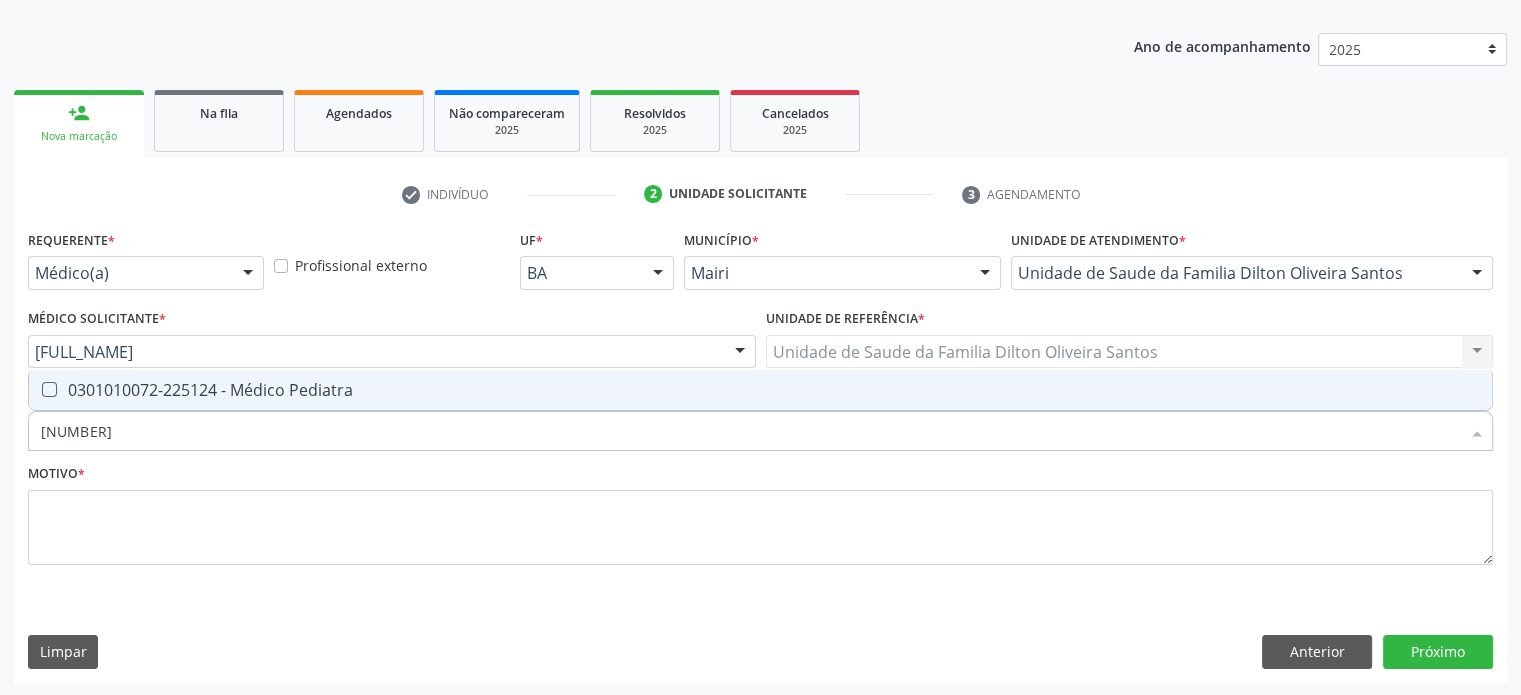 click on "0301010072-225124 - Médico Pediatra" at bounding box center [760, 390] 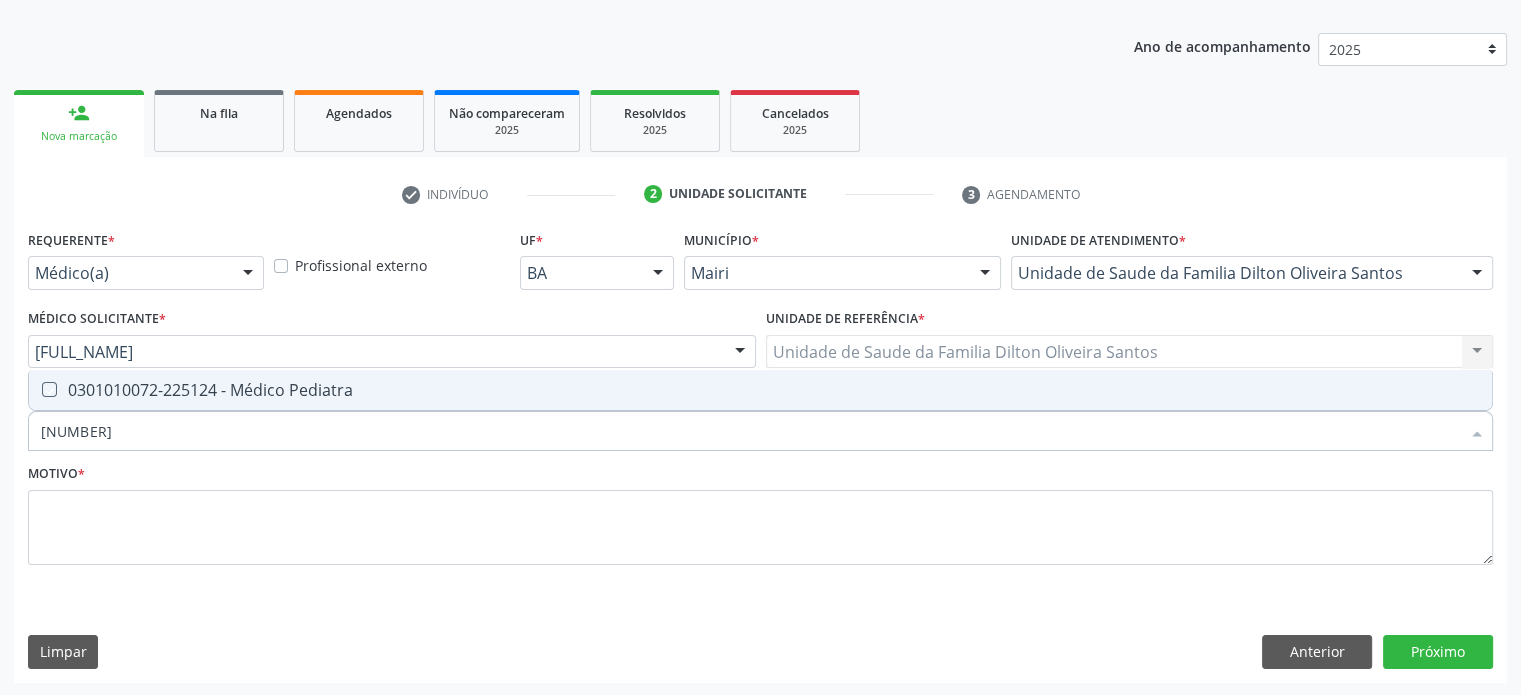 checkbox on "true" 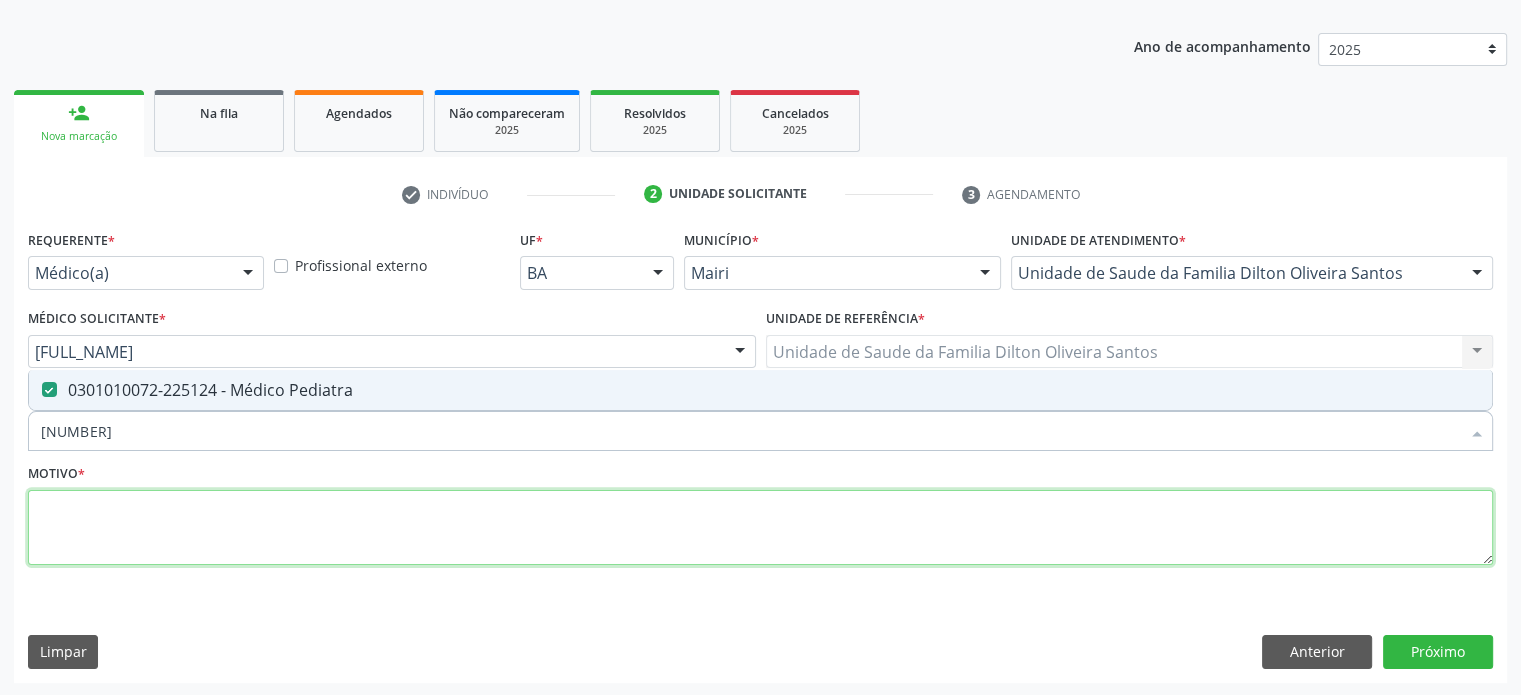 click at bounding box center [760, 528] 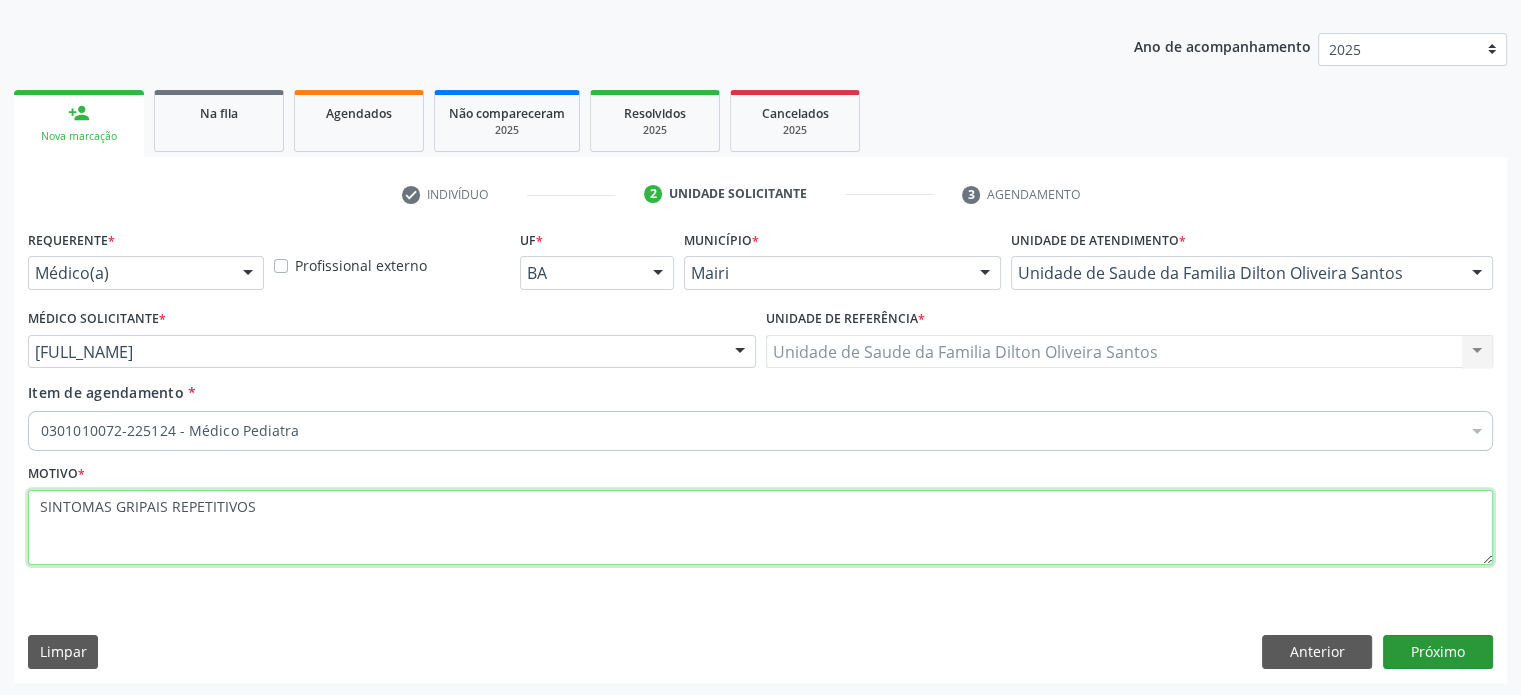 type on "SINTOMAS GRIPAIS REPETITIVOS" 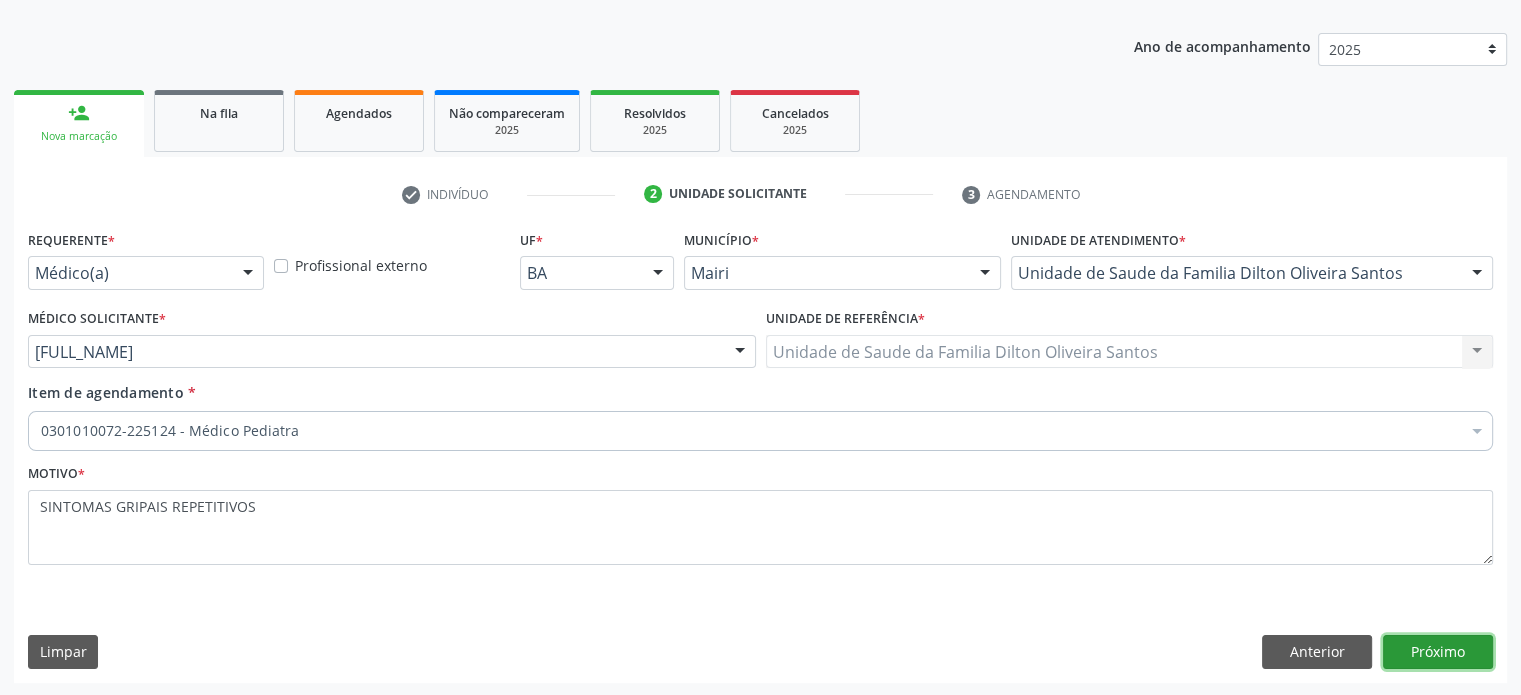 click on "Próximo" at bounding box center (1438, 652) 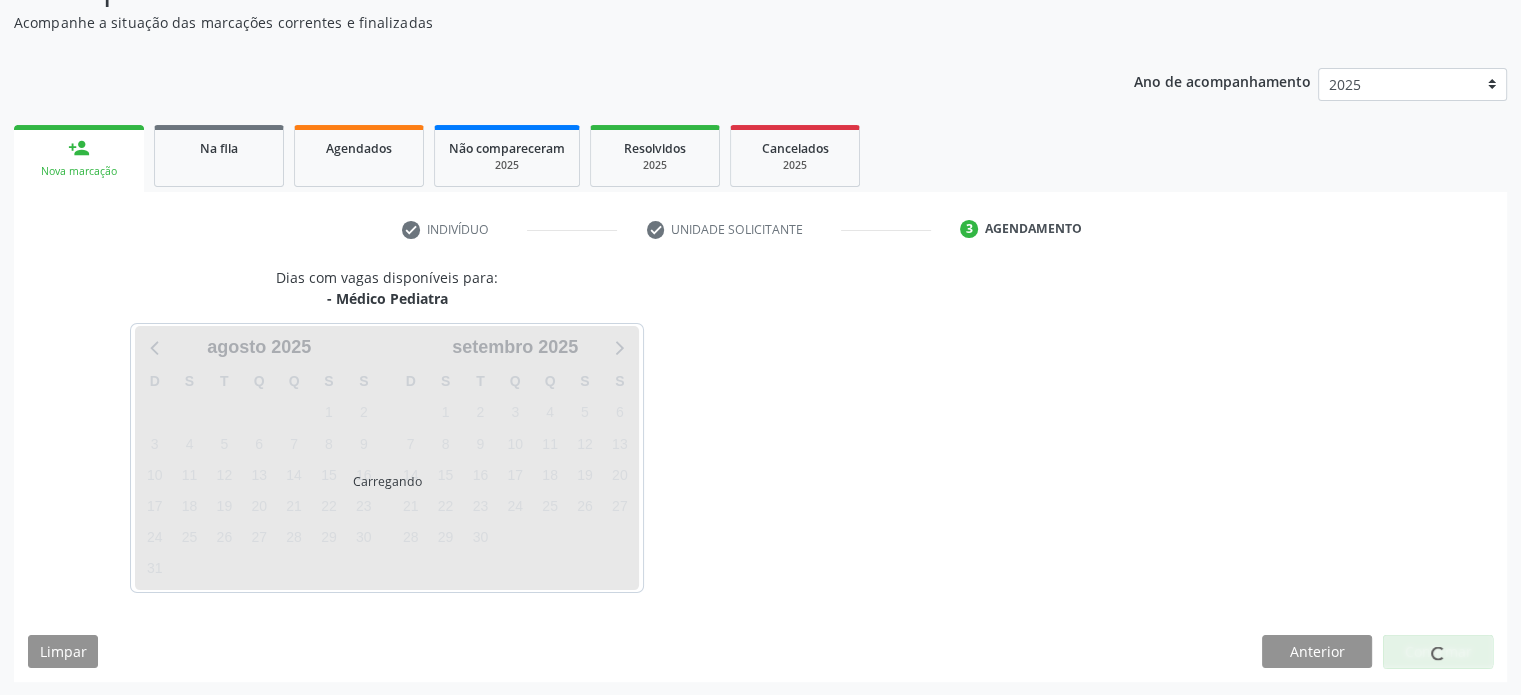 scroll, scrollTop: 209, scrollLeft: 0, axis: vertical 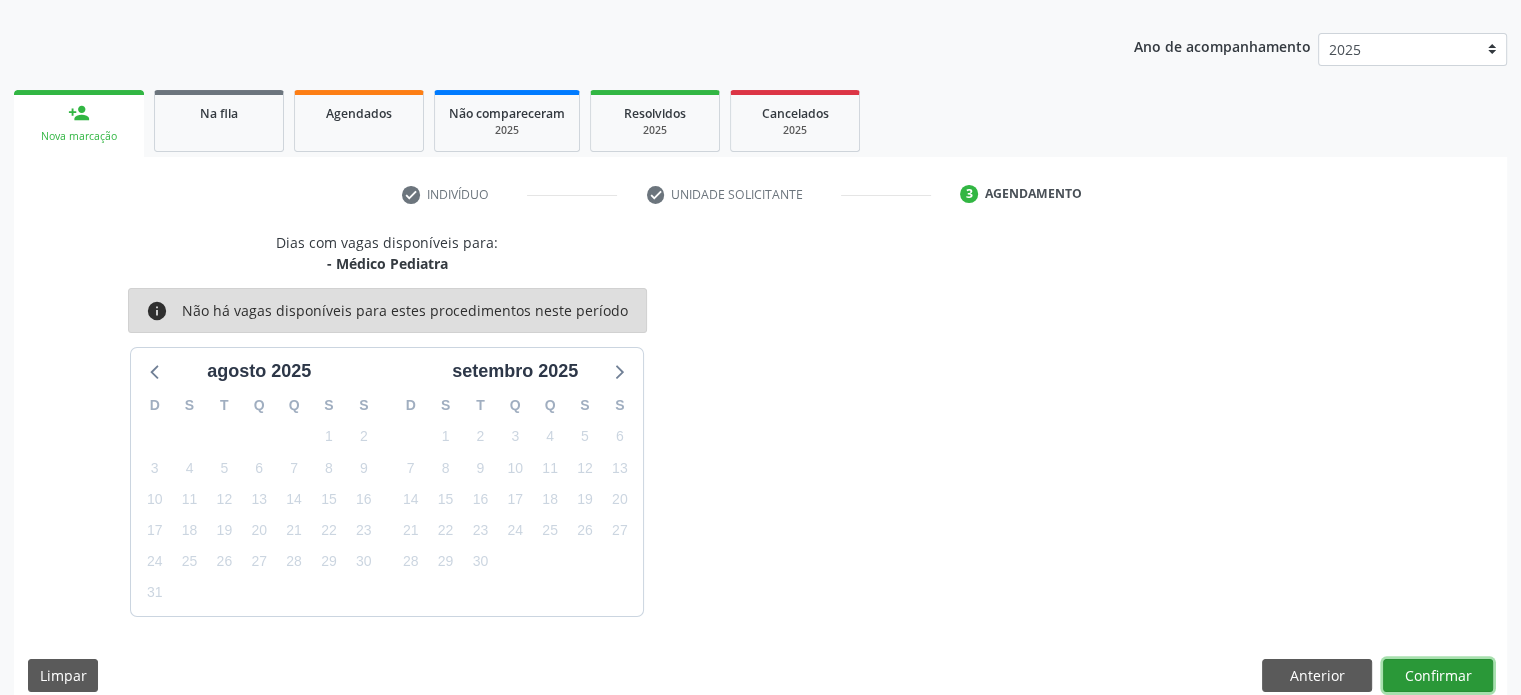 click on "Confirmar" at bounding box center (1438, 676) 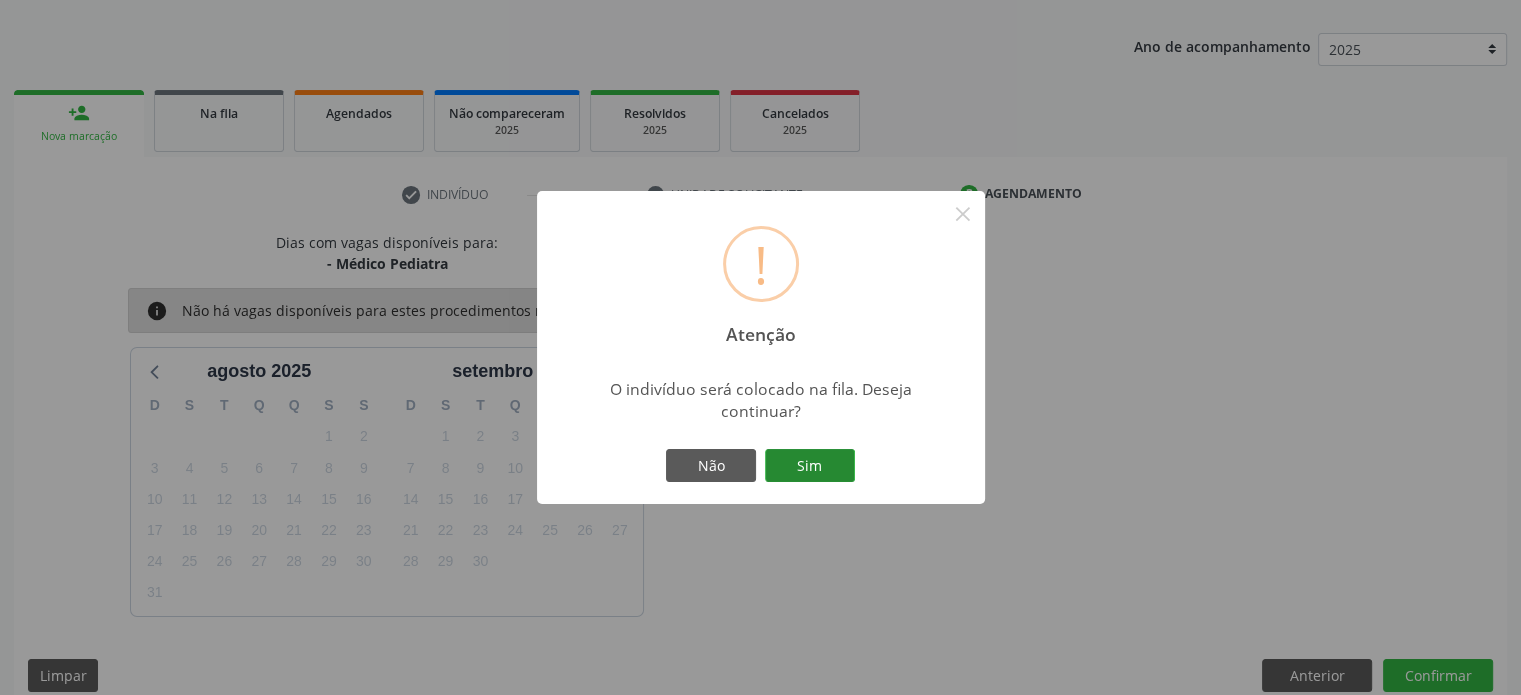 click on "Sim" at bounding box center (810, 466) 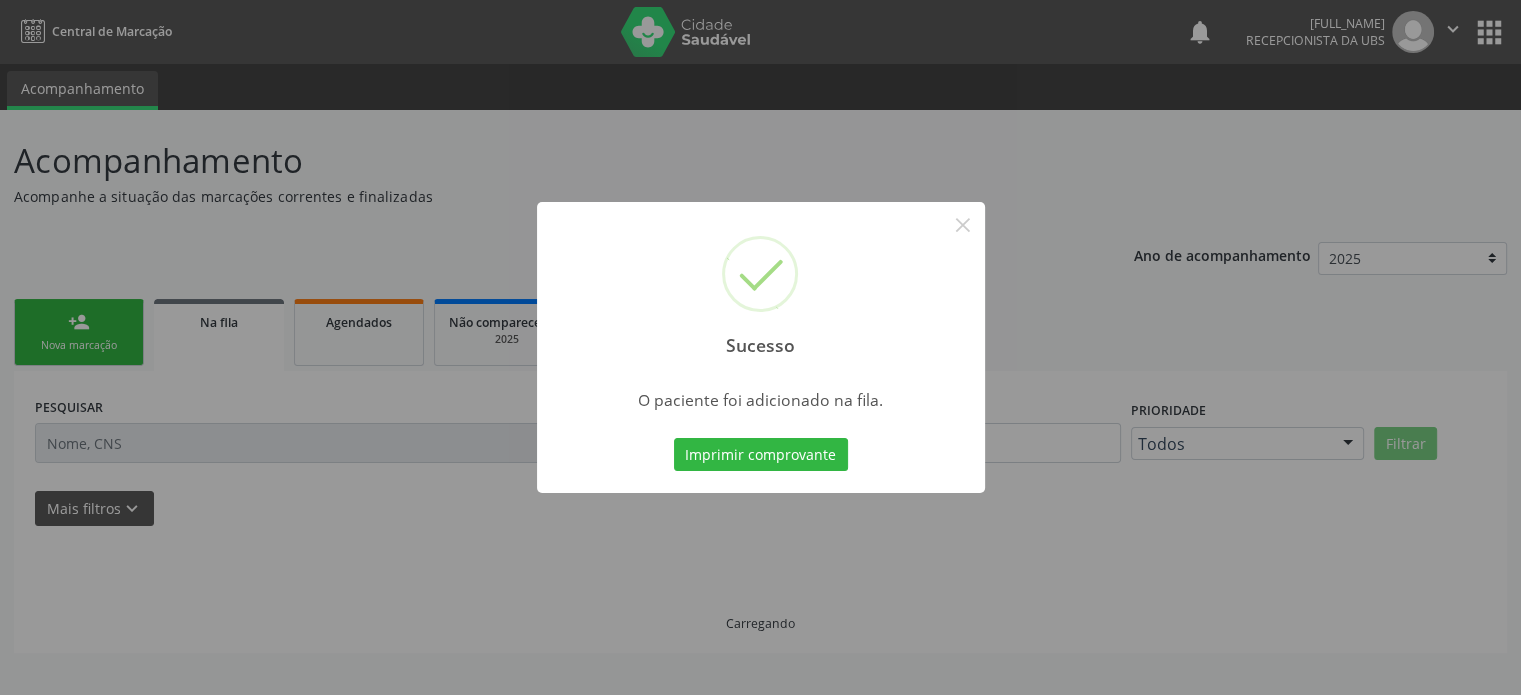 scroll, scrollTop: 0, scrollLeft: 0, axis: both 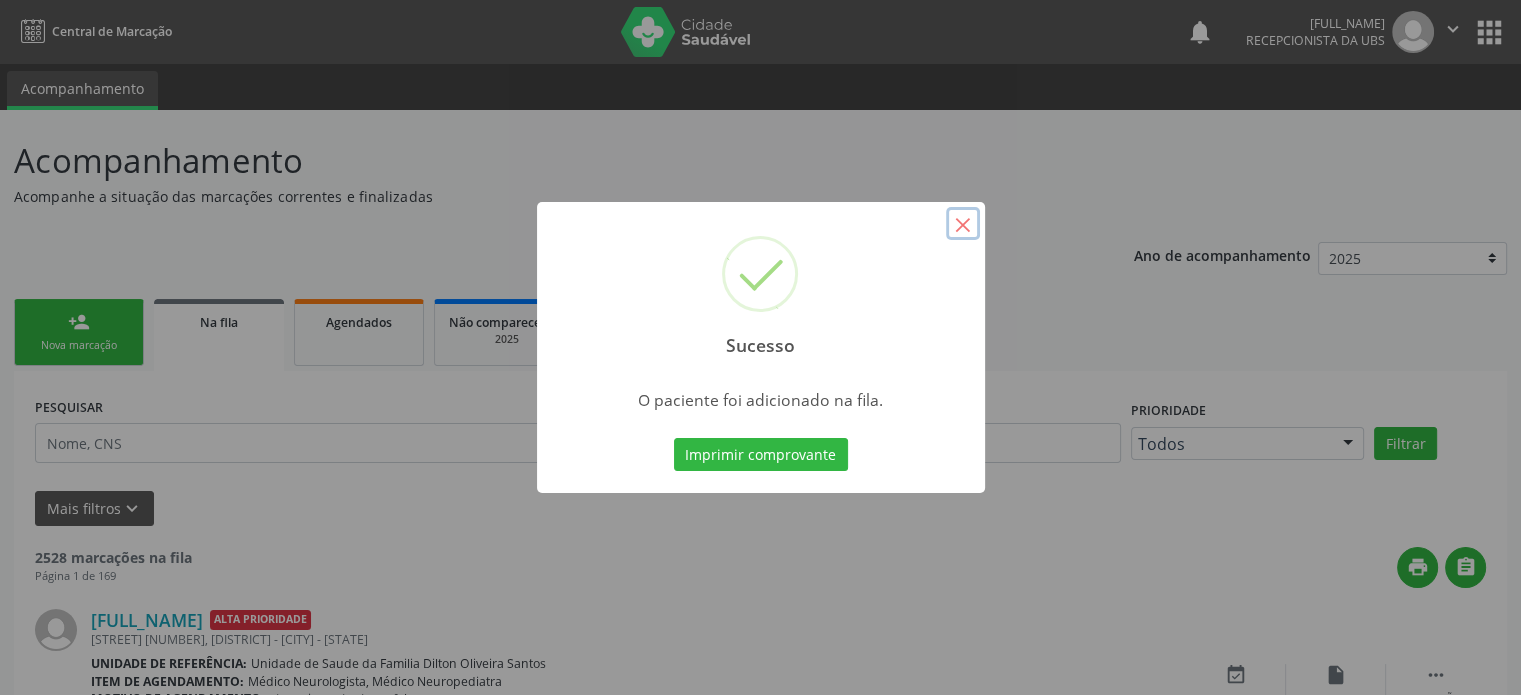 click on "×" at bounding box center (963, 224) 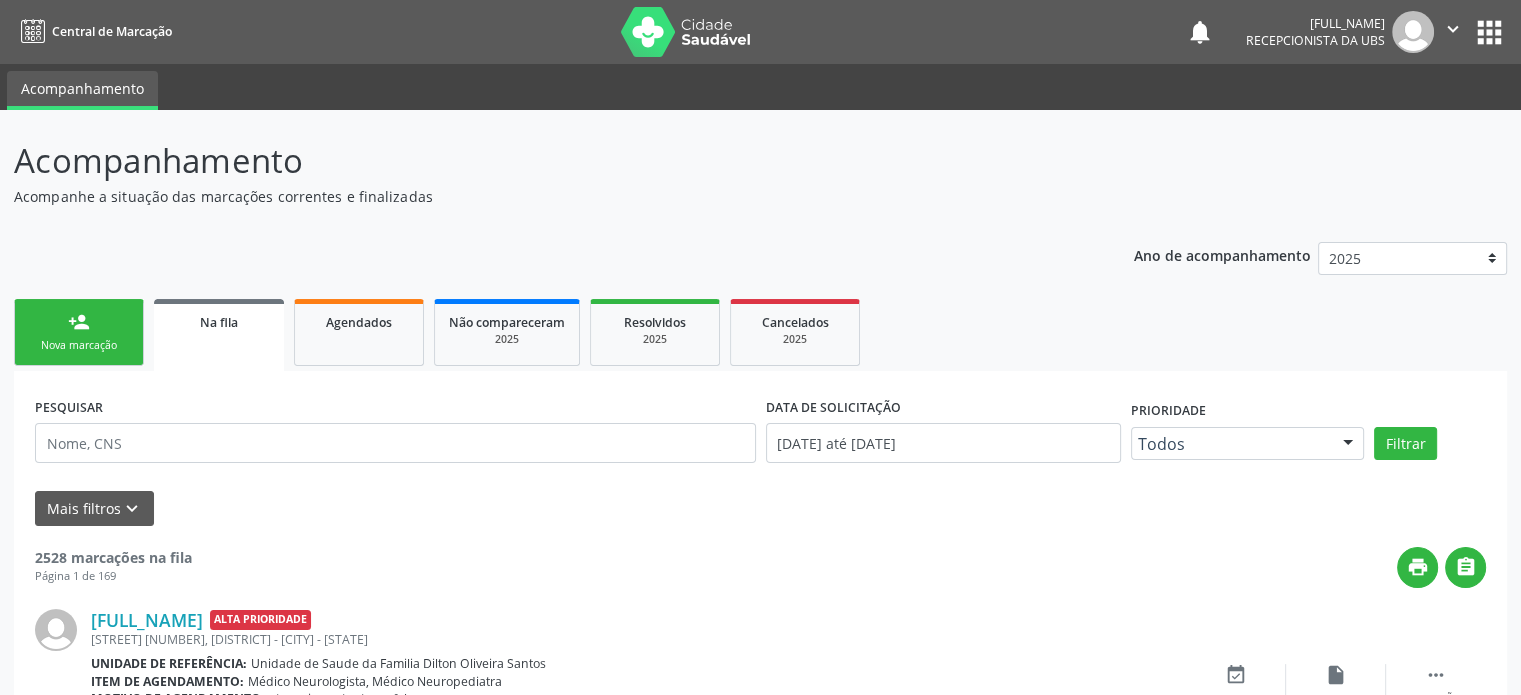 click on "Nova marcação" at bounding box center [79, 345] 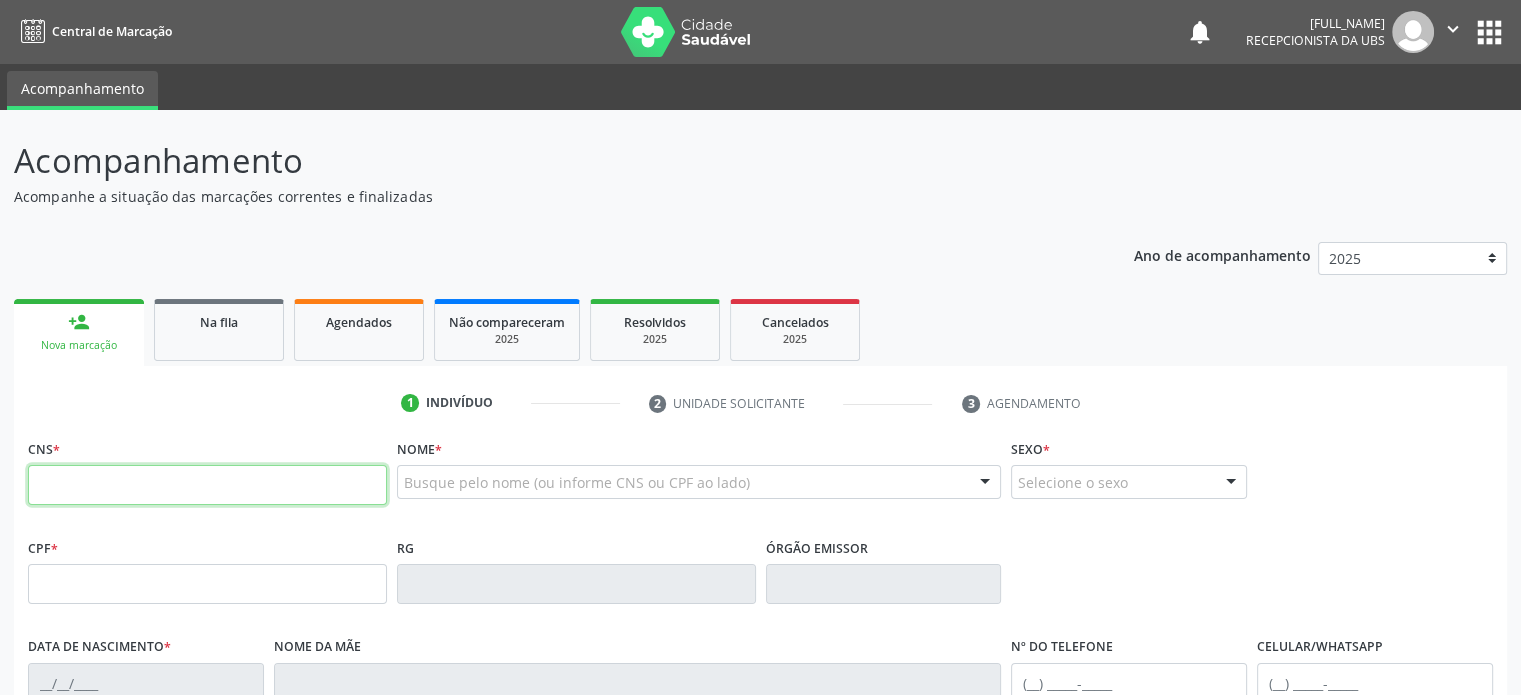 click at bounding box center [207, 485] 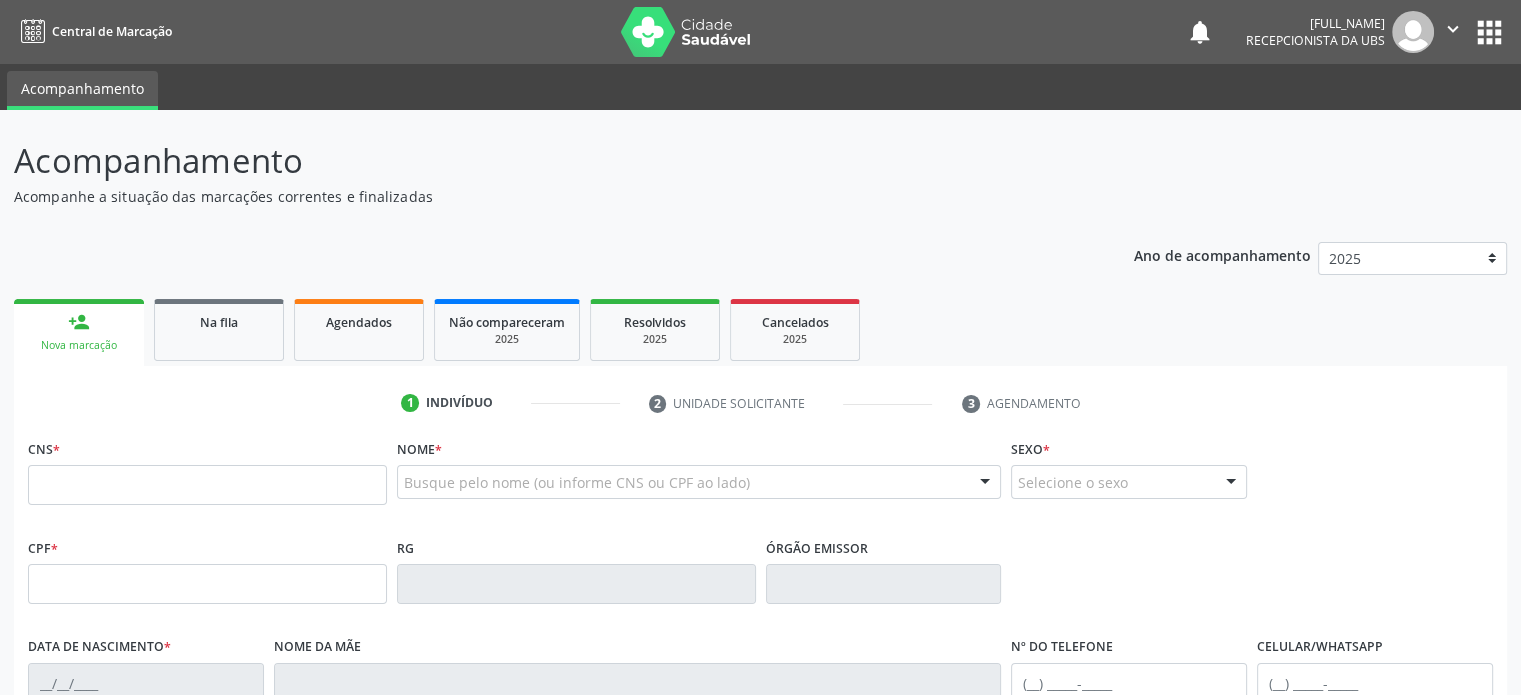 drag, startPoint x: 616, startPoint y: 5, endPoint x: 645, endPoint y: 48, distance: 51.86521 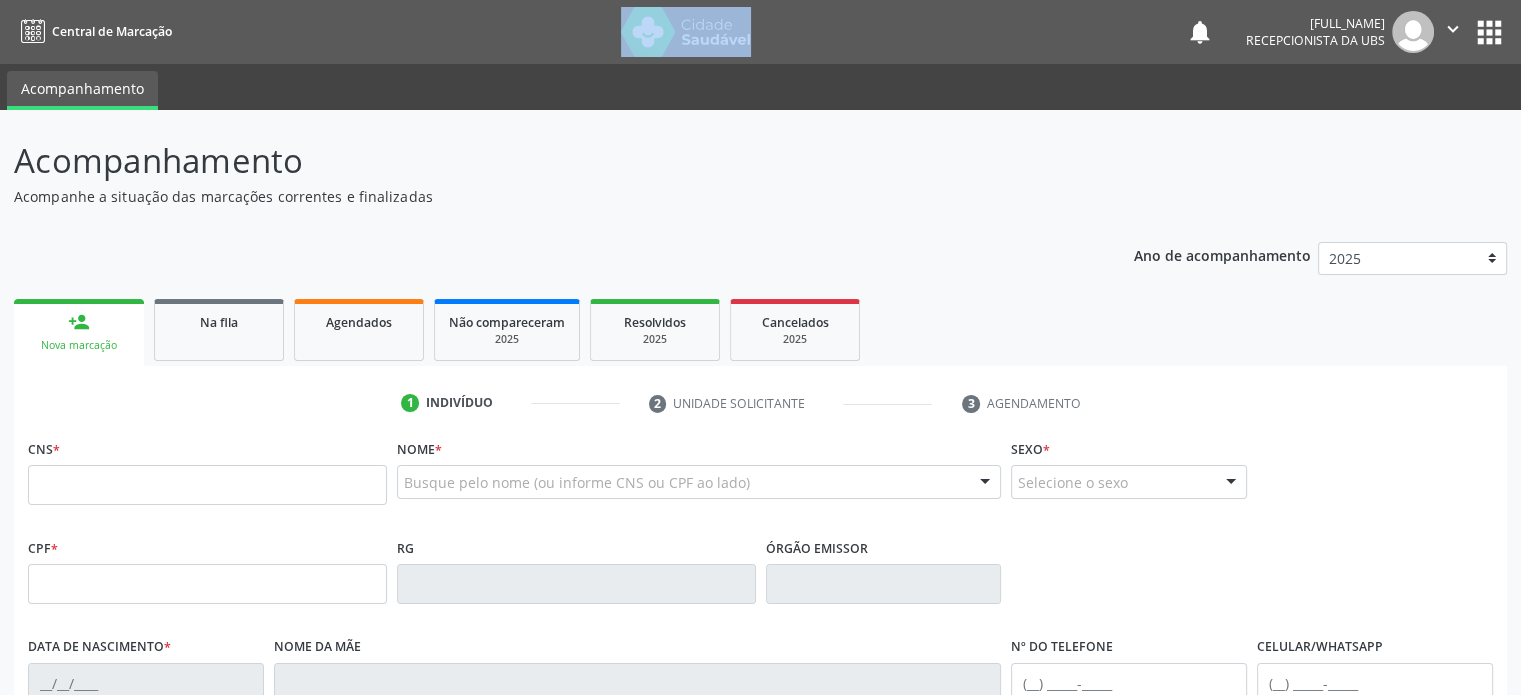 drag, startPoint x: 756, startPoint y: 11, endPoint x: 1158, endPoint y: 56, distance: 404.5108 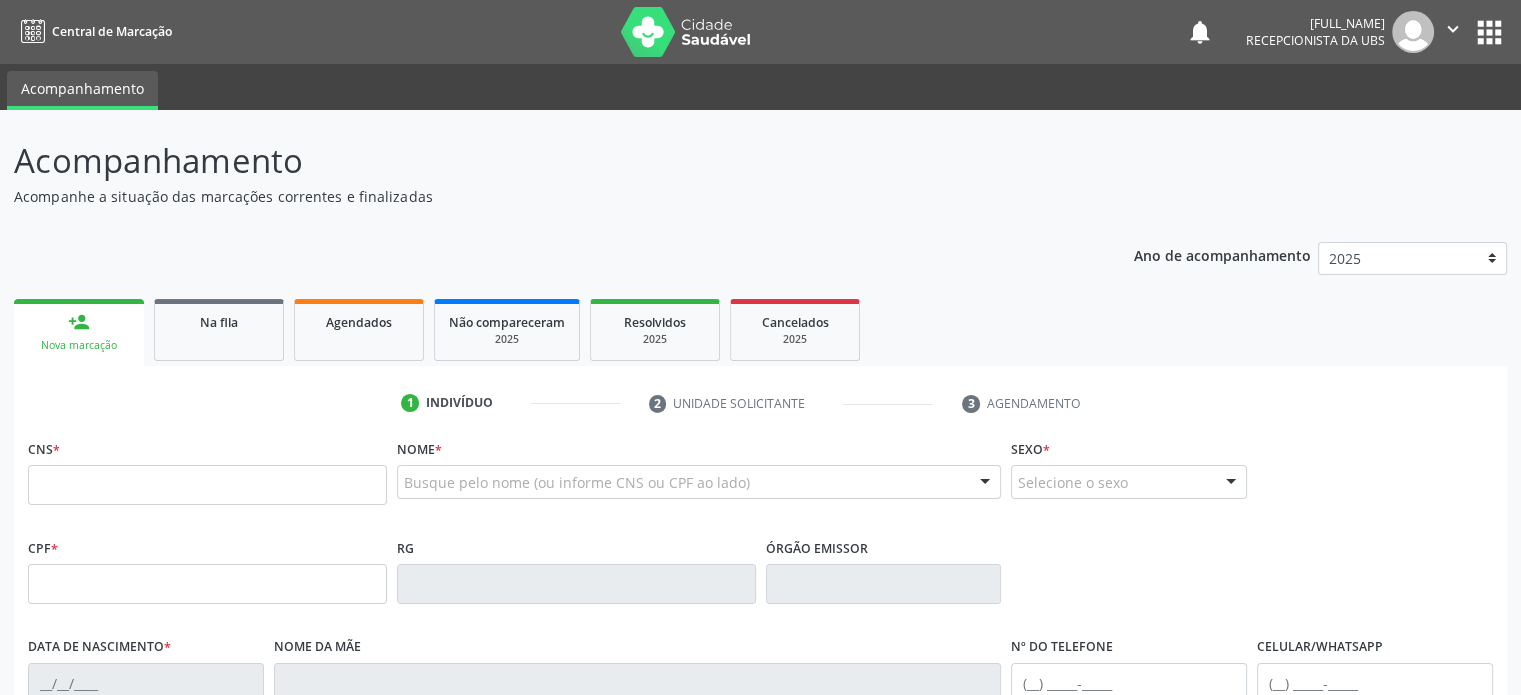 click on "Acompanhe a situação das marcações correntes e finalizadas" at bounding box center [536, 196] 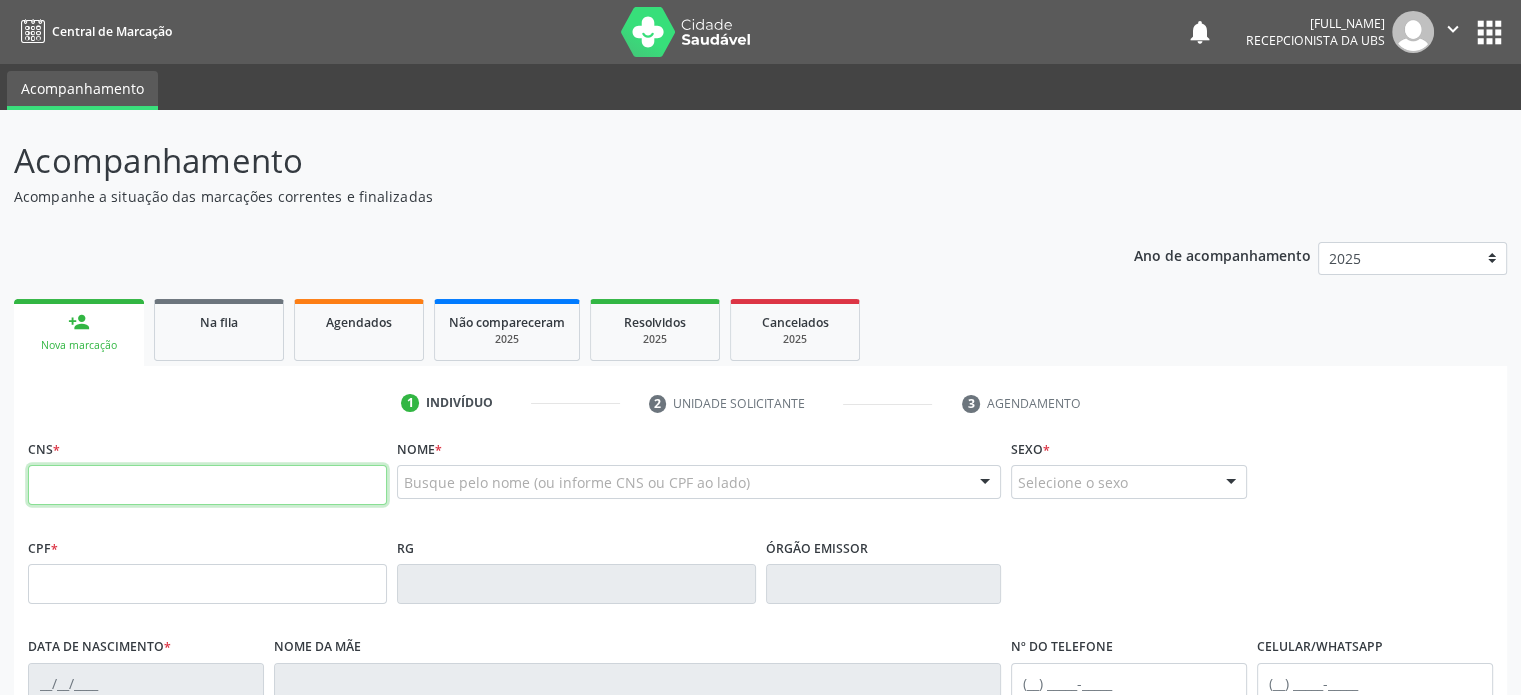 click at bounding box center [207, 485] 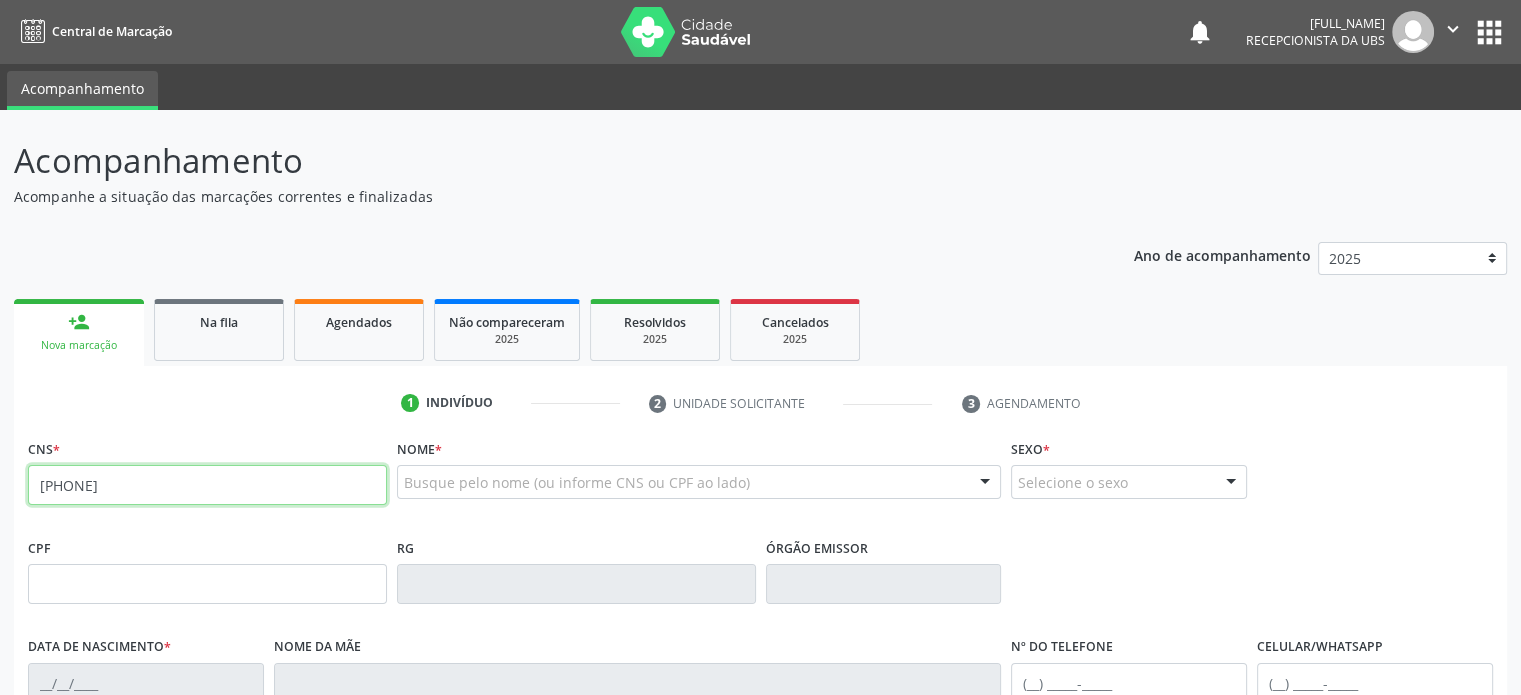 type on "707 8096 3206 7511" 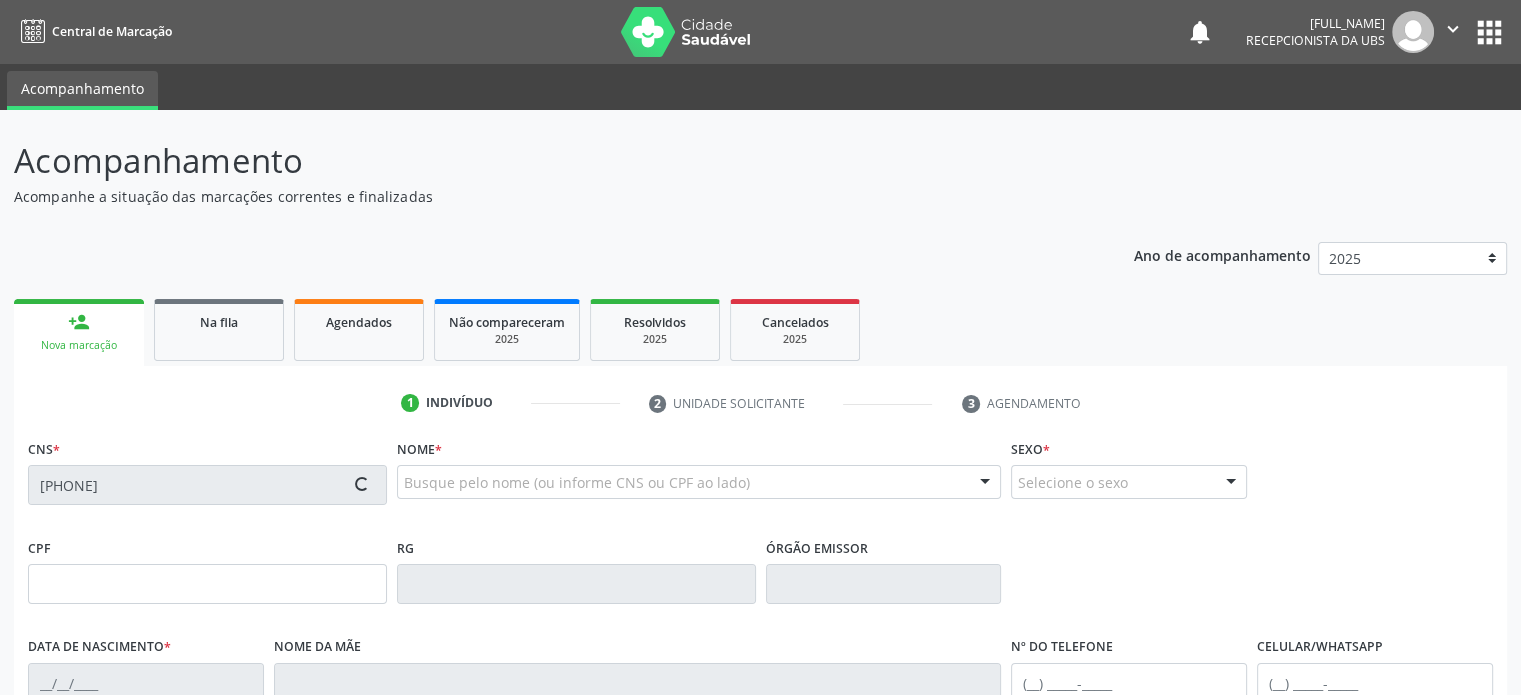 type on "576.672.095-53" 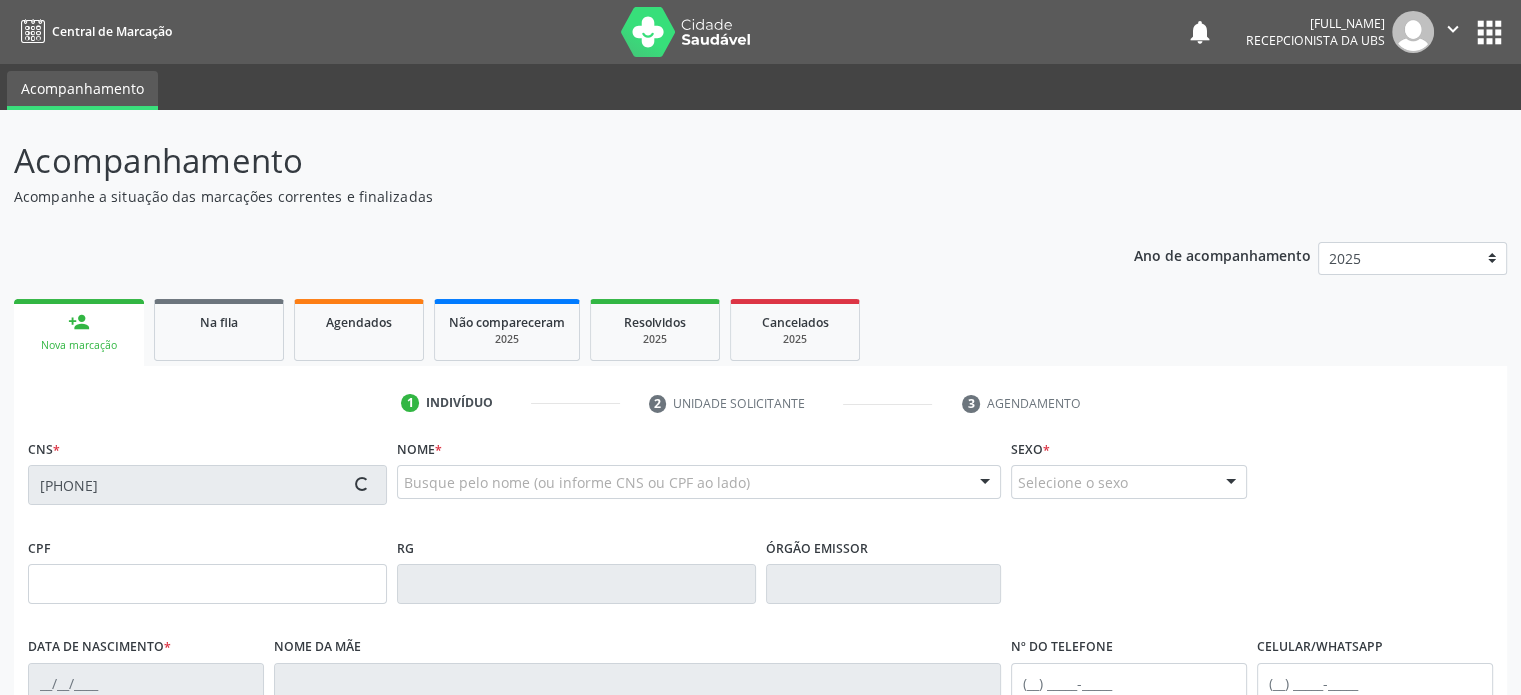type on "15/10/1970" 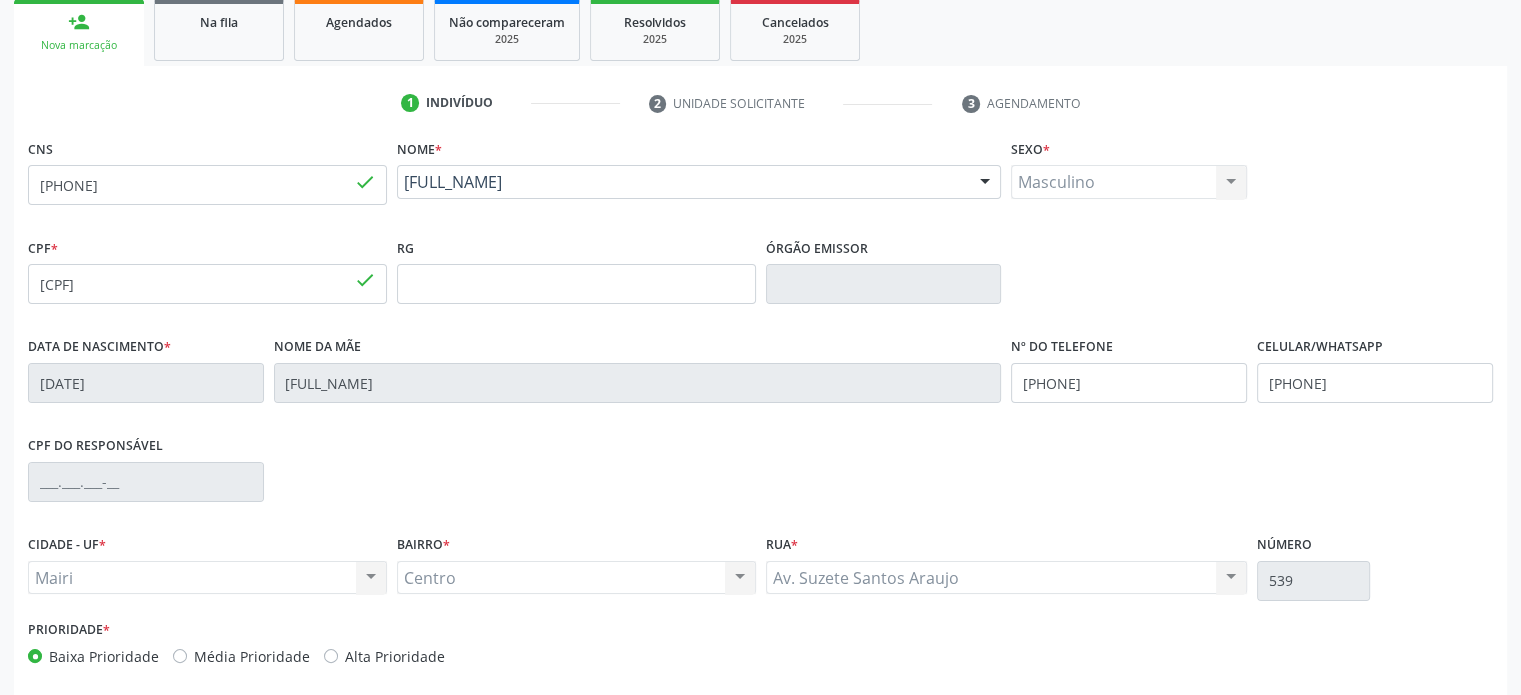 scroll, scrollTop: 388, scrollLeft: 0, axis: vertical 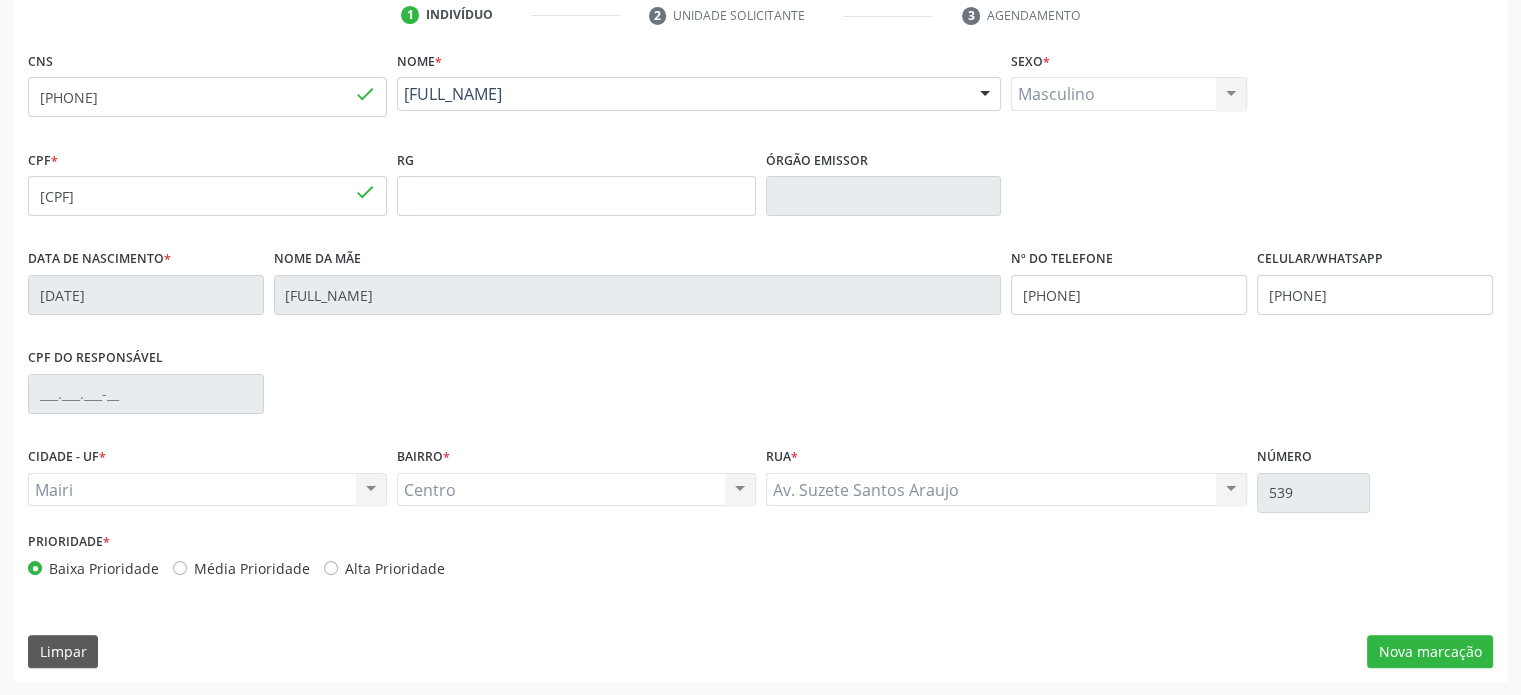 click on "Média Prioridade" at bounding box center (252, 568) 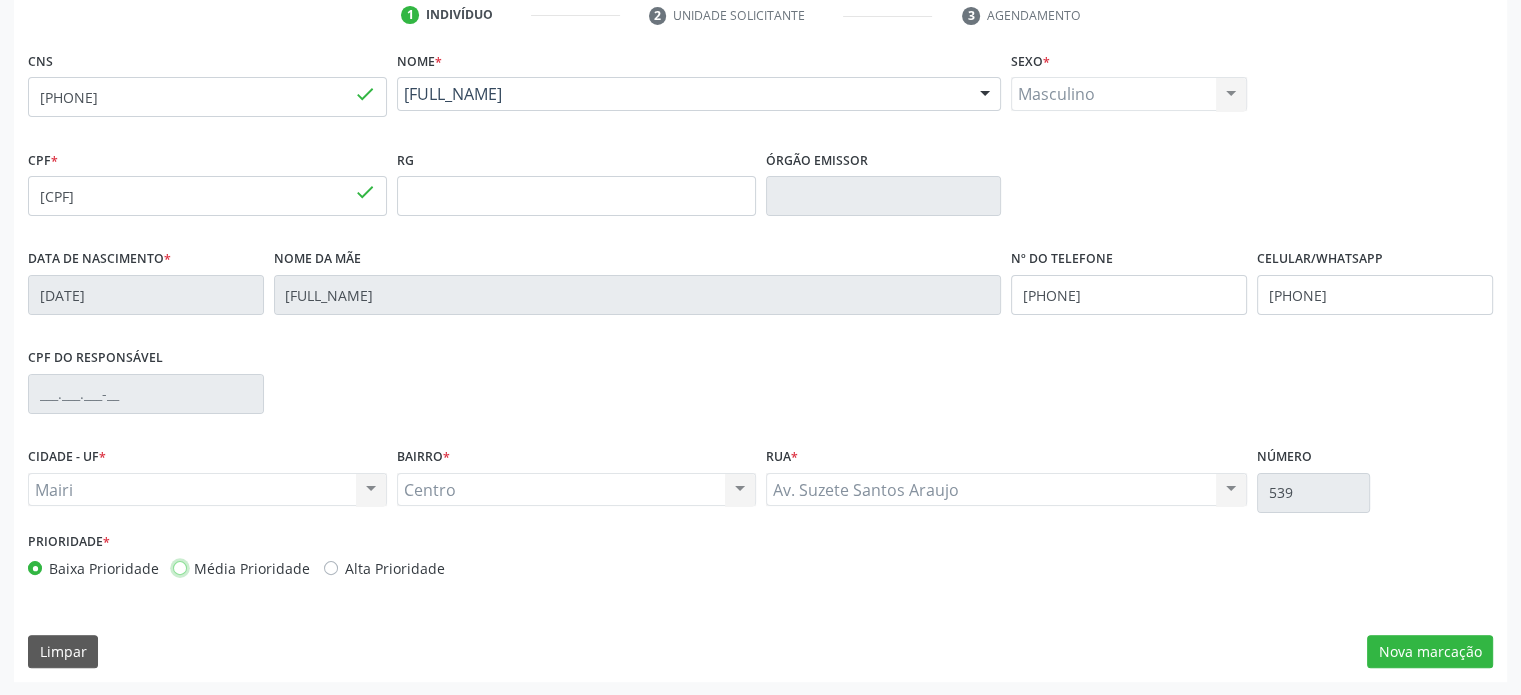 click on "Média Prioridade" at bounding box center [180, 567] 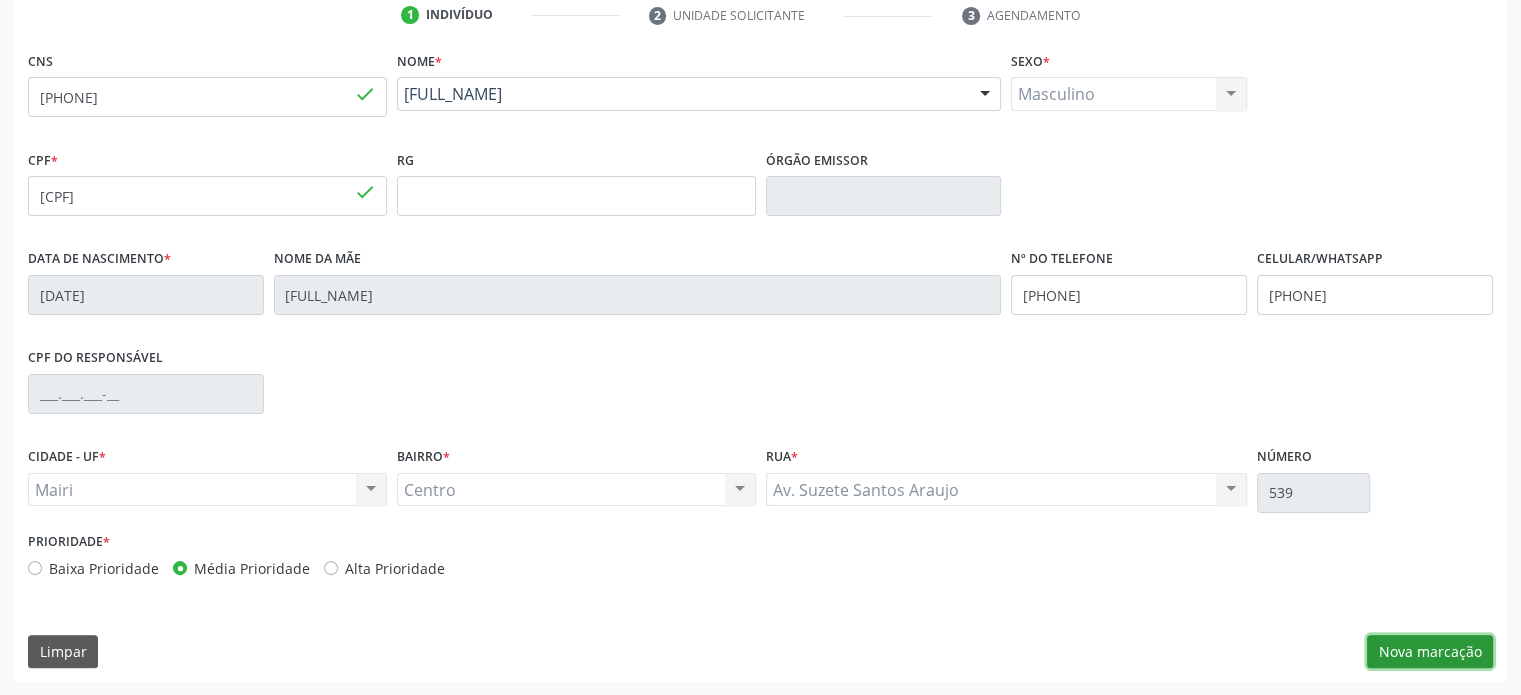 click on "Nova marcação" at bounding box center (1430, 652) 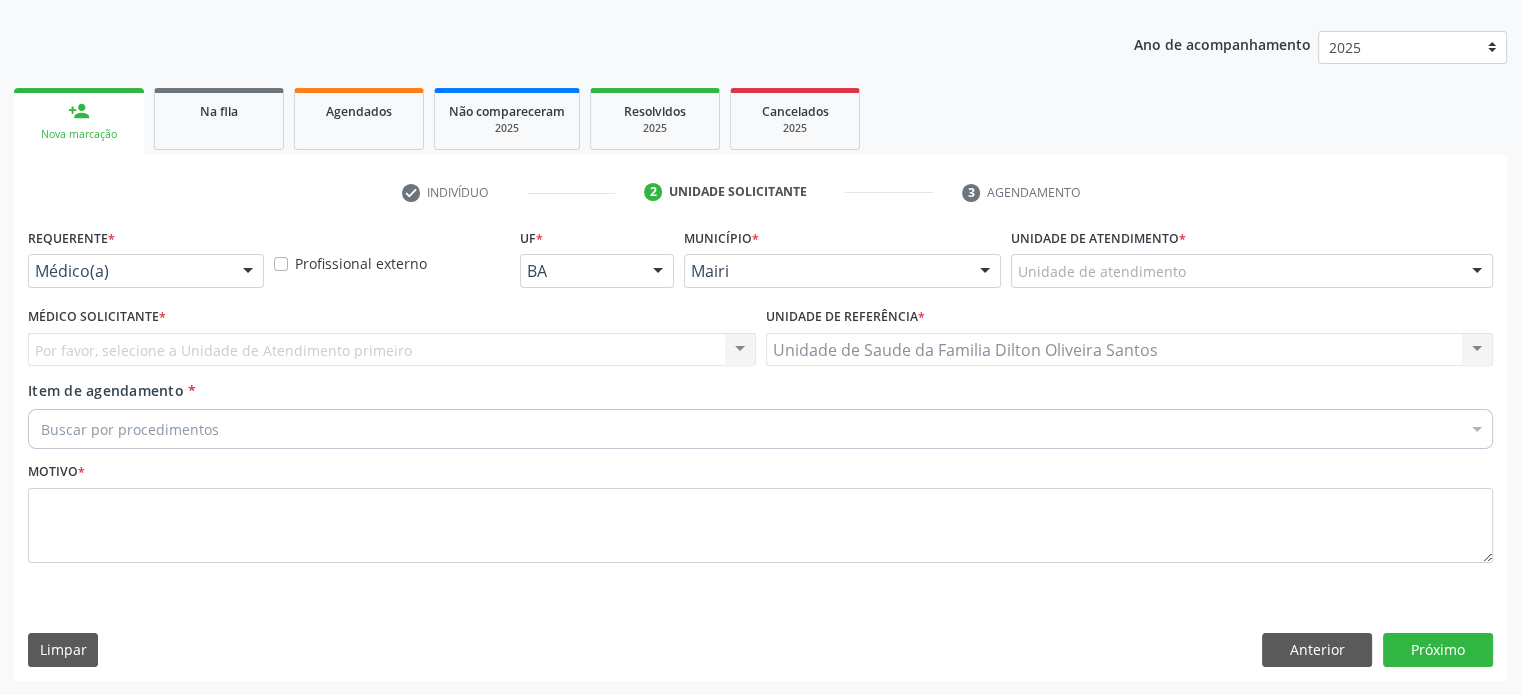 scroll, scrollTop: 209, scrollLeft: 0, axis: vertical 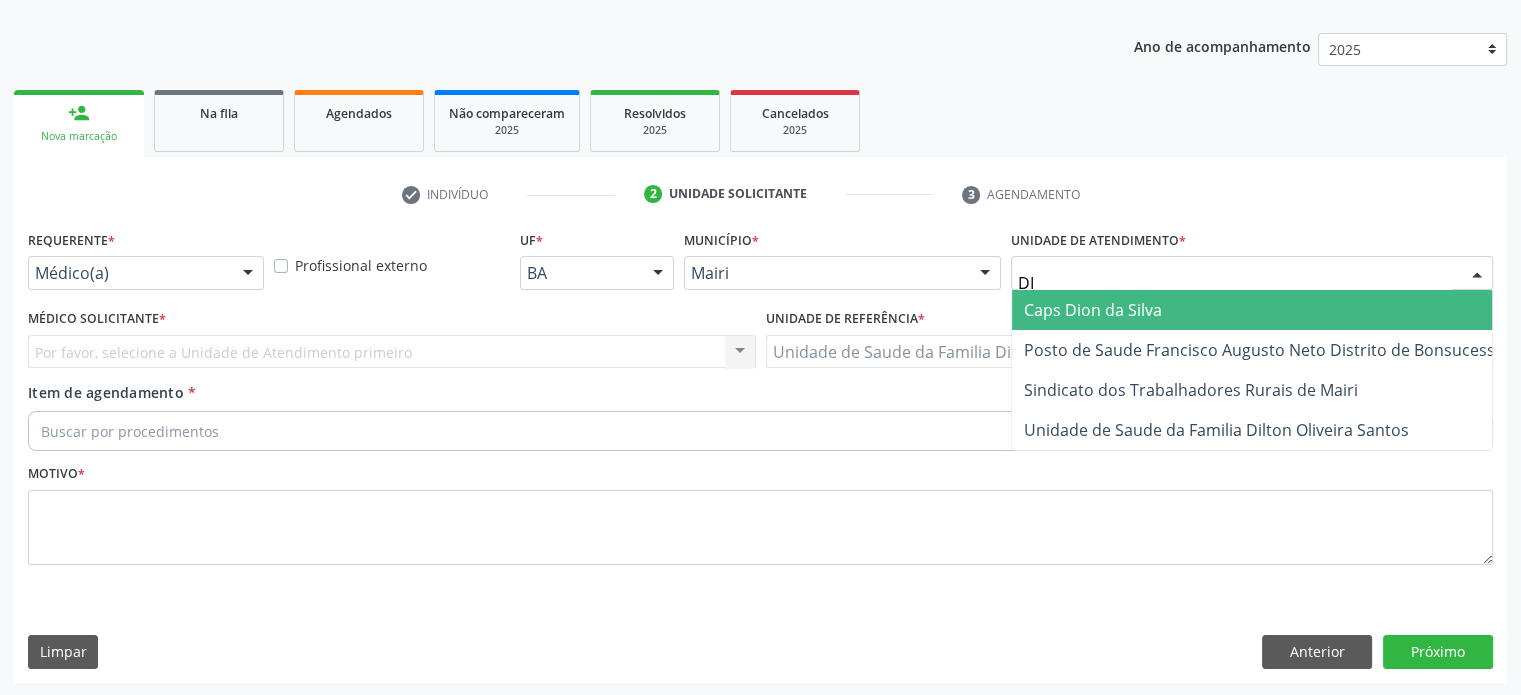 type on "DIL" 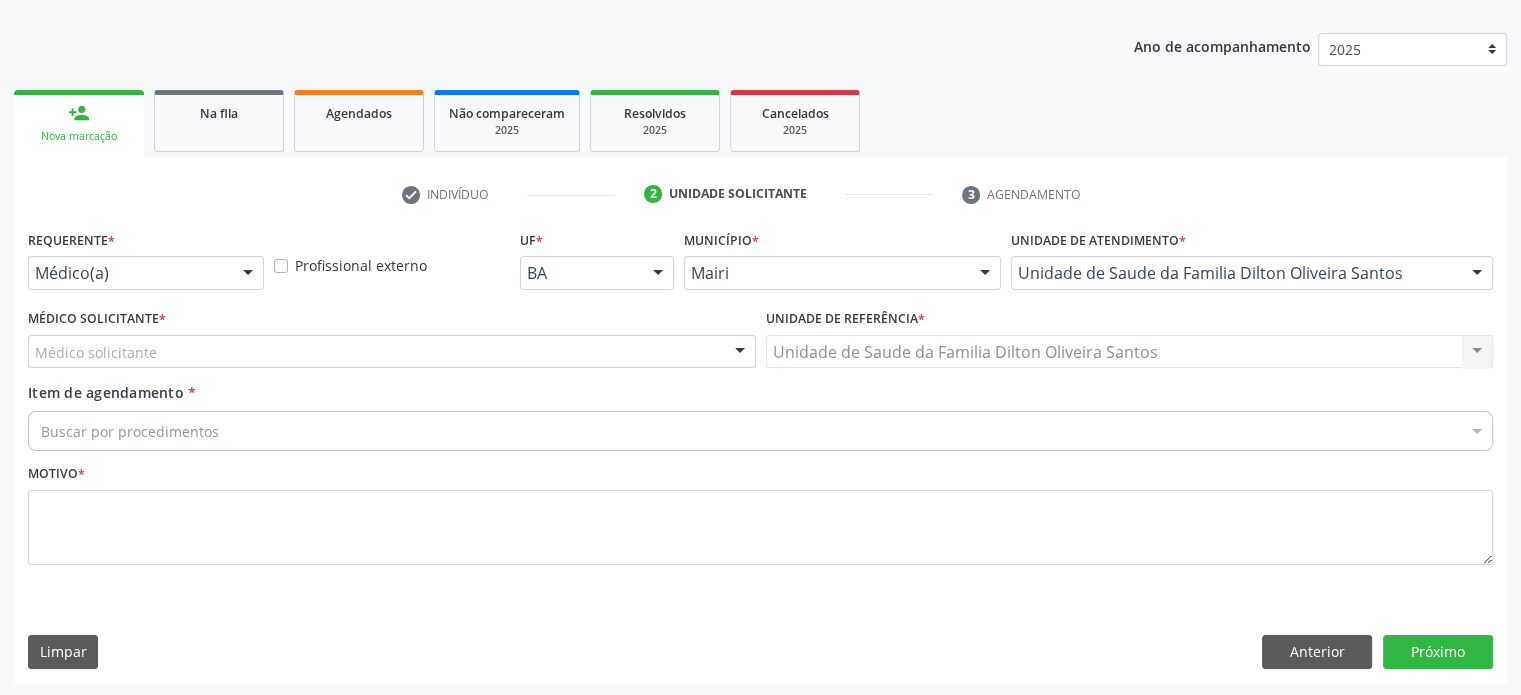 click on "Médico solicitante" at bounding box center (392, 352) 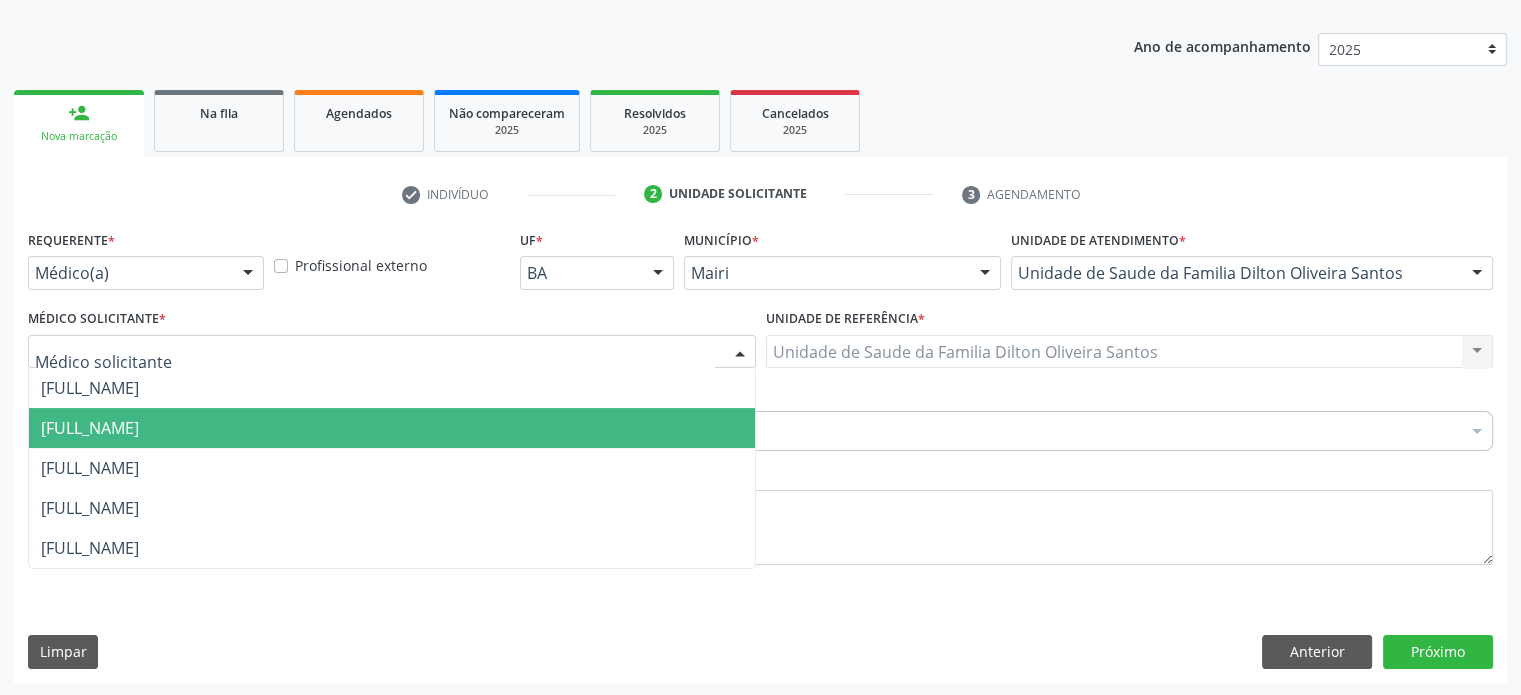 click on "[FIRST] [LAST]" at bounding box center [392, 428] 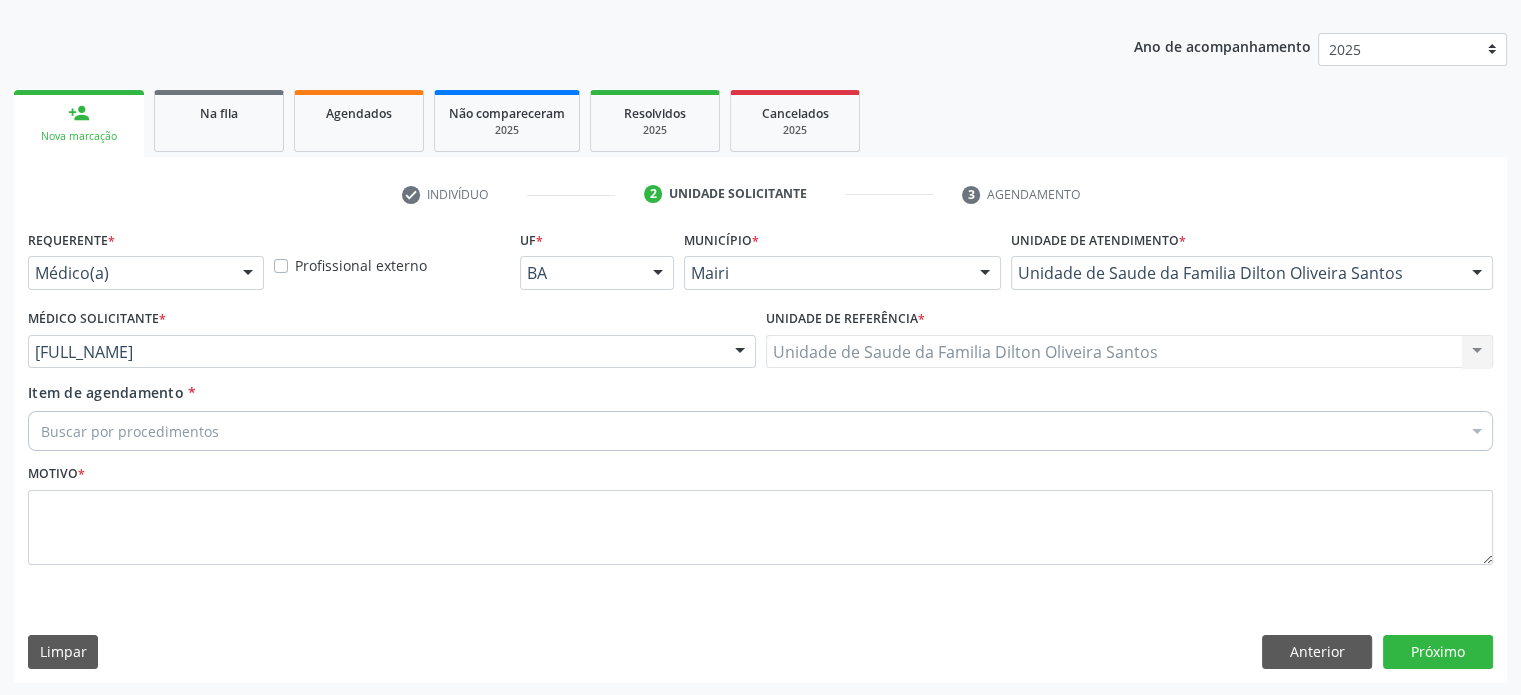 click on "Buscar por procedimentos" at bounding box center (760, 431) 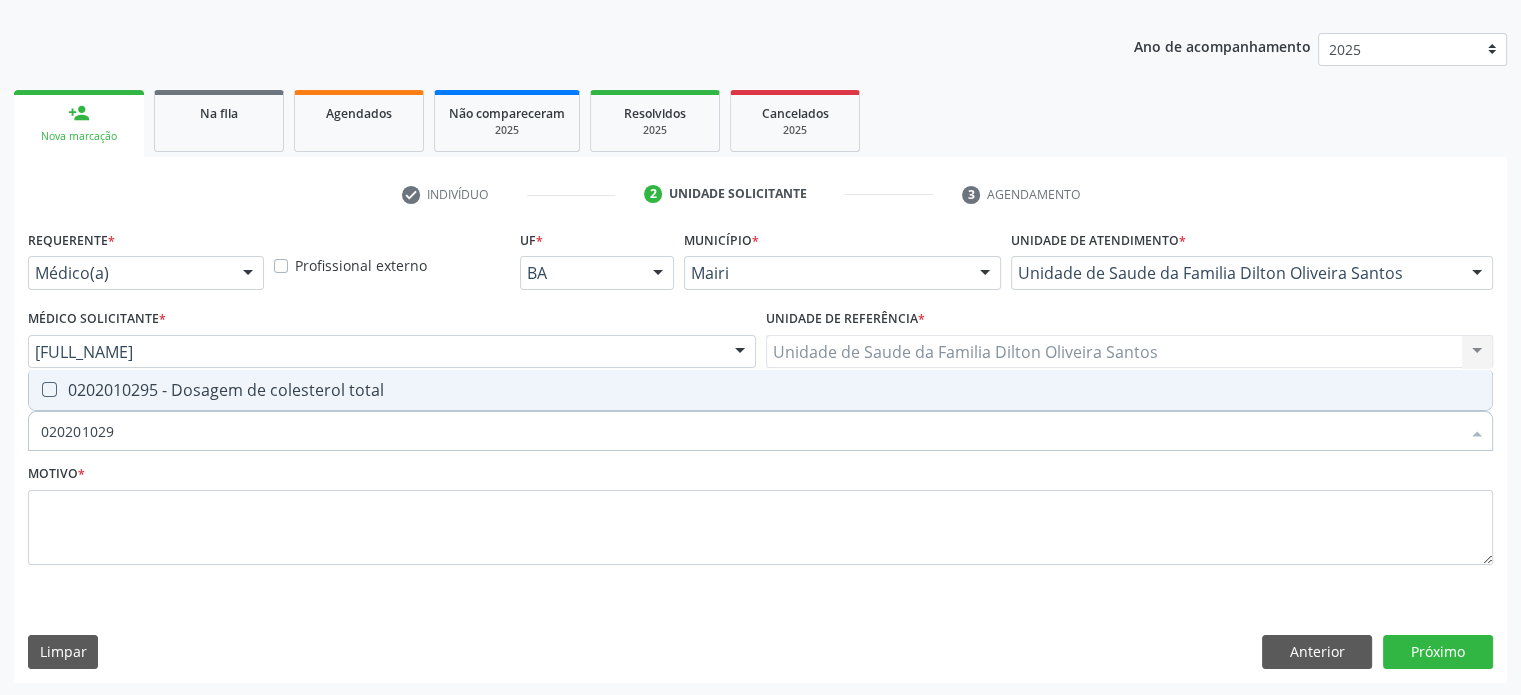 type on "0202010295" 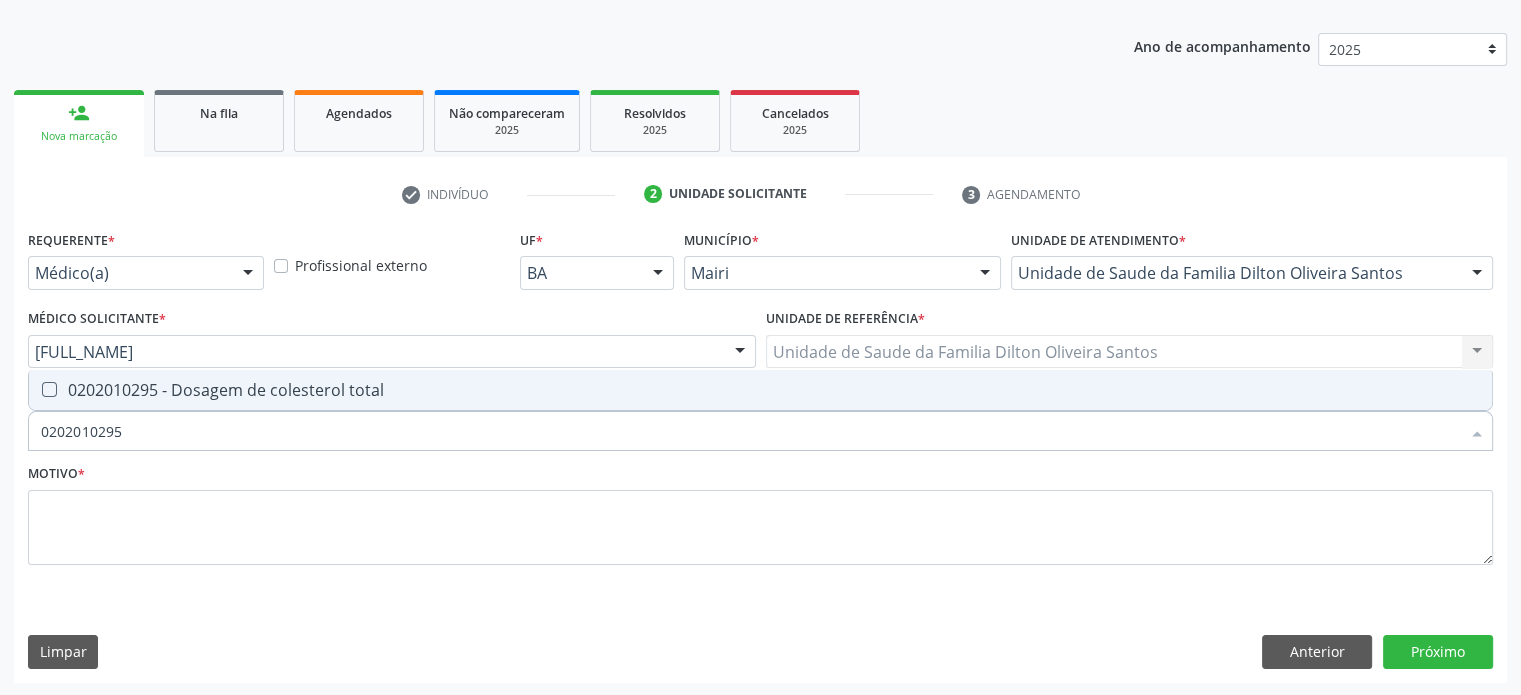 click on "0202010295 - Dosagem de colesterol total" at bounding box center [760, 390] 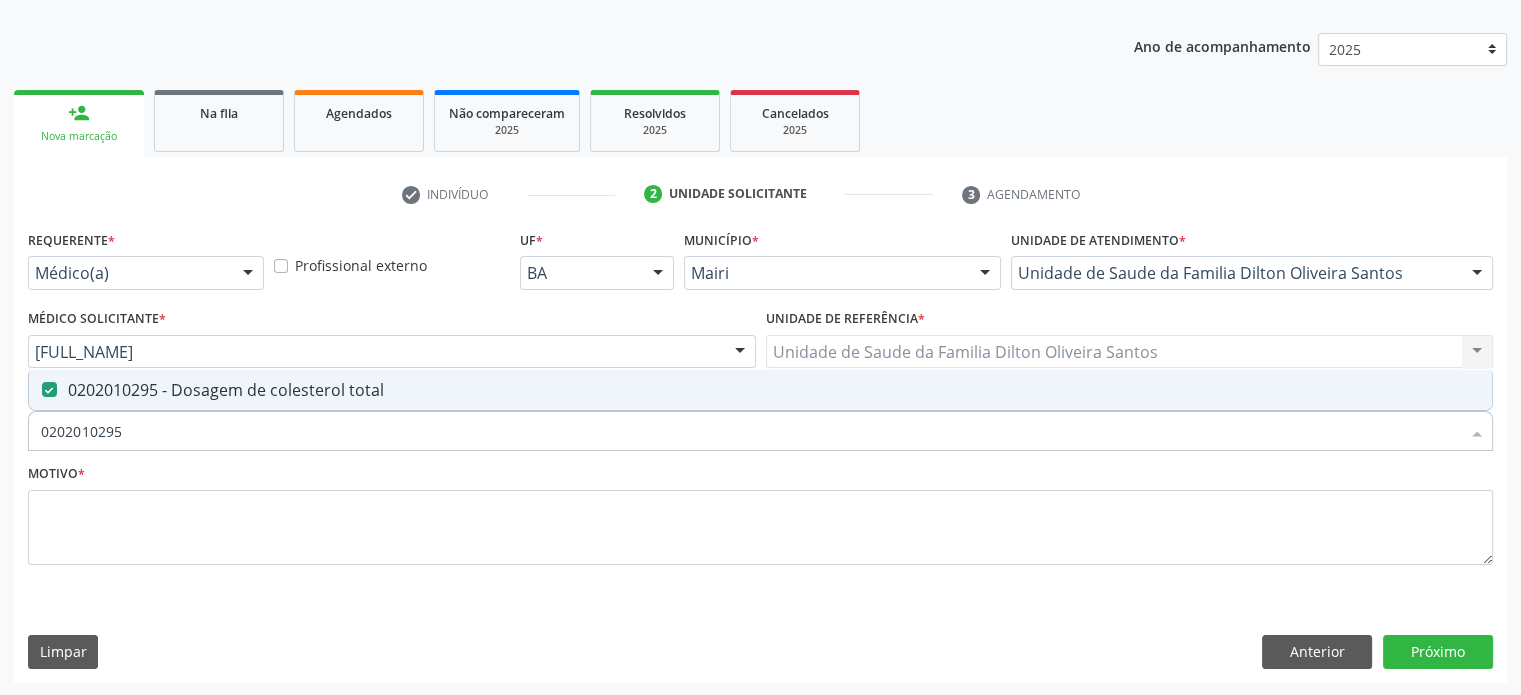 click on "0202010295 - Dosagem de colesterol total" at bounding box center [760, 390] 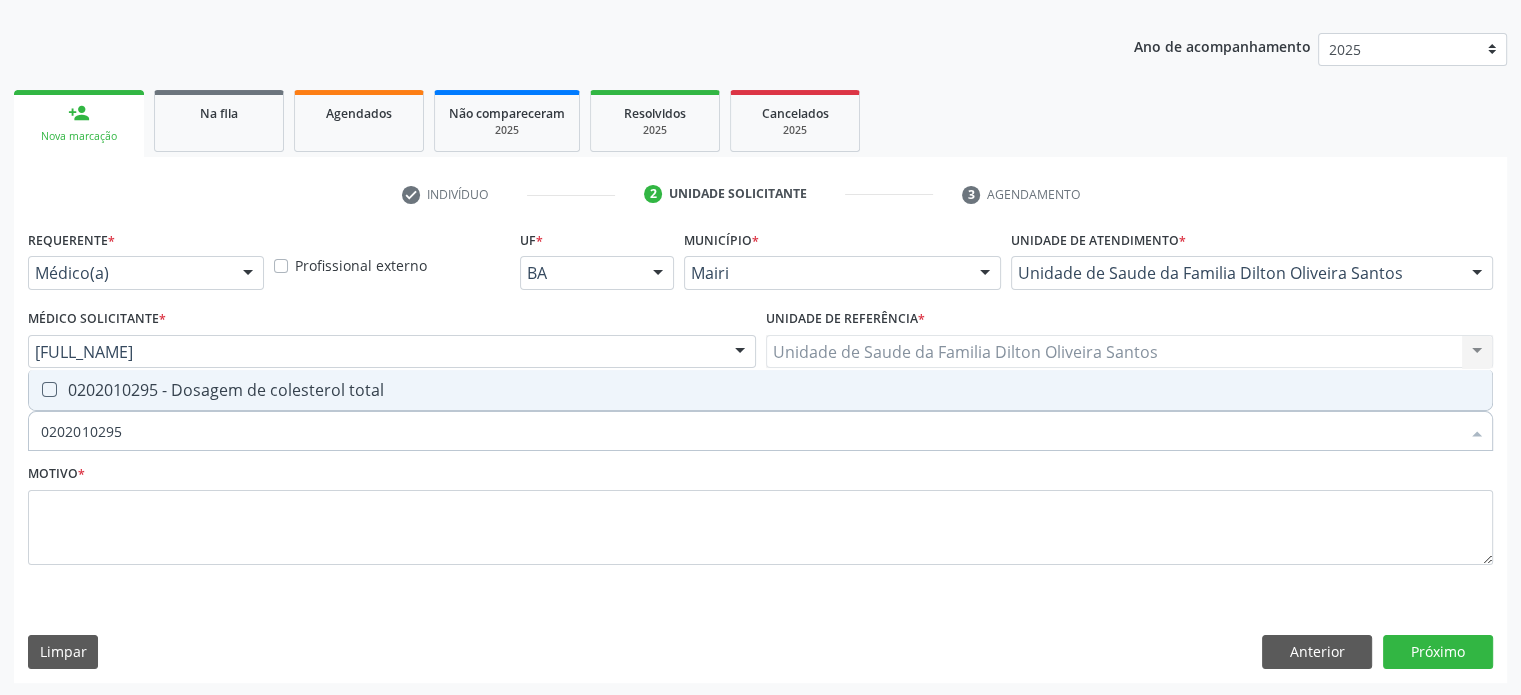 click on "0202010295 - Dosagem de colesterol total" at bounding box center (760, 390) 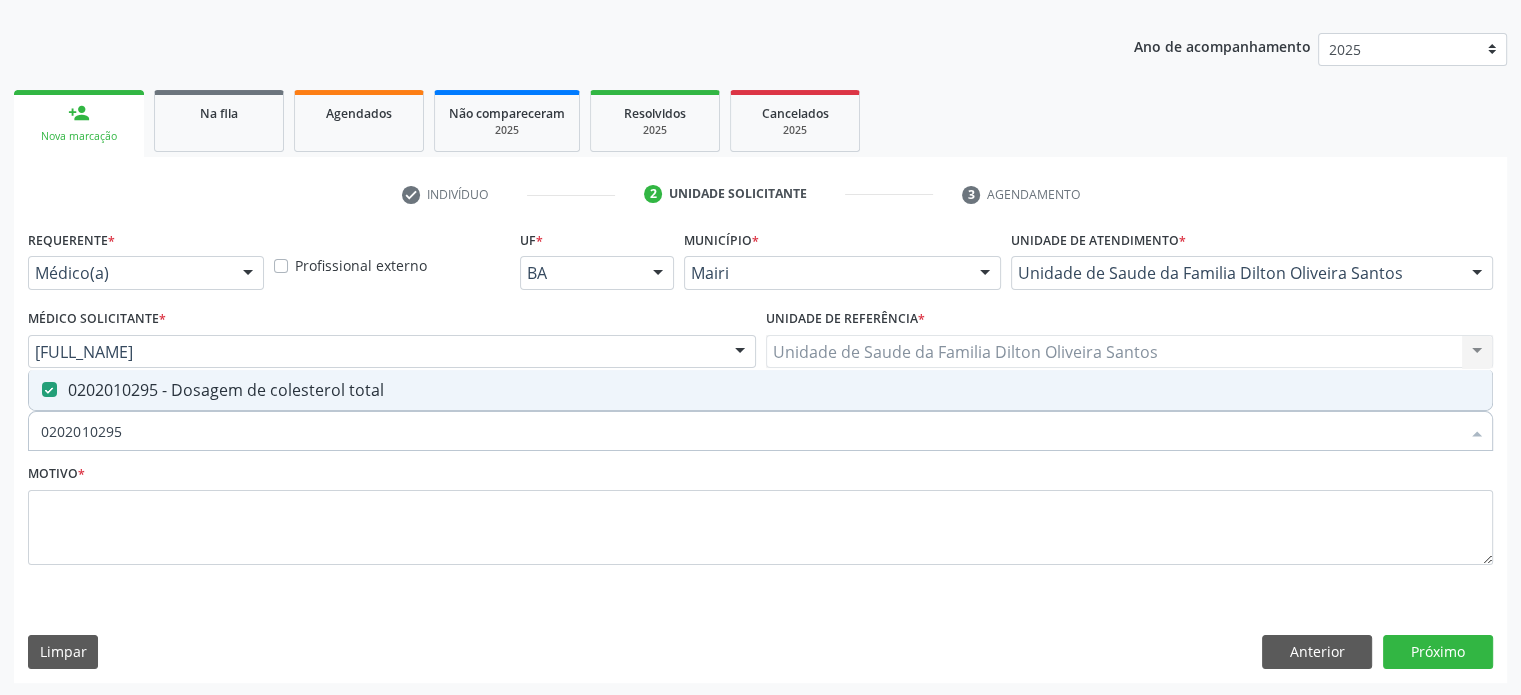 click on "0202010295 - Dosagem de colesterol total" at bounding box center [760, 390] 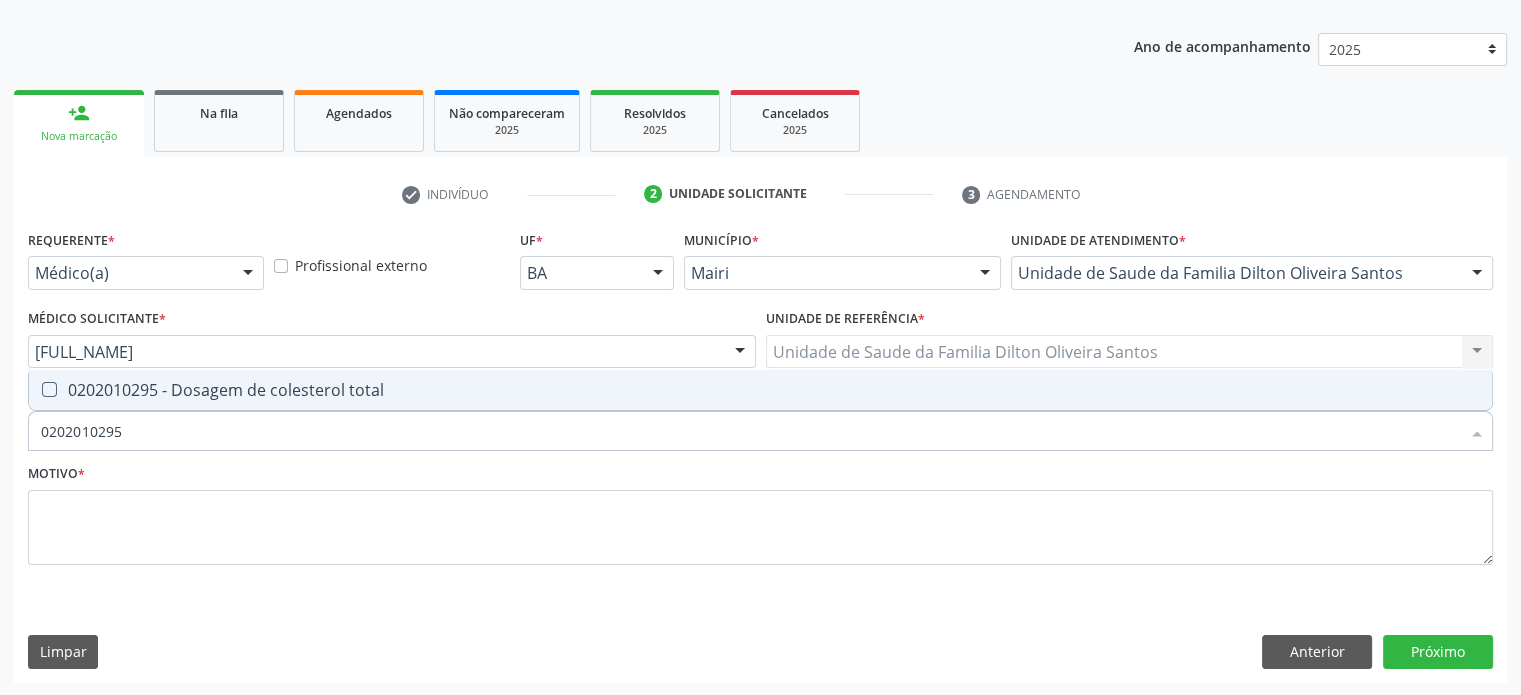 click on "0202010295 - Dosagem de colesterol total" at bounding box center (760, 390) 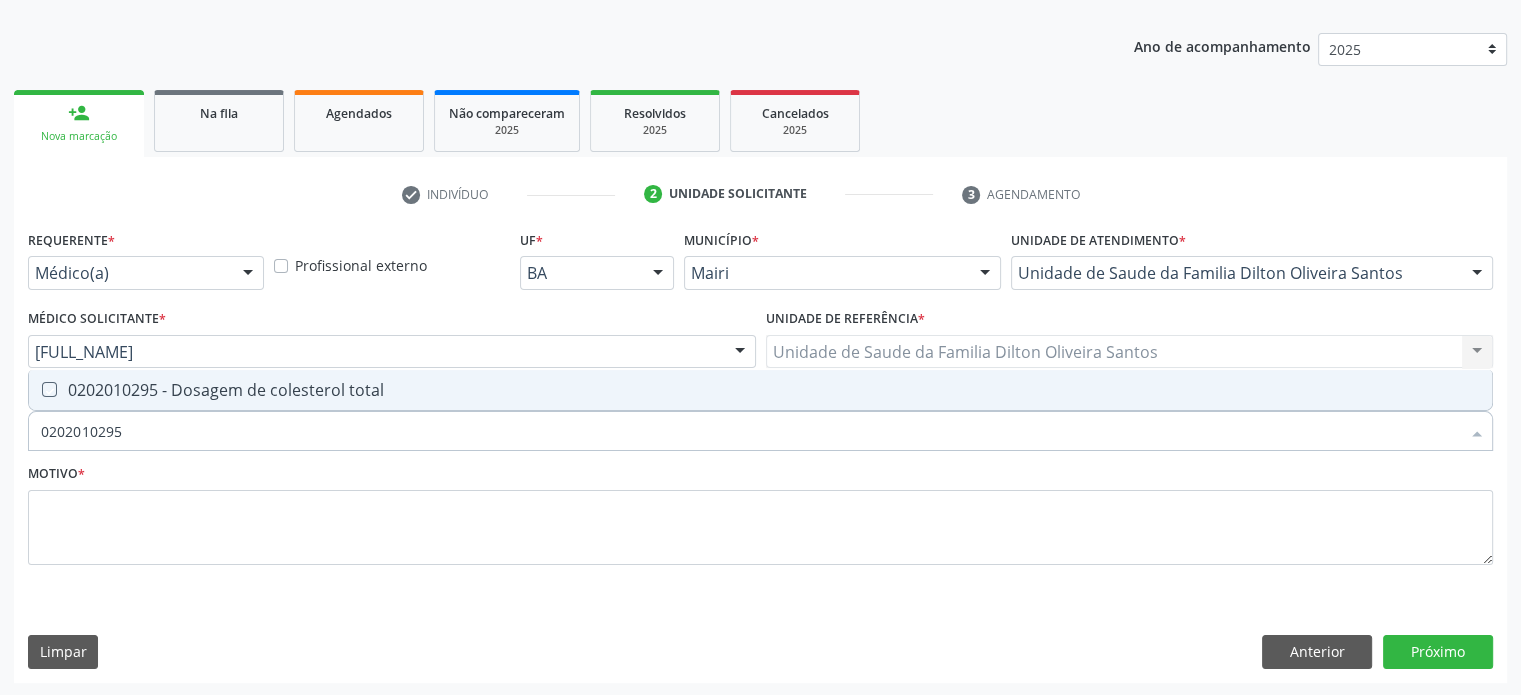 checkbox on "true" 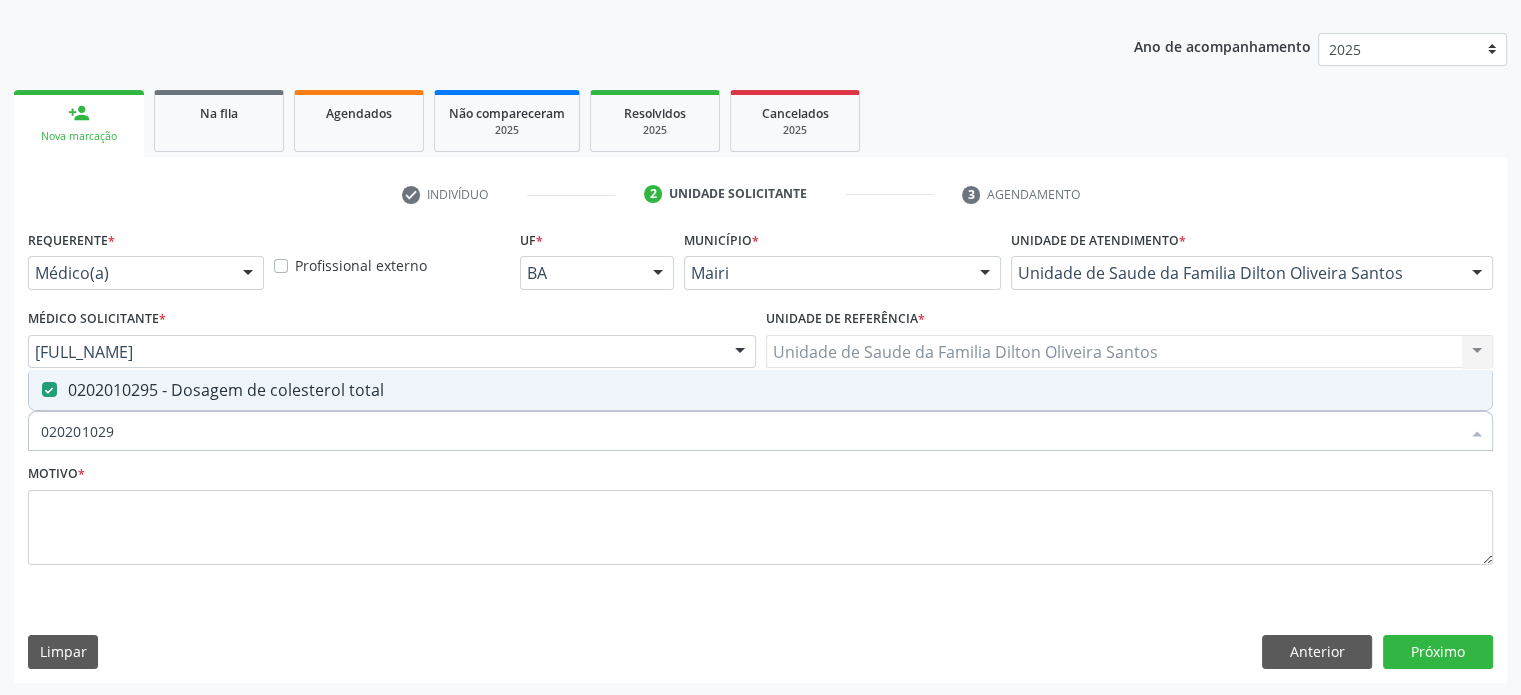 type on "02020102" 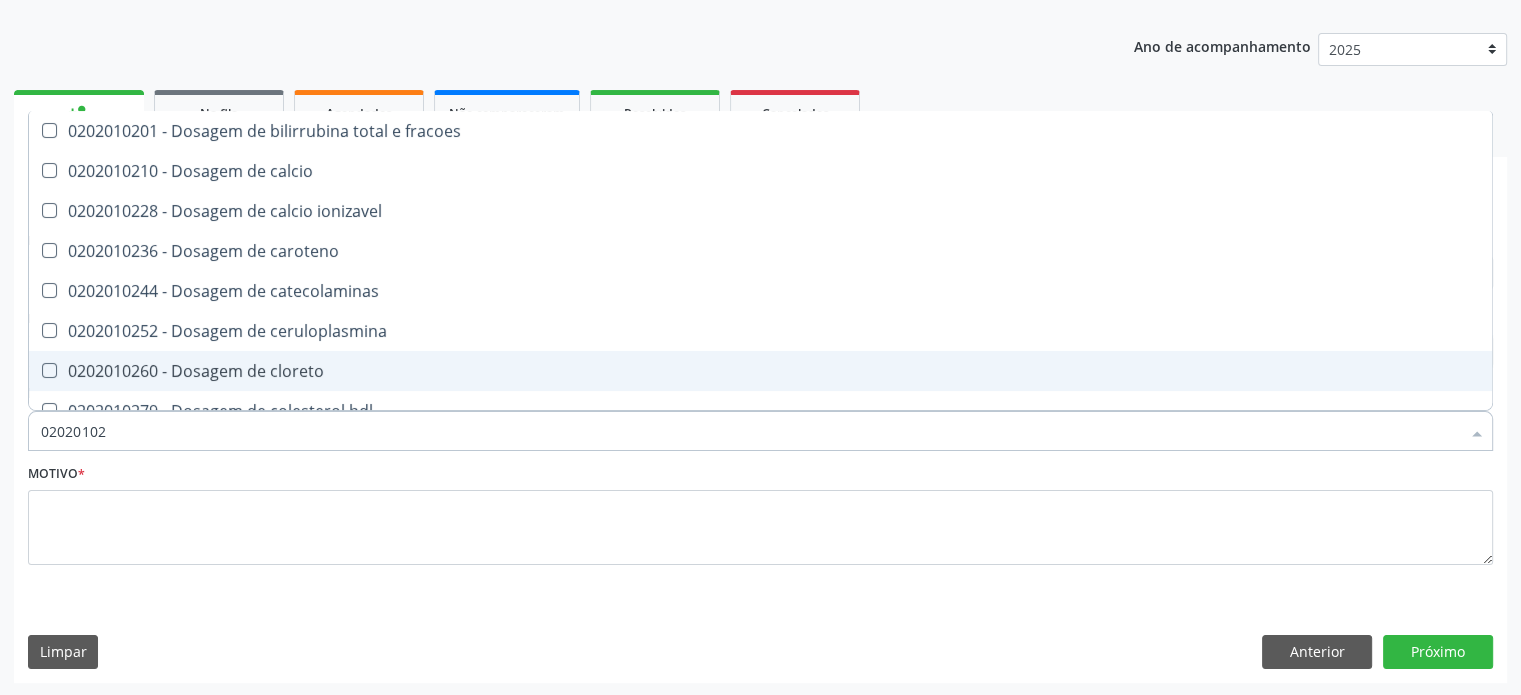 type on "0202010" 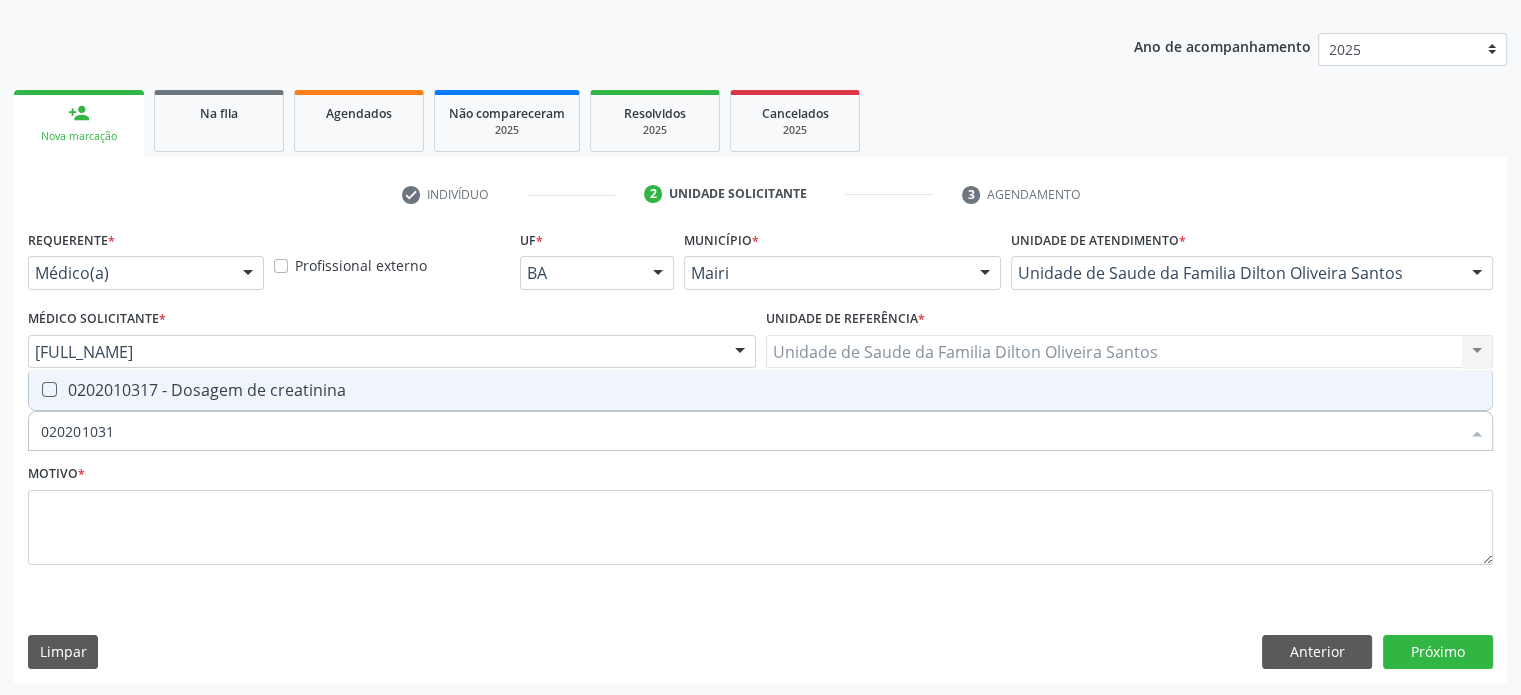 type on "0202010317" 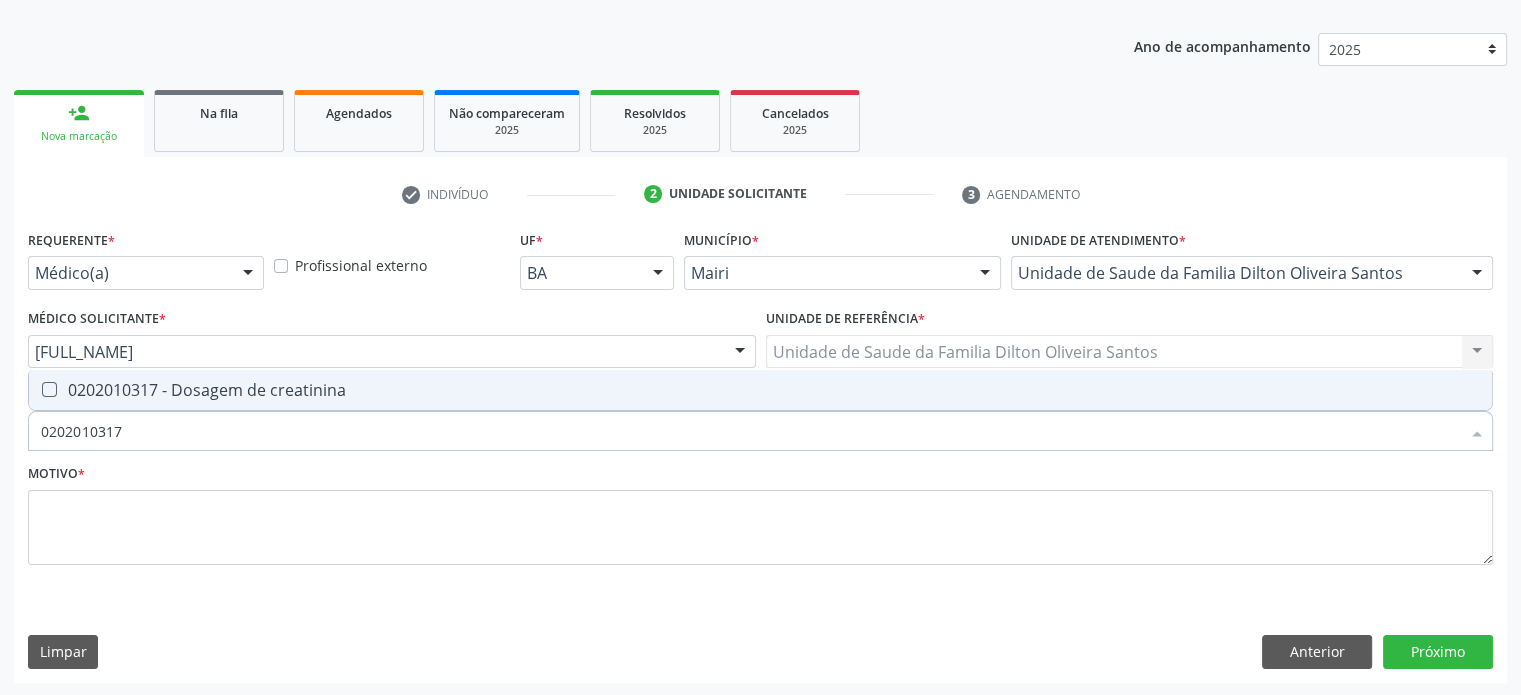 click on "0202010317 - Dosagem de creatinina" at bounding box center [760, 390] 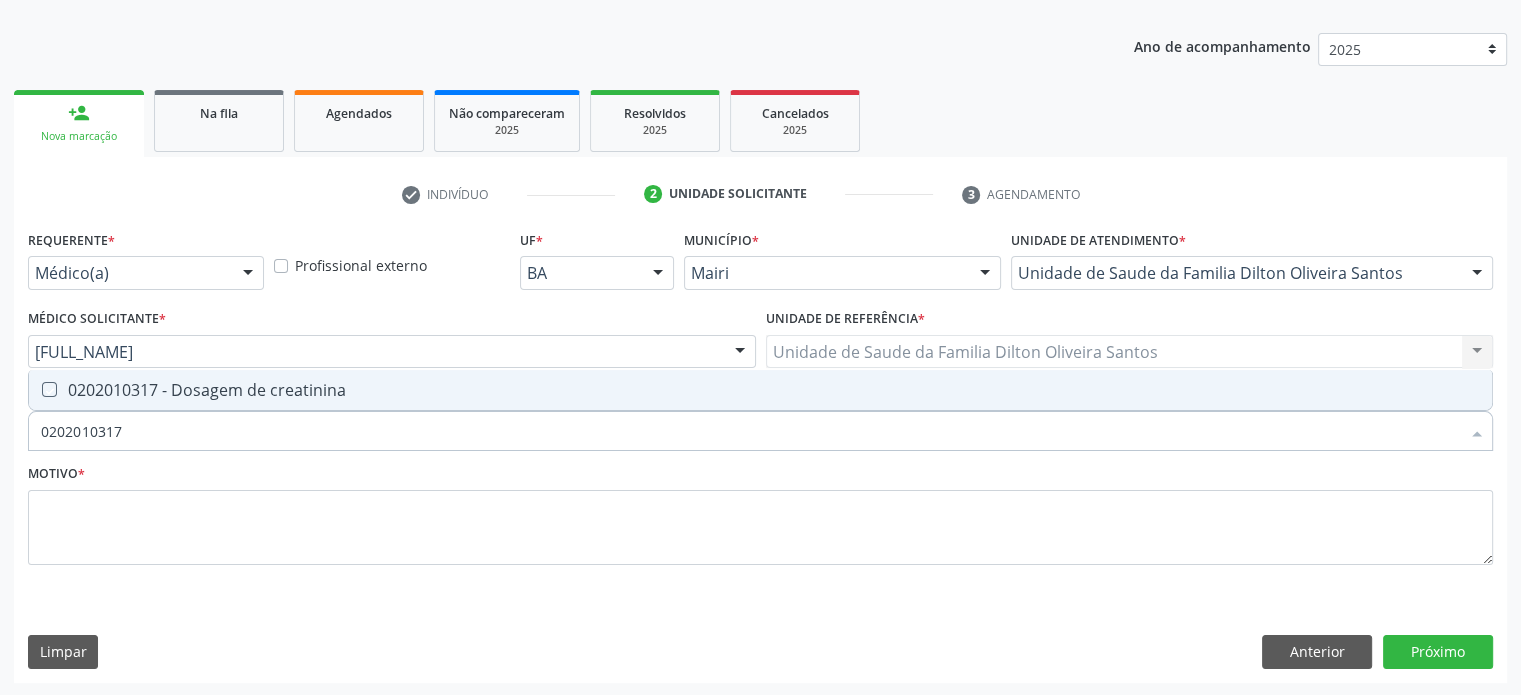 checkbox on "true" 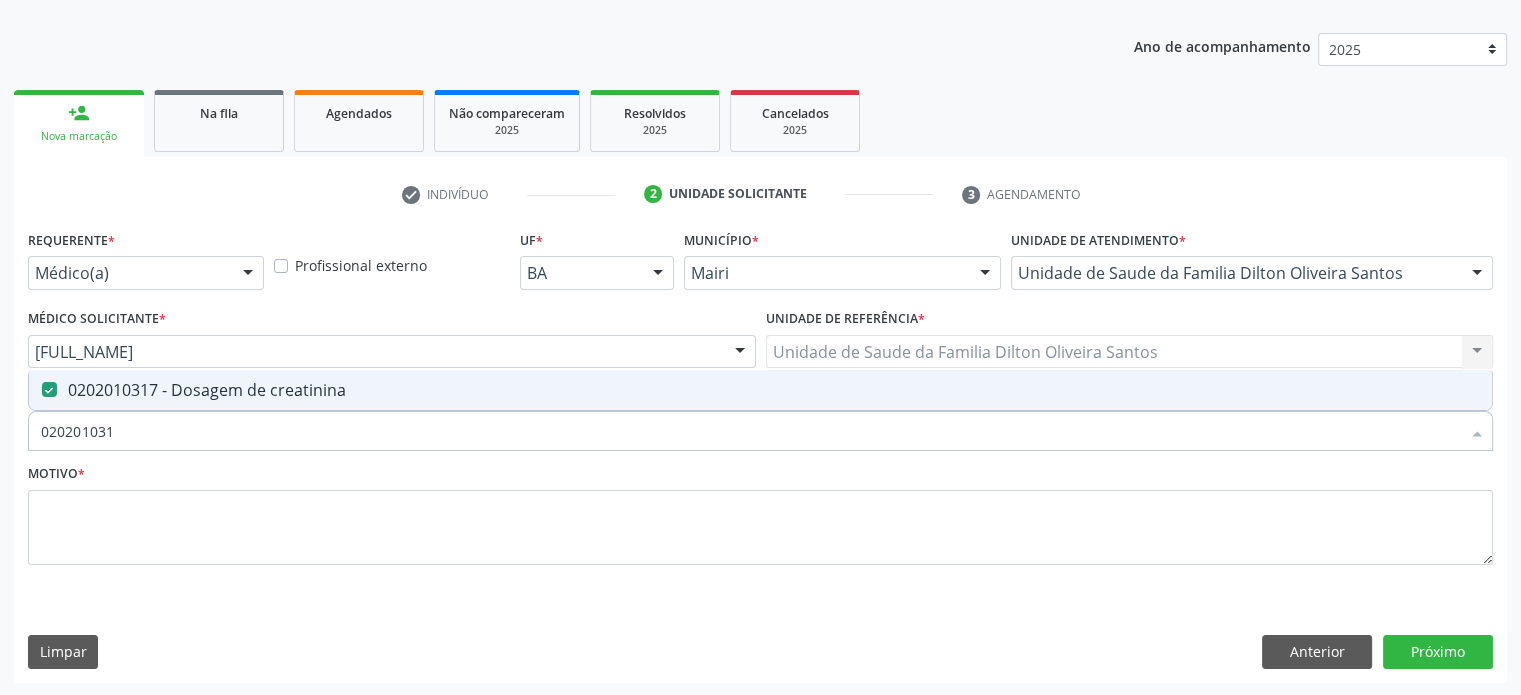type on "02020103" 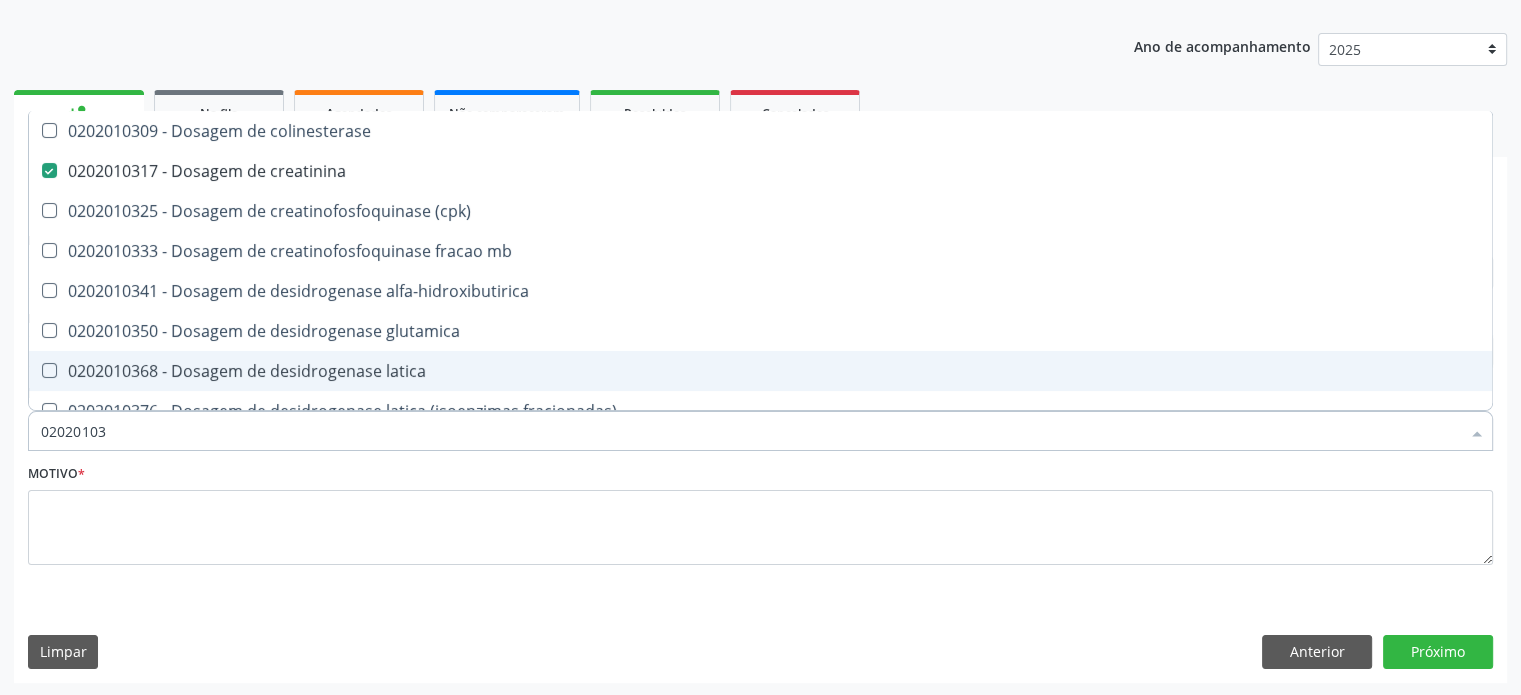 type on "0202010" 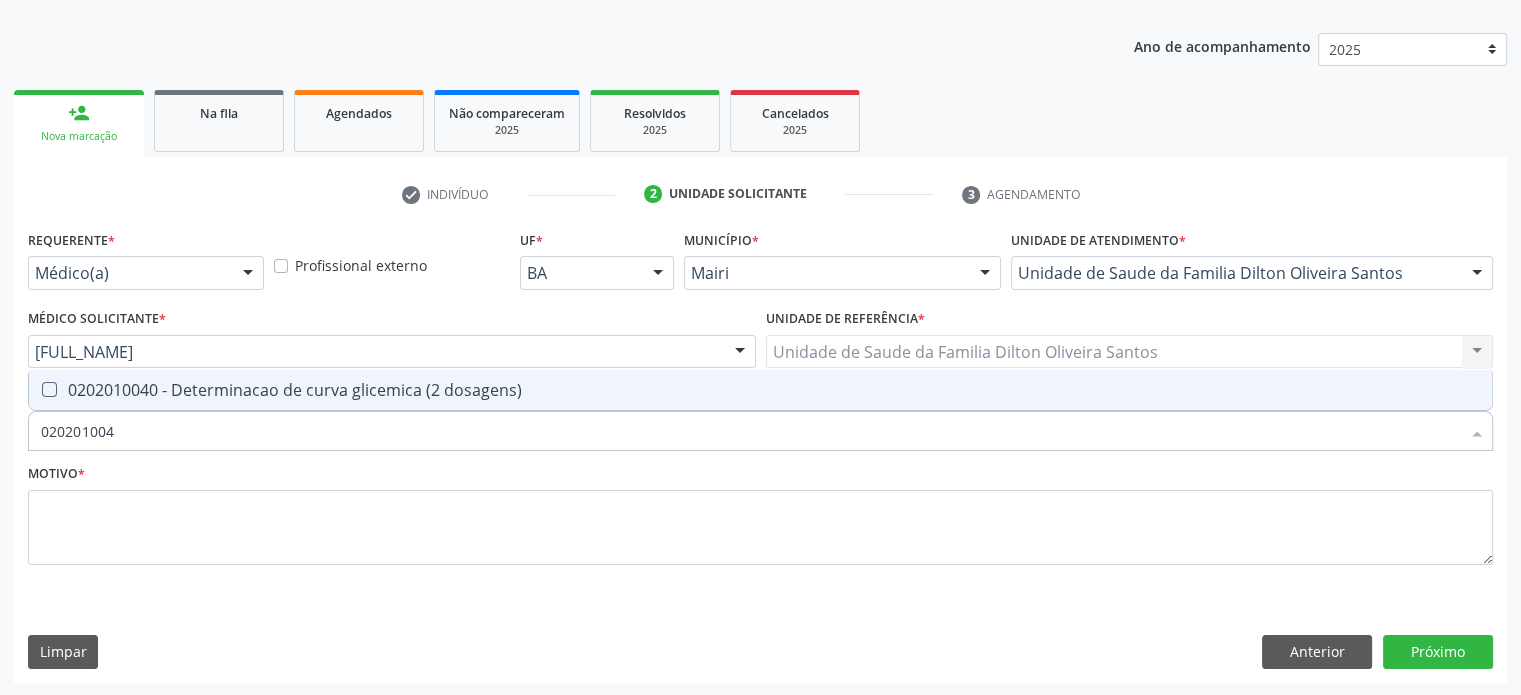 type on "0202010040" 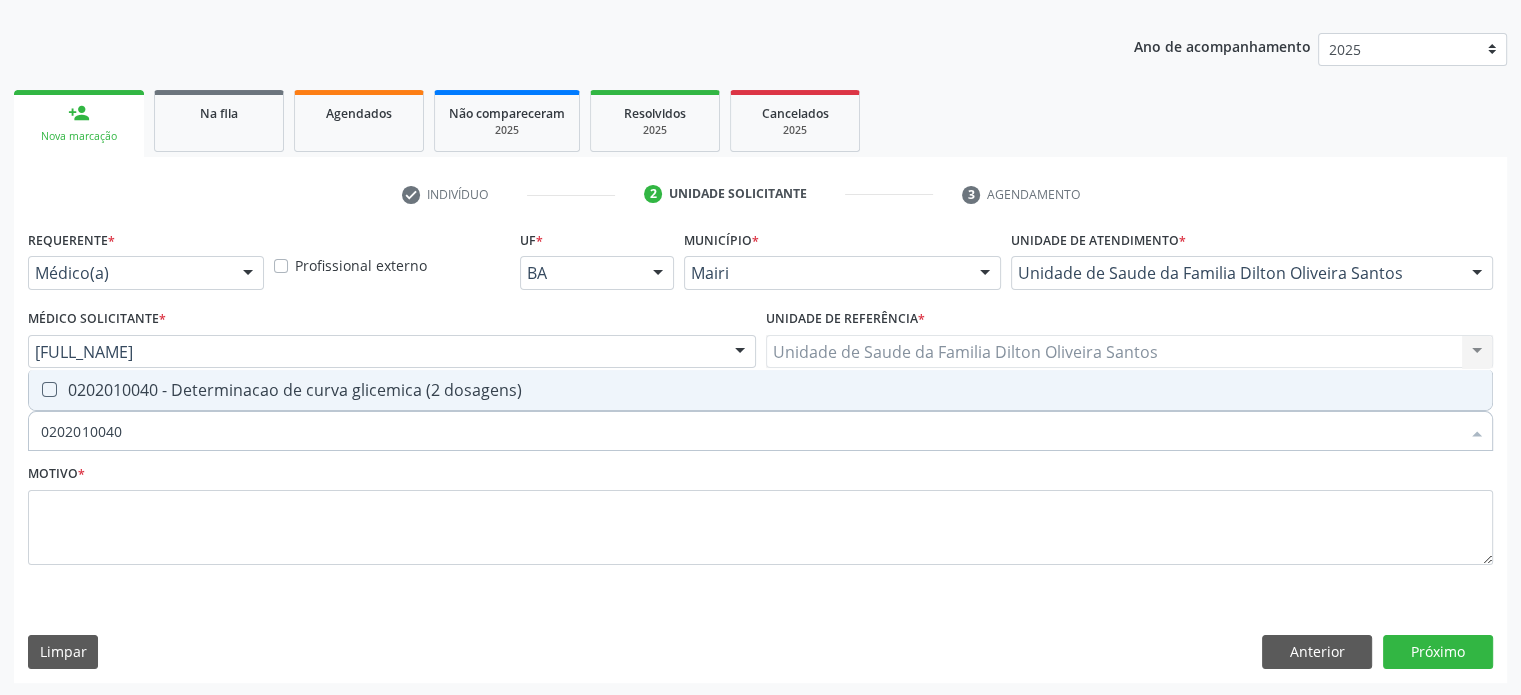 click on "0202010040 - Determinacao de curva glicemica (2 dosagens)" at bounding box center (760, 390) 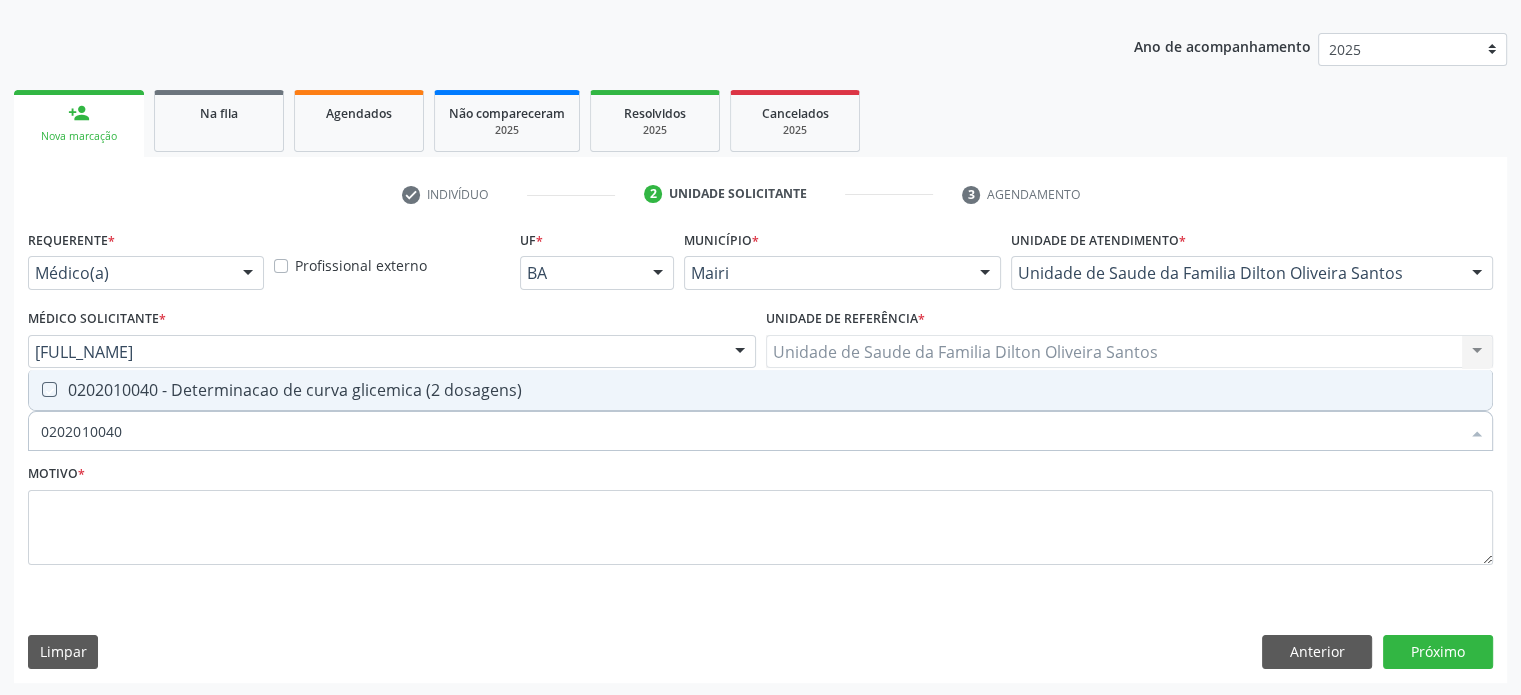 checkbox on "true" 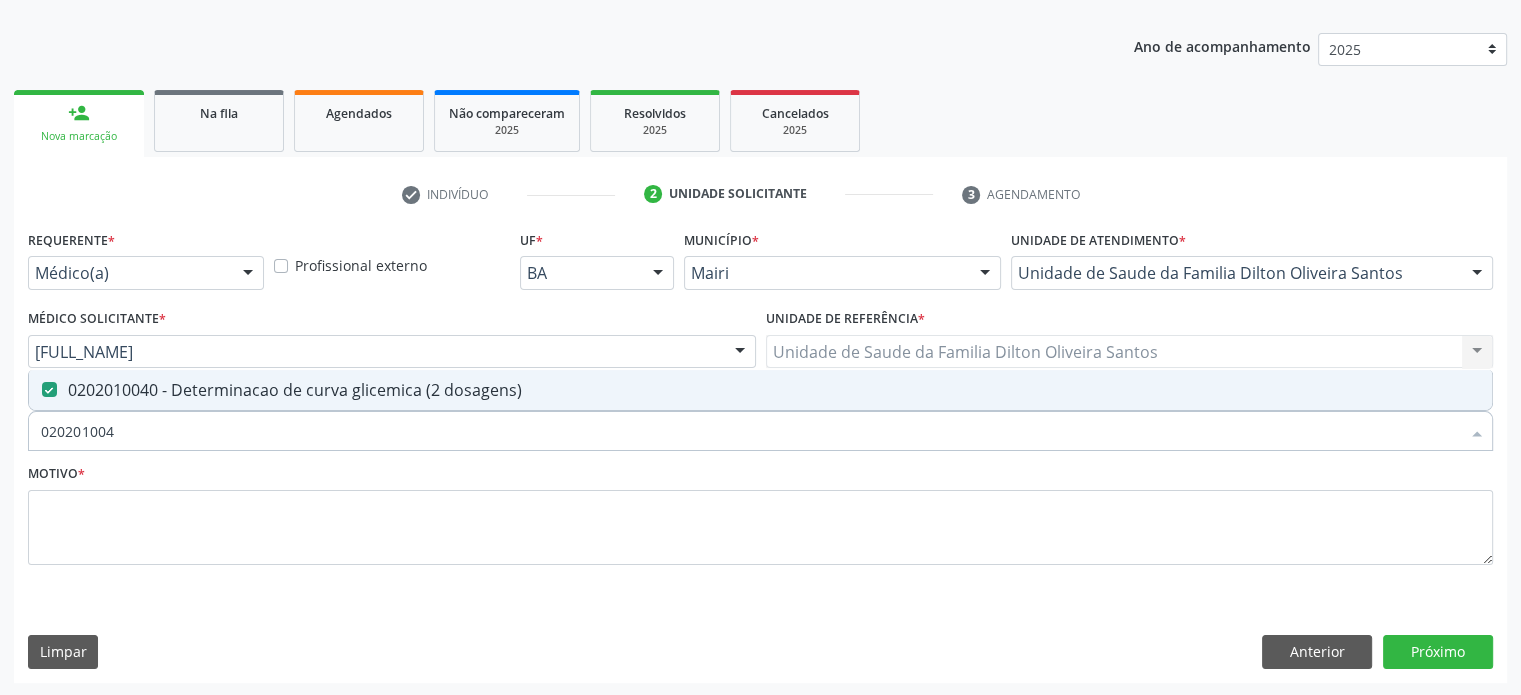type on "02020100" 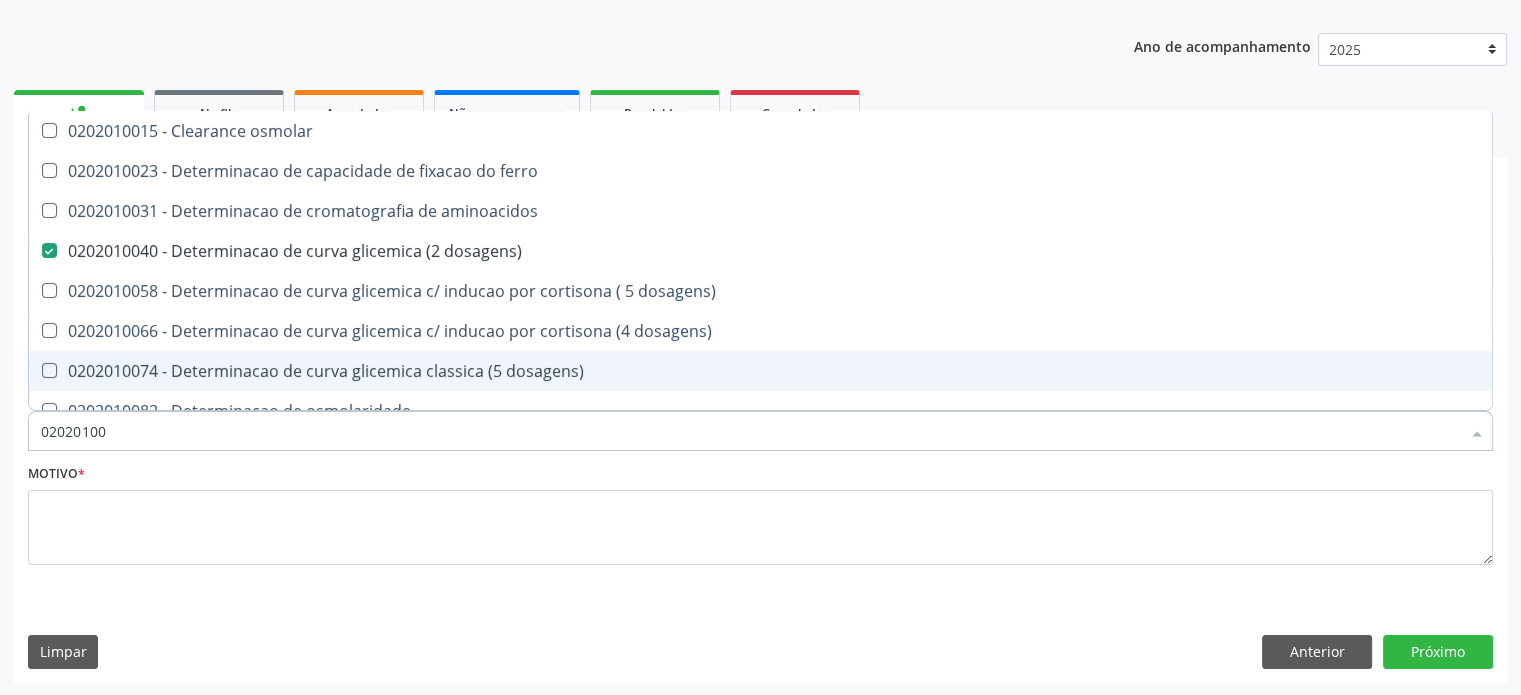 type on "0202010" 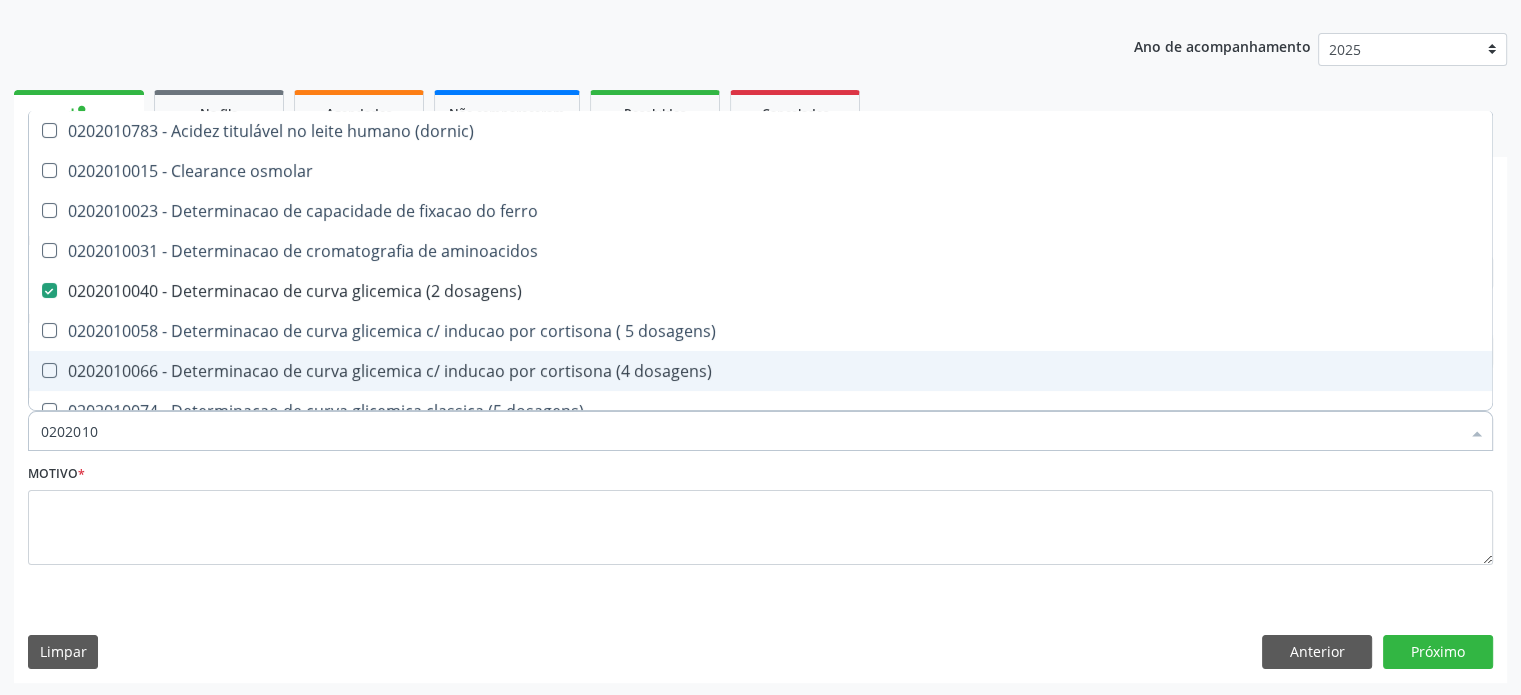 type on "02020105" 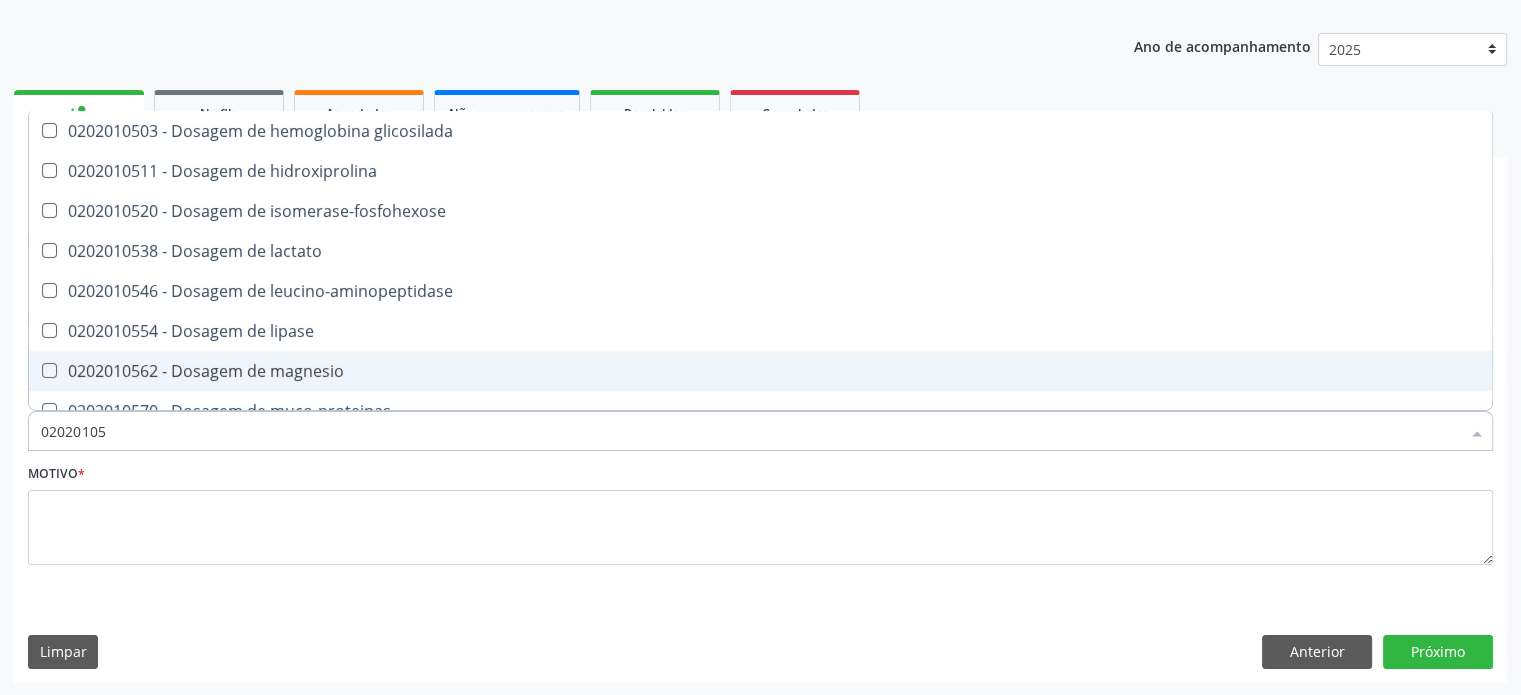 type on "0202010" 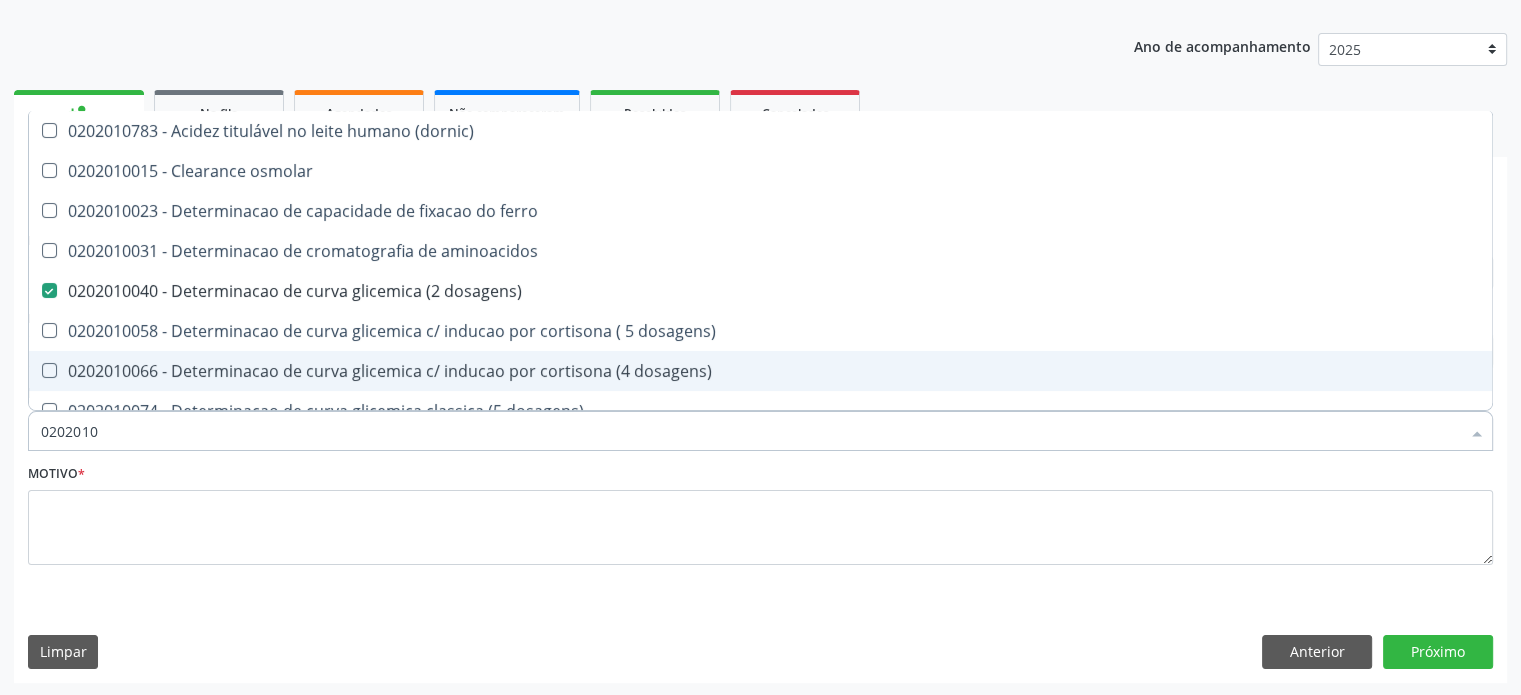 type on "02020106" 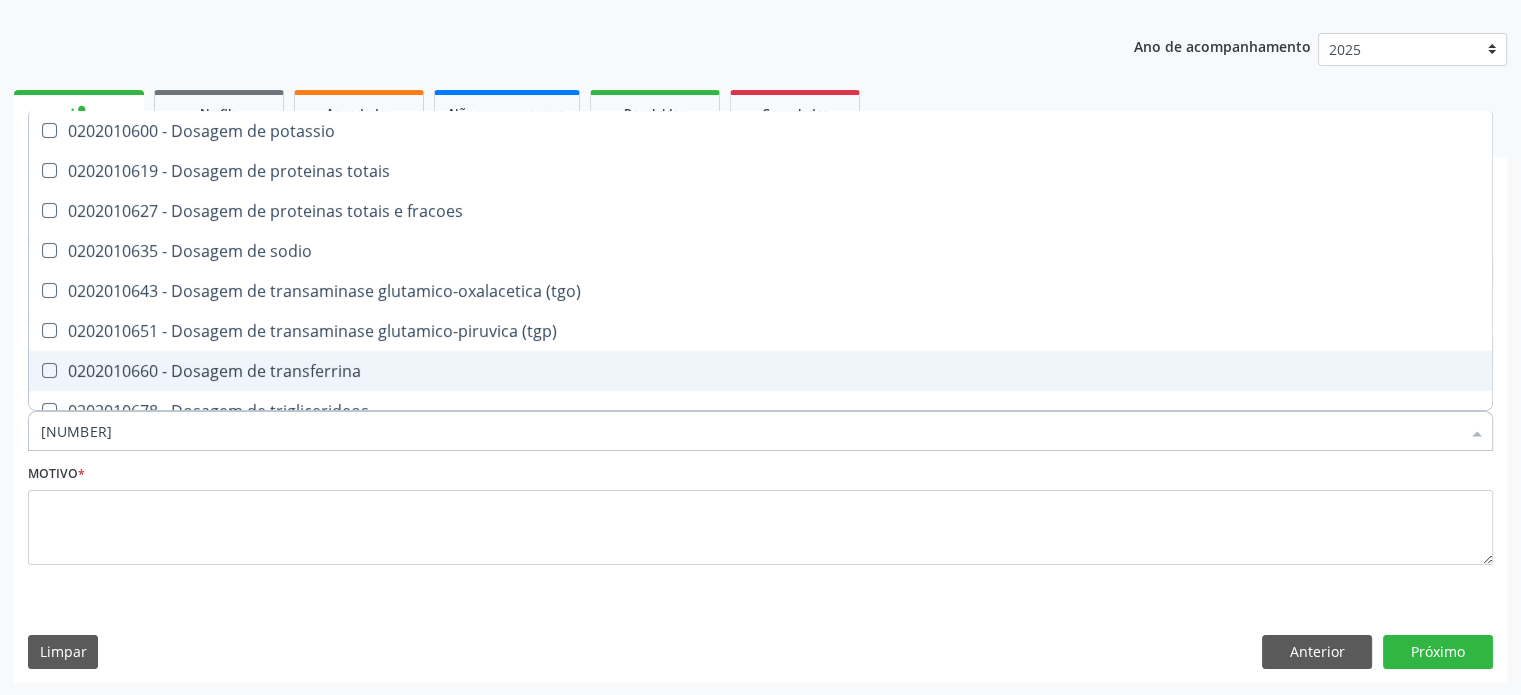 type on "[NUMBER]" 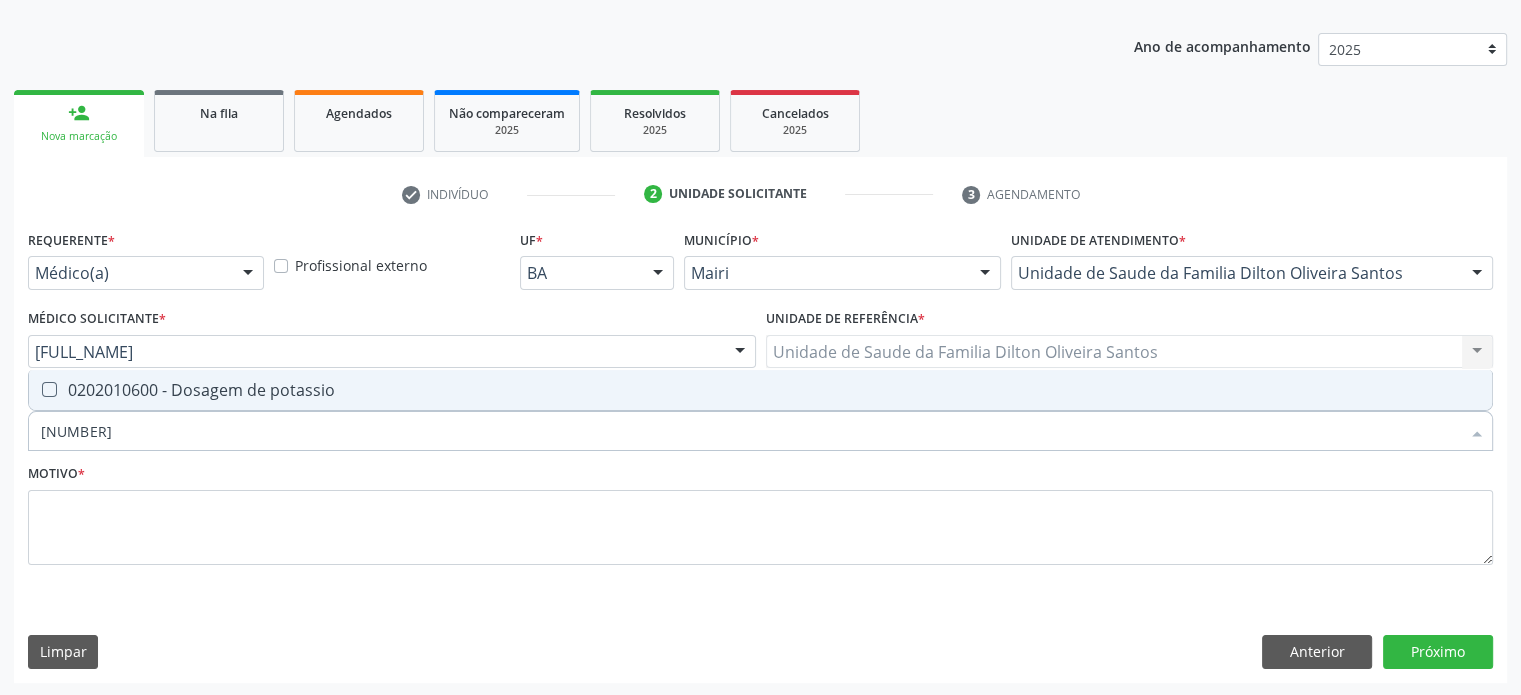 click on "0202010600 - Dosagem de potassio" at bounding box center (760, 390) 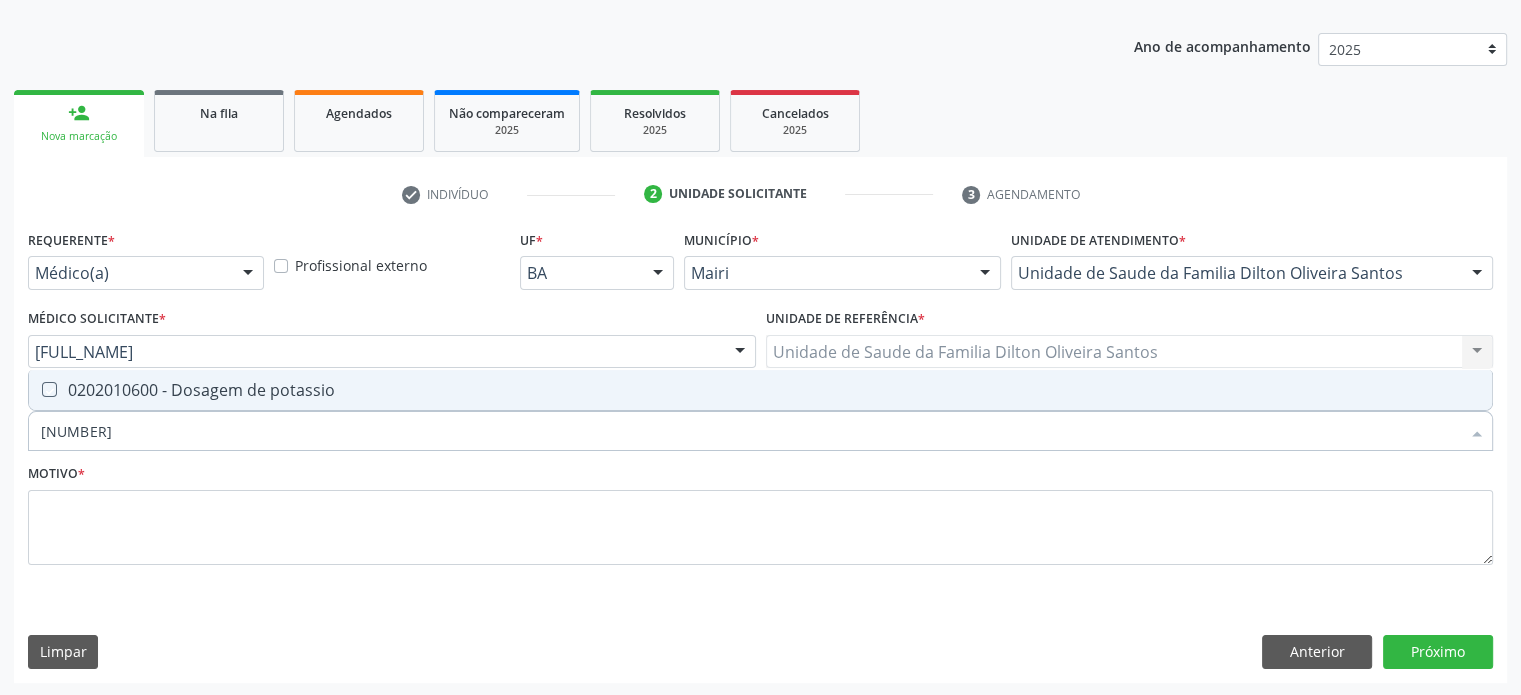 checkbox on "true" 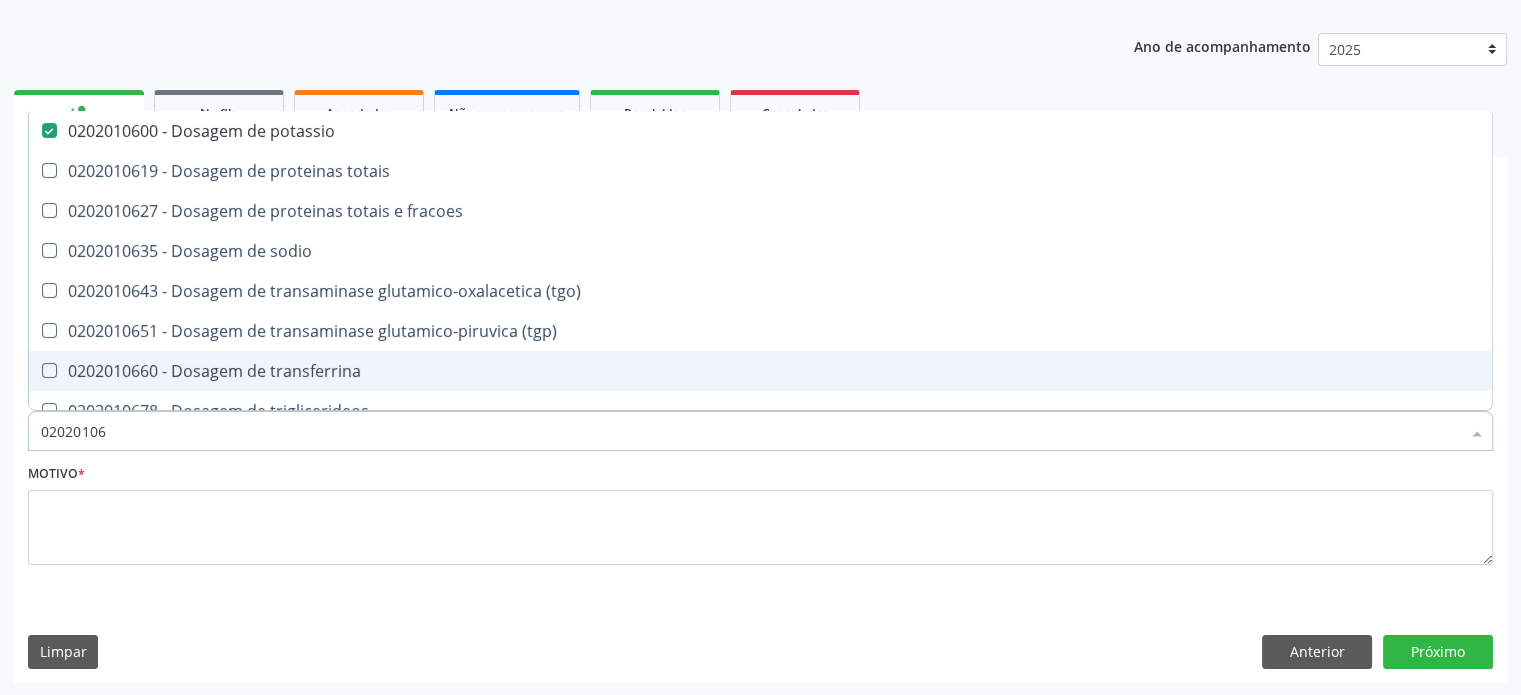 type on "020201067" 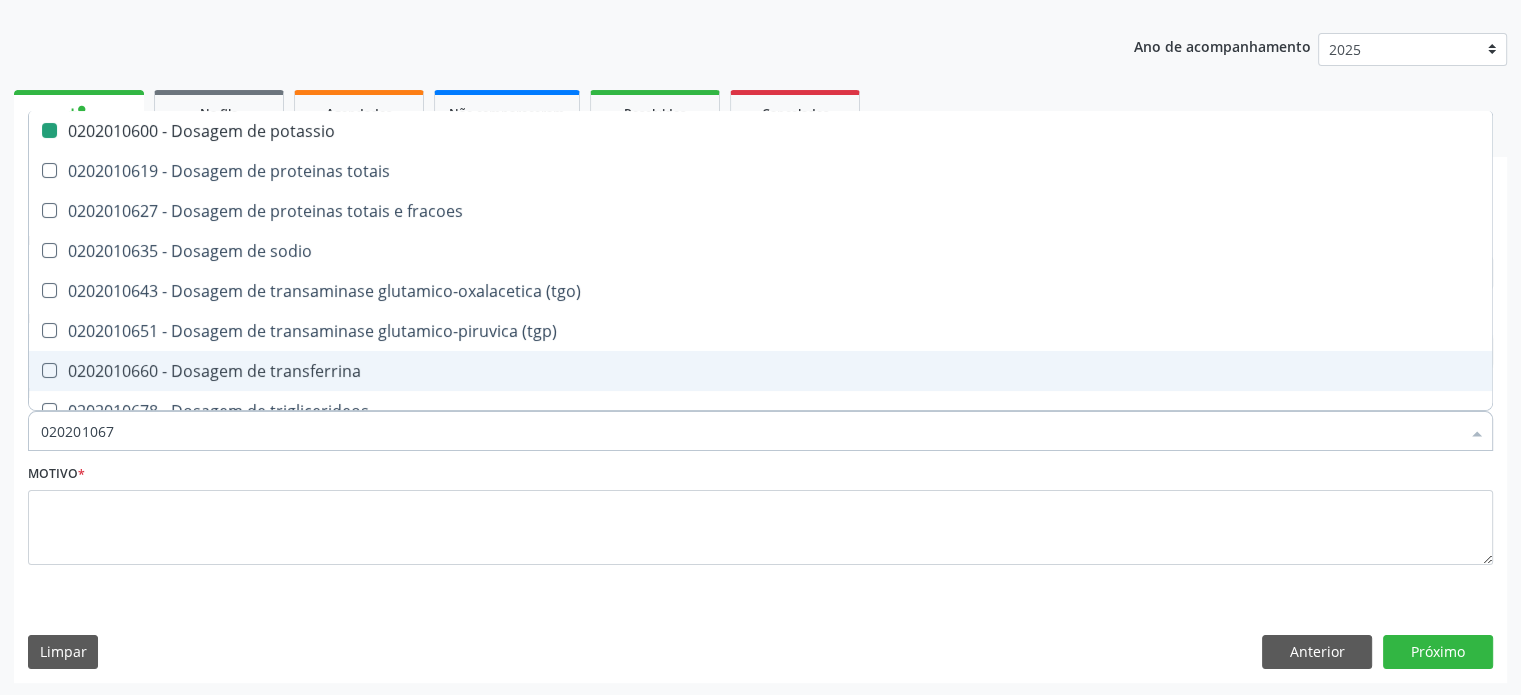 type on "0202010678" 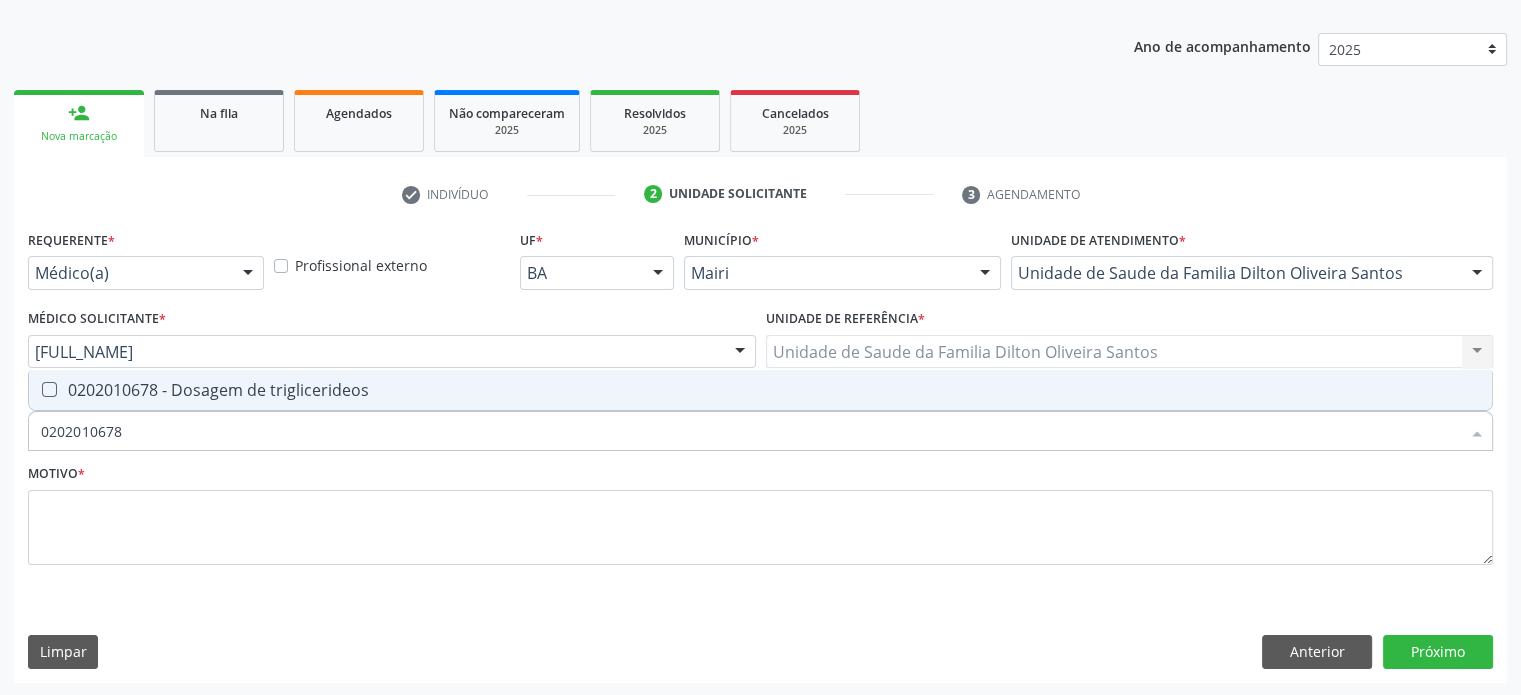 click on "0202010678 - Dosagem de triglicerideos" at bounding box center (760, 390) 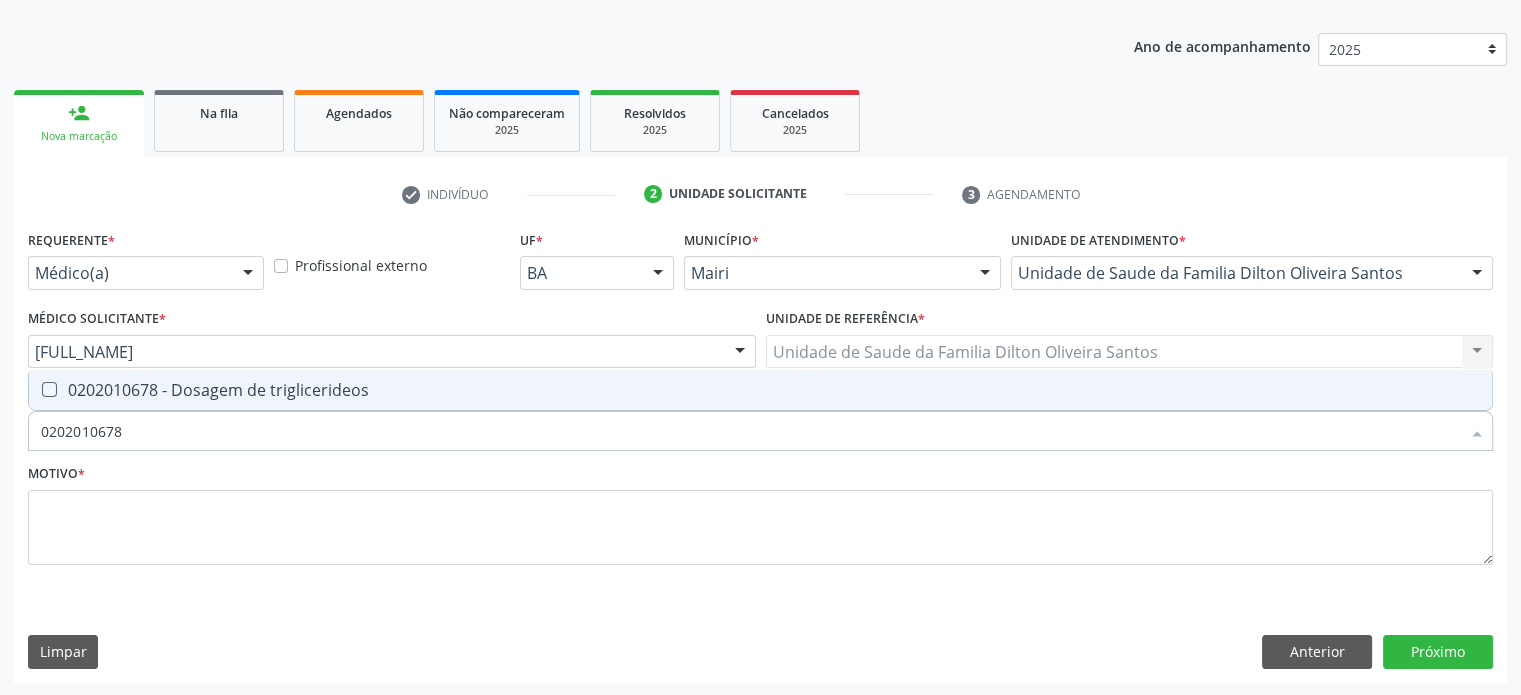 checkbox on "true" 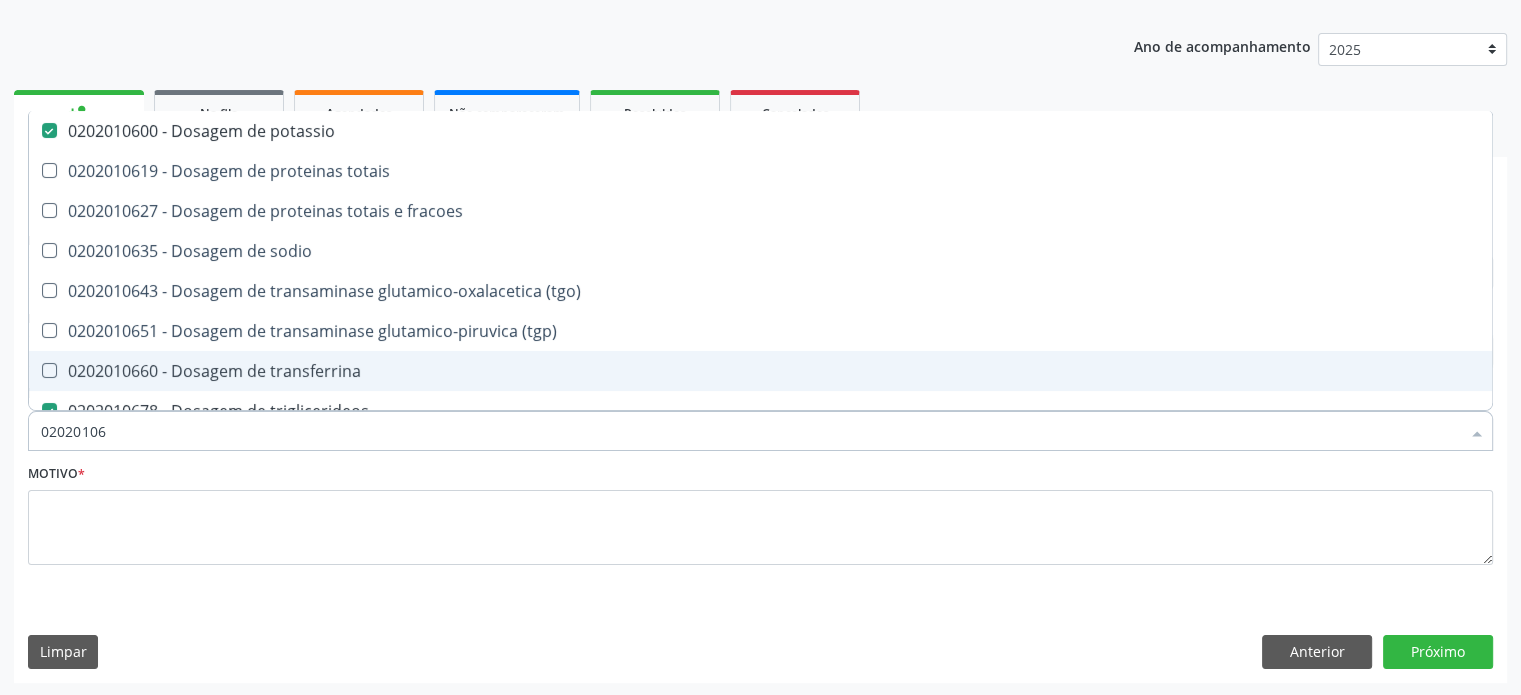 type on "0202010" 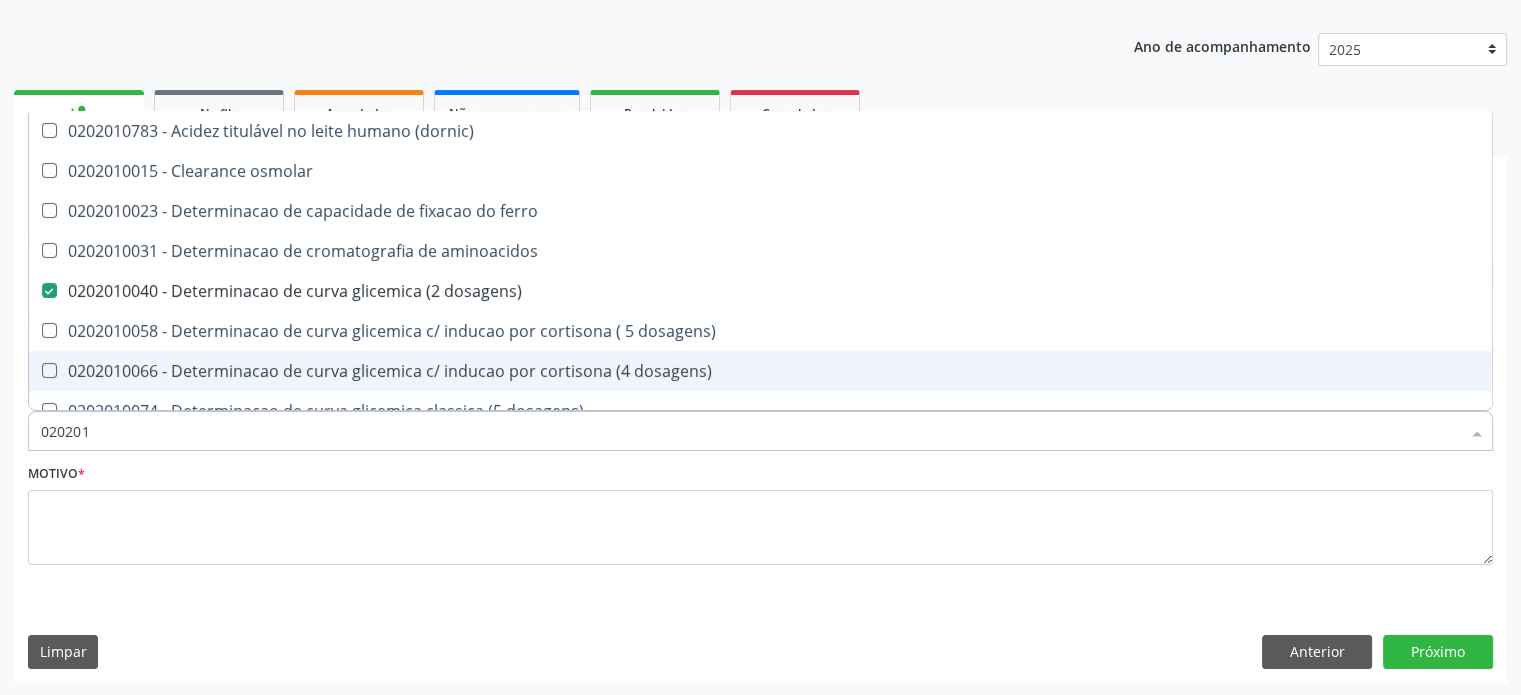 type on "02020" 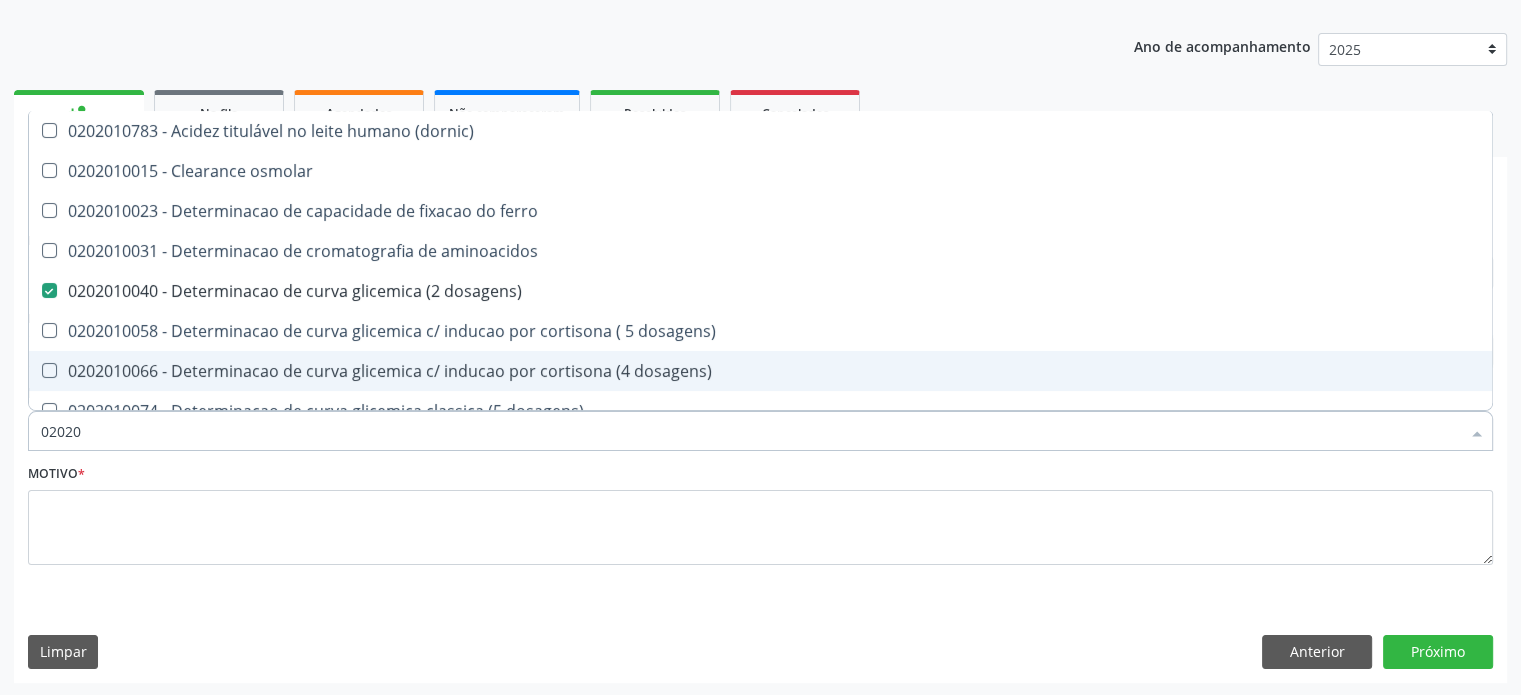 checkbox on "false" 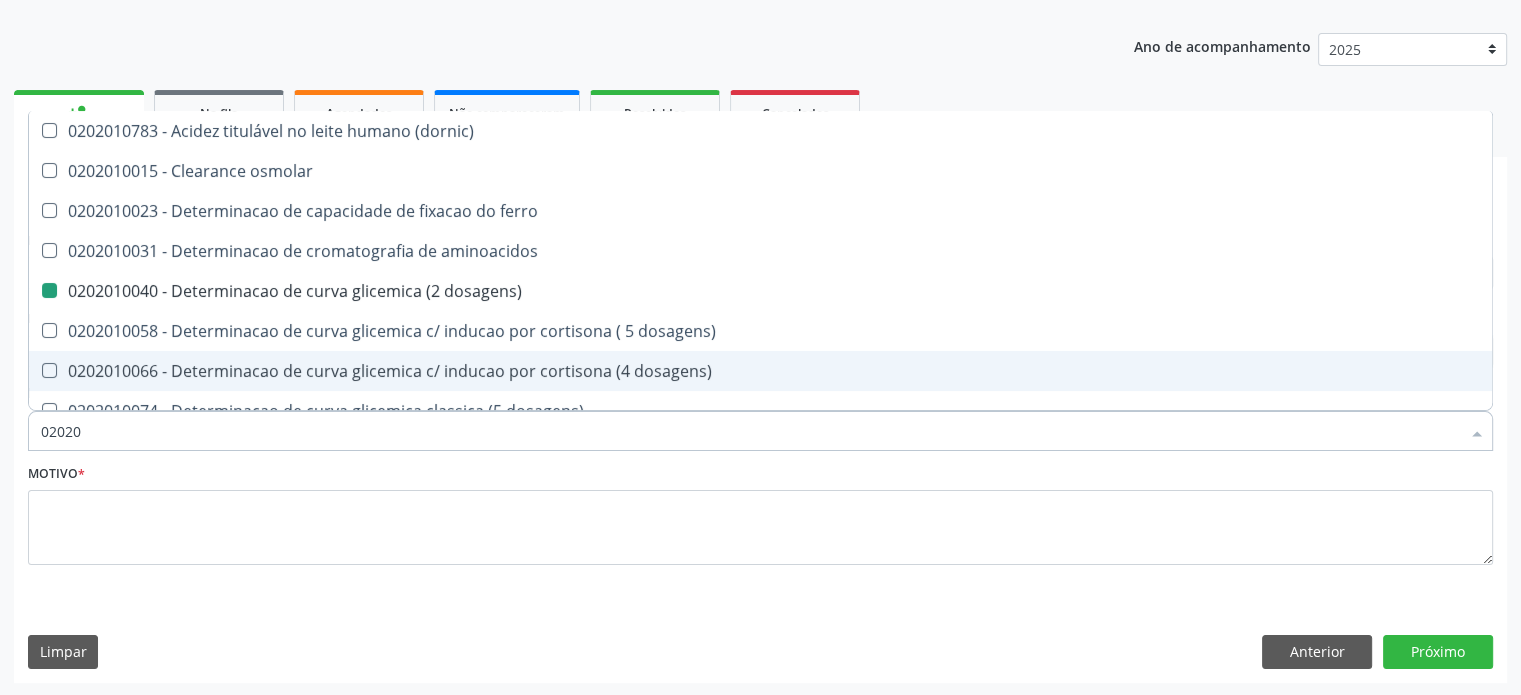 checkbox on "false" 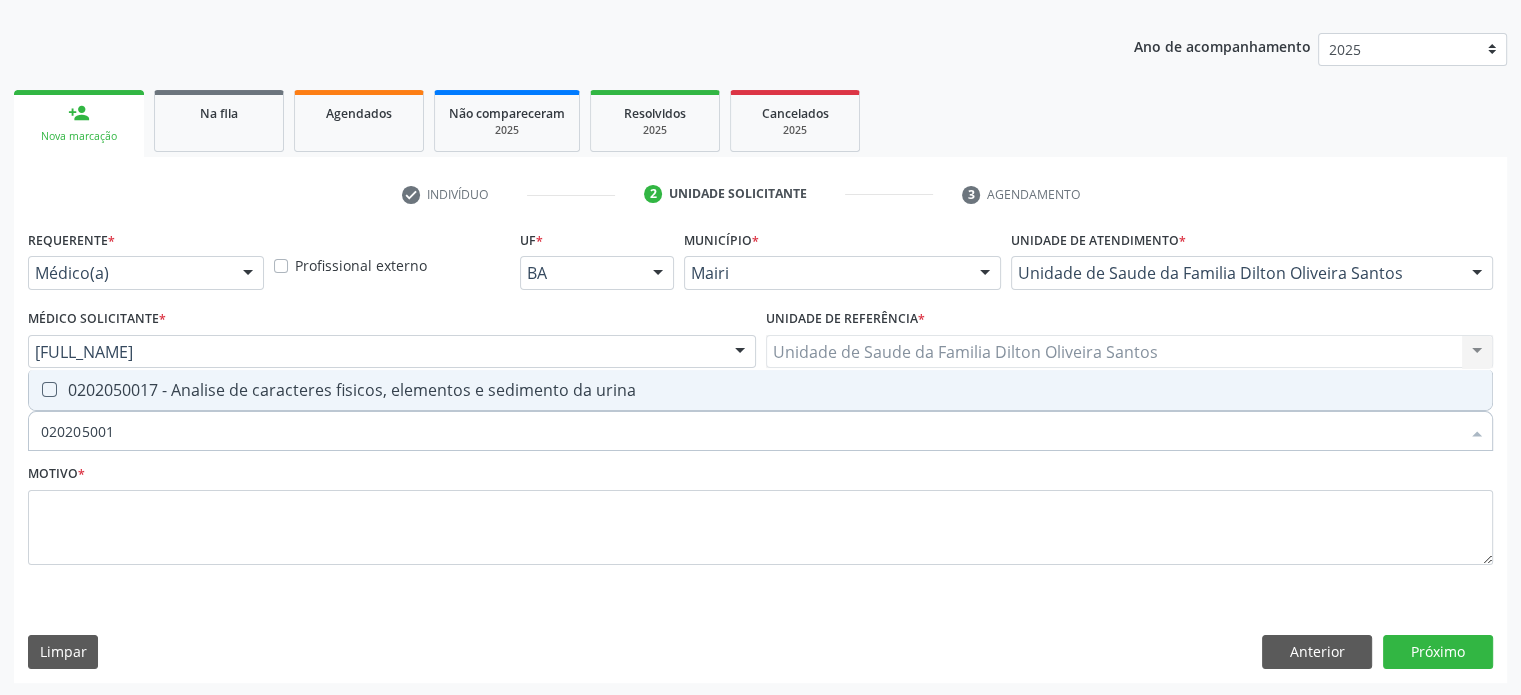 type on "0202050017" 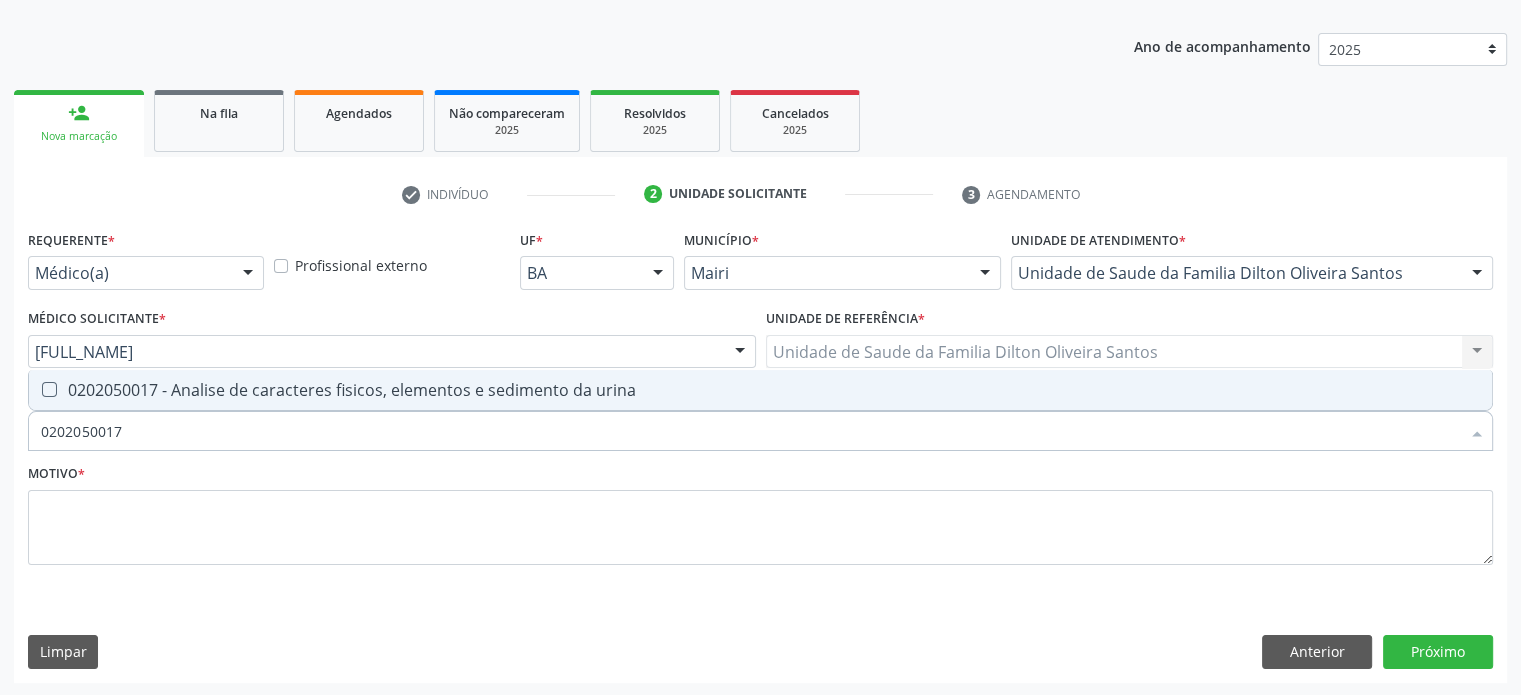 click on "0202050017 - Analise de caracteres fisicos, elementos e sedimento da urina" at bounding box center [760, 390] 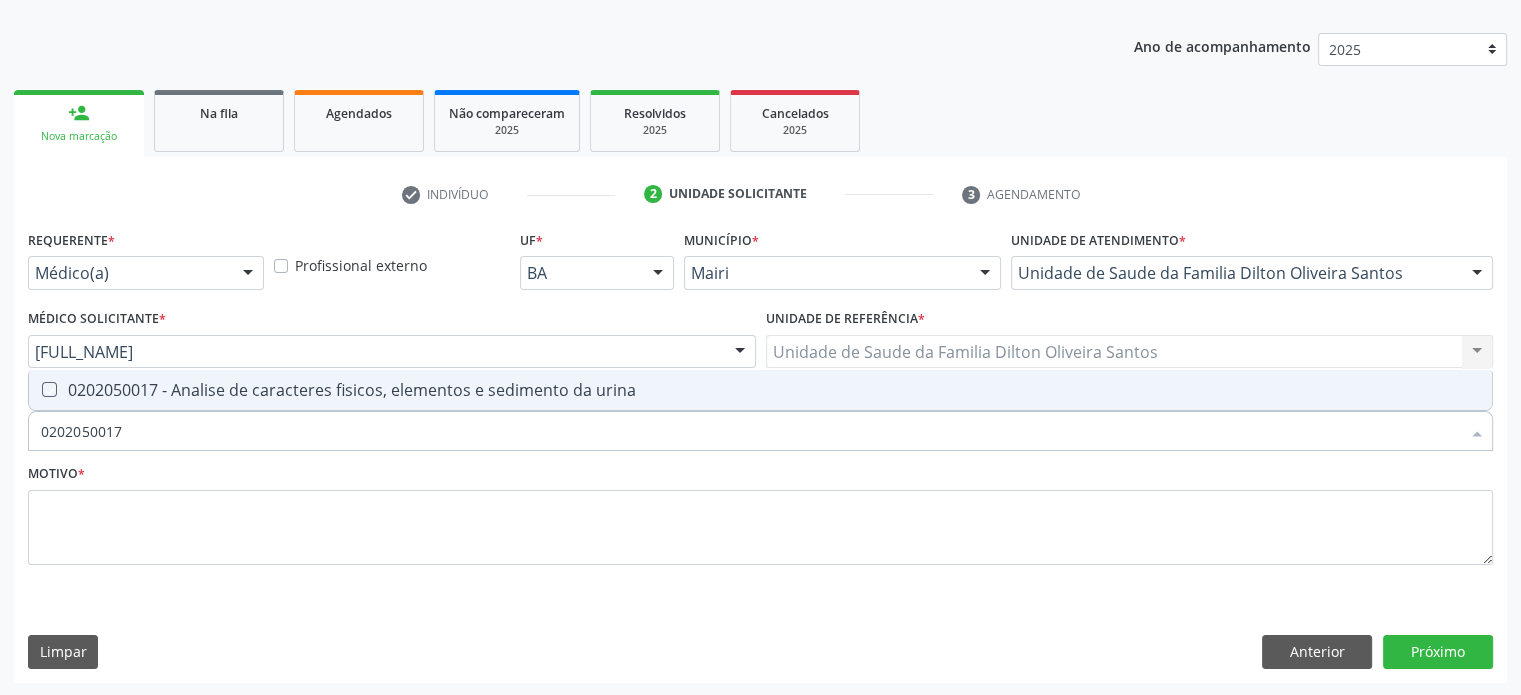 checkbox on "true" 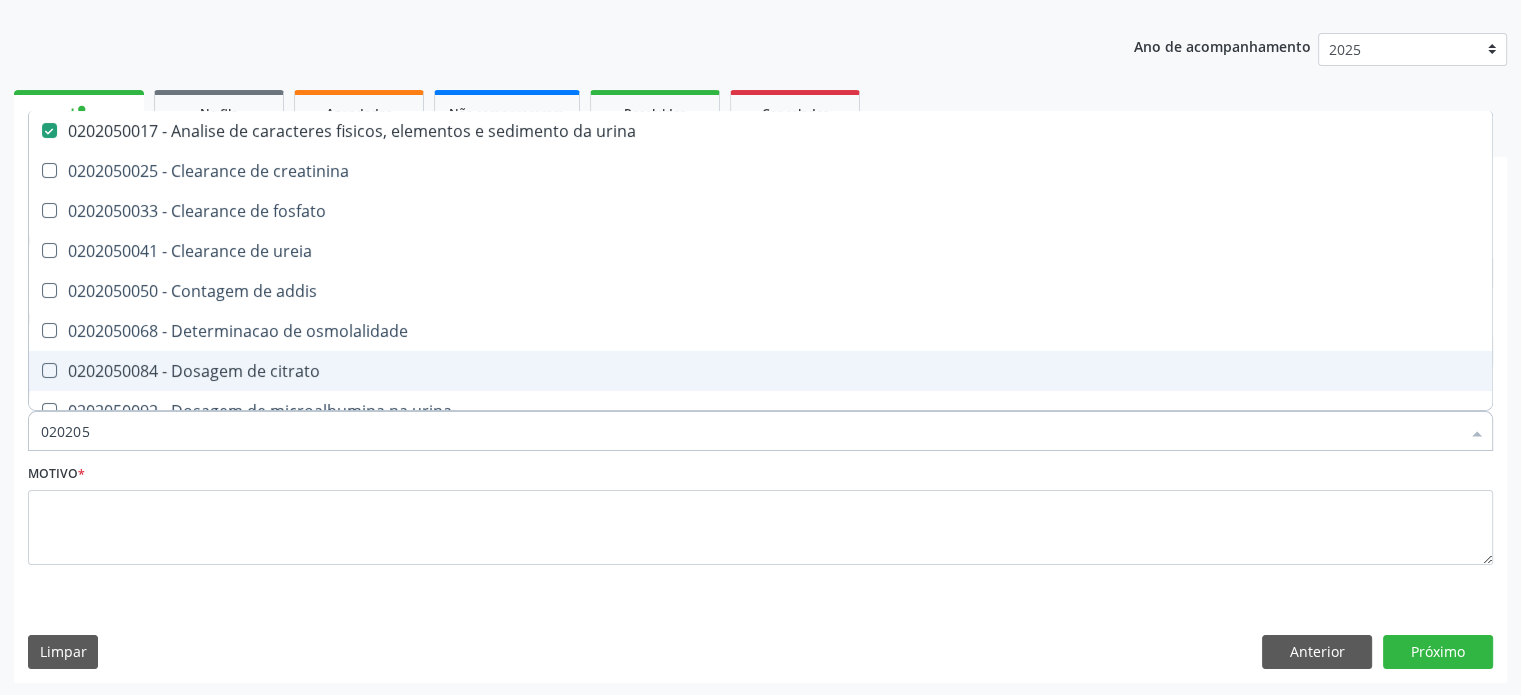 type on "02020" 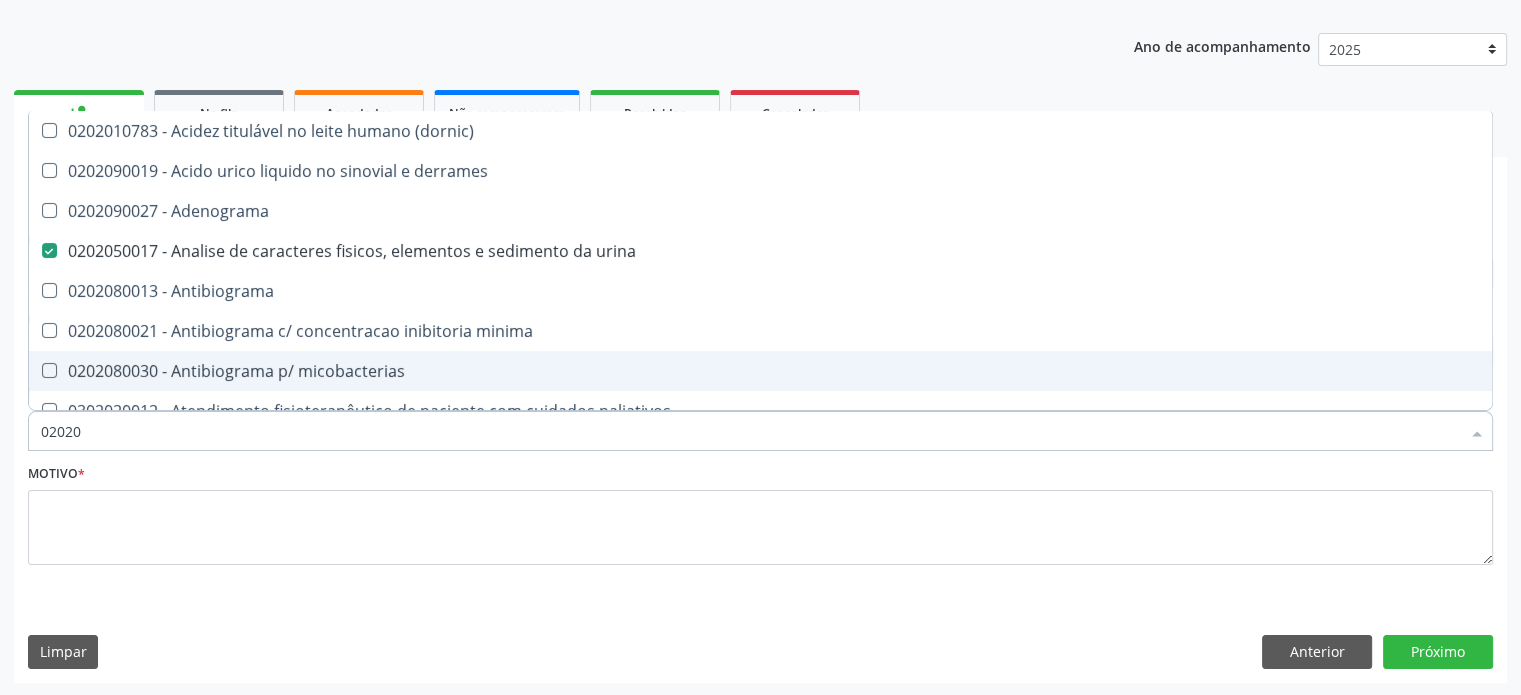 type on "020201" 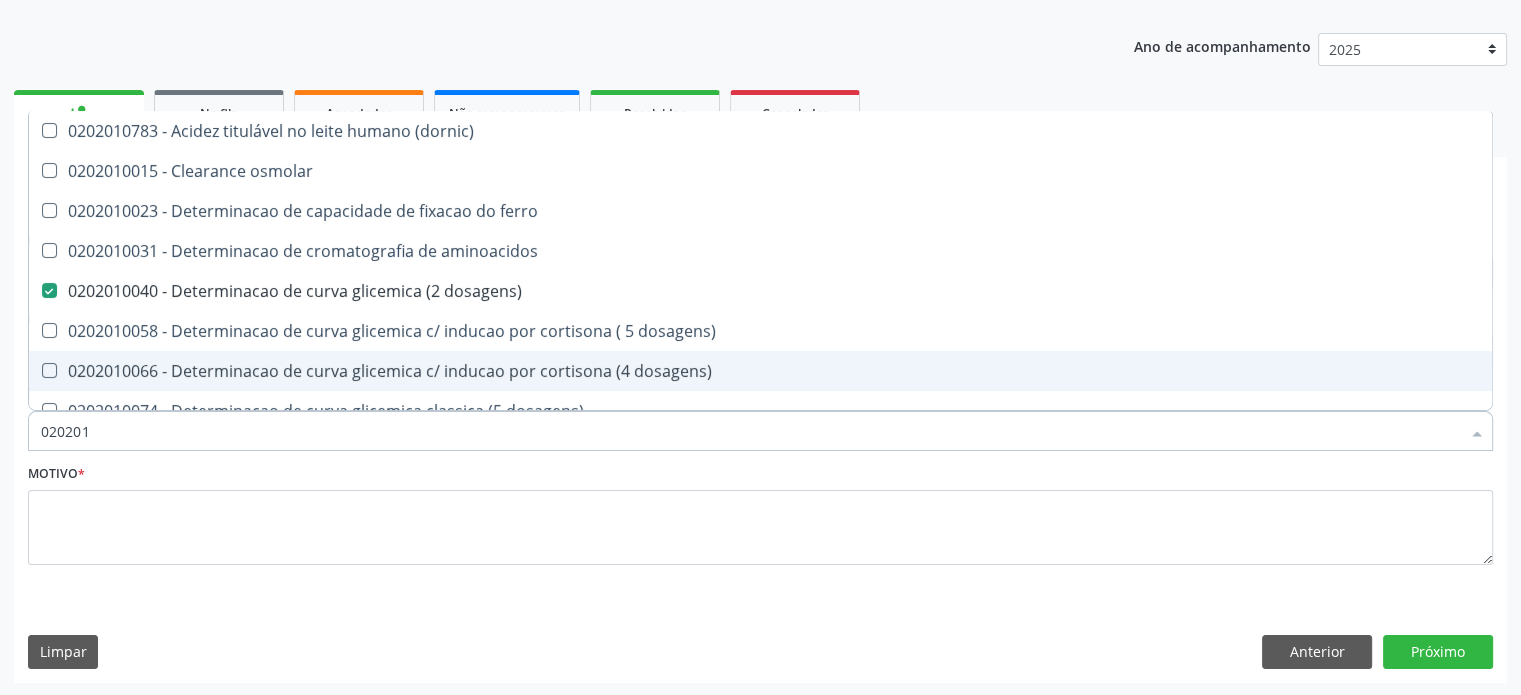 type on "0202010" 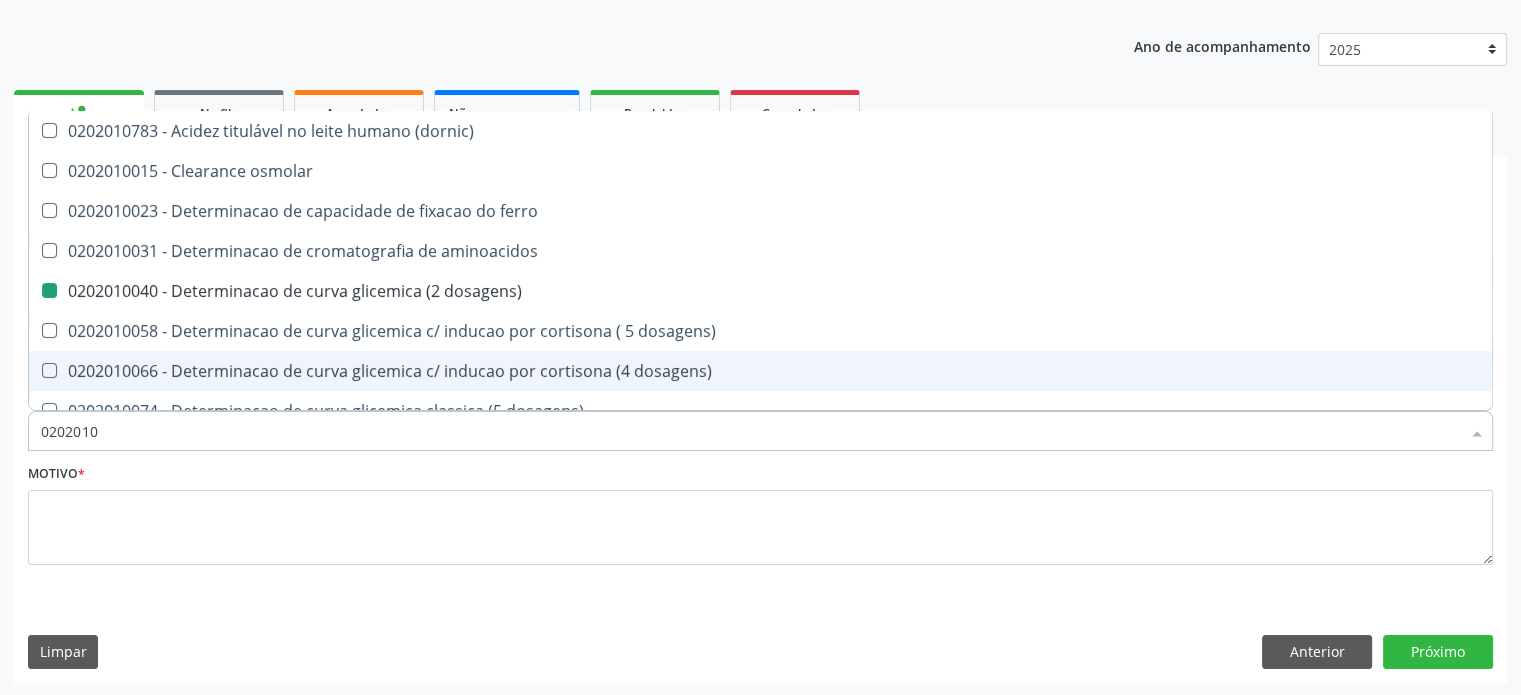 type on "02020104" 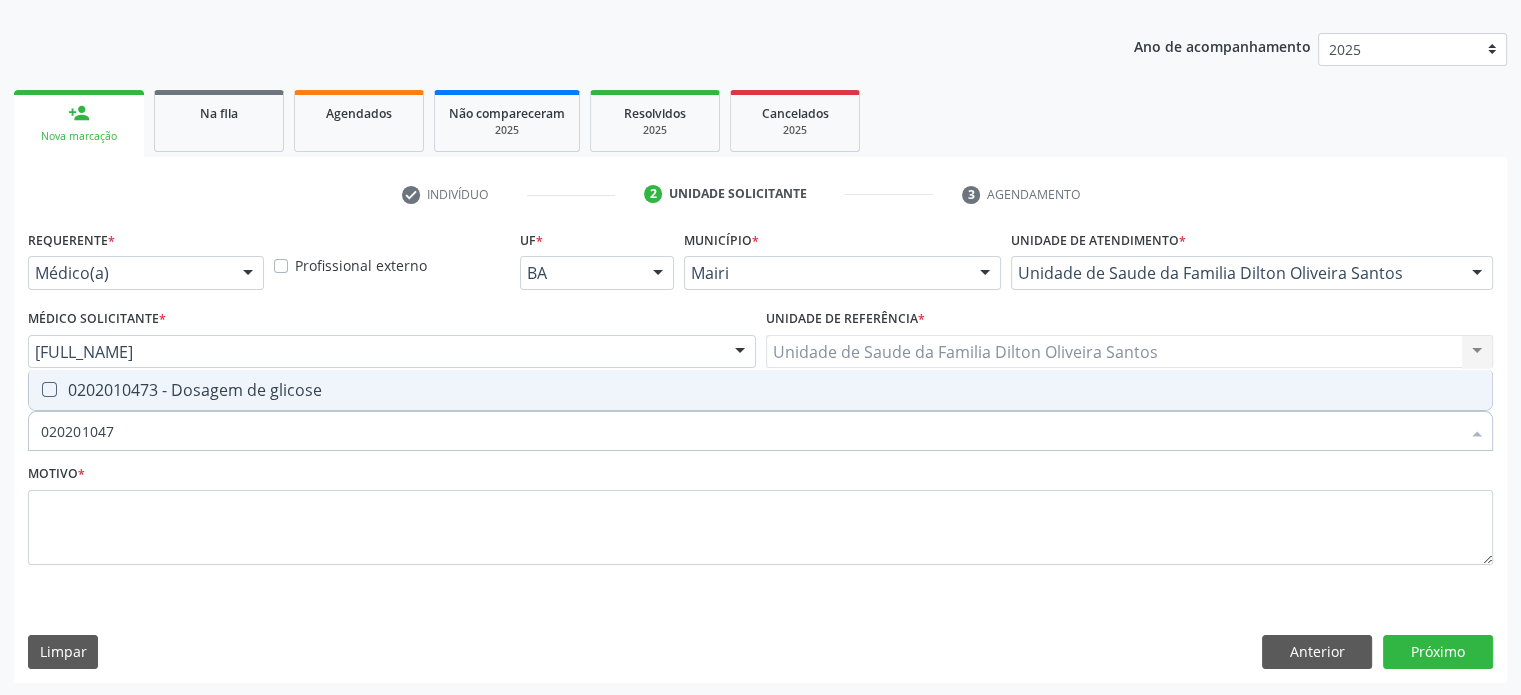 type on "0202010473" 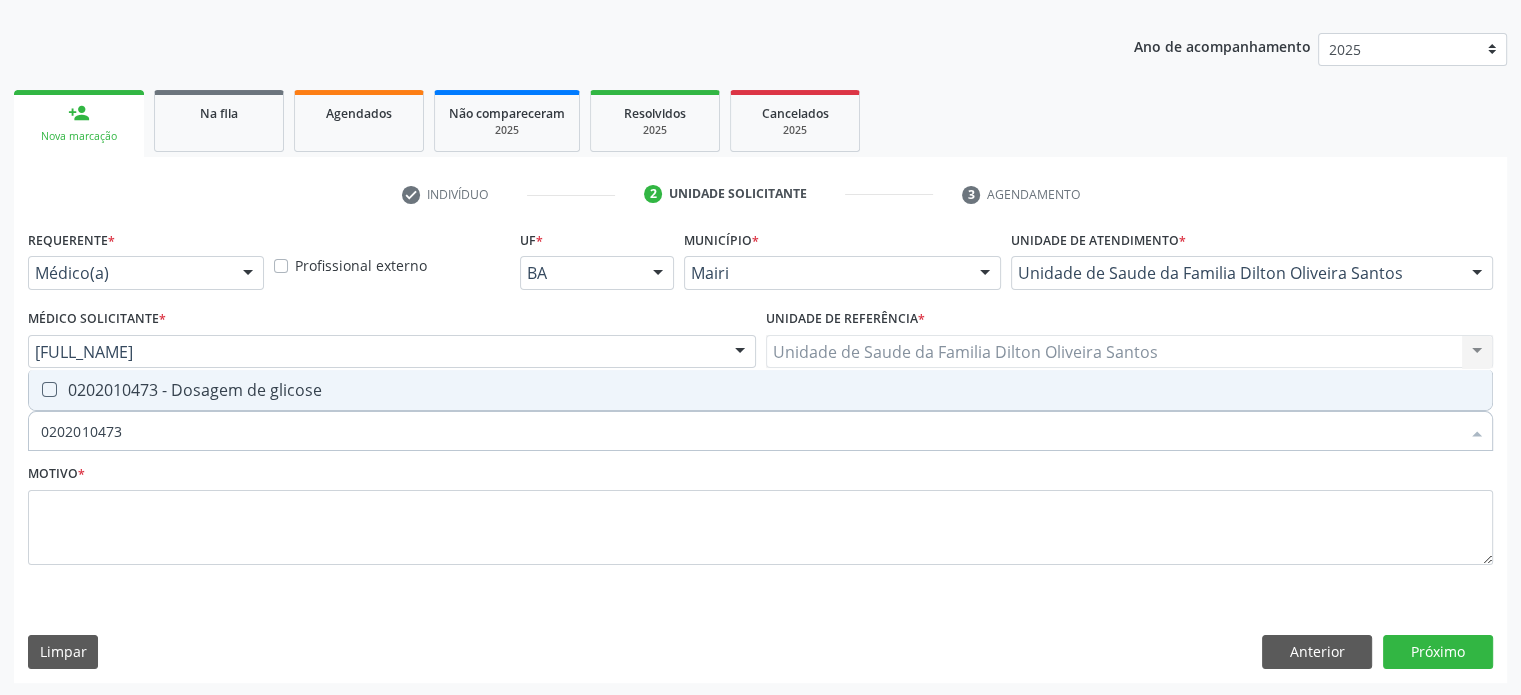 click on "0202010473 - Dosagem de glicose" at bounding box center (760, 390) 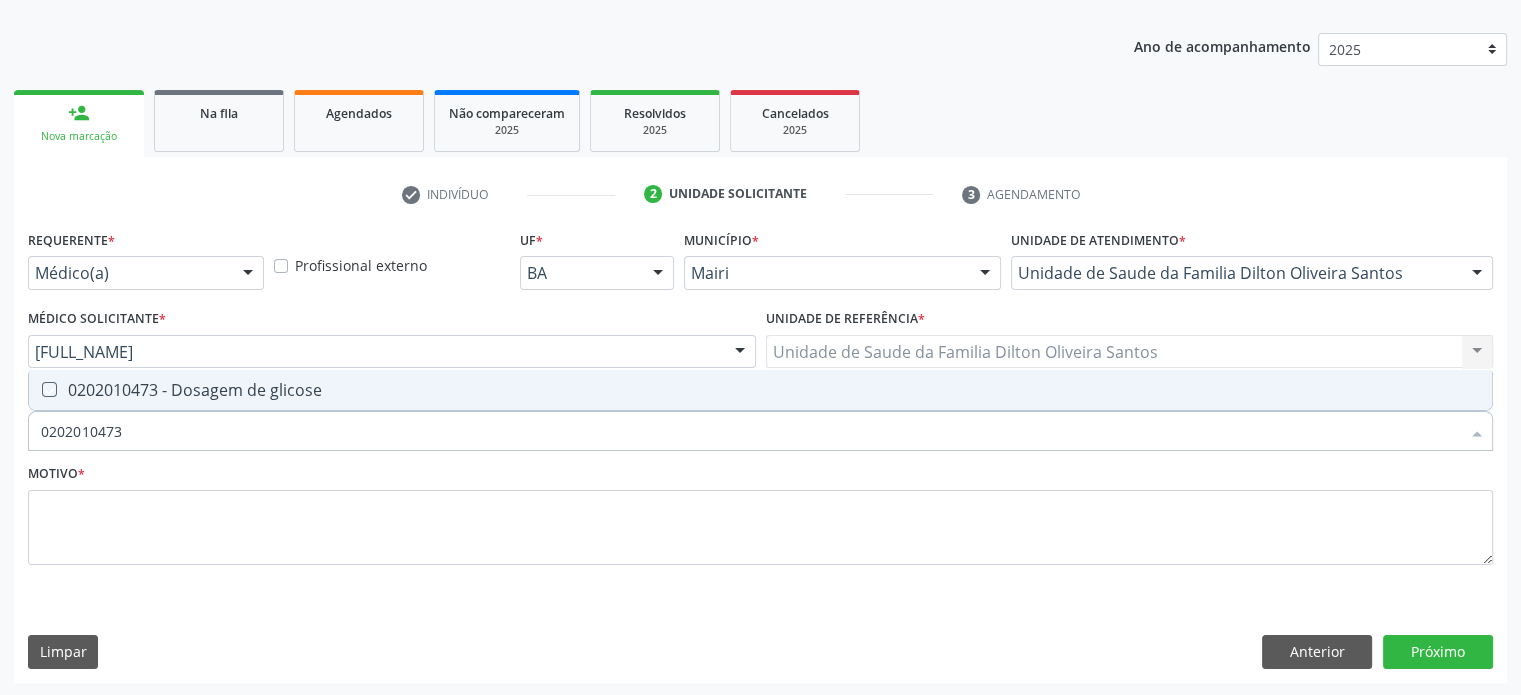 checkbox on "true" 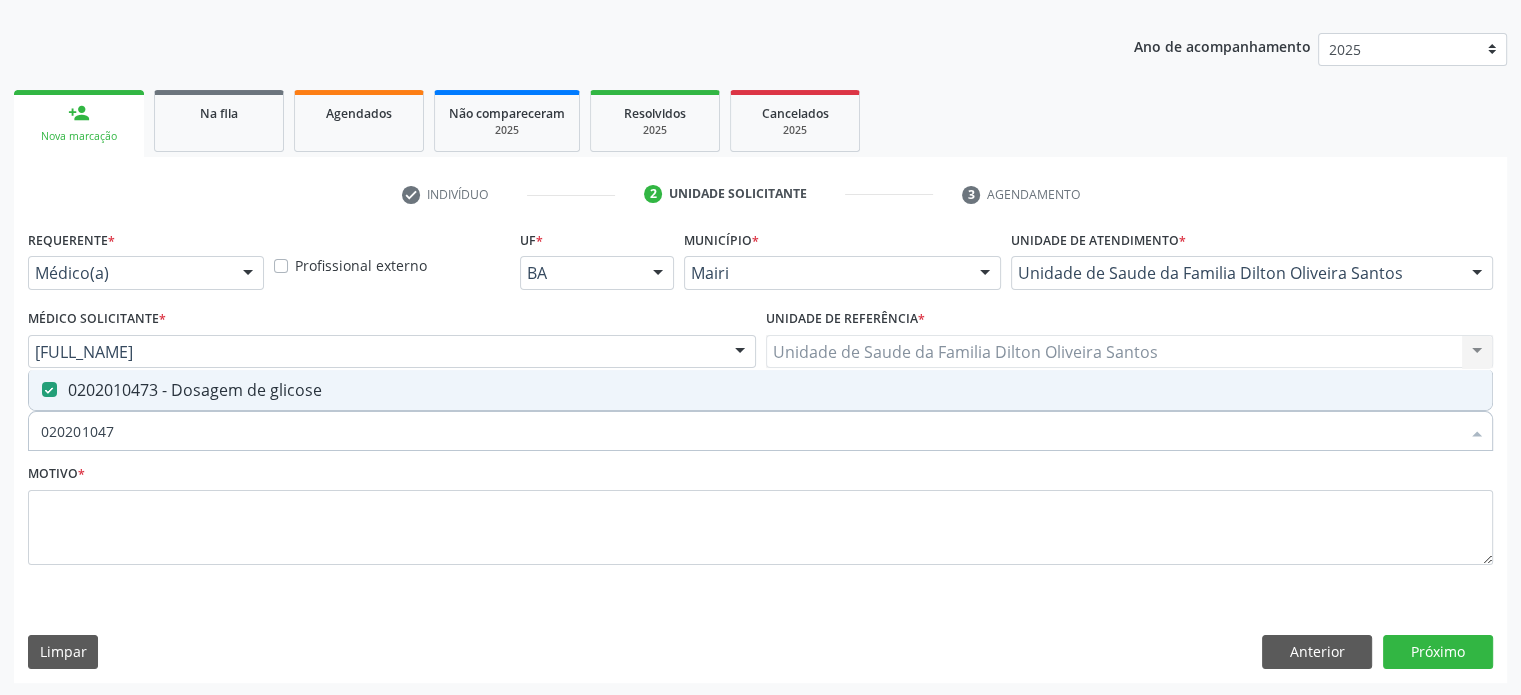 type on "02020104" 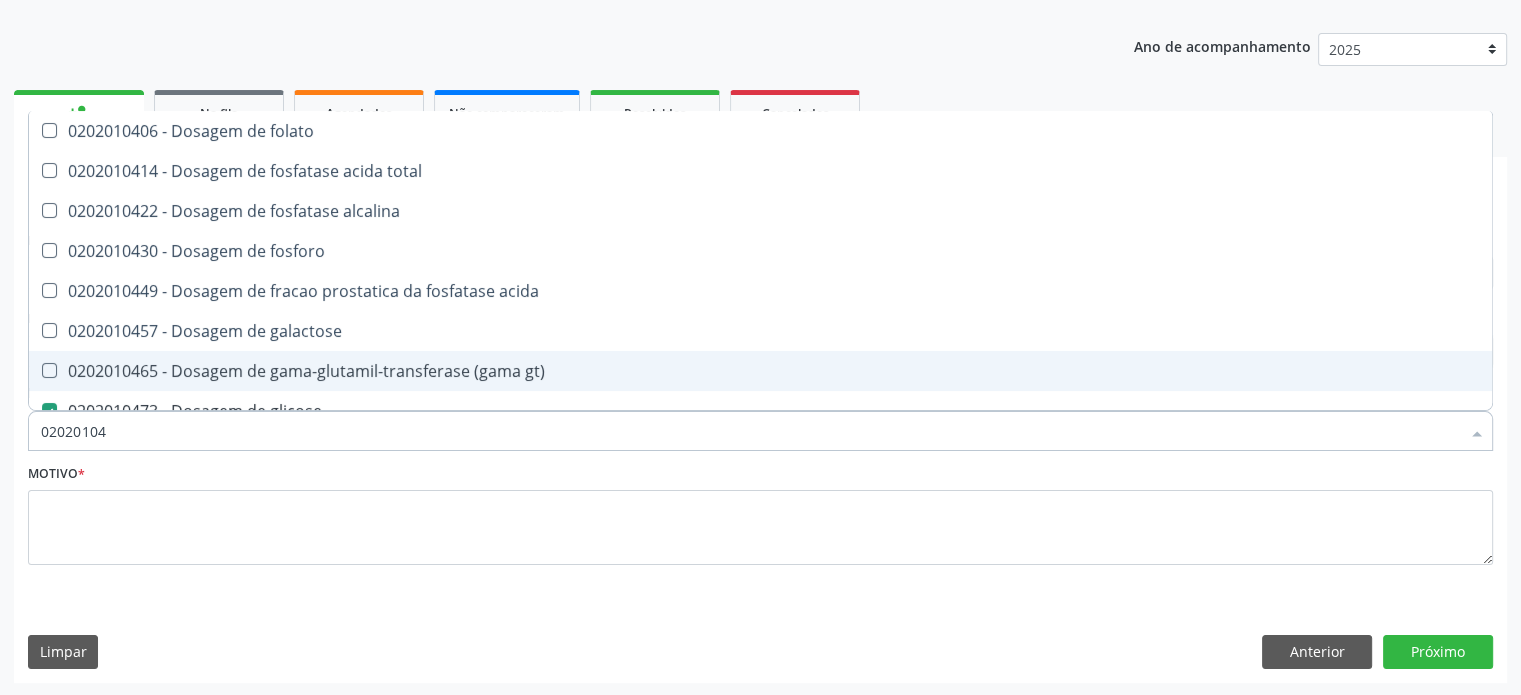 type on "0202010" 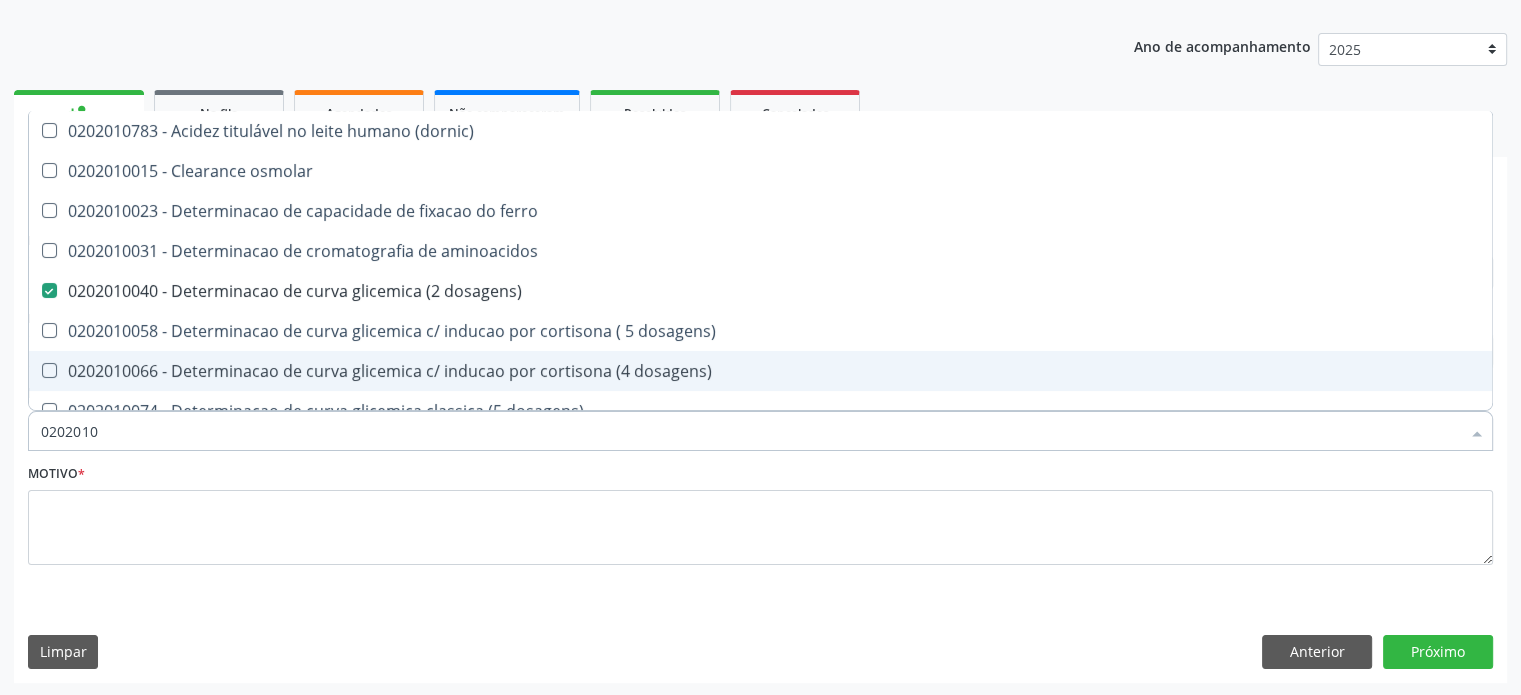 type on "02020102" 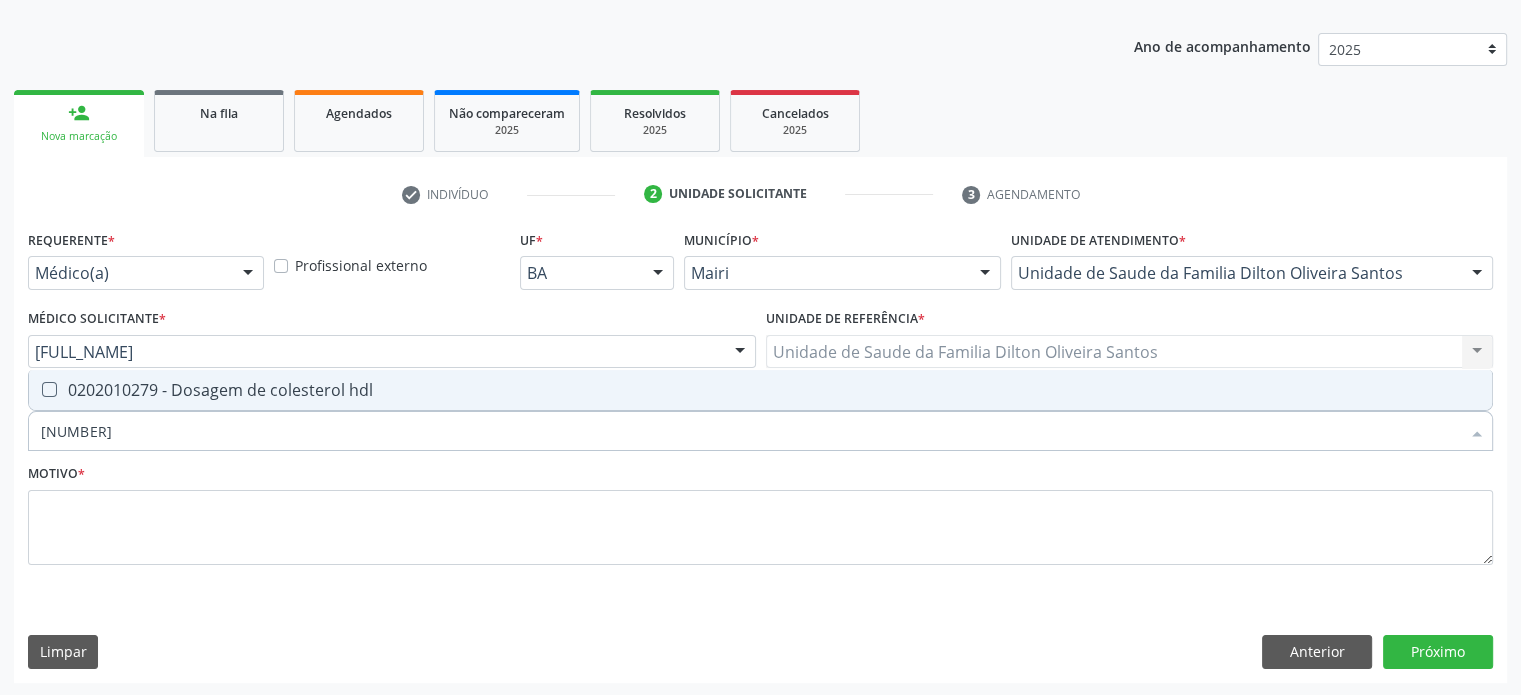 type on "[NUMBER]" 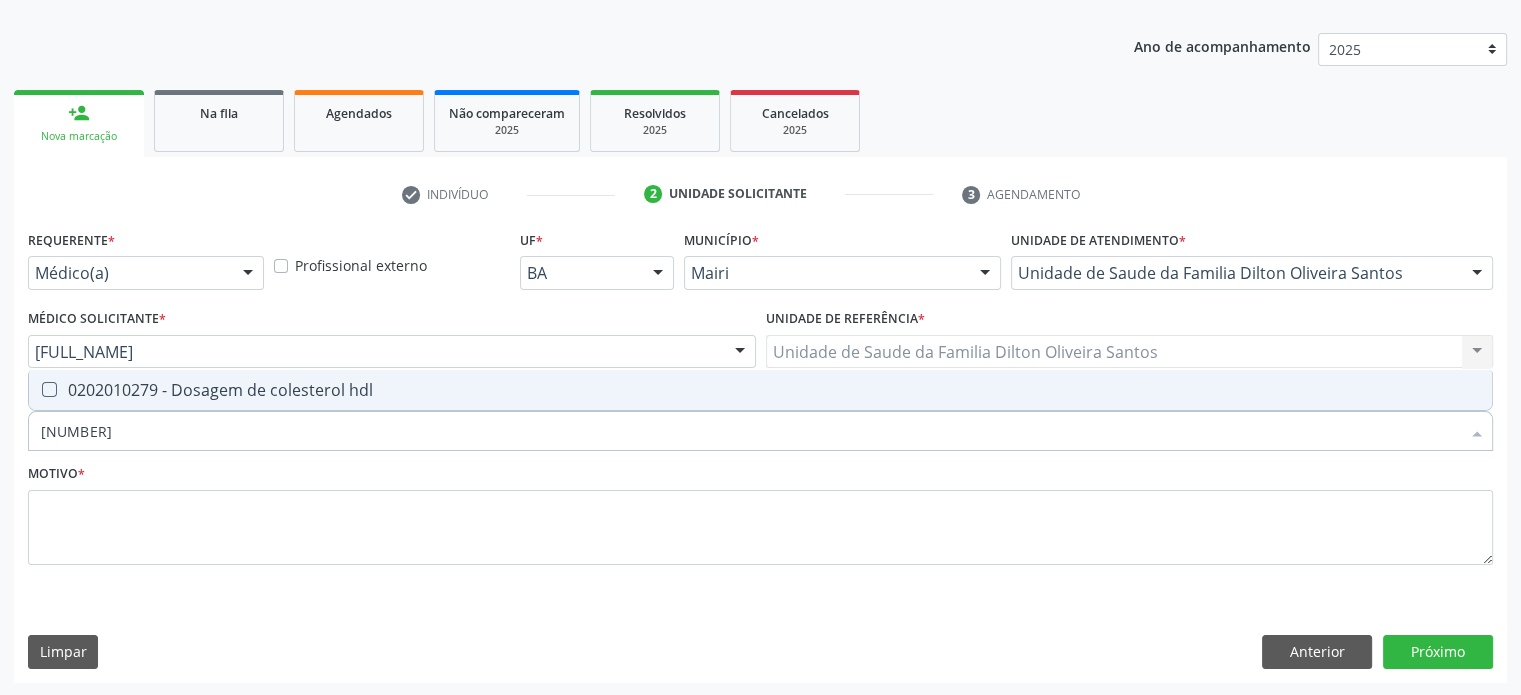 click on "0202010279 - Dosagem de colesterol hdl" at bounding box center [760, 390] 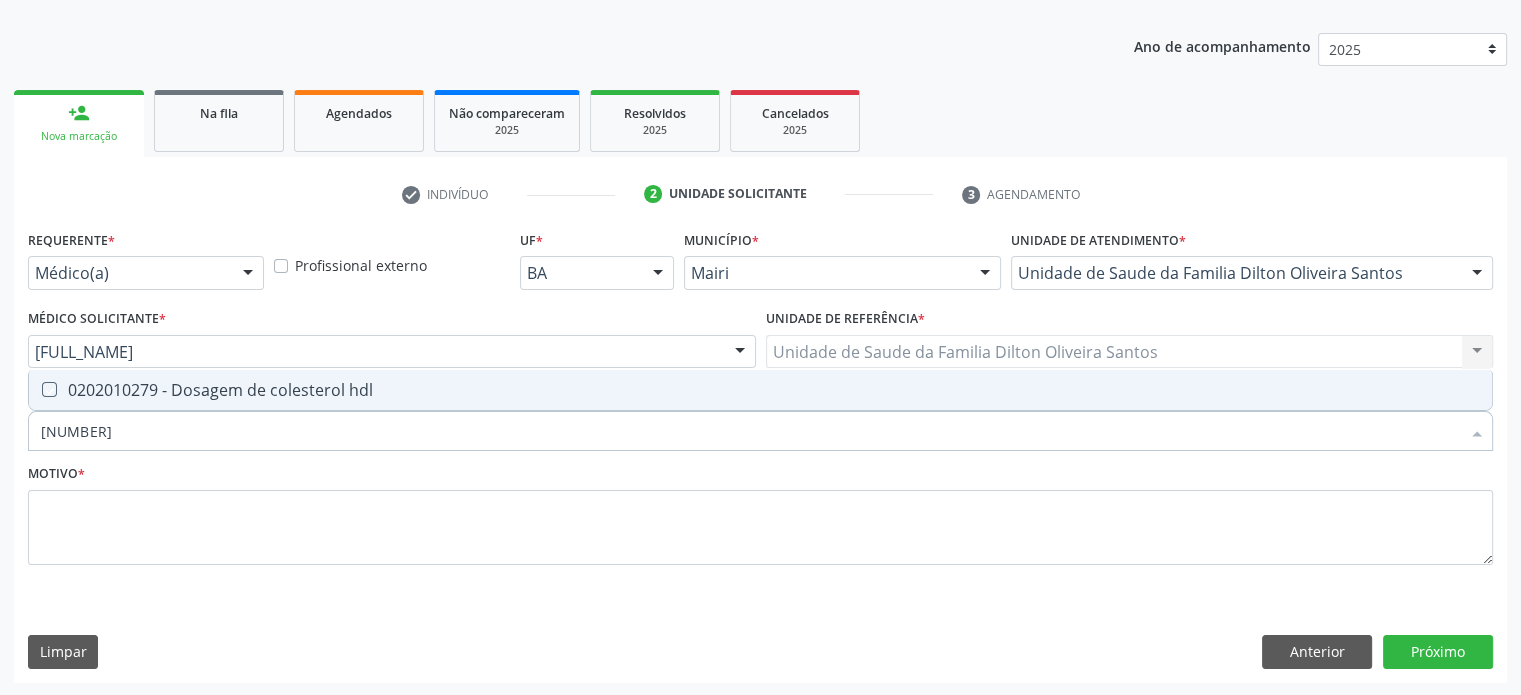 checkbox on "true" 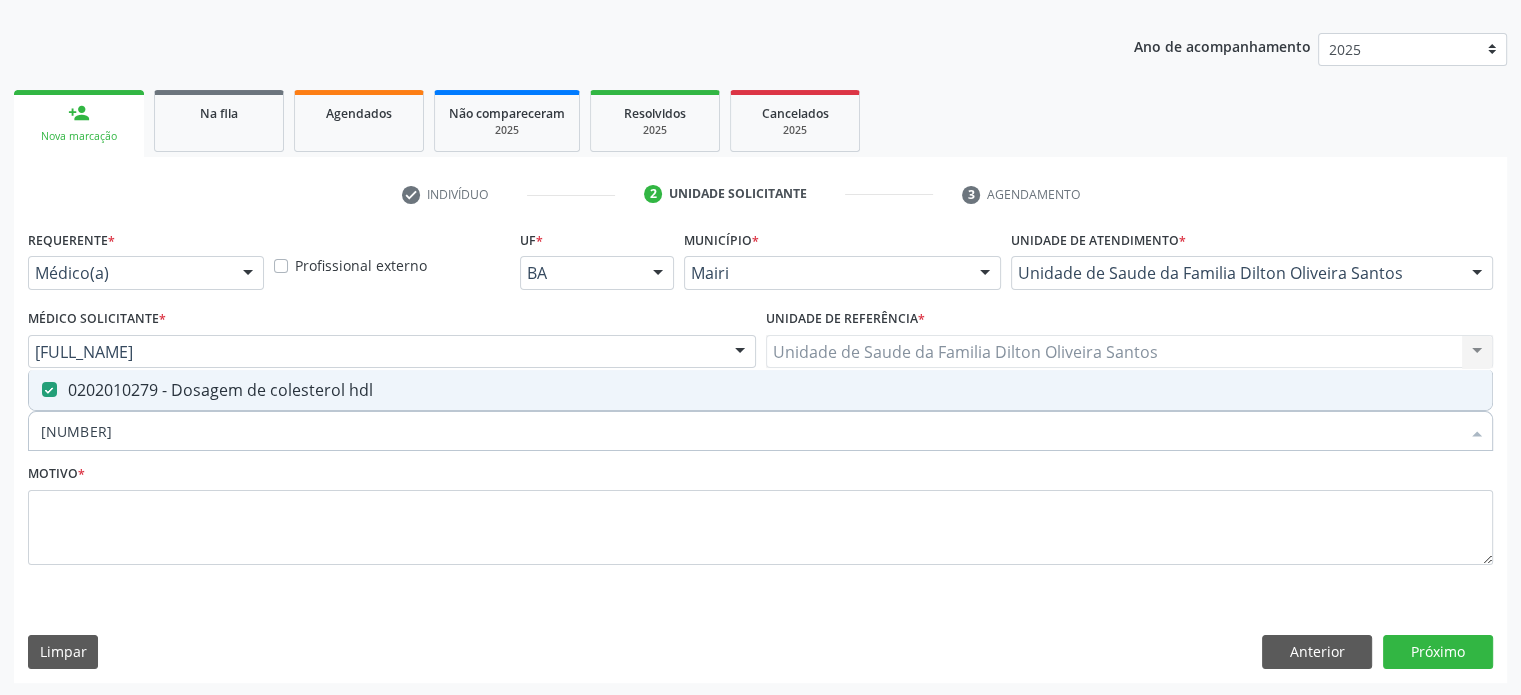 type on "02020102" 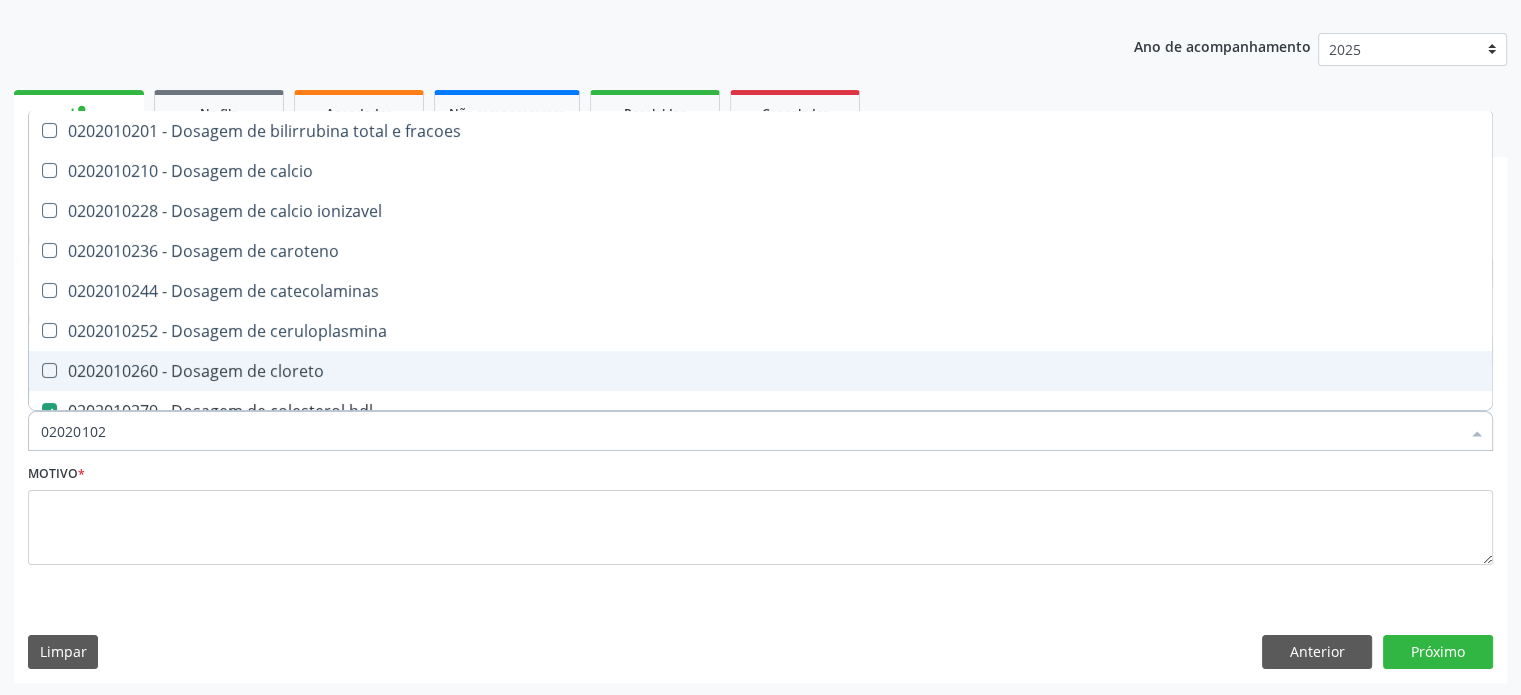 type on "0202010" 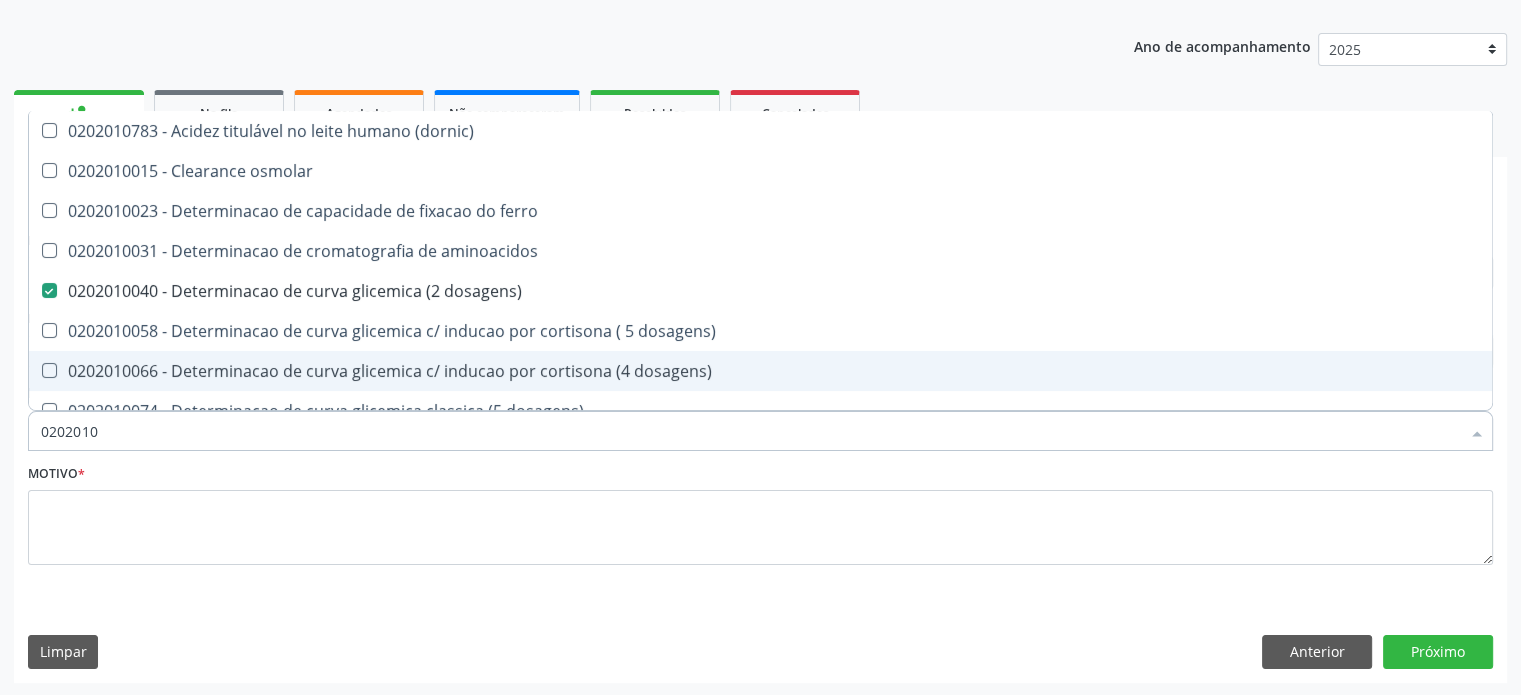 type on "02020105" 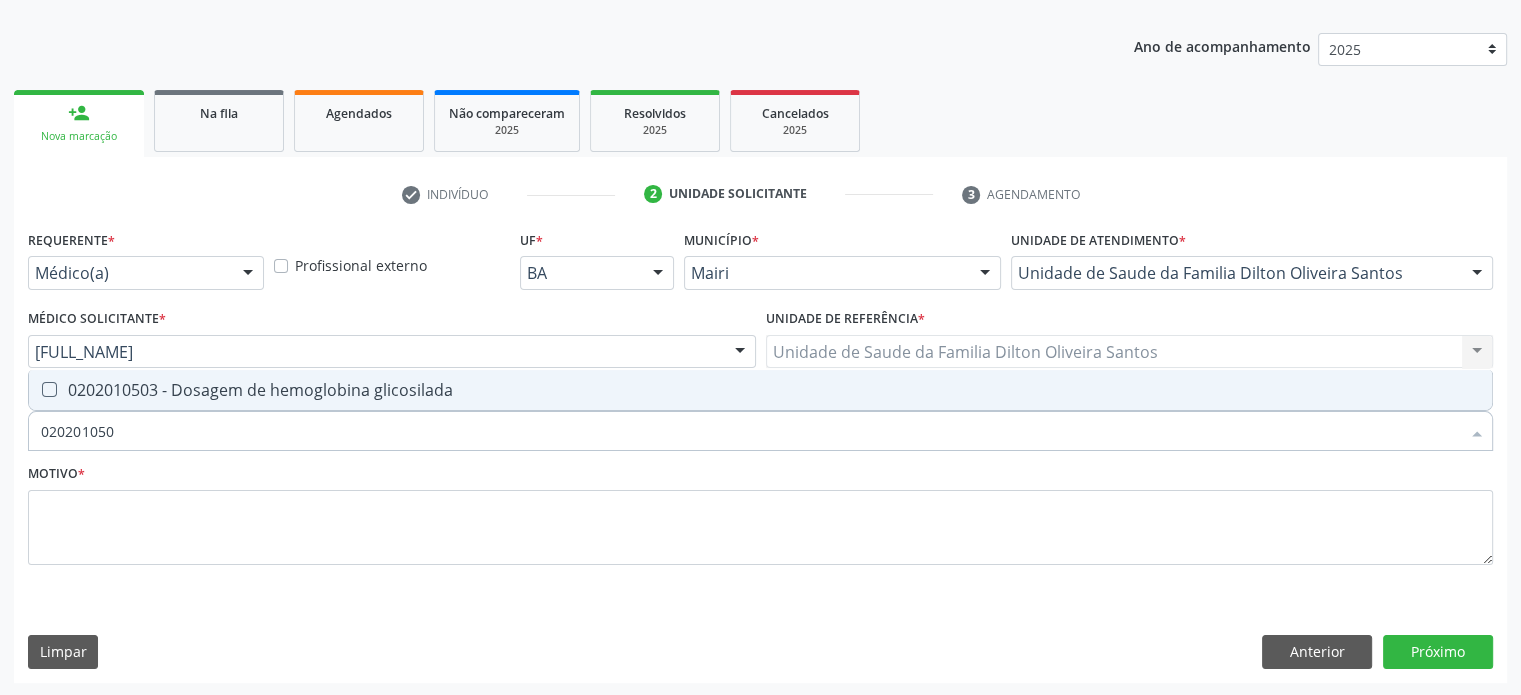 type on "0202010503" 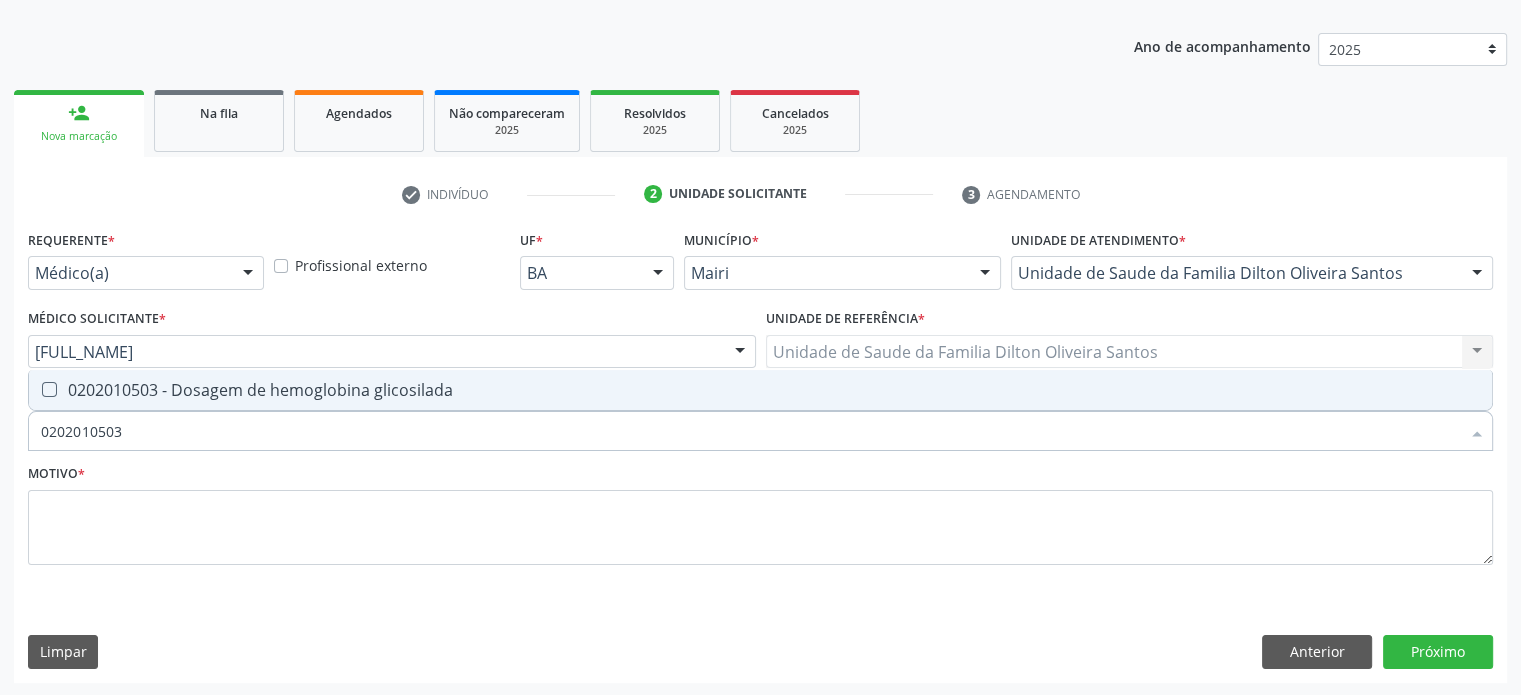 click on "0202010503 - Dosagem de hemoglobina glicosilada" at bounding box center (760, 390) 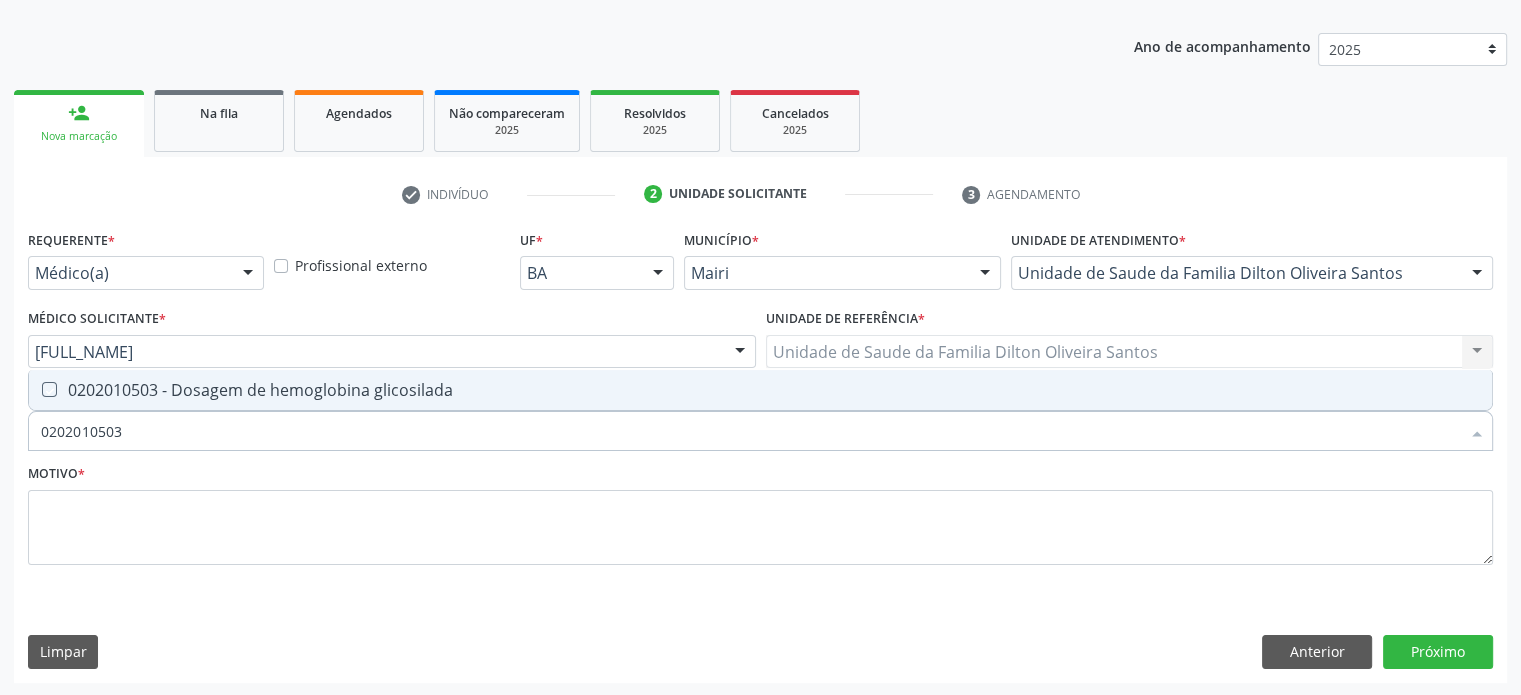 checkbox on "true" 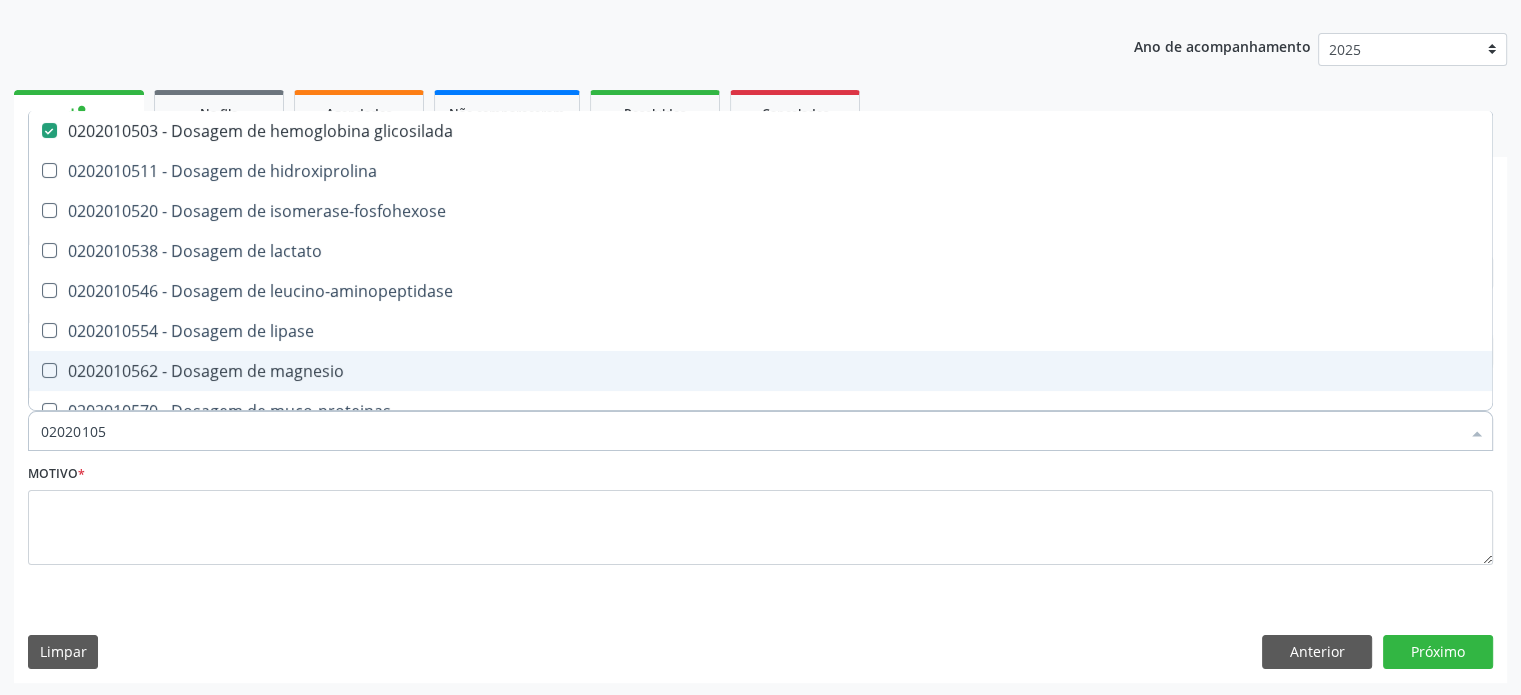 type on "0202010" 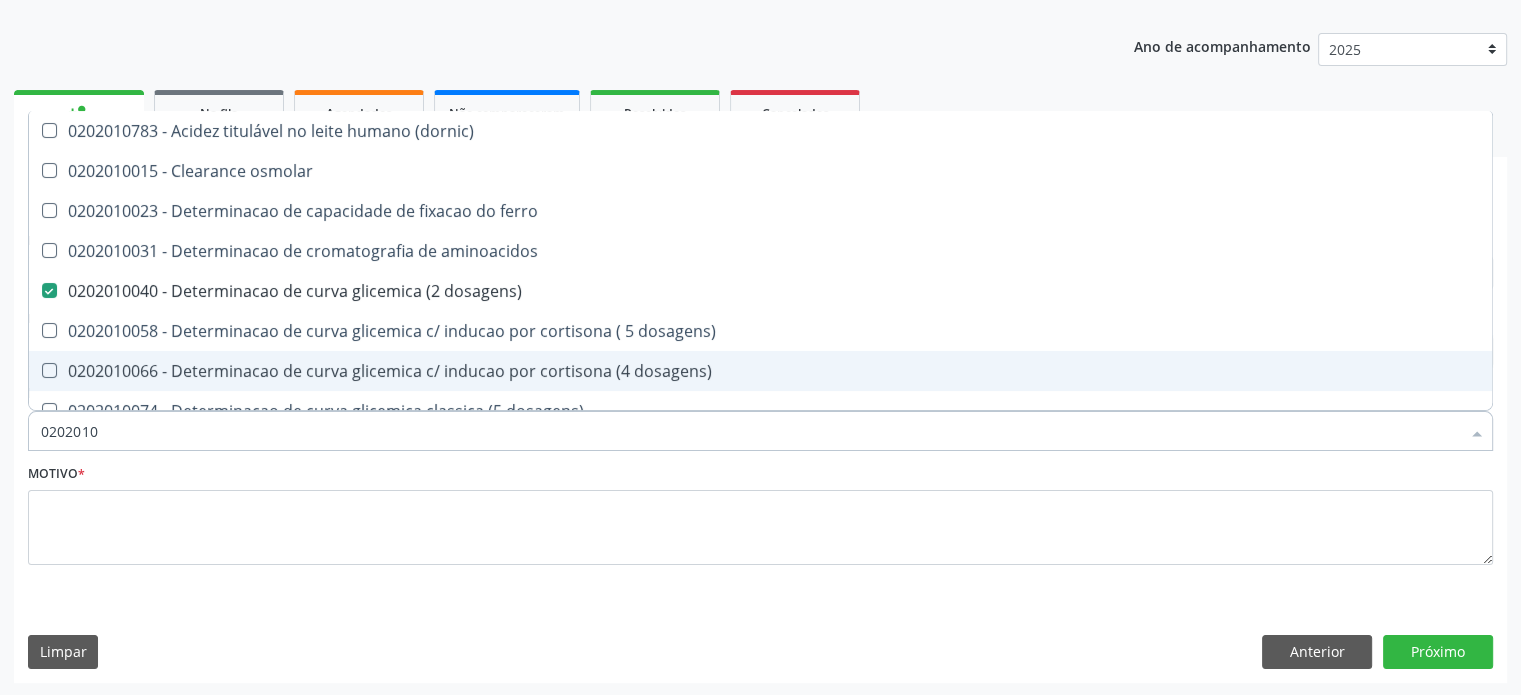 type on "02020102" 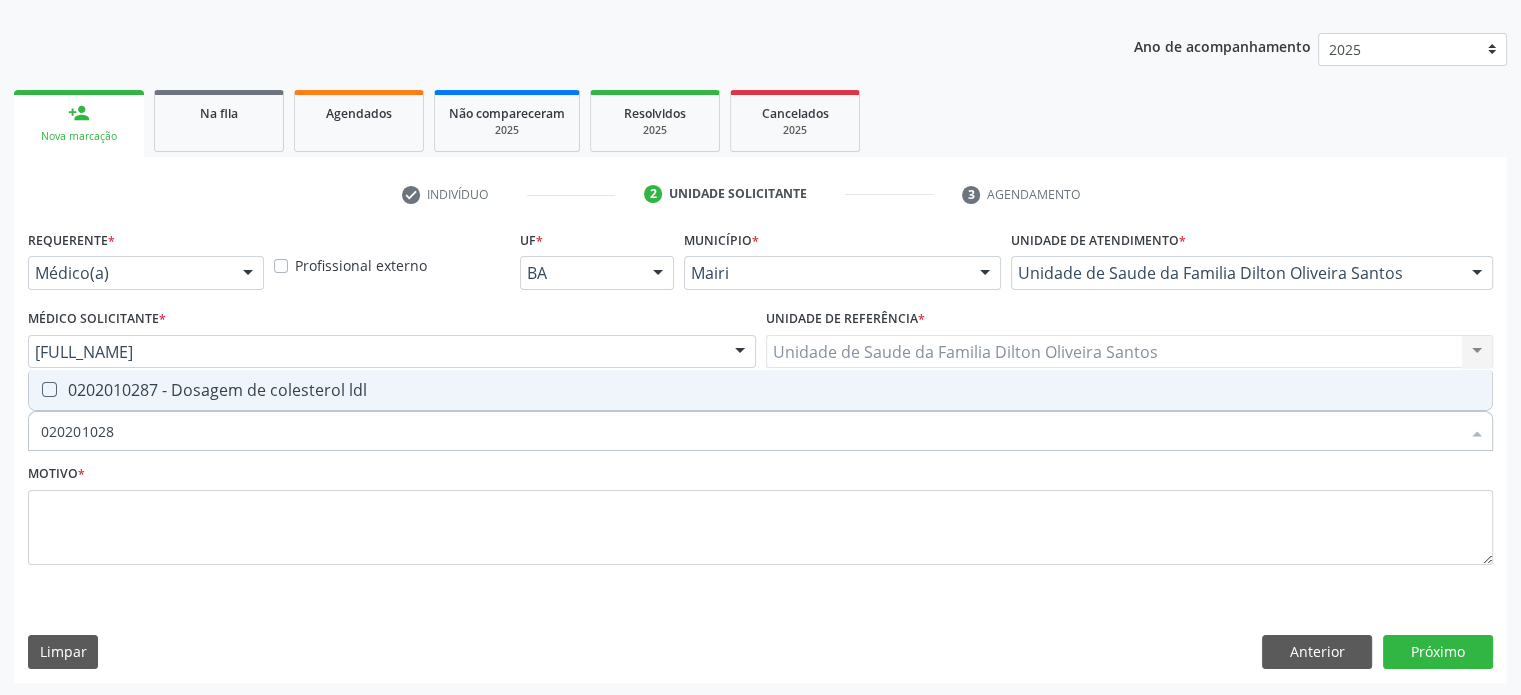 type on "[NUMBER]" 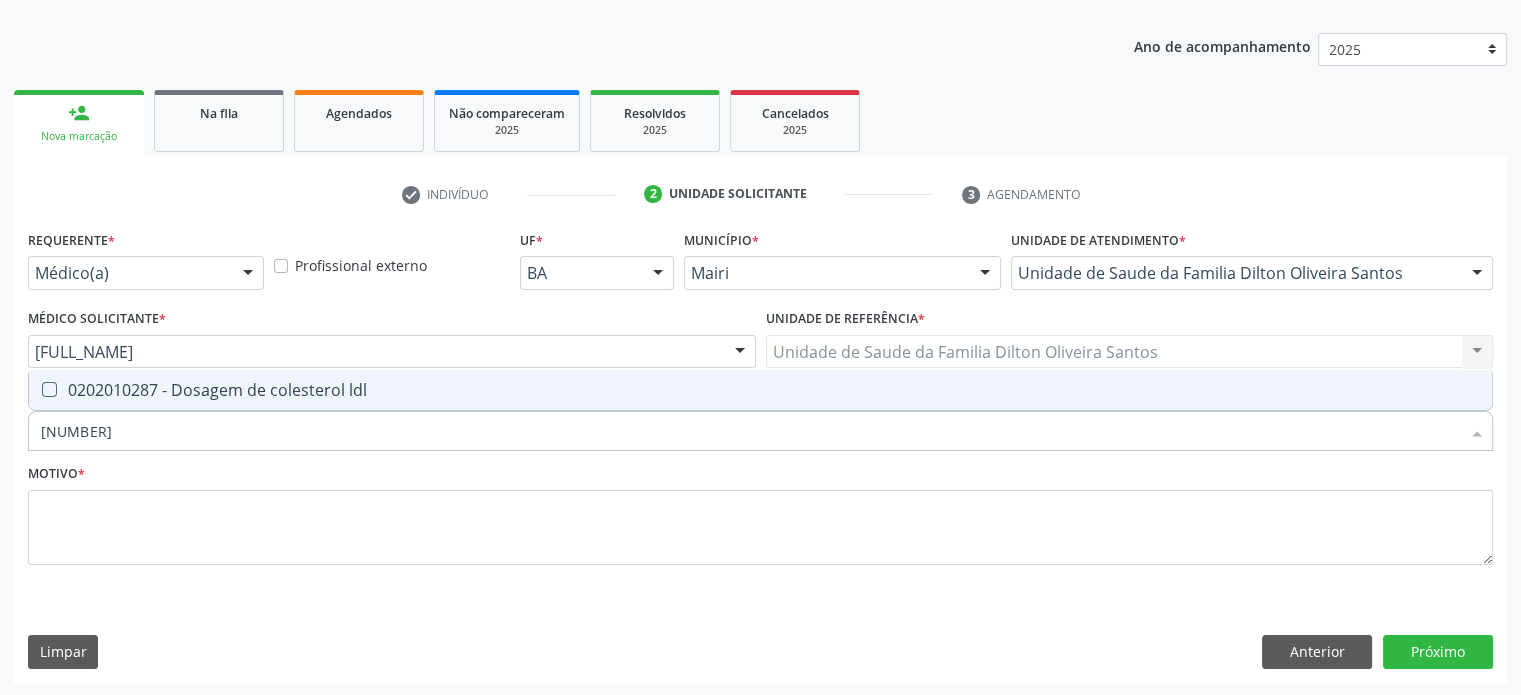 click on "0202010287 - Dosagem de colesterol ldl" at bounding box center [760, 390] 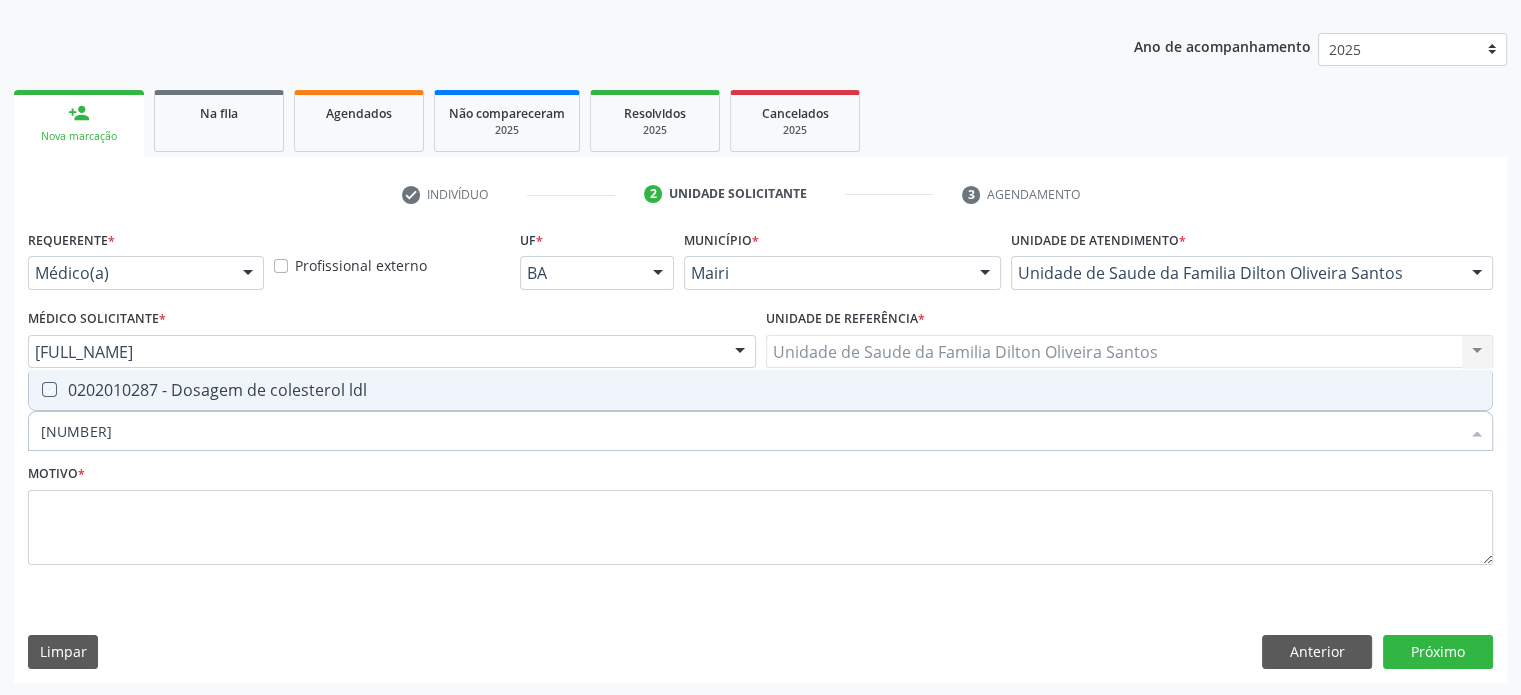 checkbox on "true" 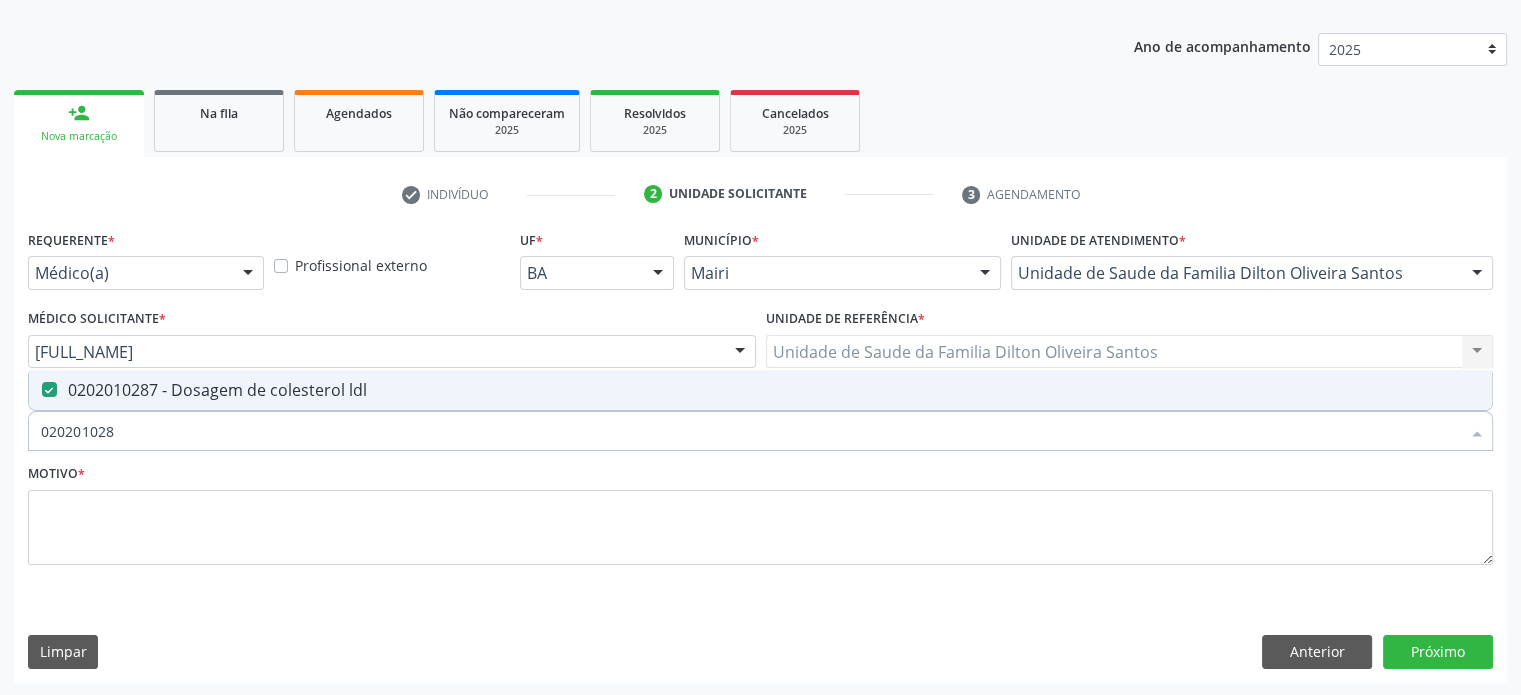 type on "02020102" 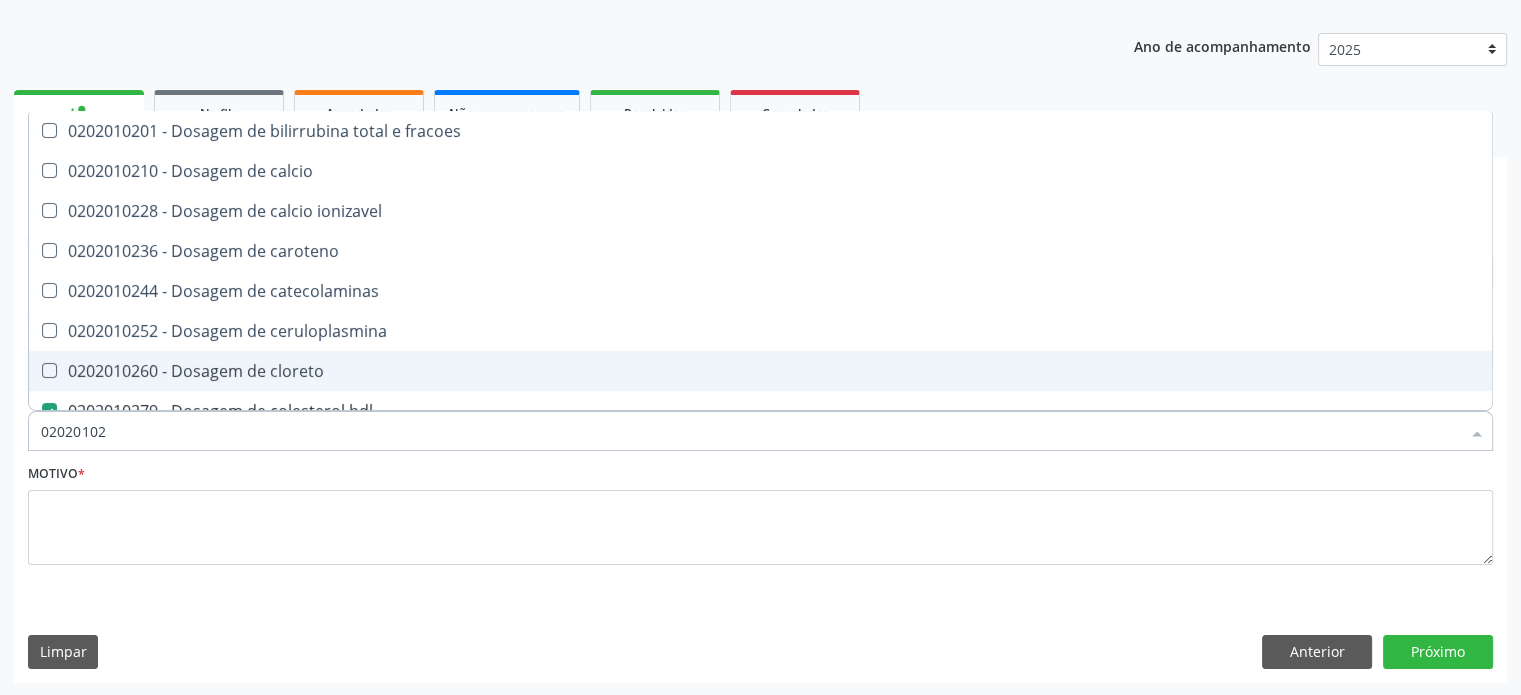 type on "0202010" 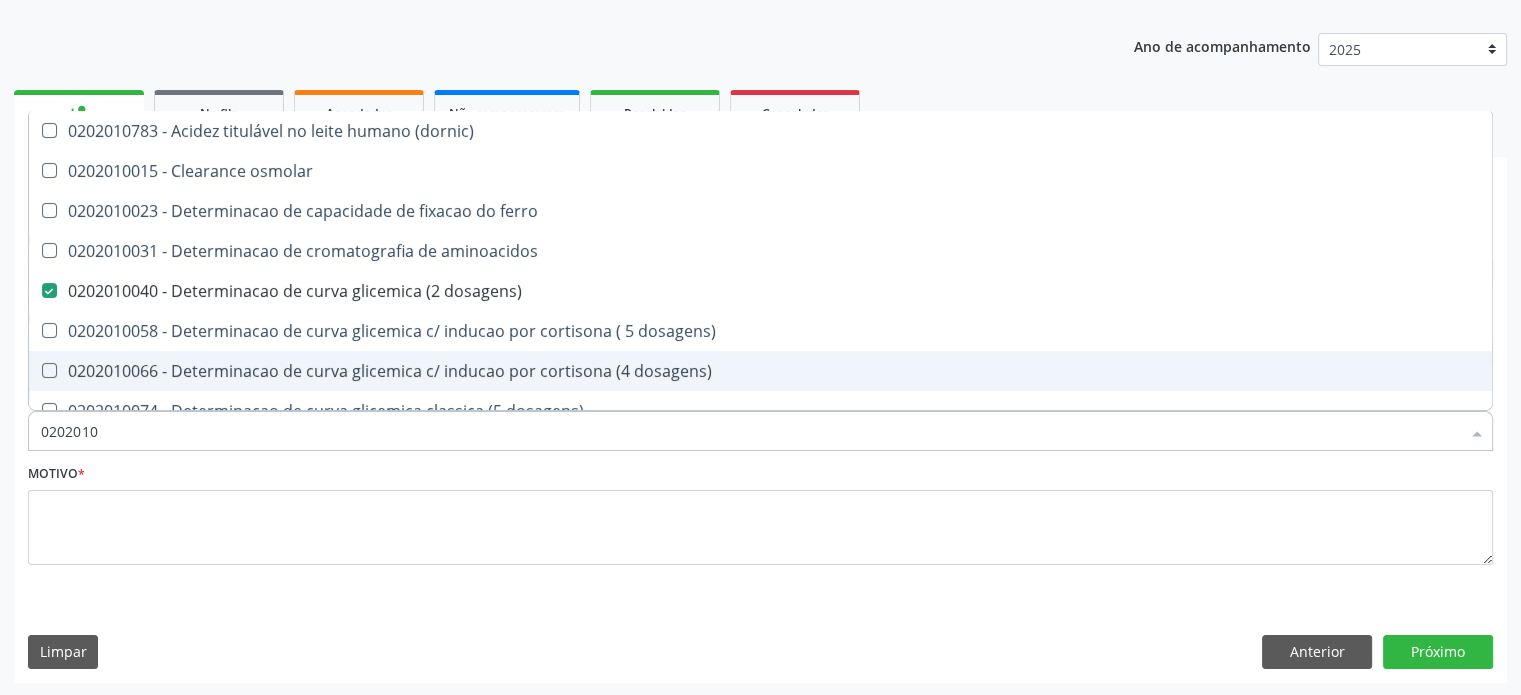 type on "020201" 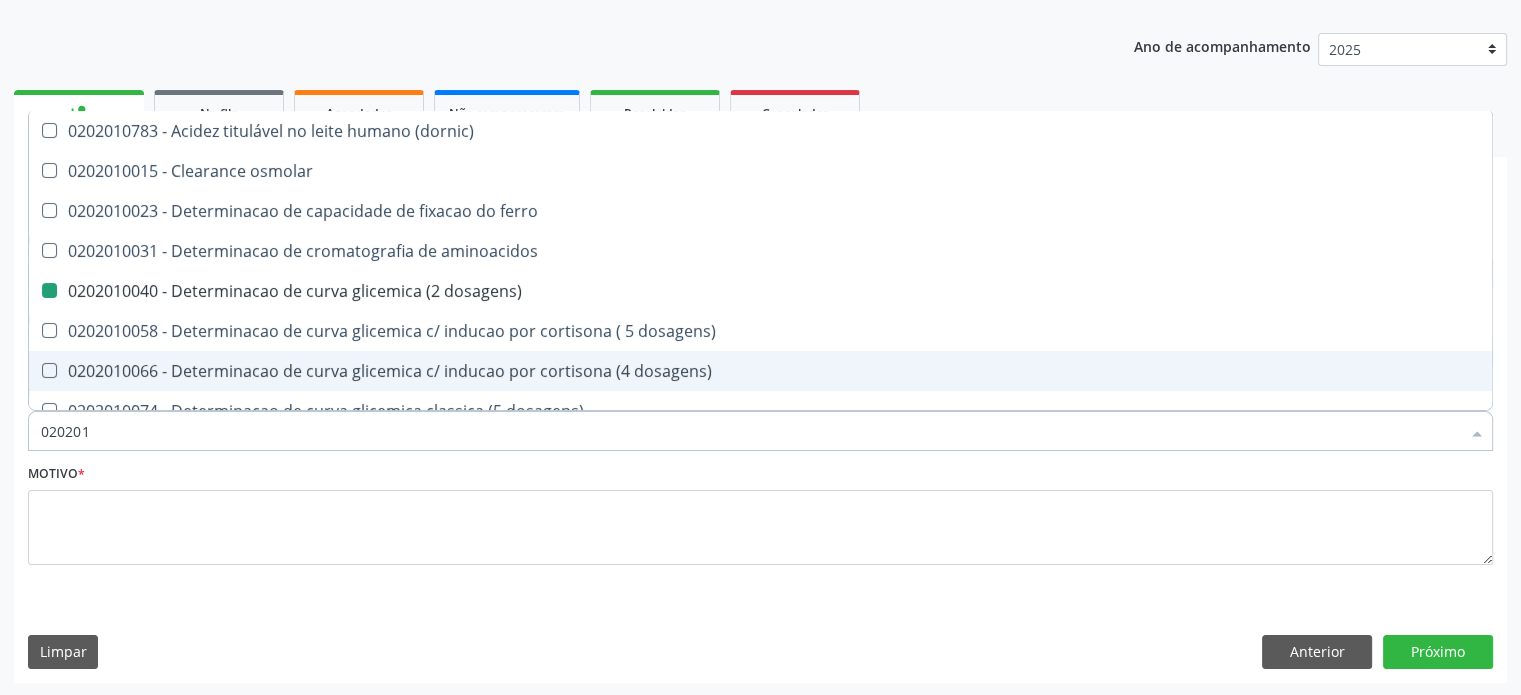 type on "02020" 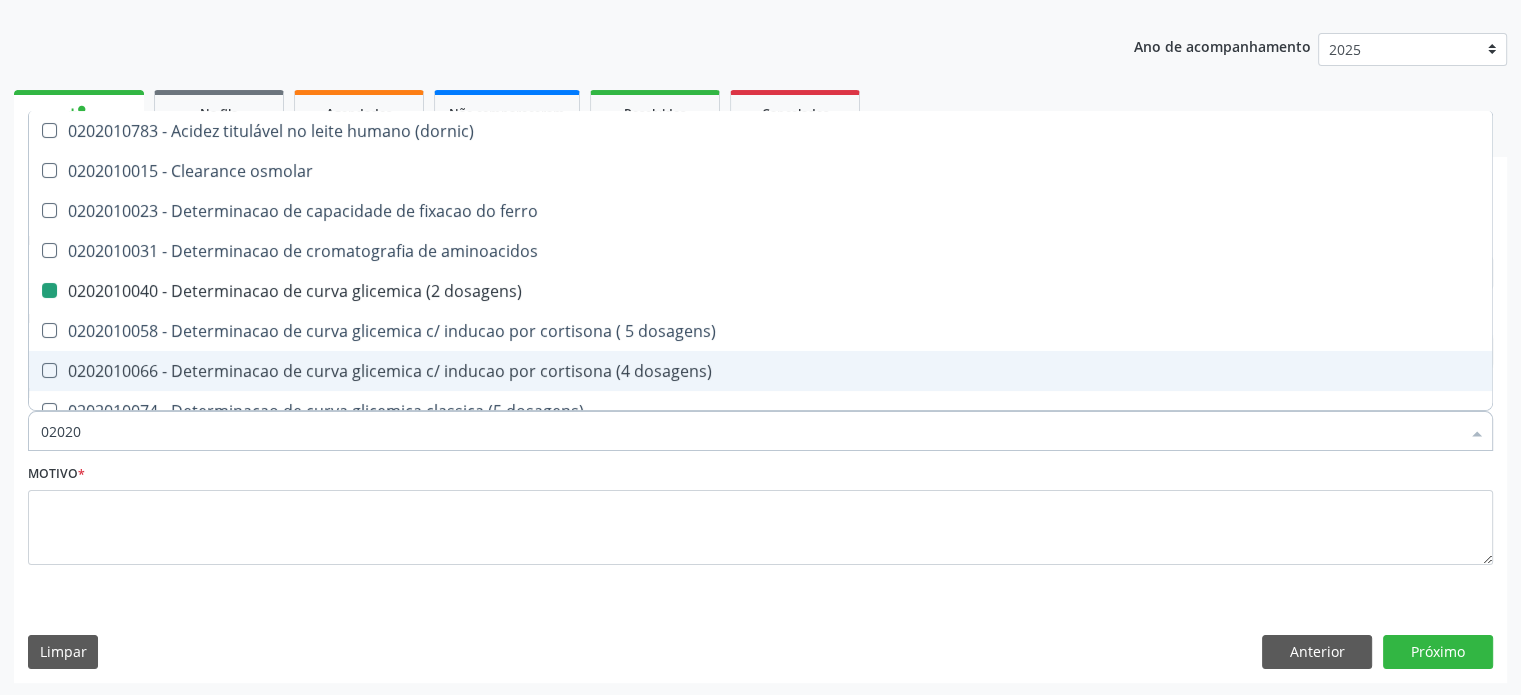 checkbox on "true" 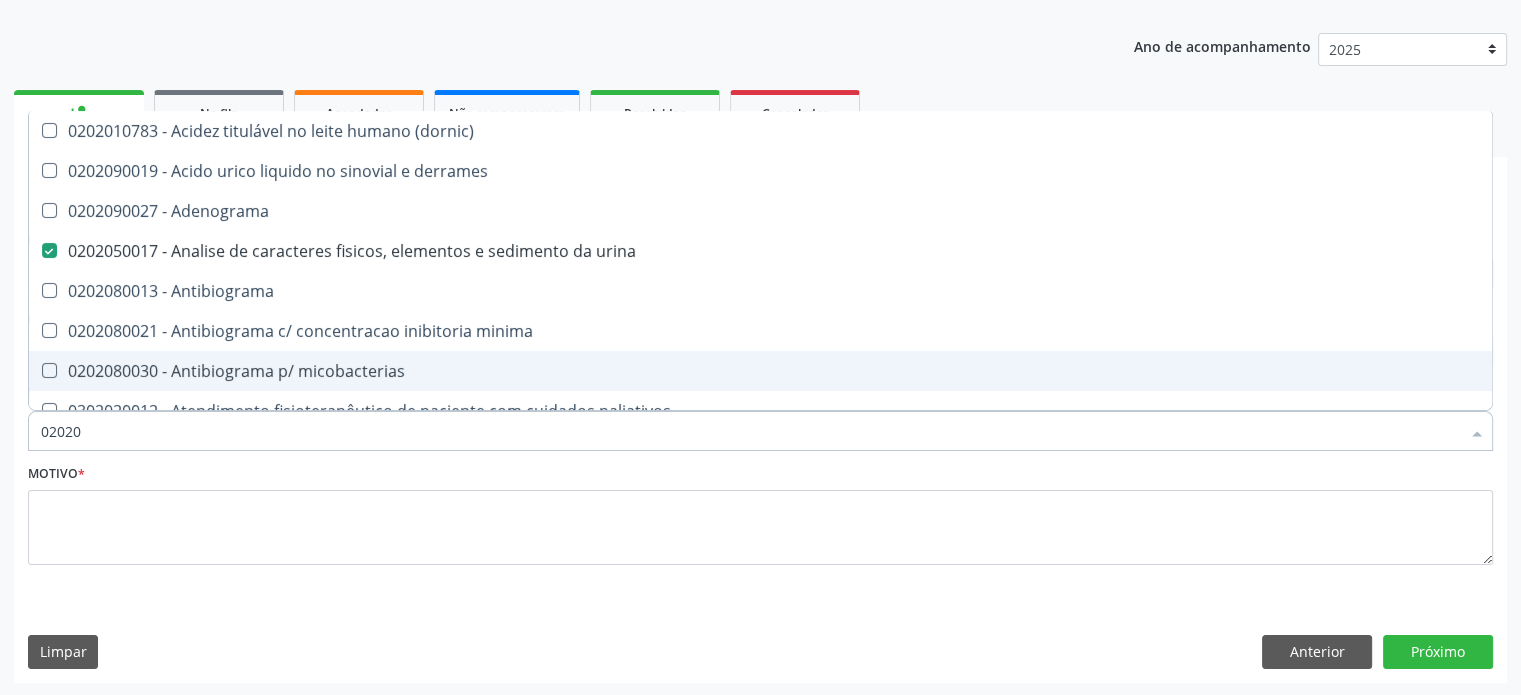 type on "020202" 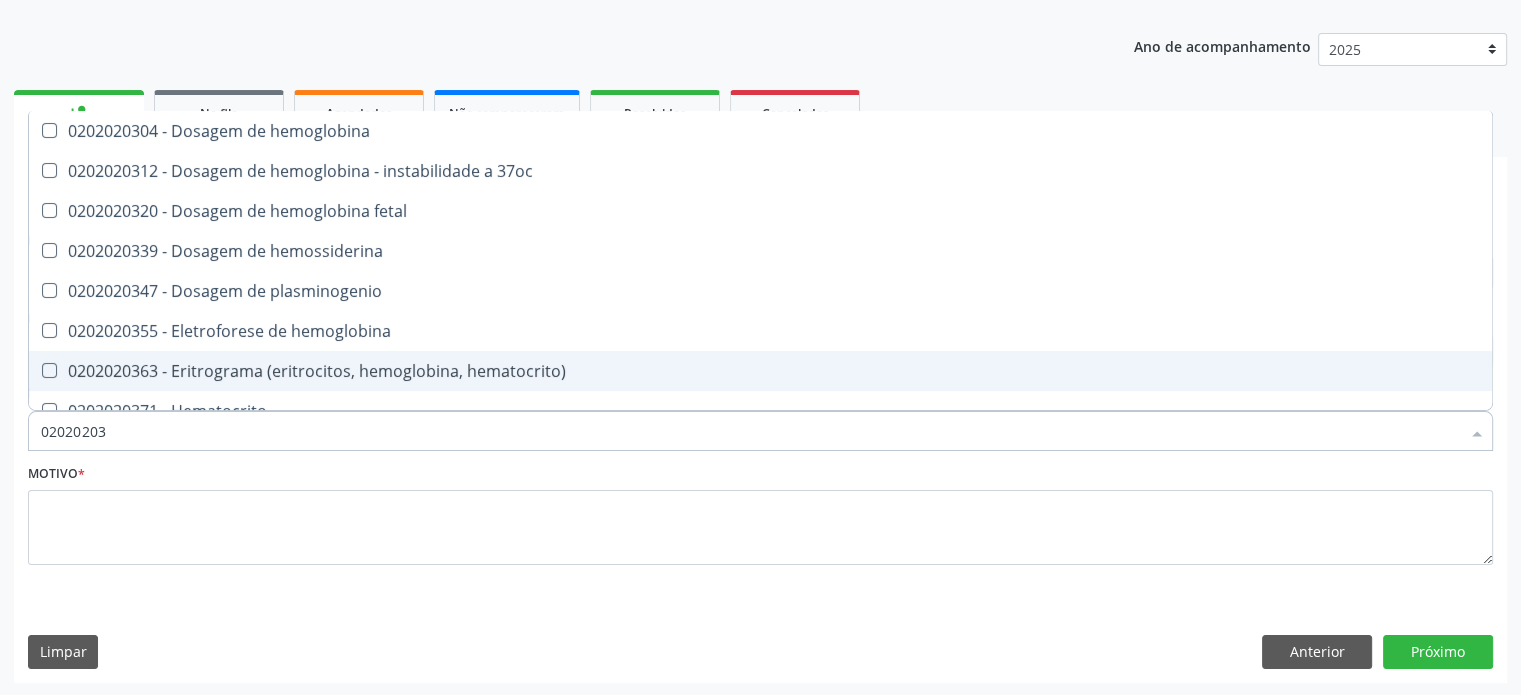 type on "020202038" 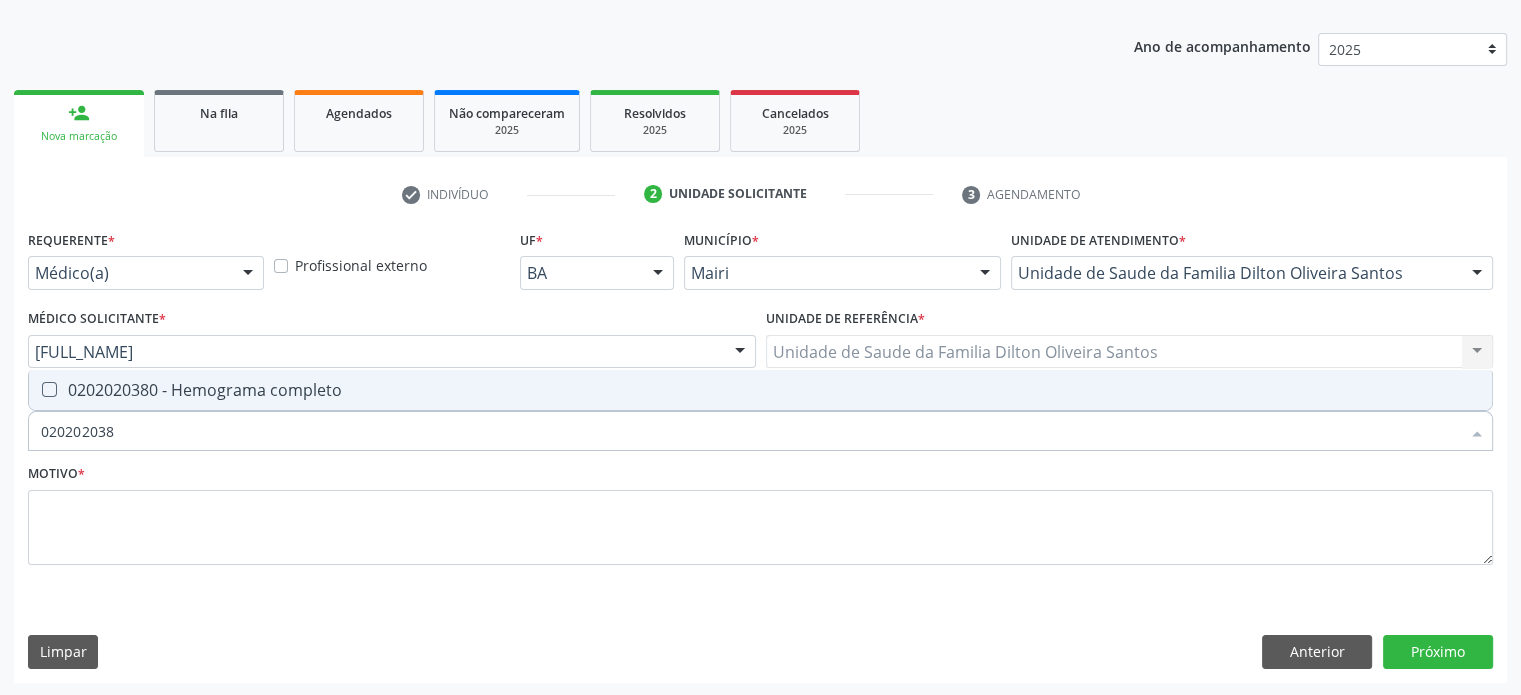 click on "0202020380 - Hemograma completo" at bounding box center [760, 390] 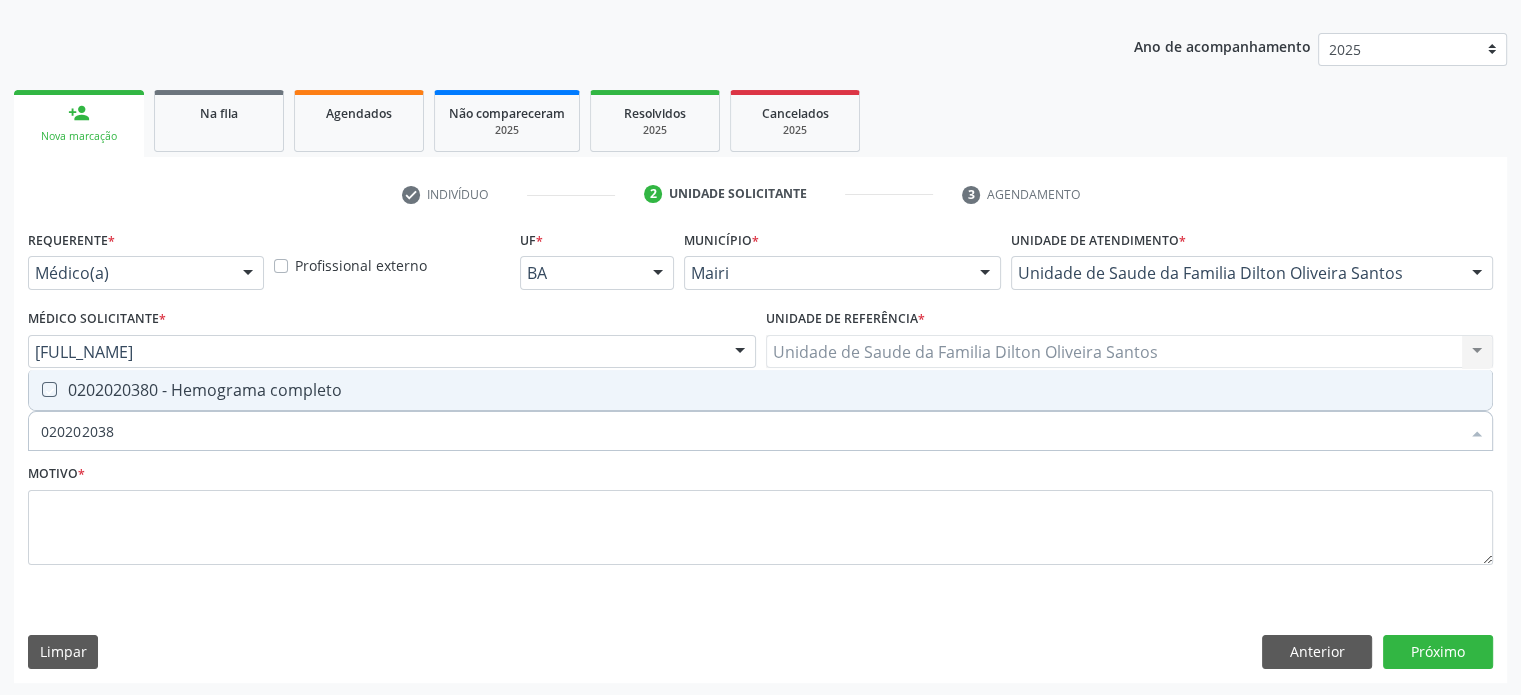 checkbox on "true" 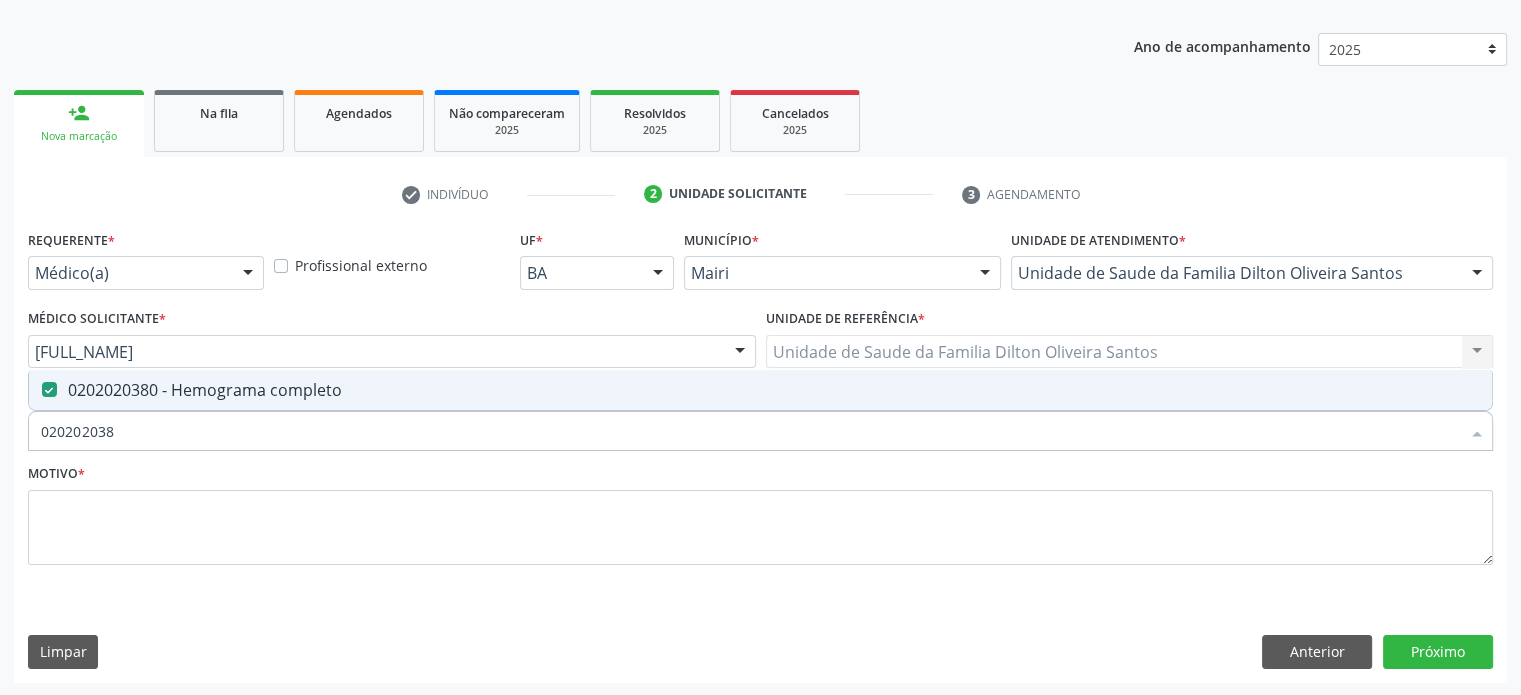 type on "02020203" 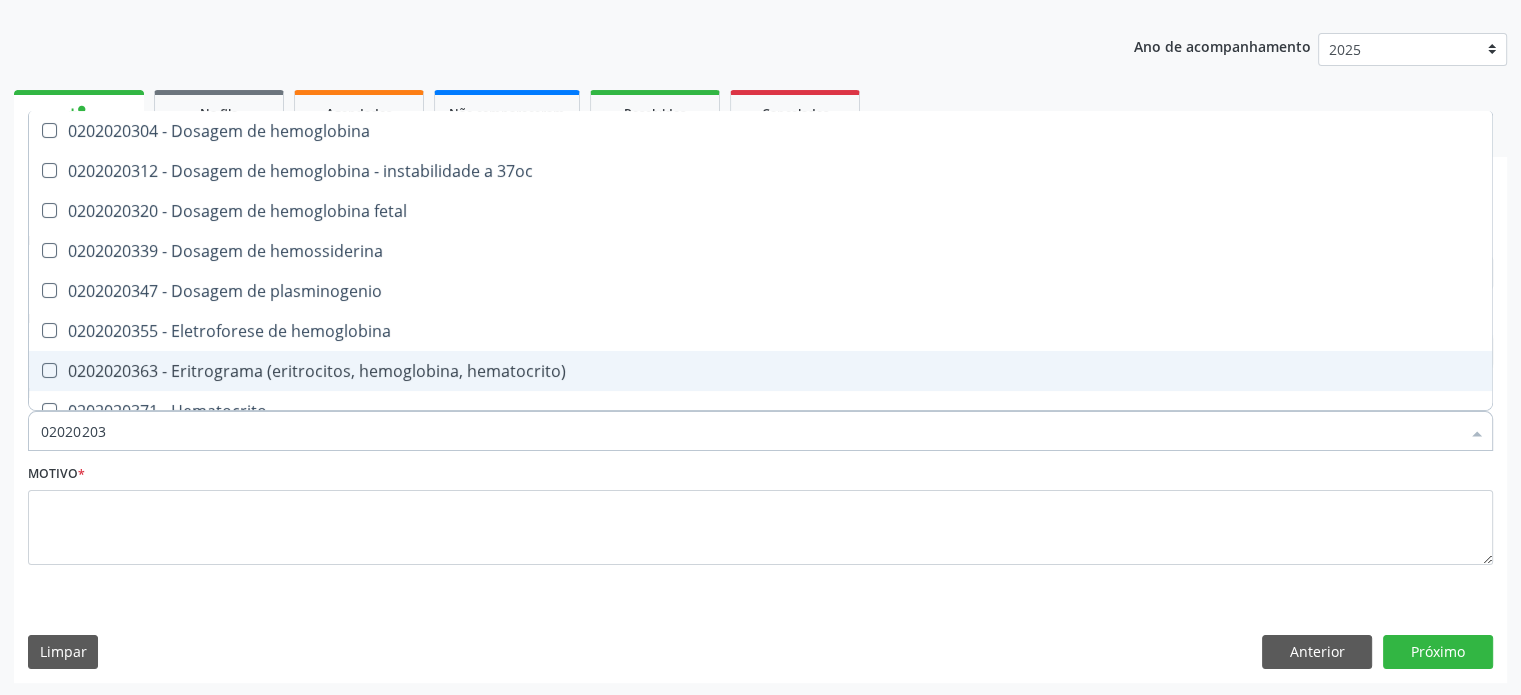 type on "0202020" 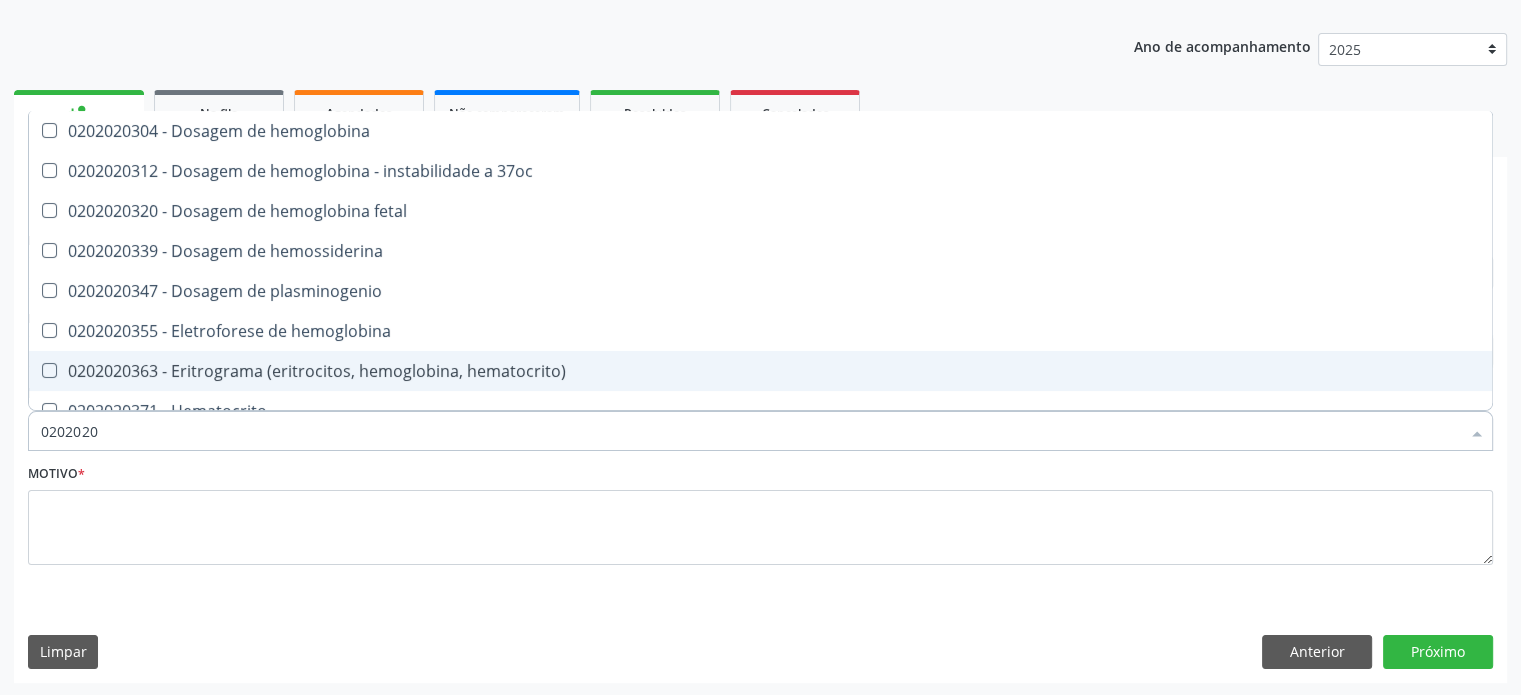 checkbox on "false" 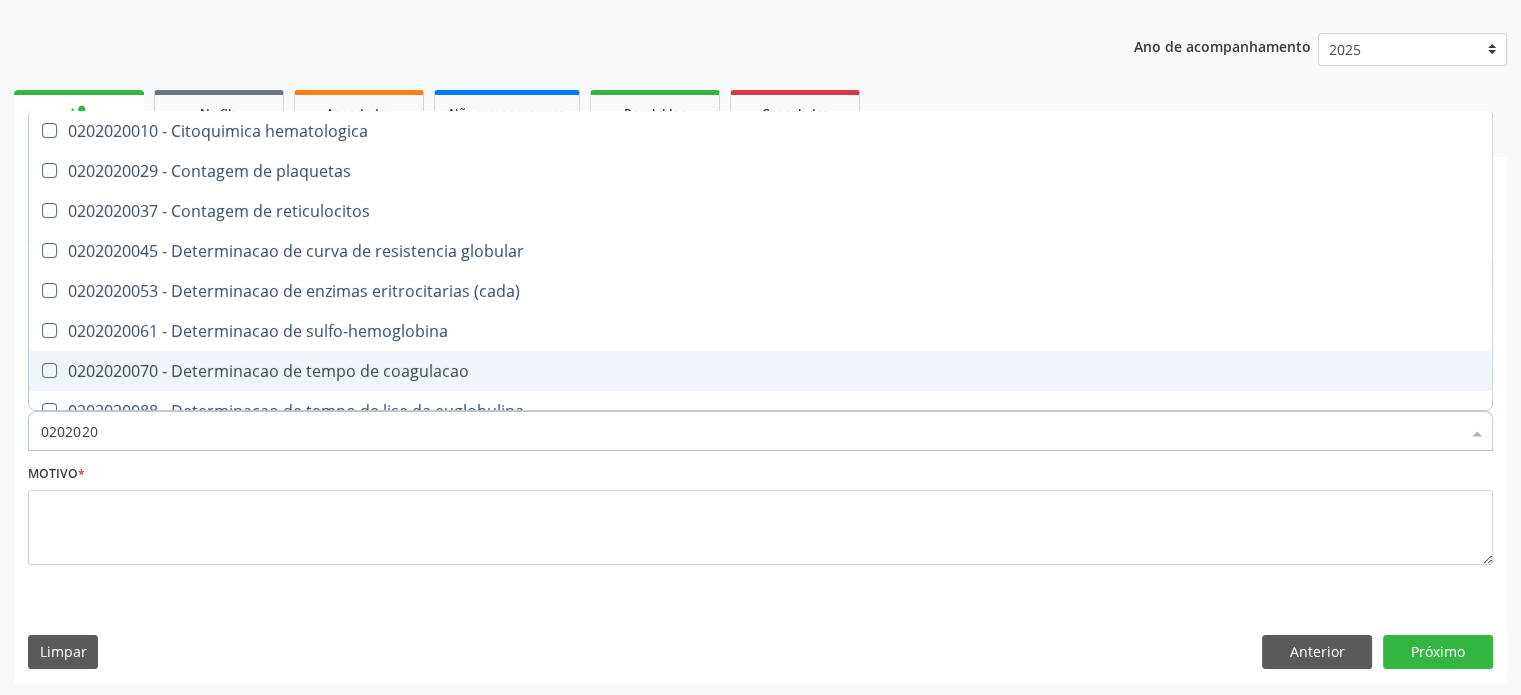 type on "020202" 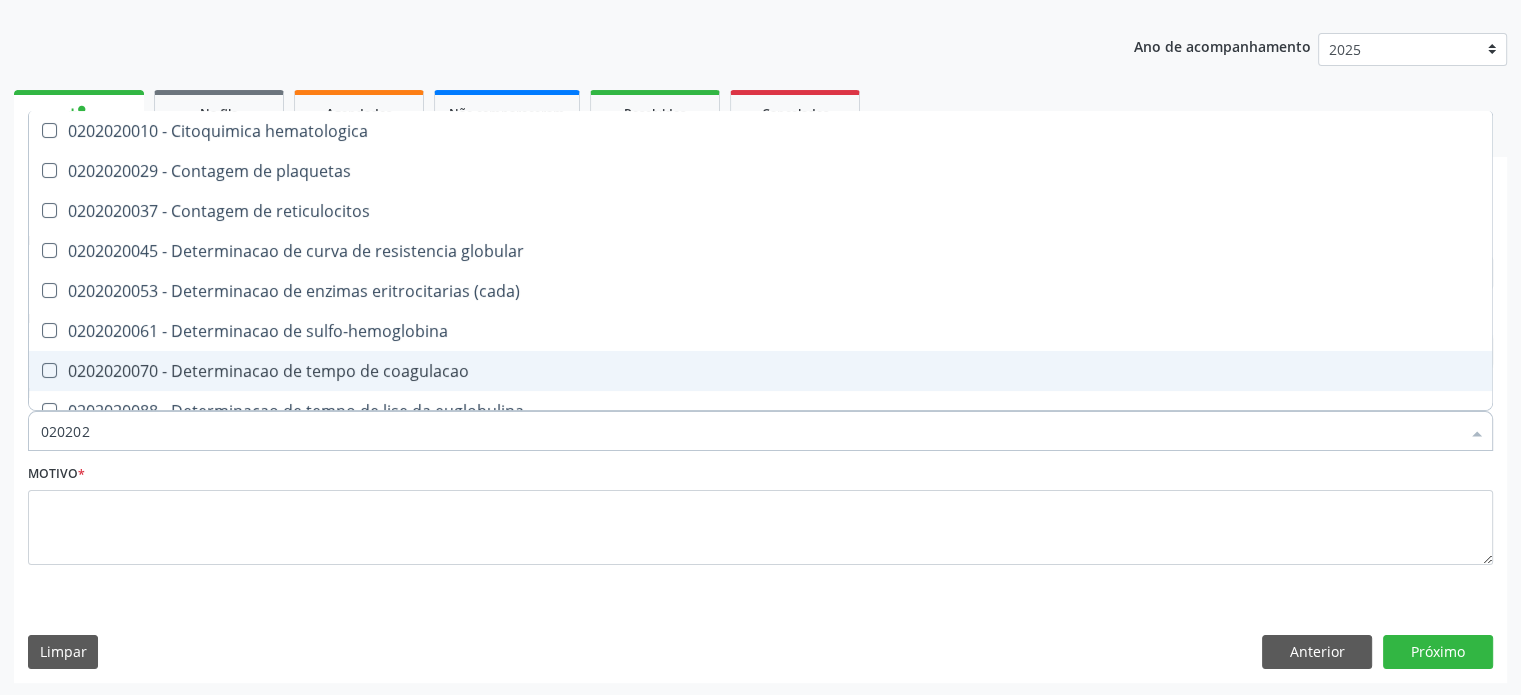 type on "02020" 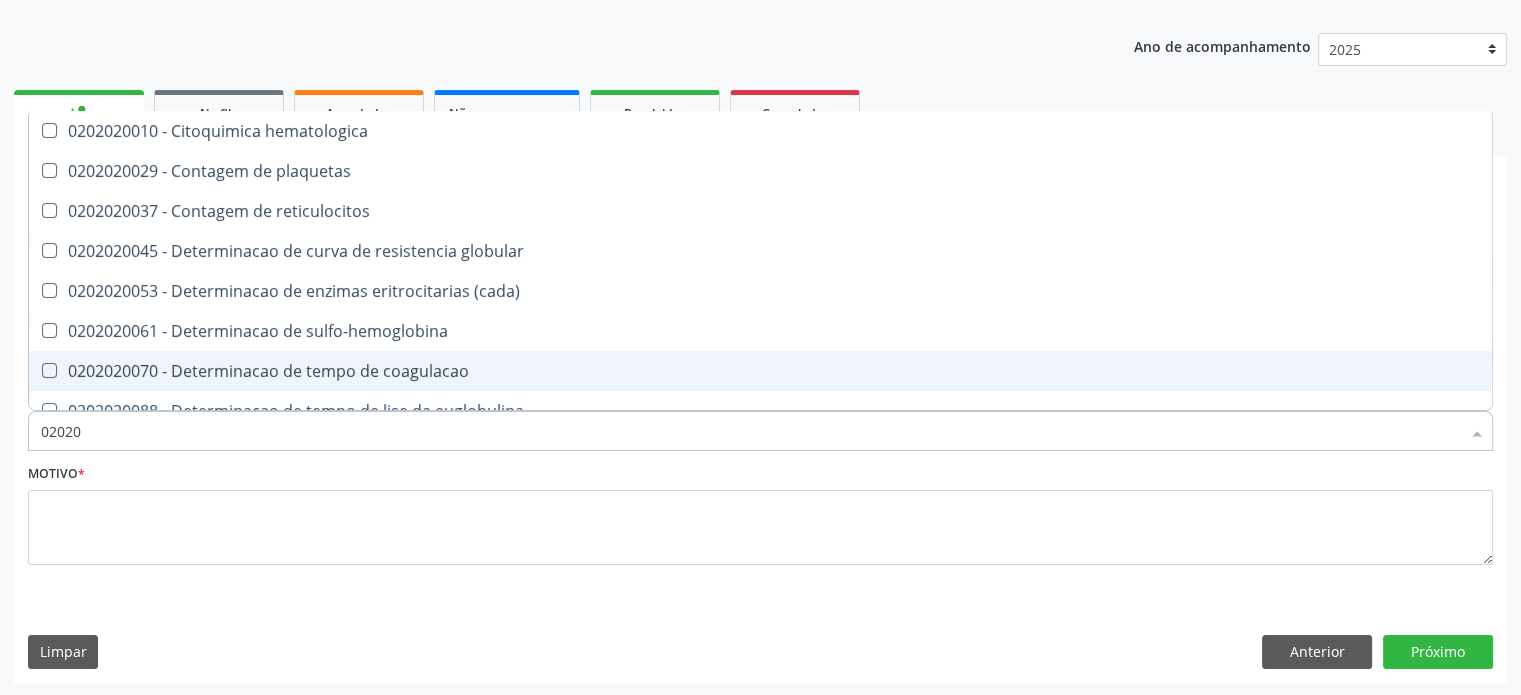checkbox on "true" 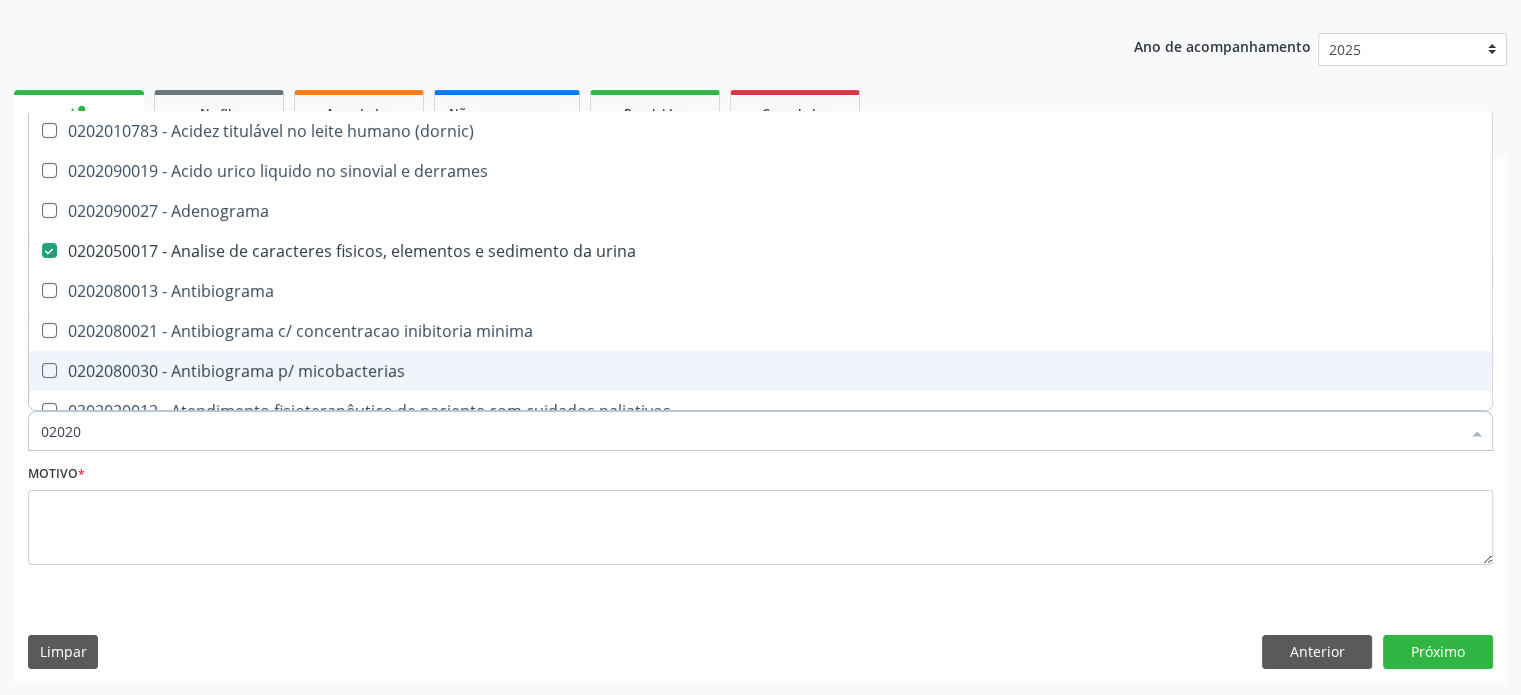type on "020201" 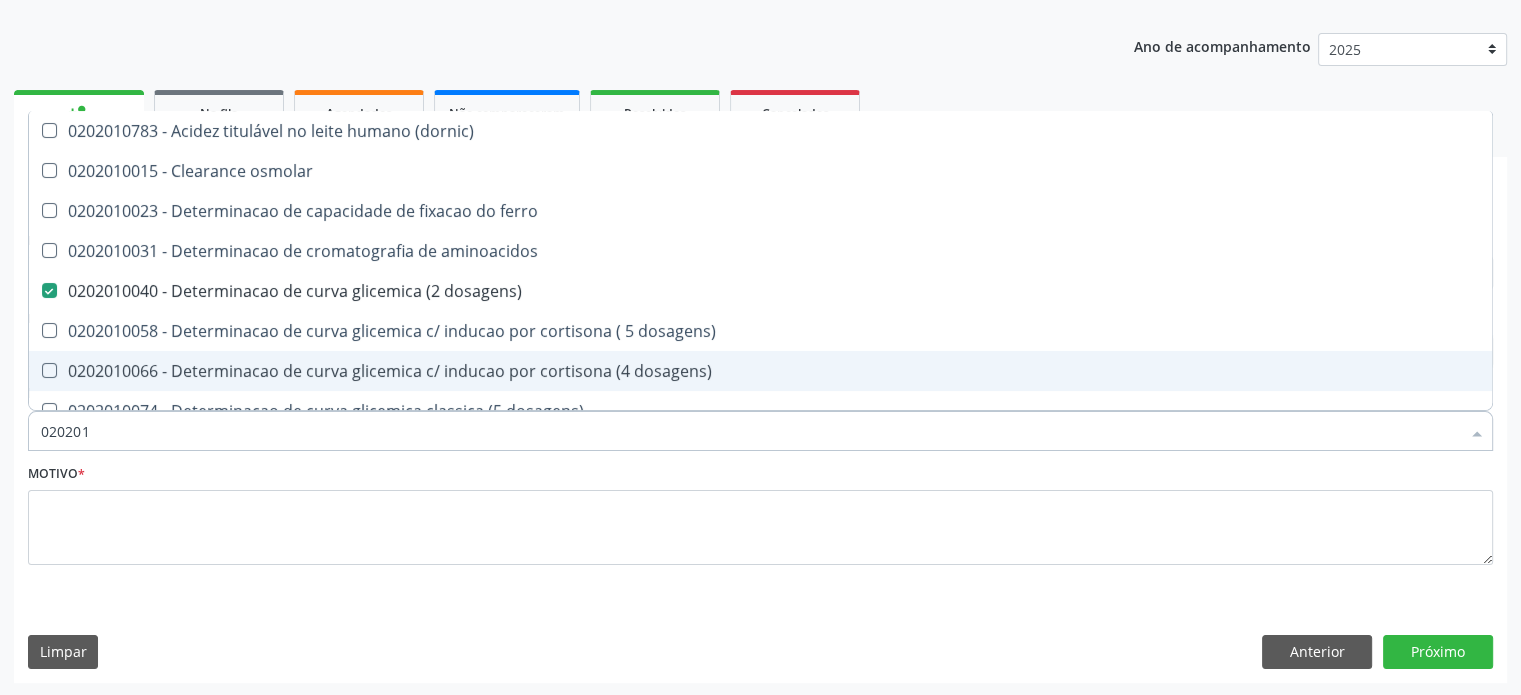 type on "0202010" 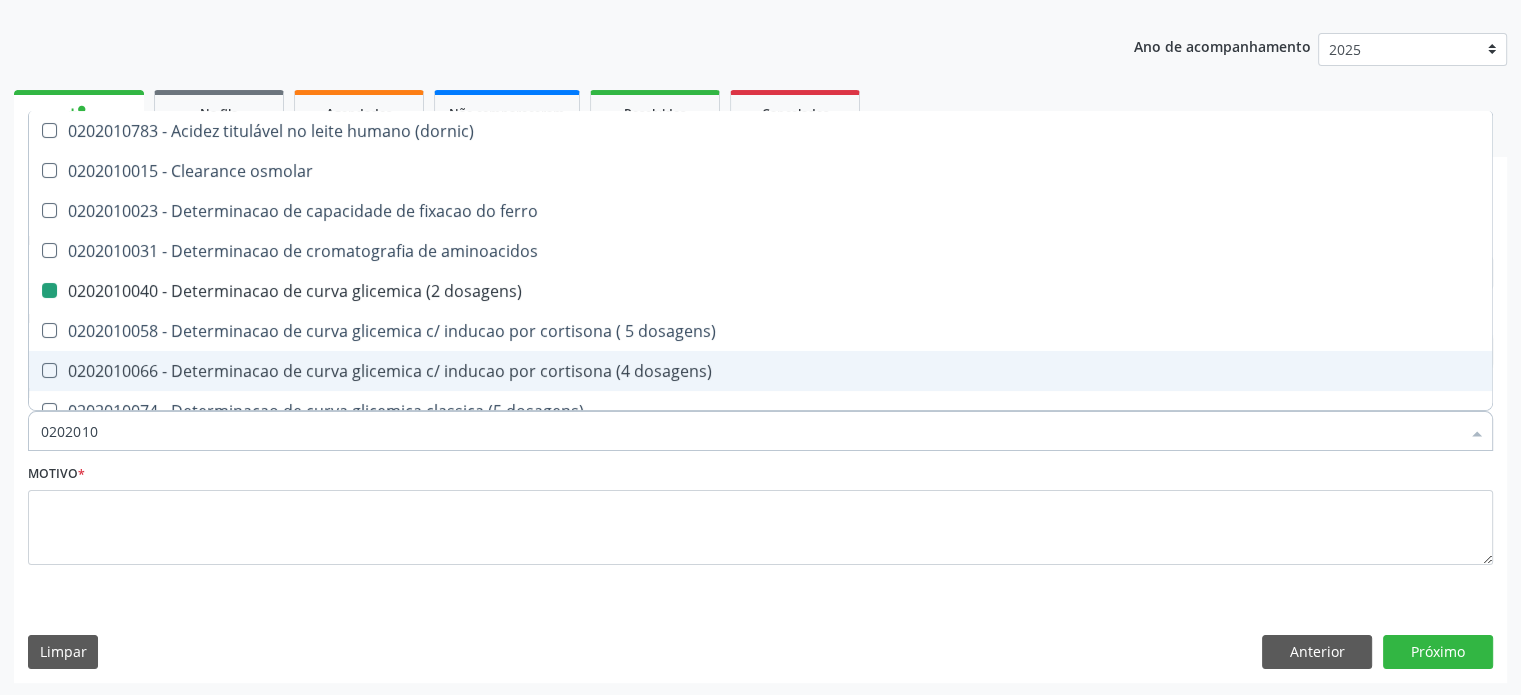 type on "02020106" 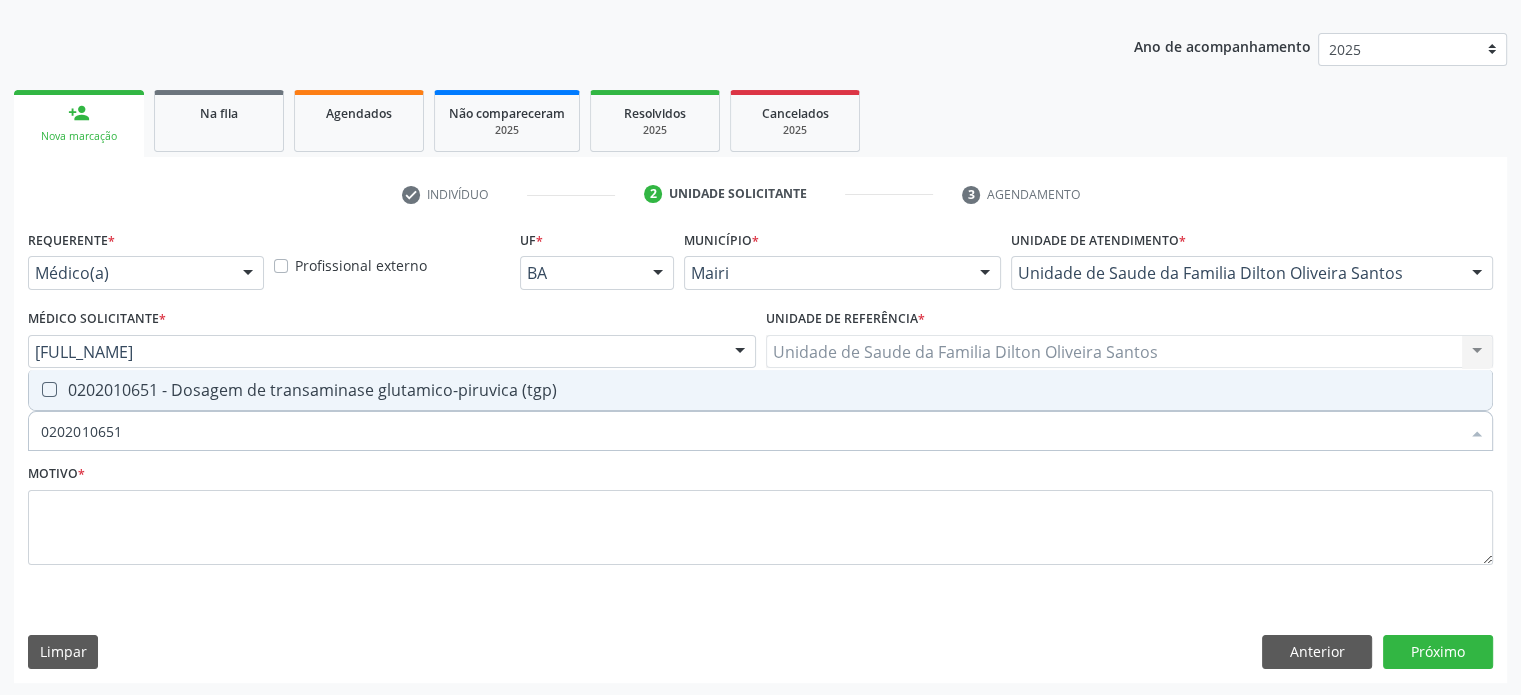 click on "0202010651 - Dosagem de transaminase glutamico-piruvica (tgp)" at bounding box center (760, 390) 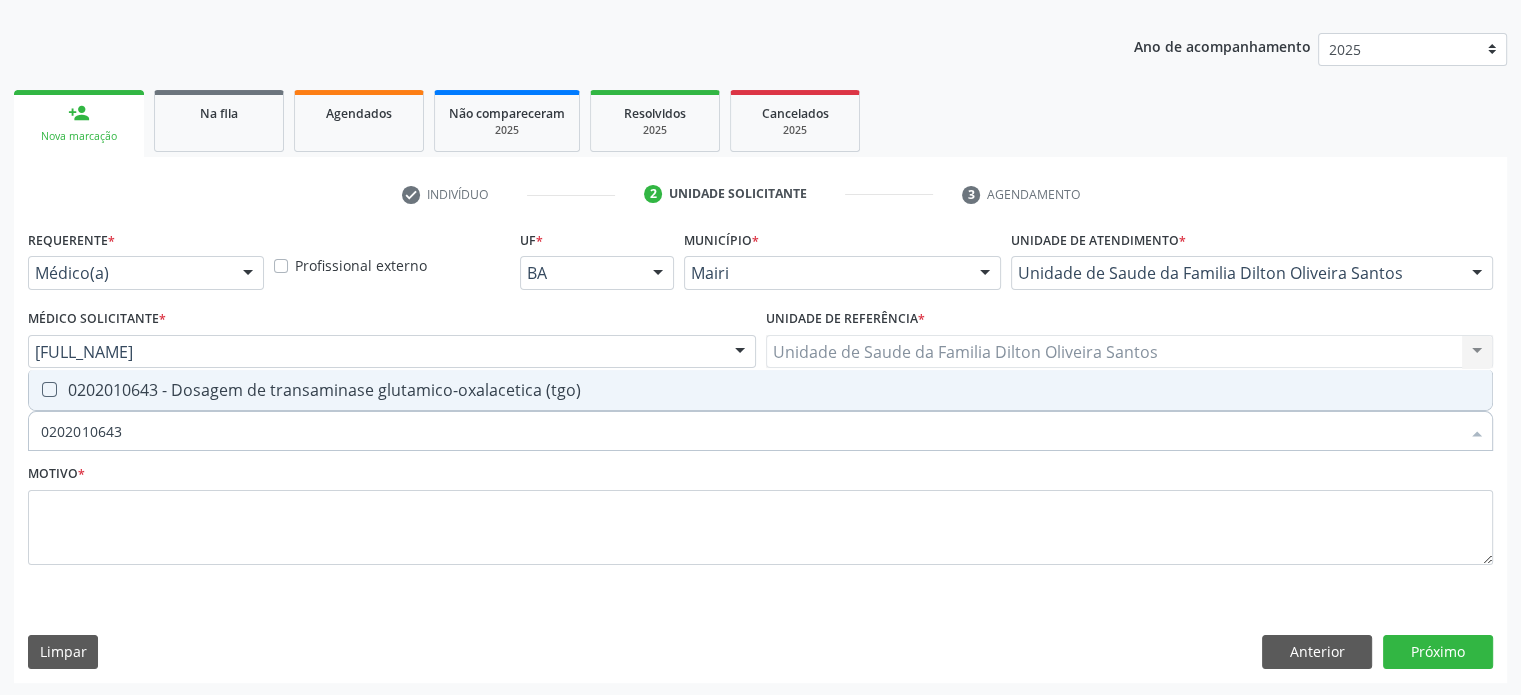 click on "0202010643 - Dosagem de transaminase glutamico-oxalacetica (tgo)" at bounding box center (760, 390) 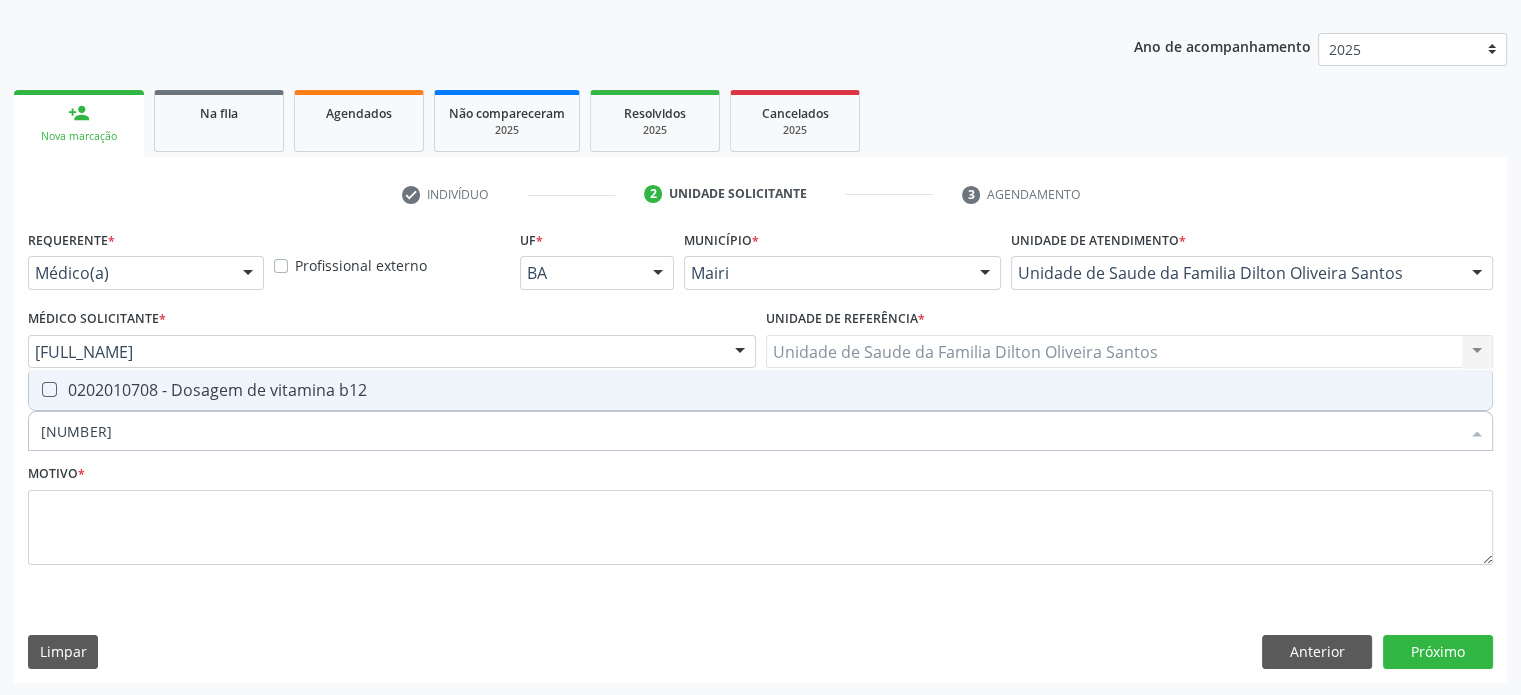 click on "0202010708 - Dosagem de vitamina b12" at bounding box center (760, 390) 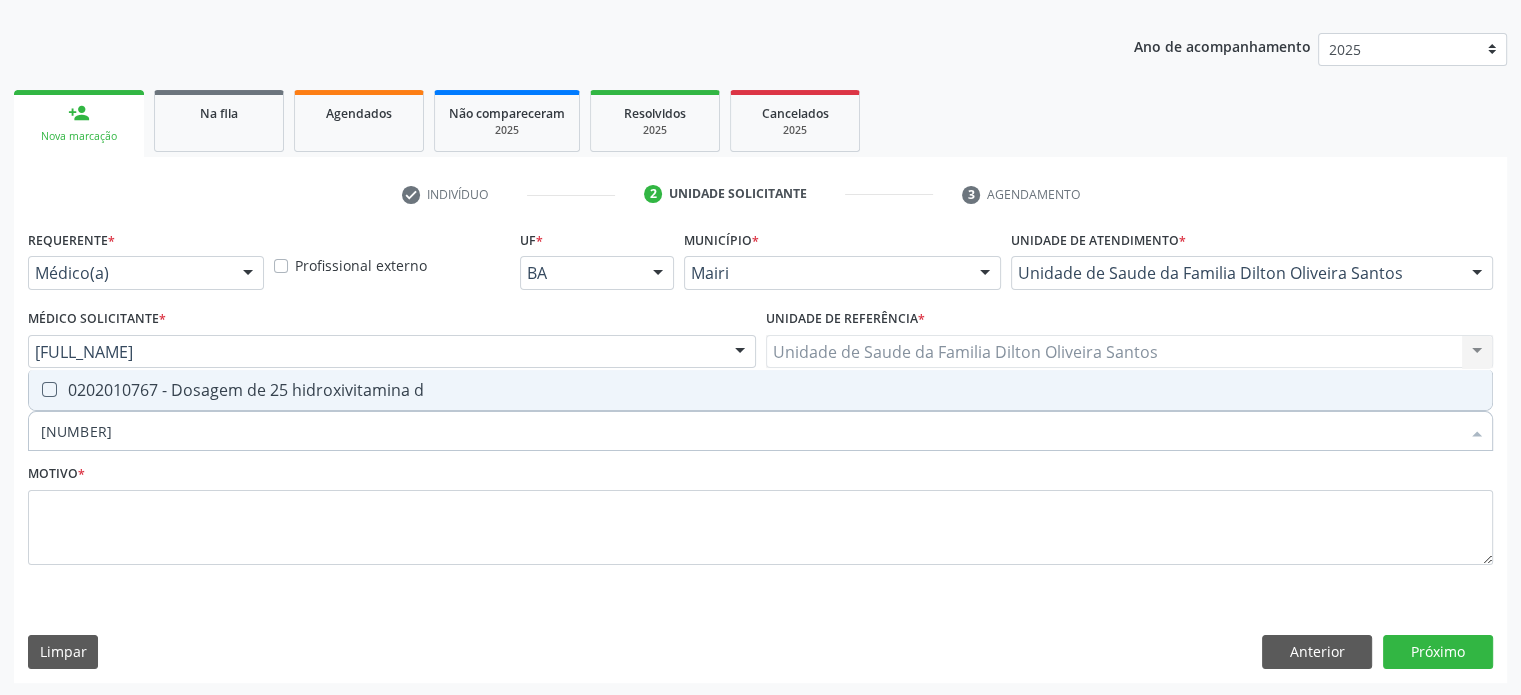 click on "0202010767 - Dosagem de 25 hidroxivitamina d" at bounding box center (760, 390) 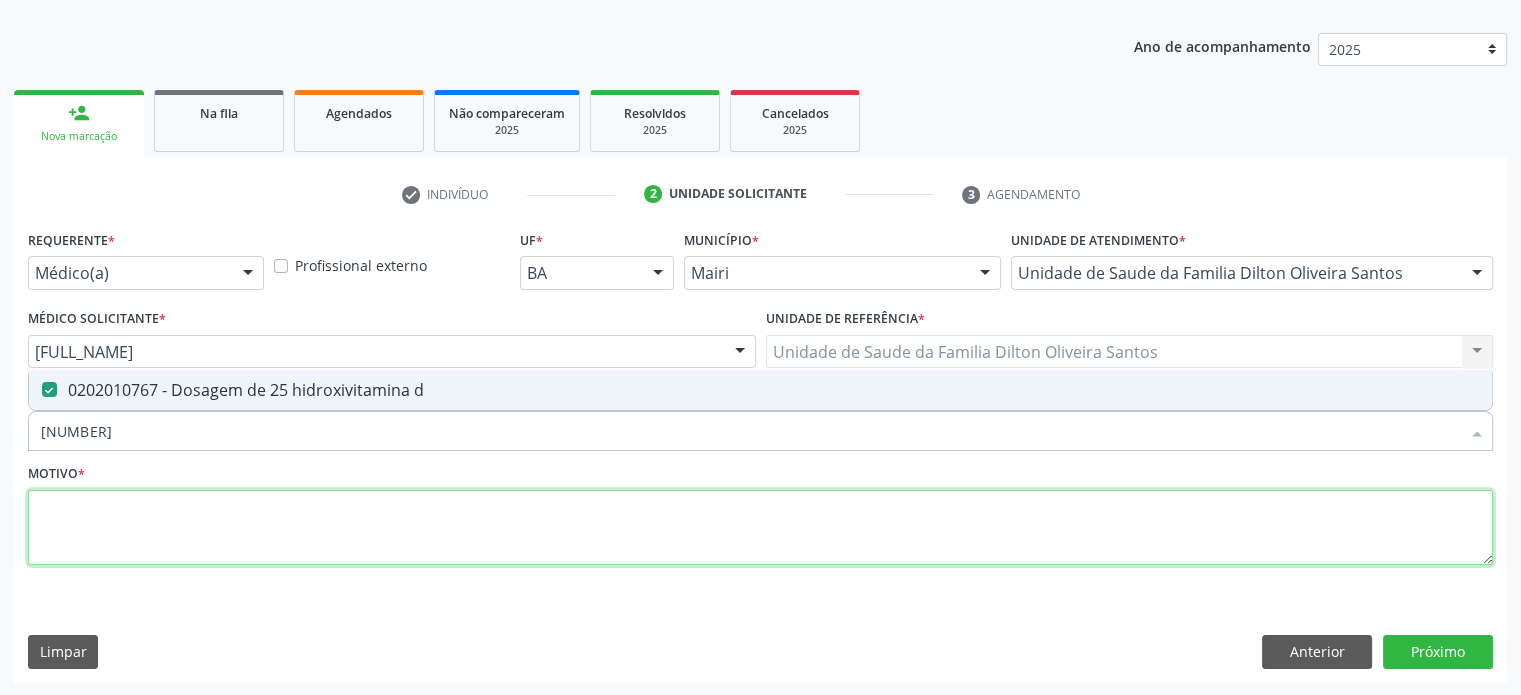 click at bounding box center (760, 528) 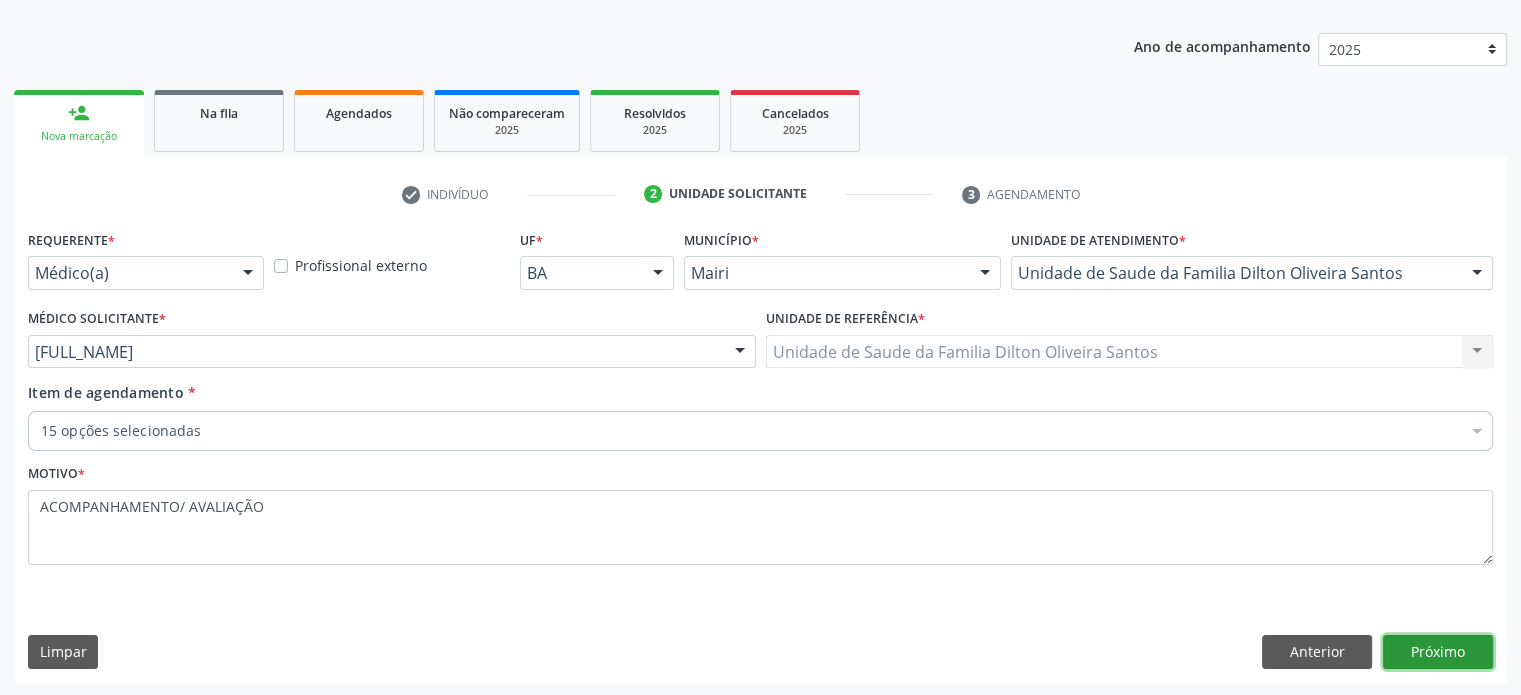 click on "Próximo" at bounding box center (1438, 652) 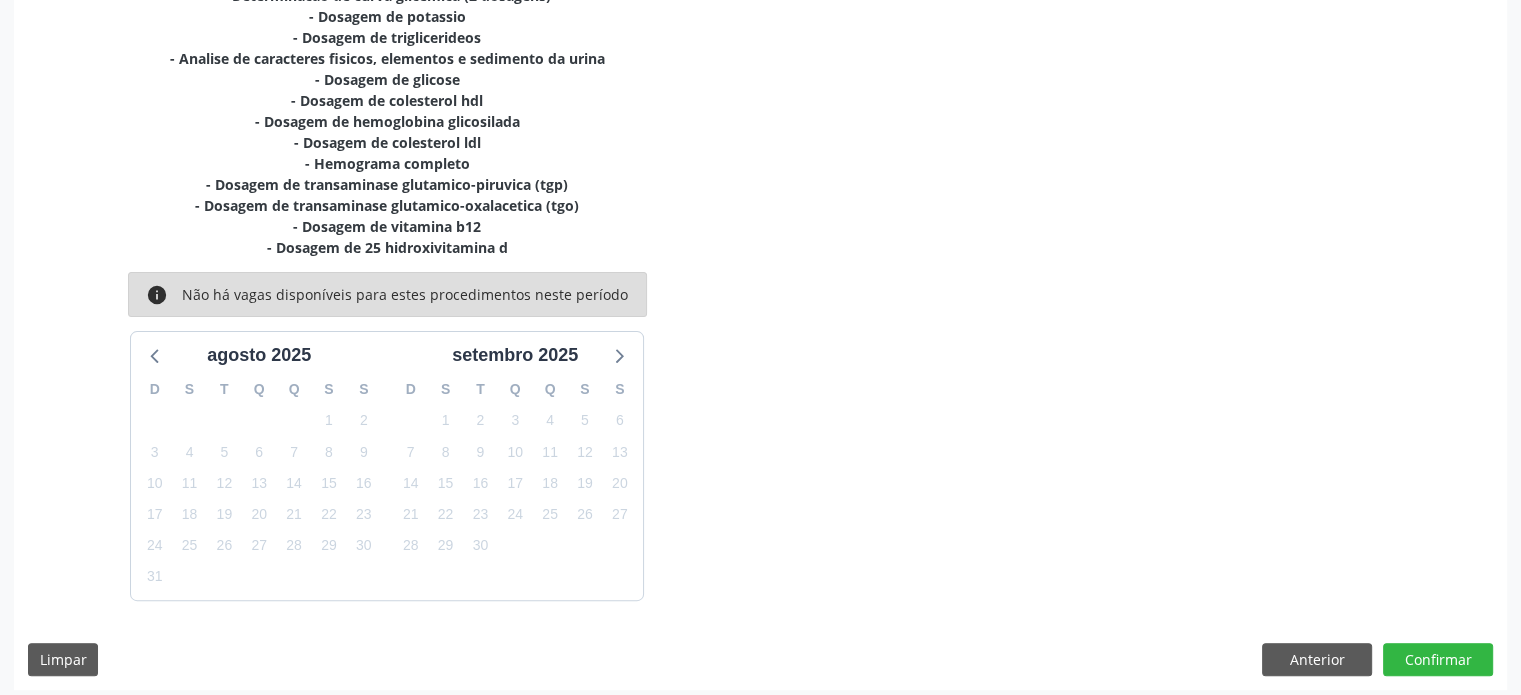 scroll, scrollTop: 526, scrollLeft: 0, axis: vertical 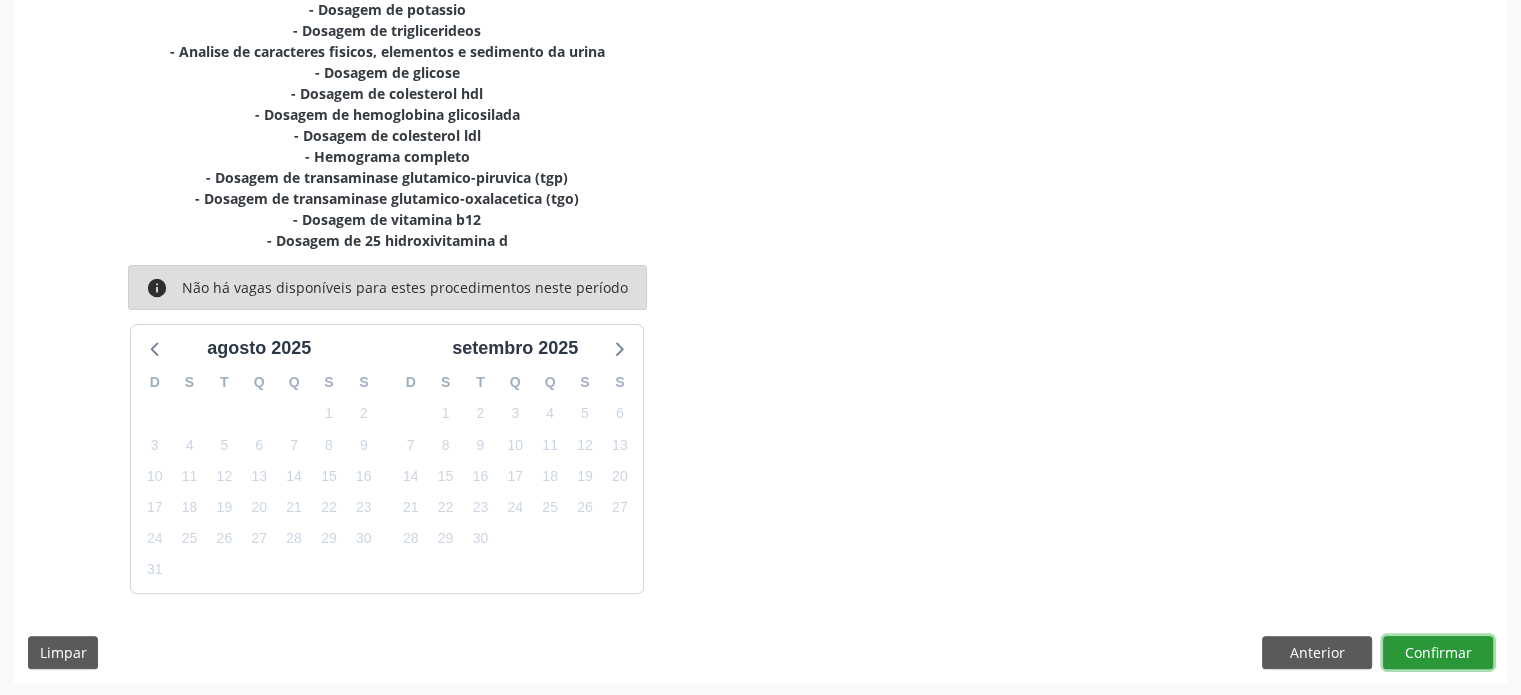 click on "Confirmar" at bounding box center [1438, 653] 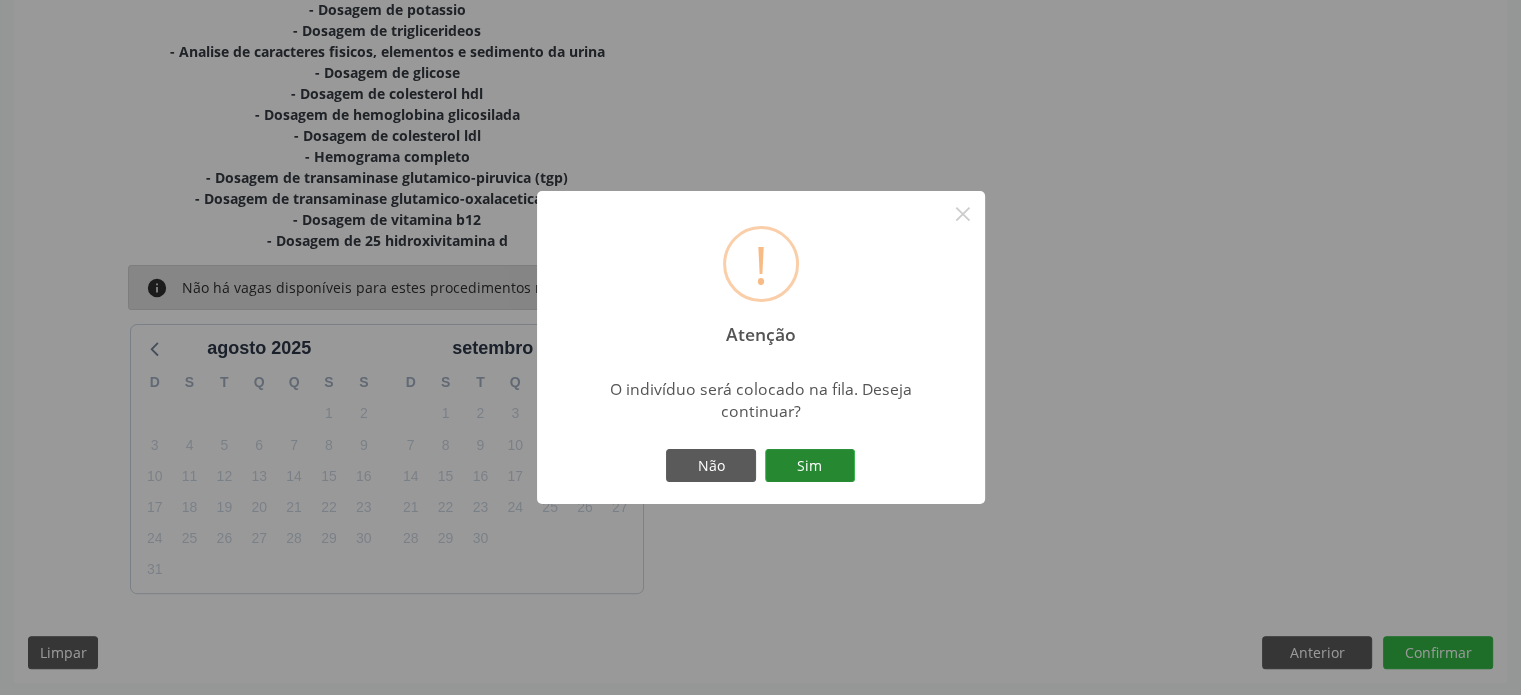 click on "Sim" at bounding box center [810, 466] 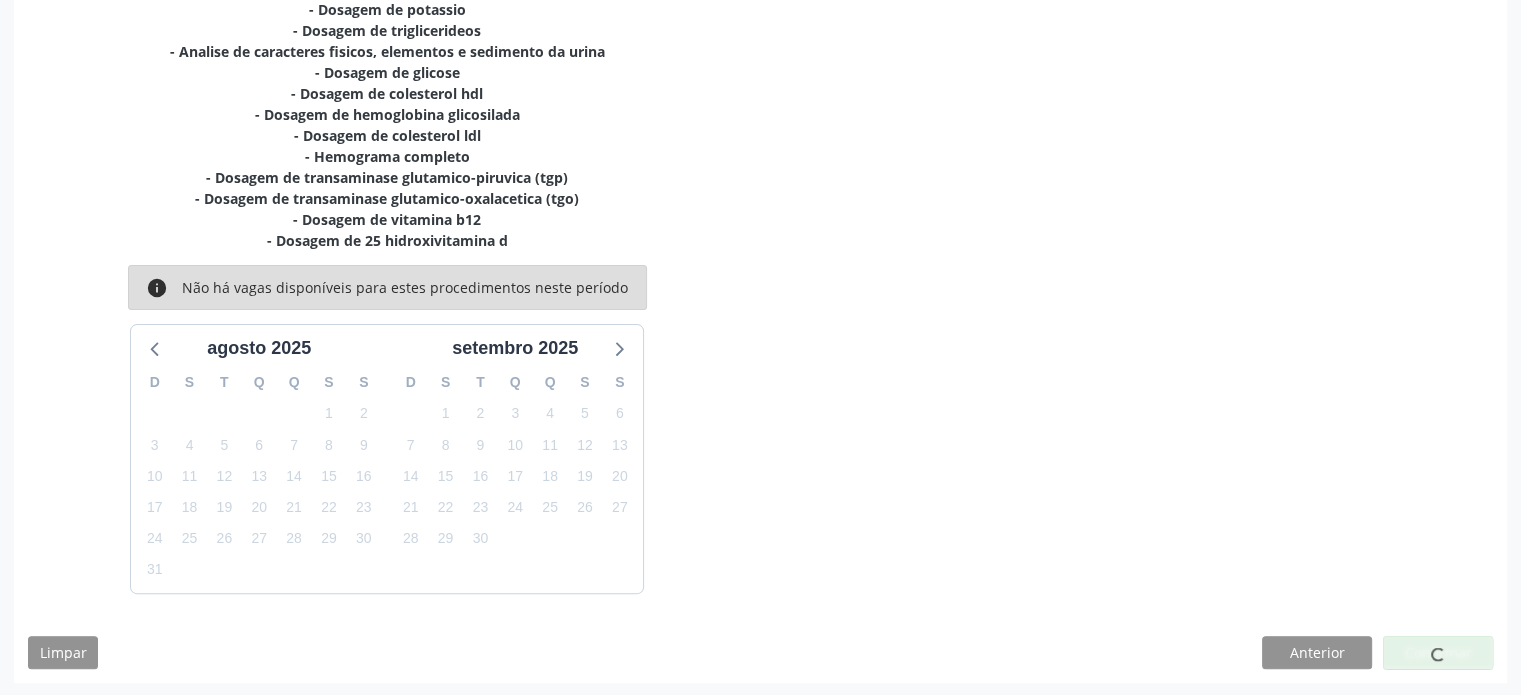 scroll, scrollTop: 0, scrollLeft: 0, axis: both 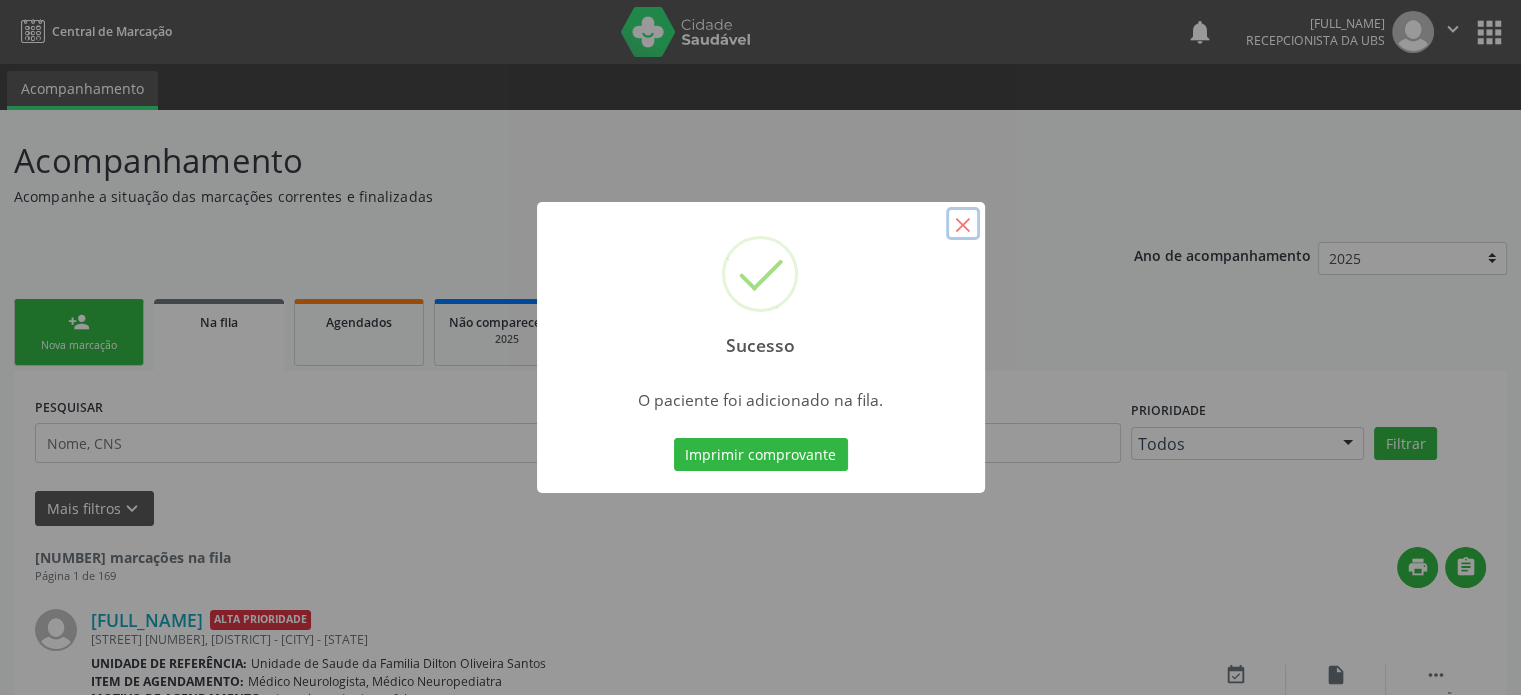 click on "×" at bounding box center (963, 224) 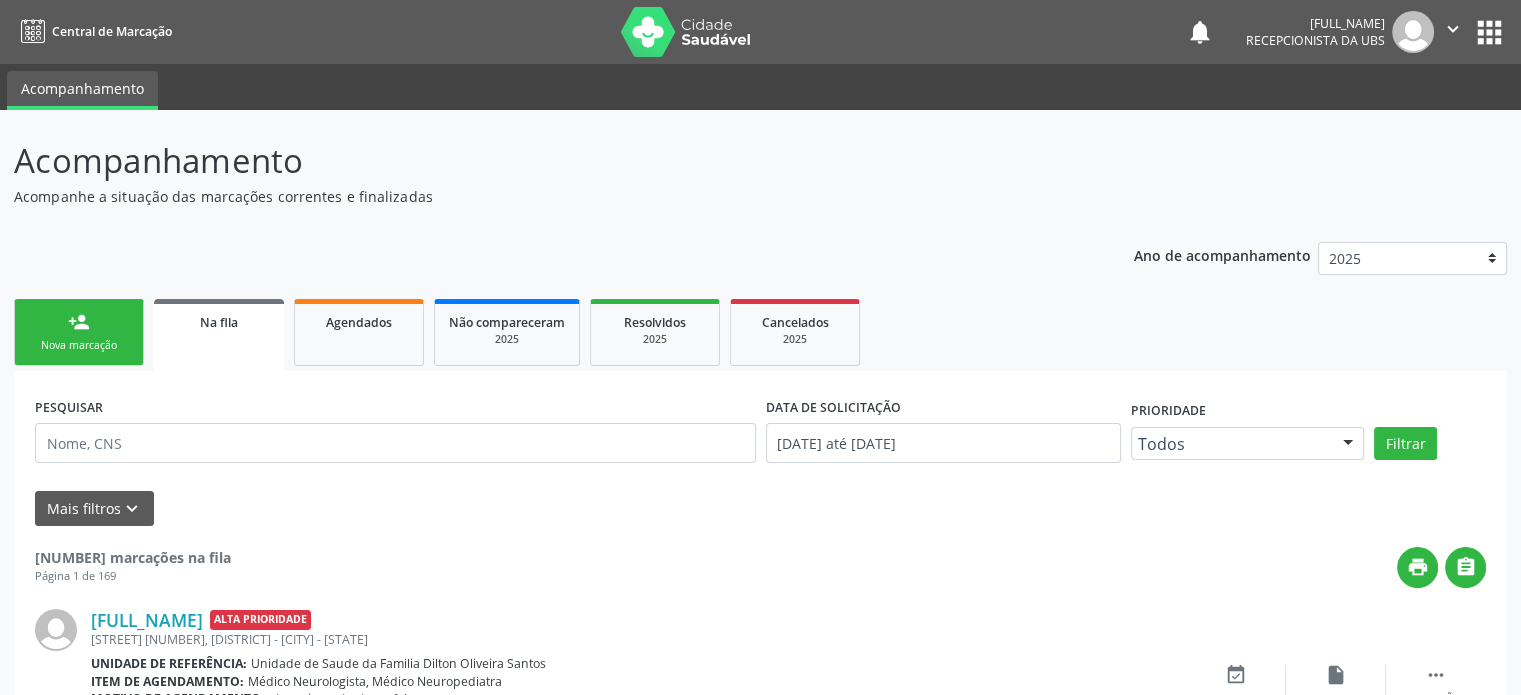 click on "person_add
Nova marcação" at bounding box center [79, 332] 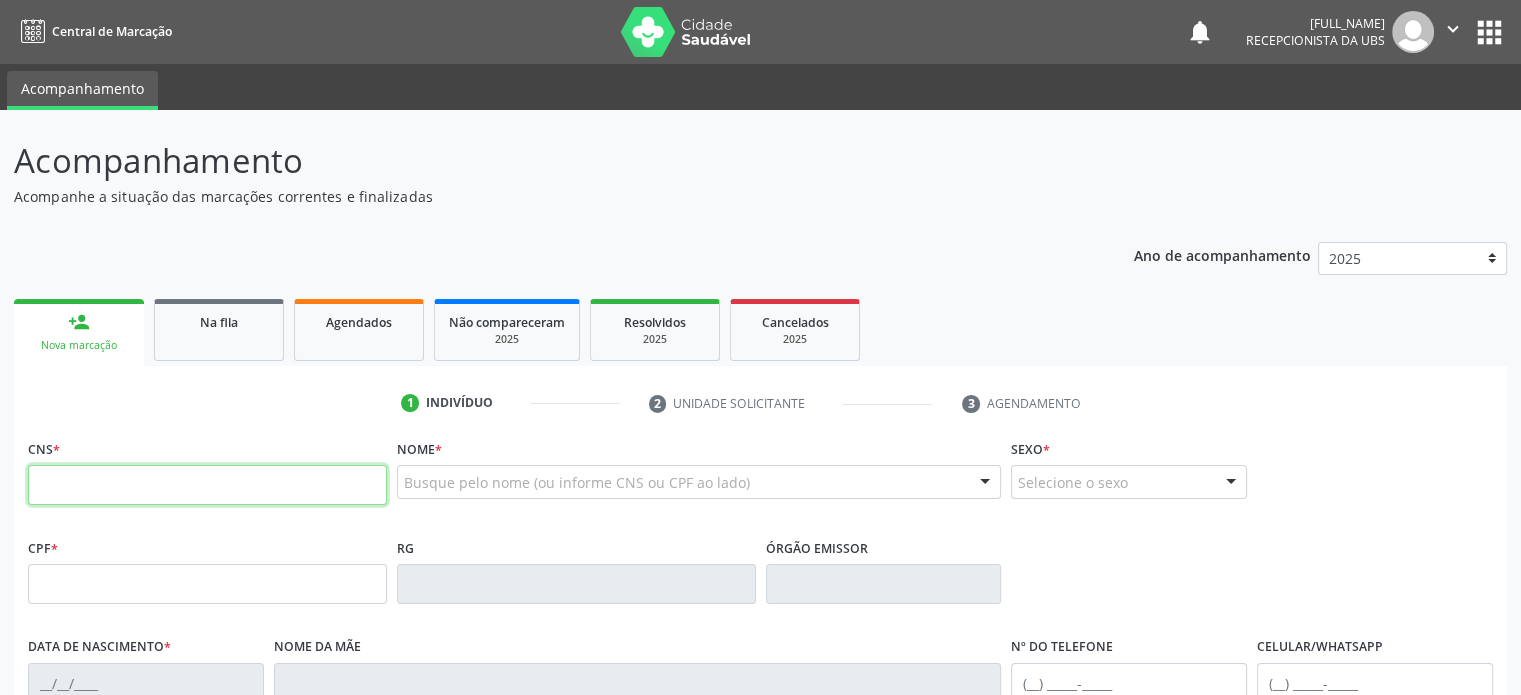 click at bounding box center (207, 485) 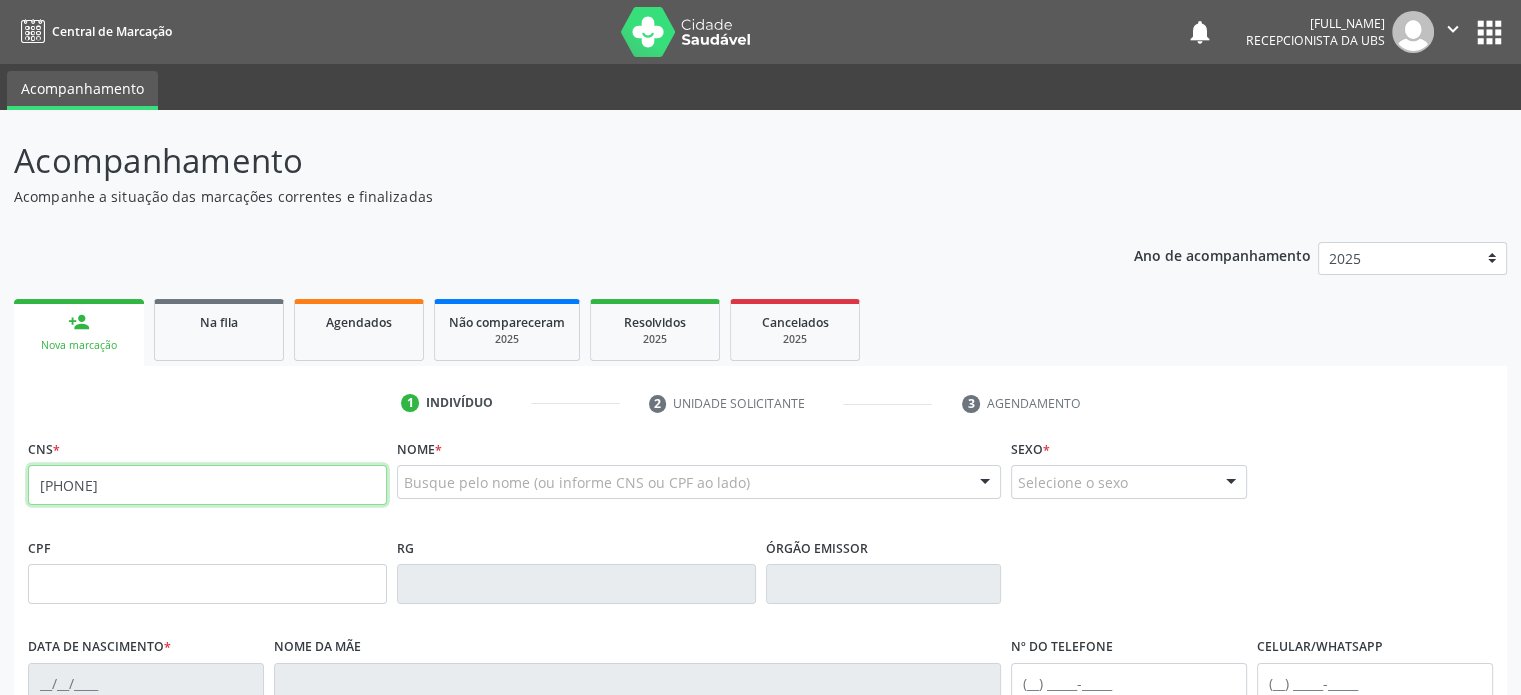 click on "708 6025 5892 987" at bounding box center (207, 485) 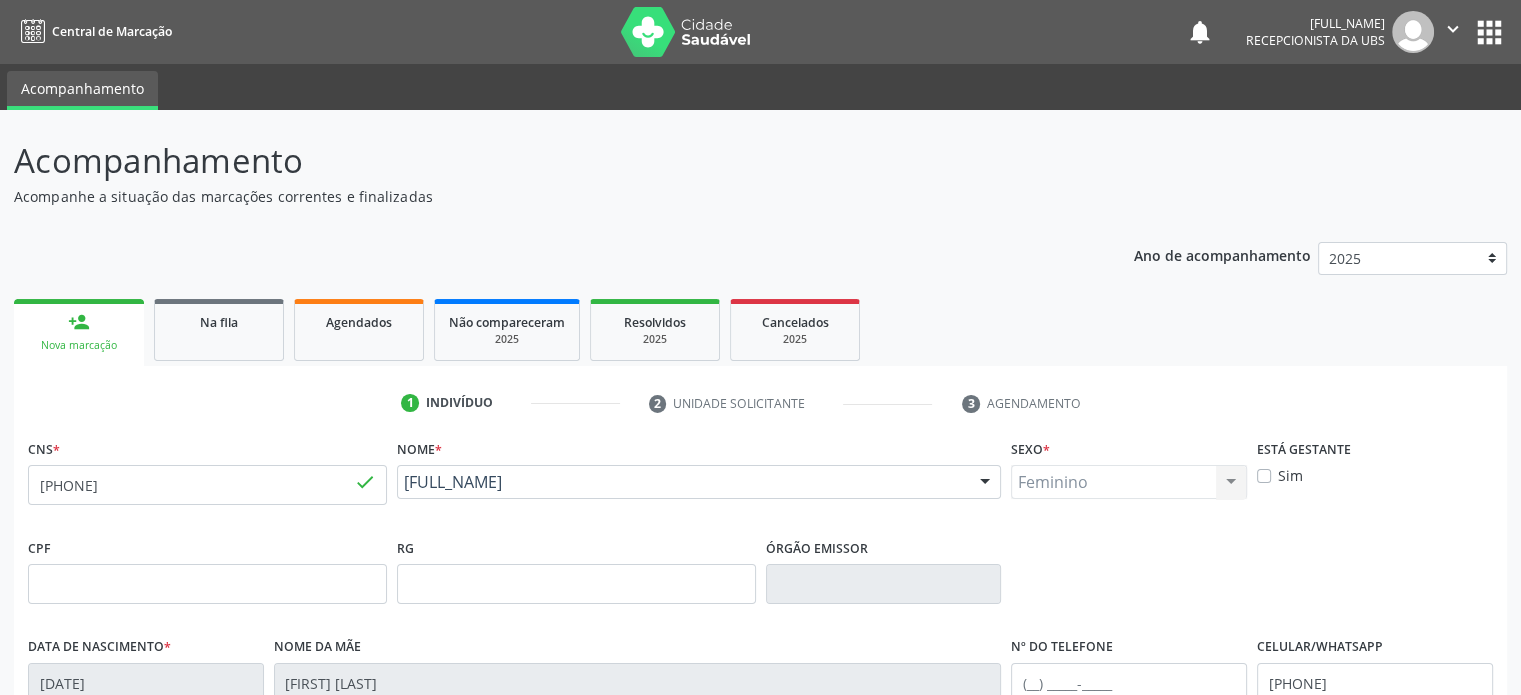 scroll, scrollTop: 388, scrollLeft: 0, axis: vertical 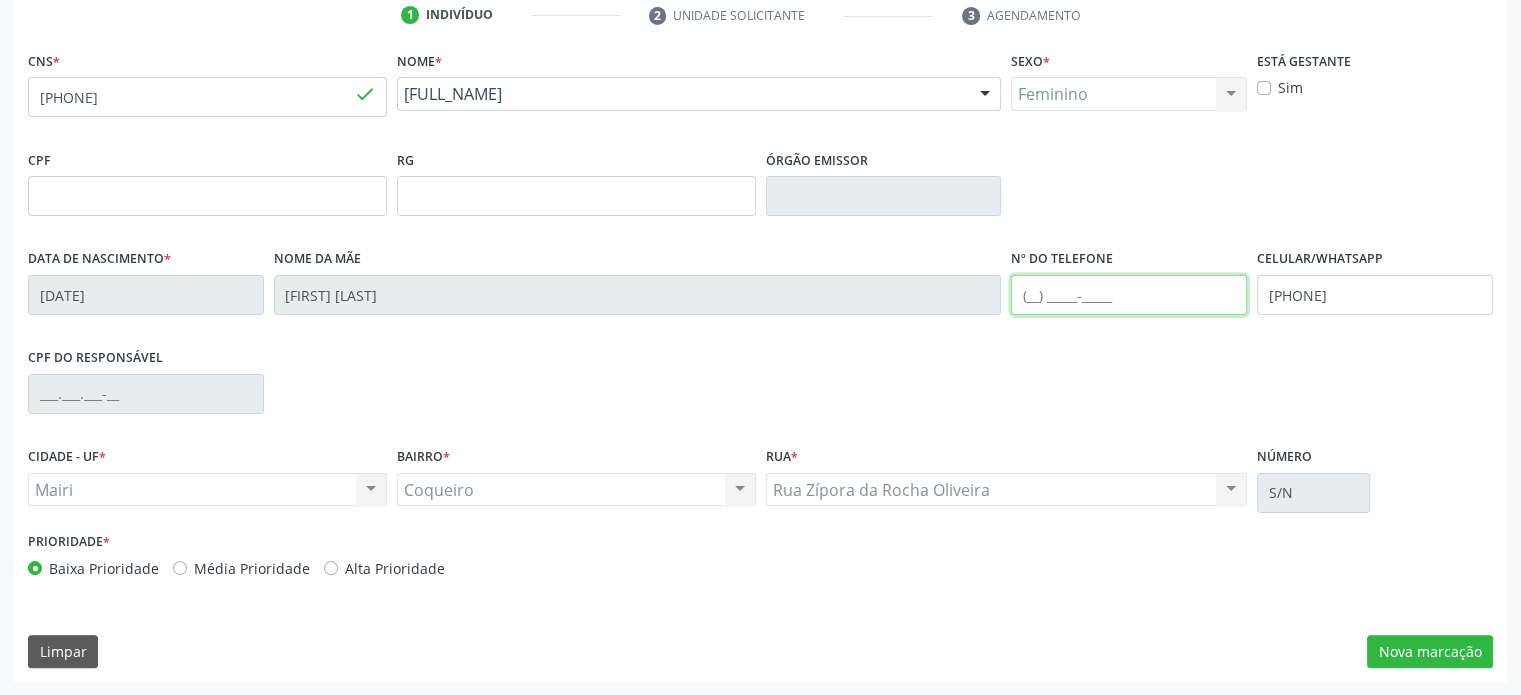 click at bounding box center [1129, 295] 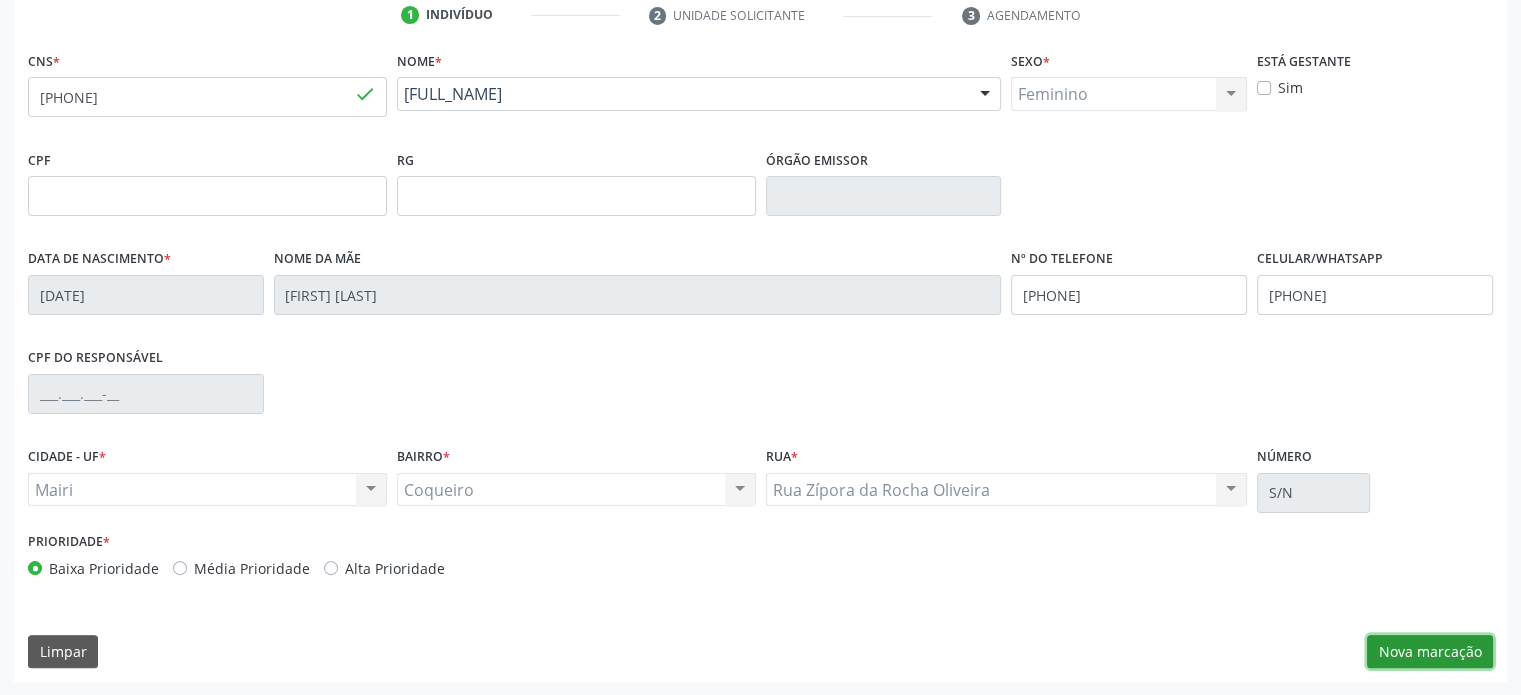 click on "Nova marcação" at bounding box center (1430, 652) 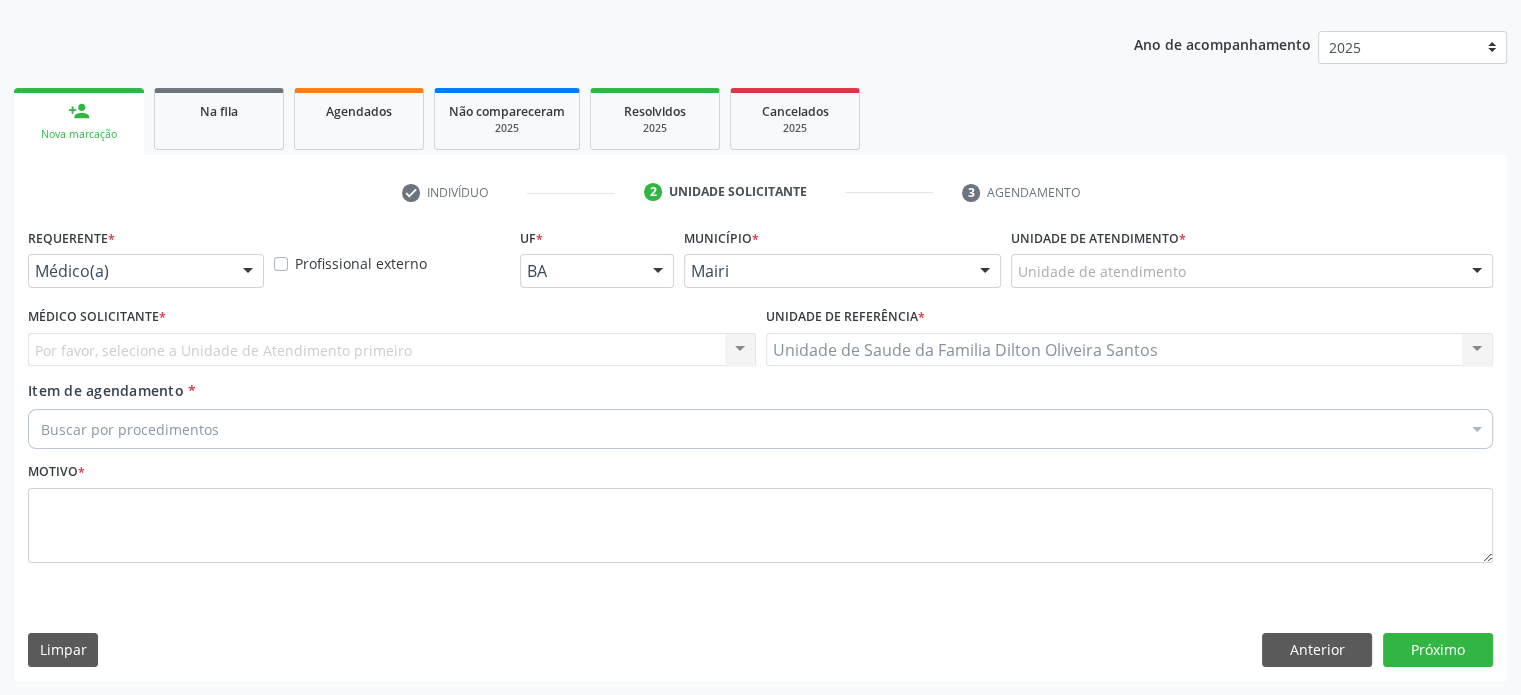 scroll, scrollTop: 209, scrollLeft: 0, axis: vertical 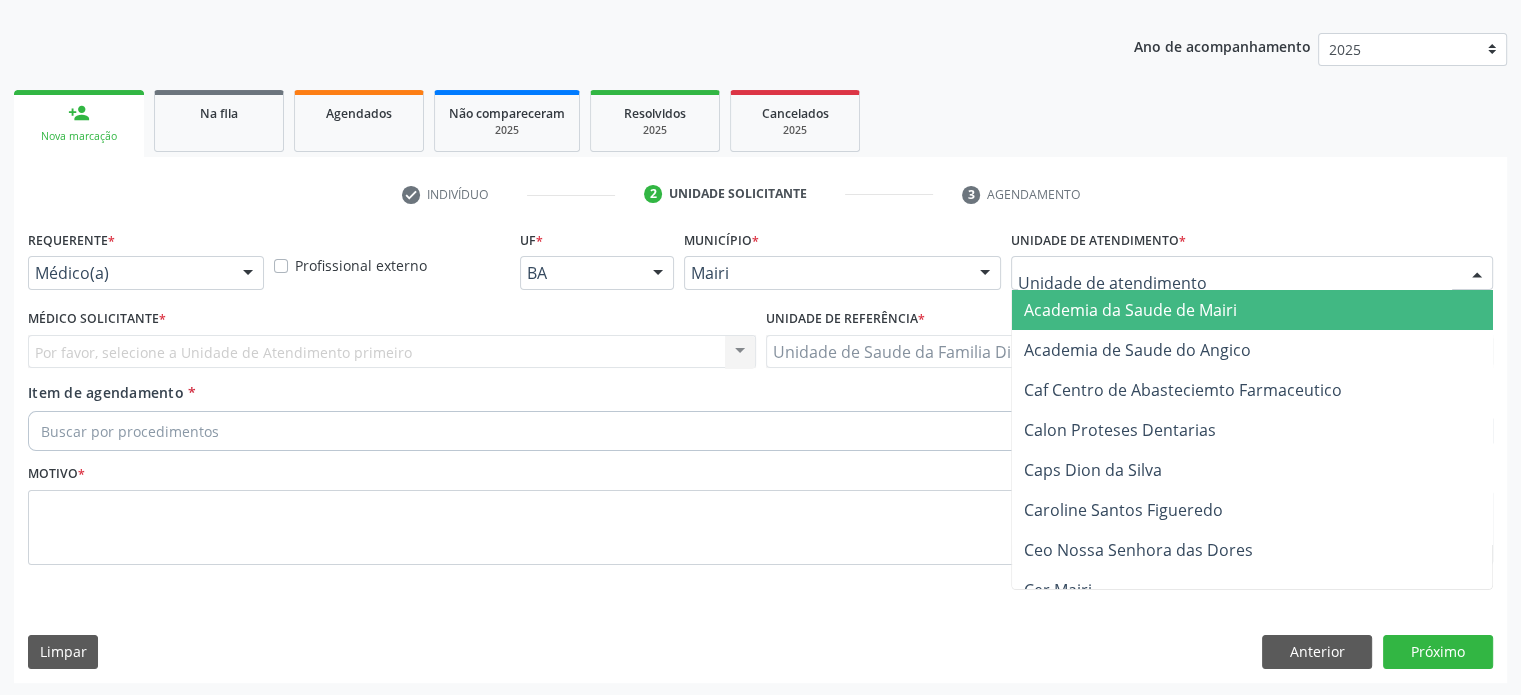 click at bounding box center [1252, 273] 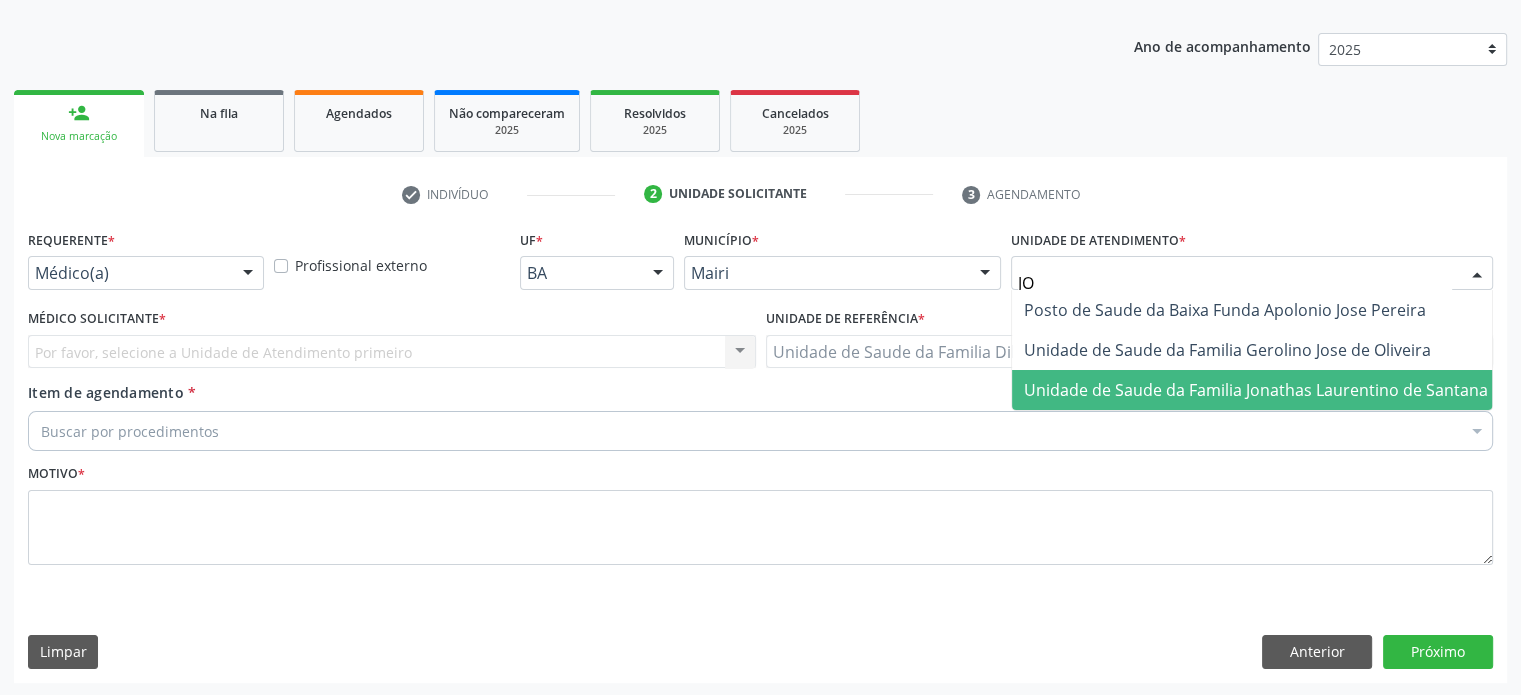 click on "Unidade de Saude da Familia Jonathas Laurentino de Santana" at bounding box center [1256, 390] 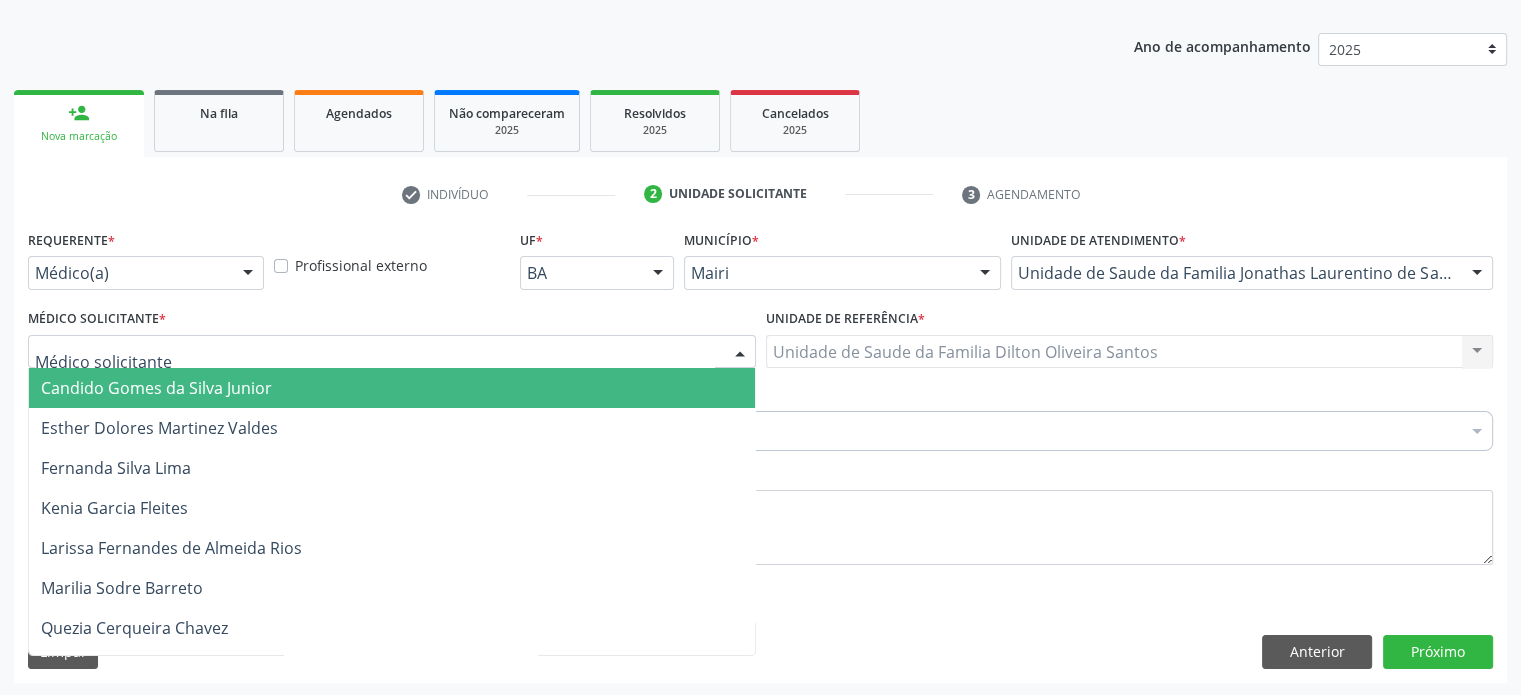click at bounding box center (392, 352) 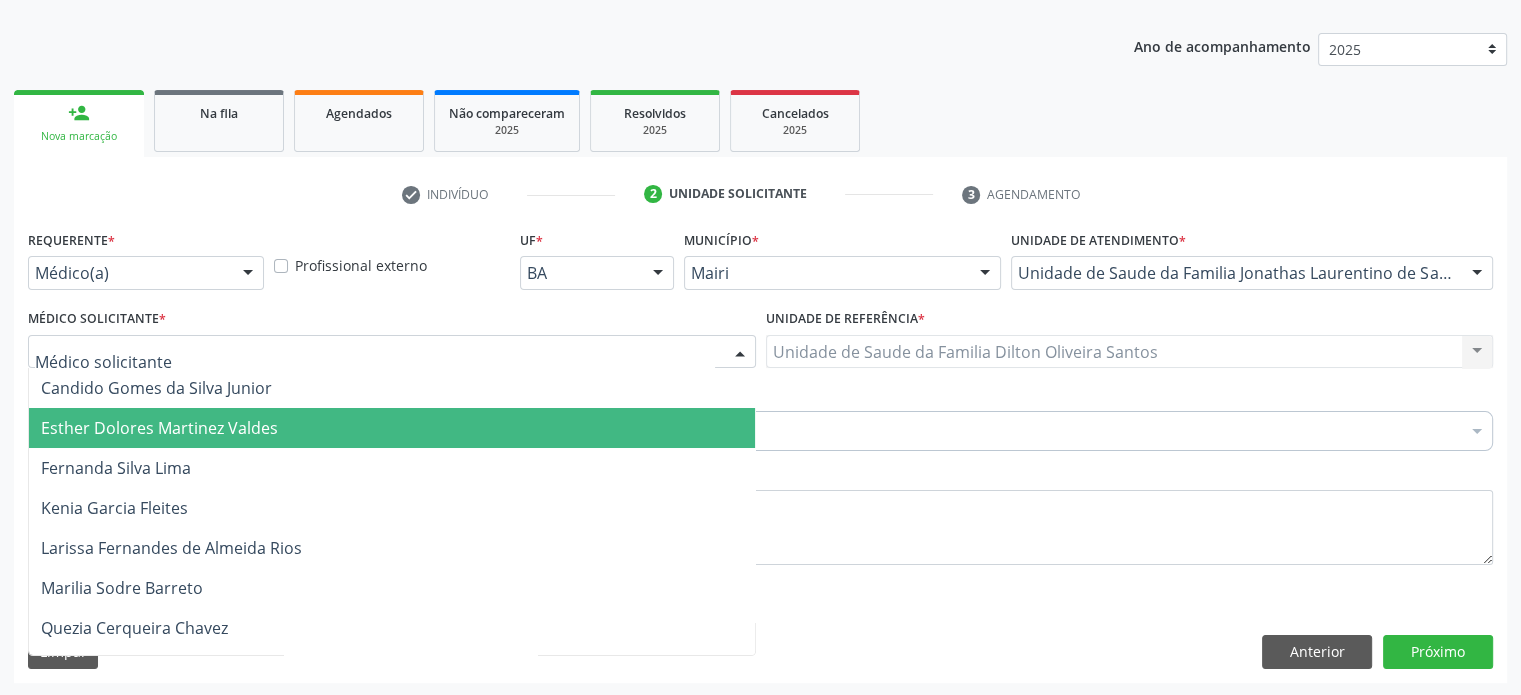 click on "Esther Dolores Martinez Valdes" at bounding box center (159, 428) 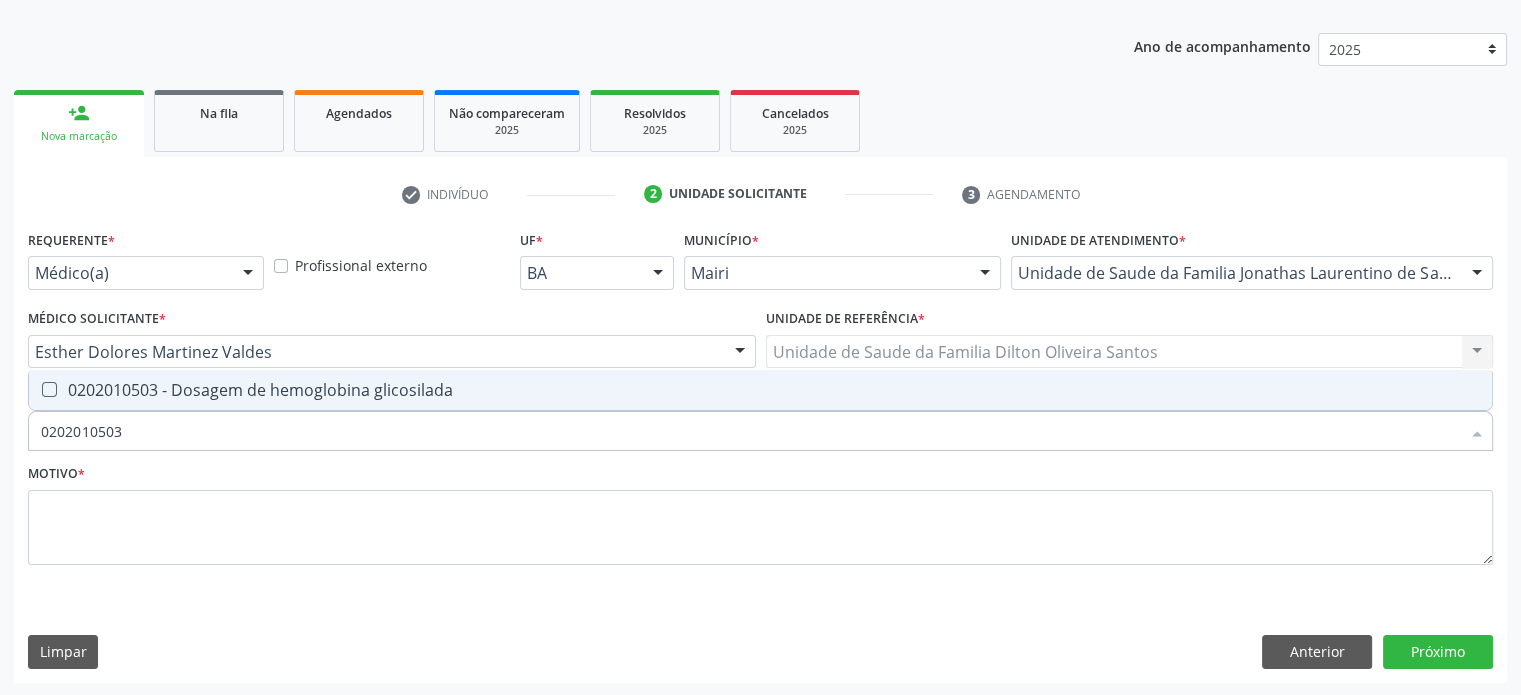 click on "0202010503 - Dosagem de hemoglobina glicosilada" at bounding box center (760, 390) 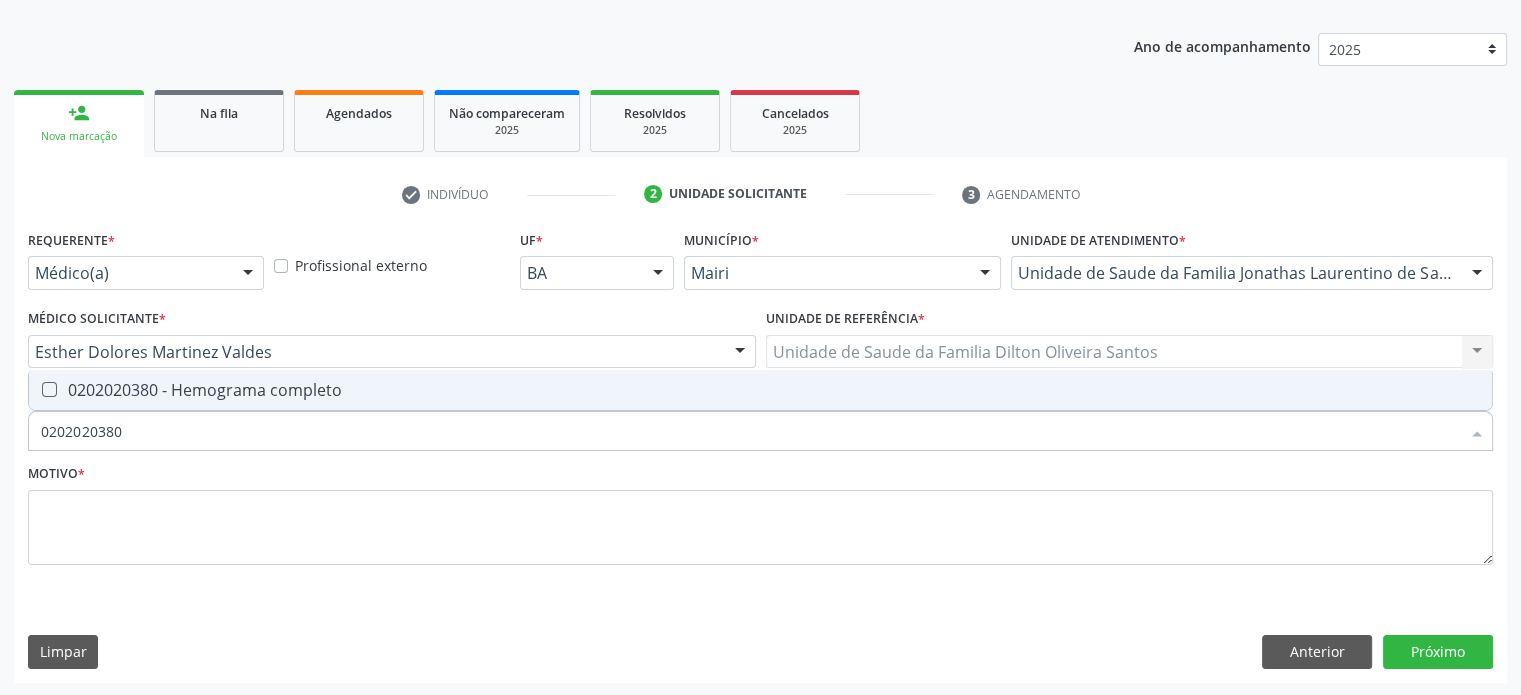 click on "0202020380 - Hemograma completo" at bounding box center [760, 390] 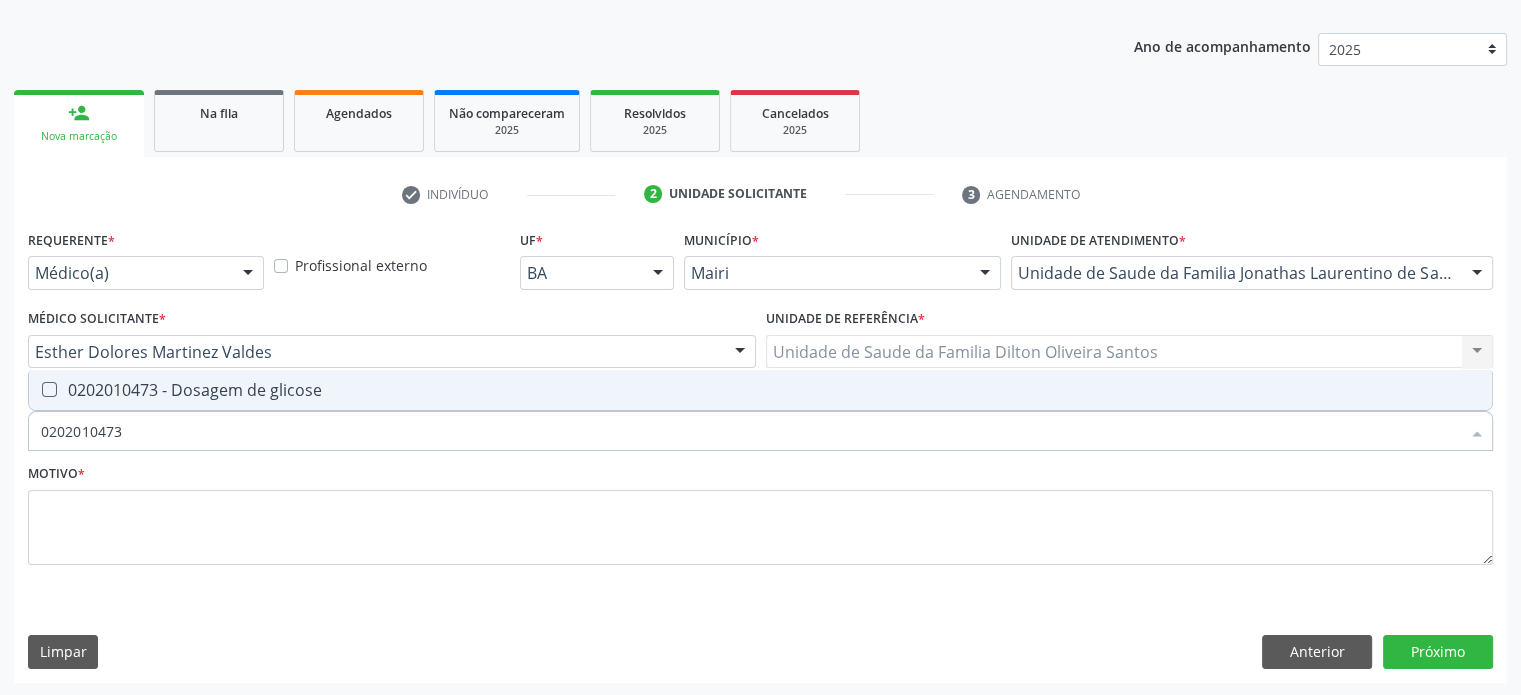 click on "0202010473 - Dosagem de glicose" at bounding box center [760, 390] 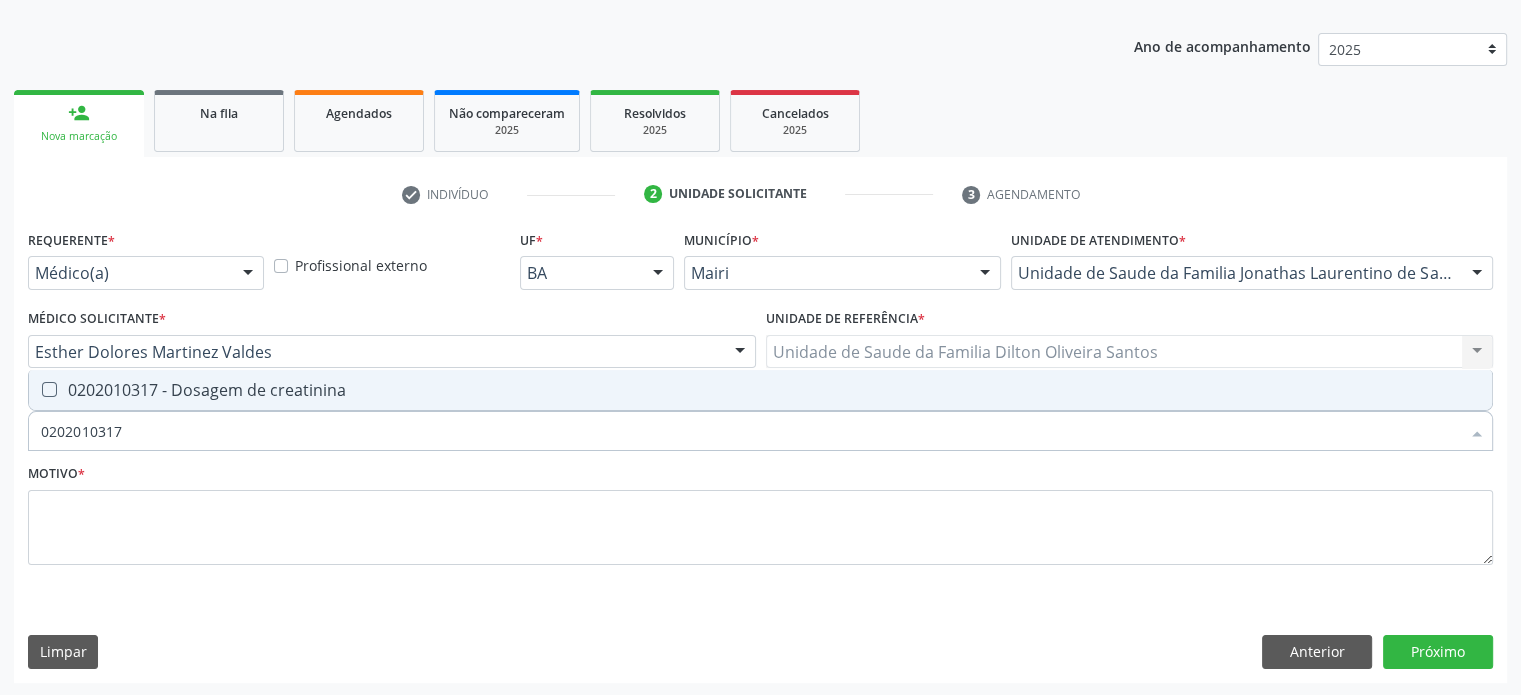 click on "0202010317 - Dosagem de creatinina" at bounding box center [760, 390] 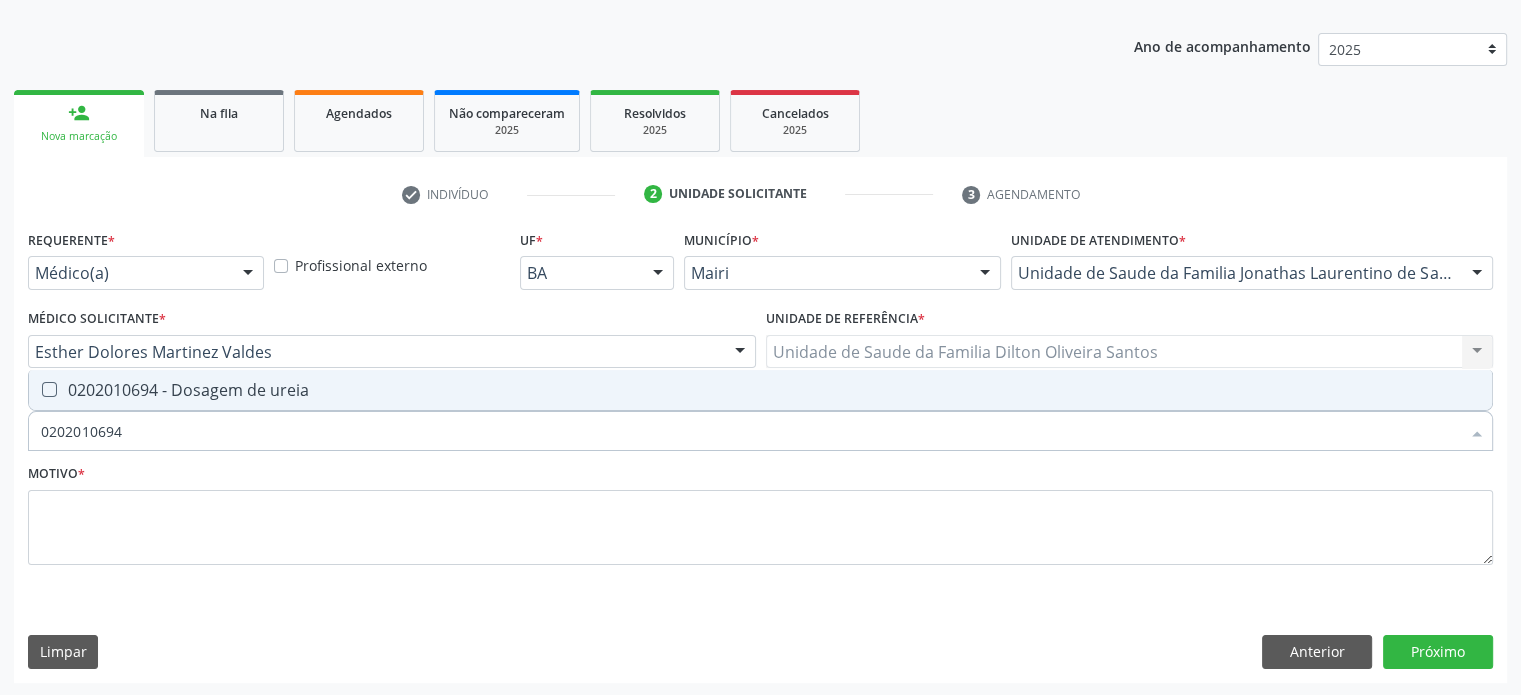 click on "0202010694 - Dosagem de ureia" at bounding box center (760, 390) 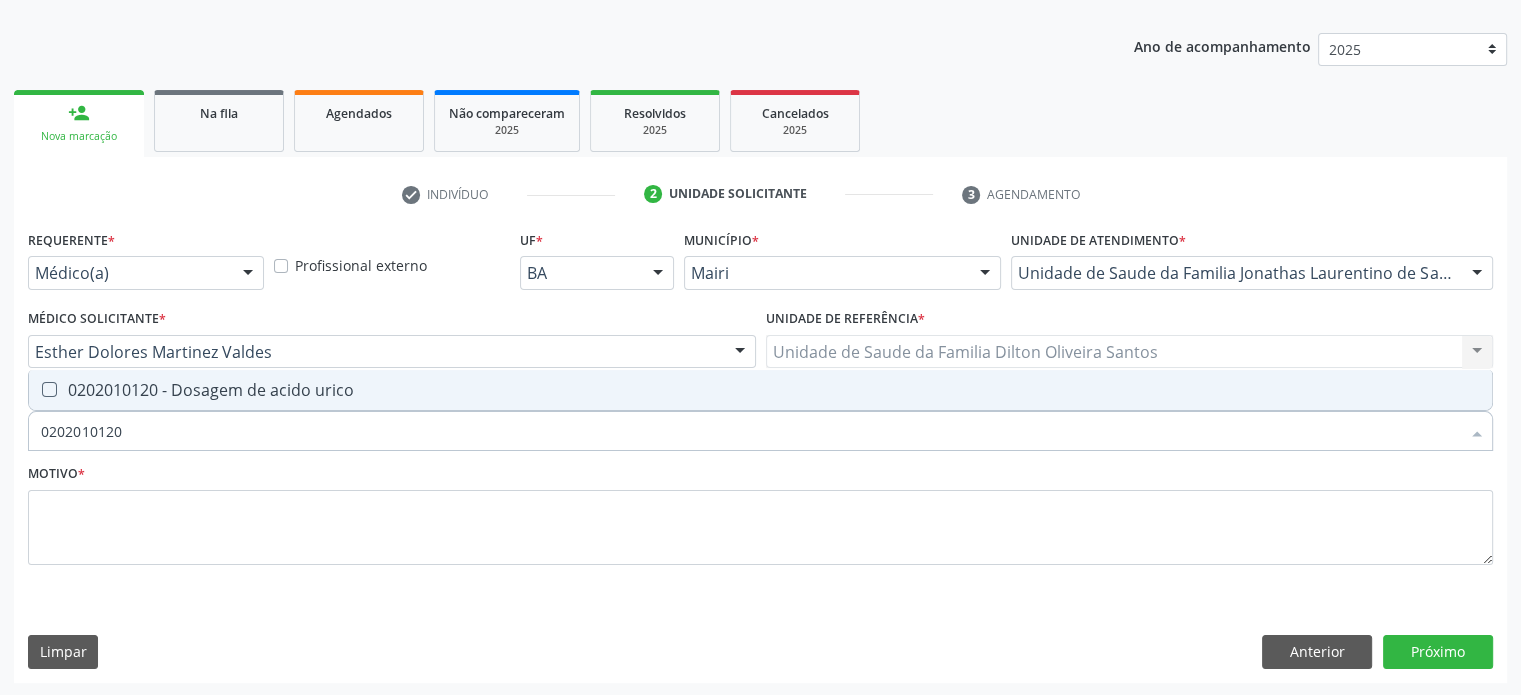 click on "0202010120 - Dosagem de acido urico" at bounding box center [760, 390] 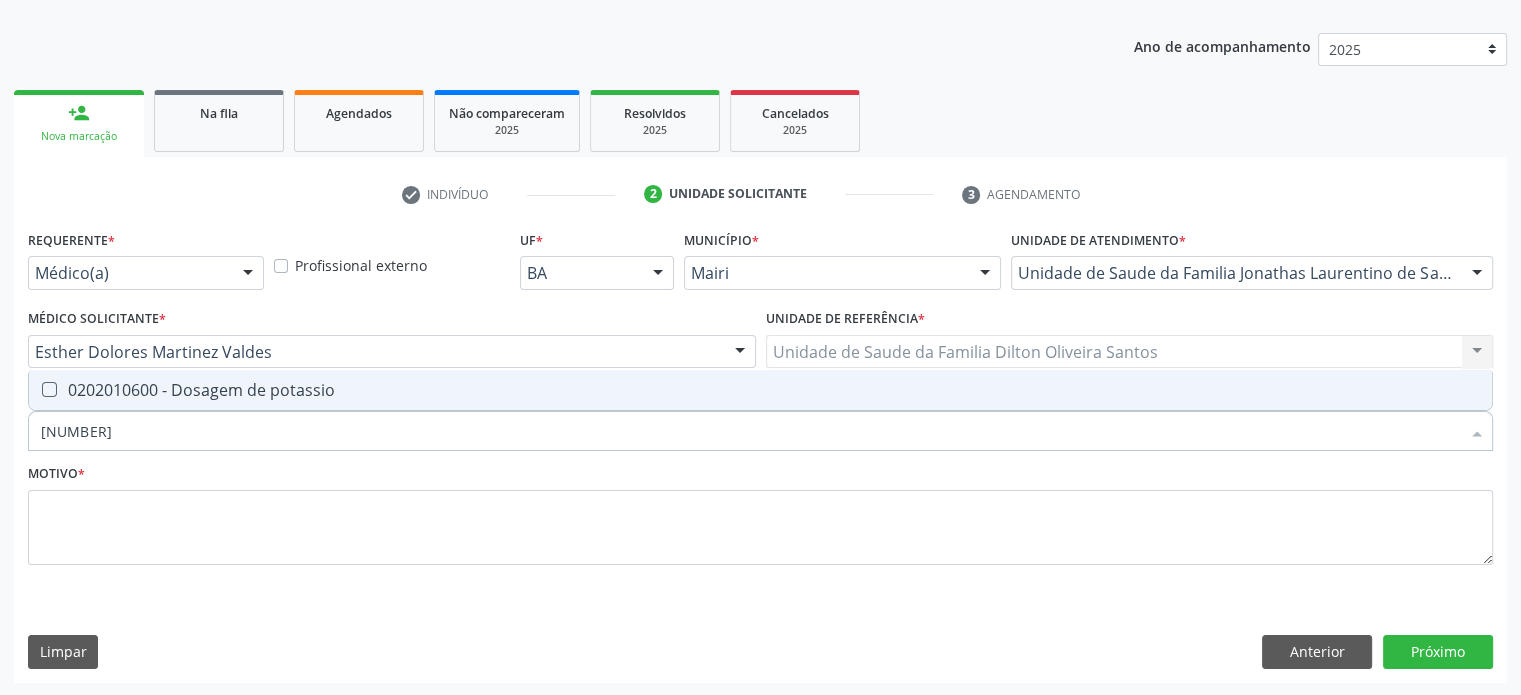 click on "0202010600 - Dosagem de potassio" at bounding box center [760, 390] 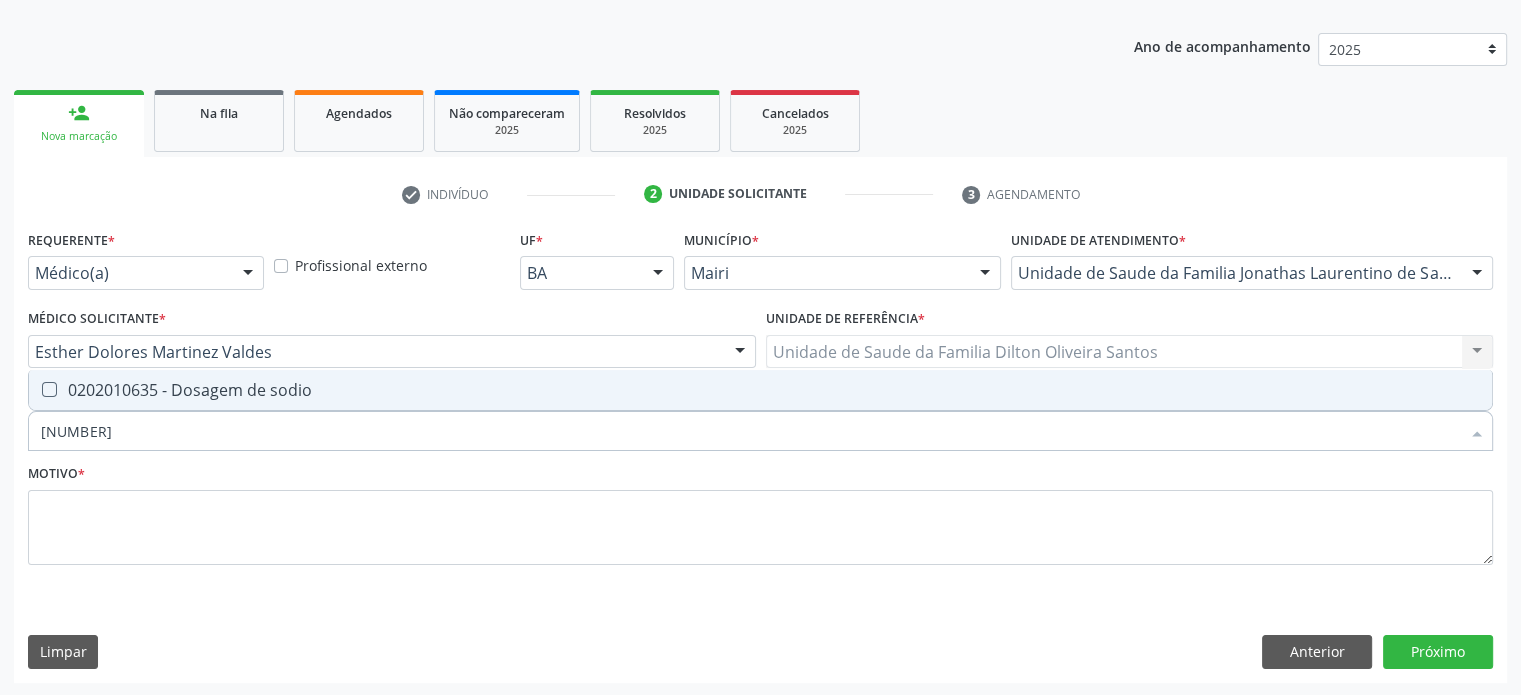 click on "0202010635 - Dosagem de sodio" at bounding box center [760, 390] 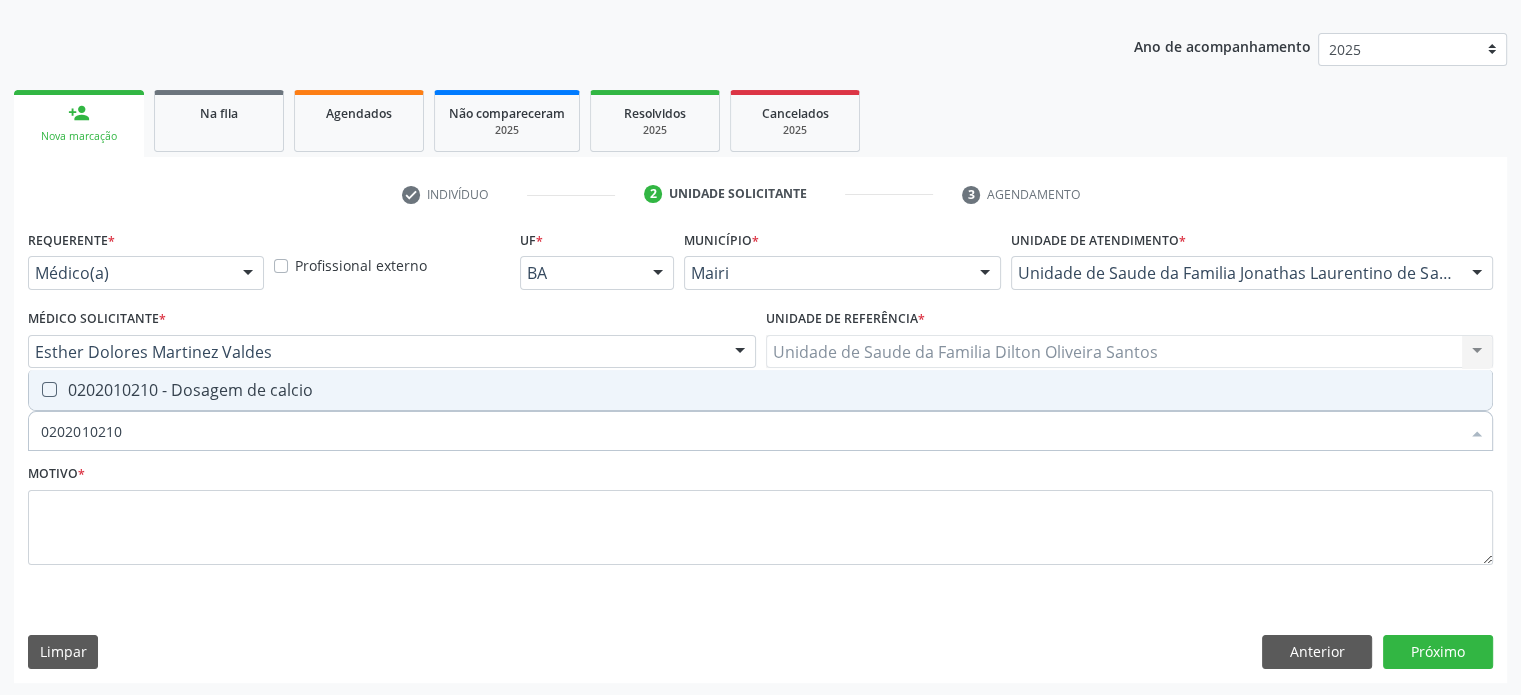 click on "0202010210 - Dosagem de calcio" at bounding box center [760, 390] 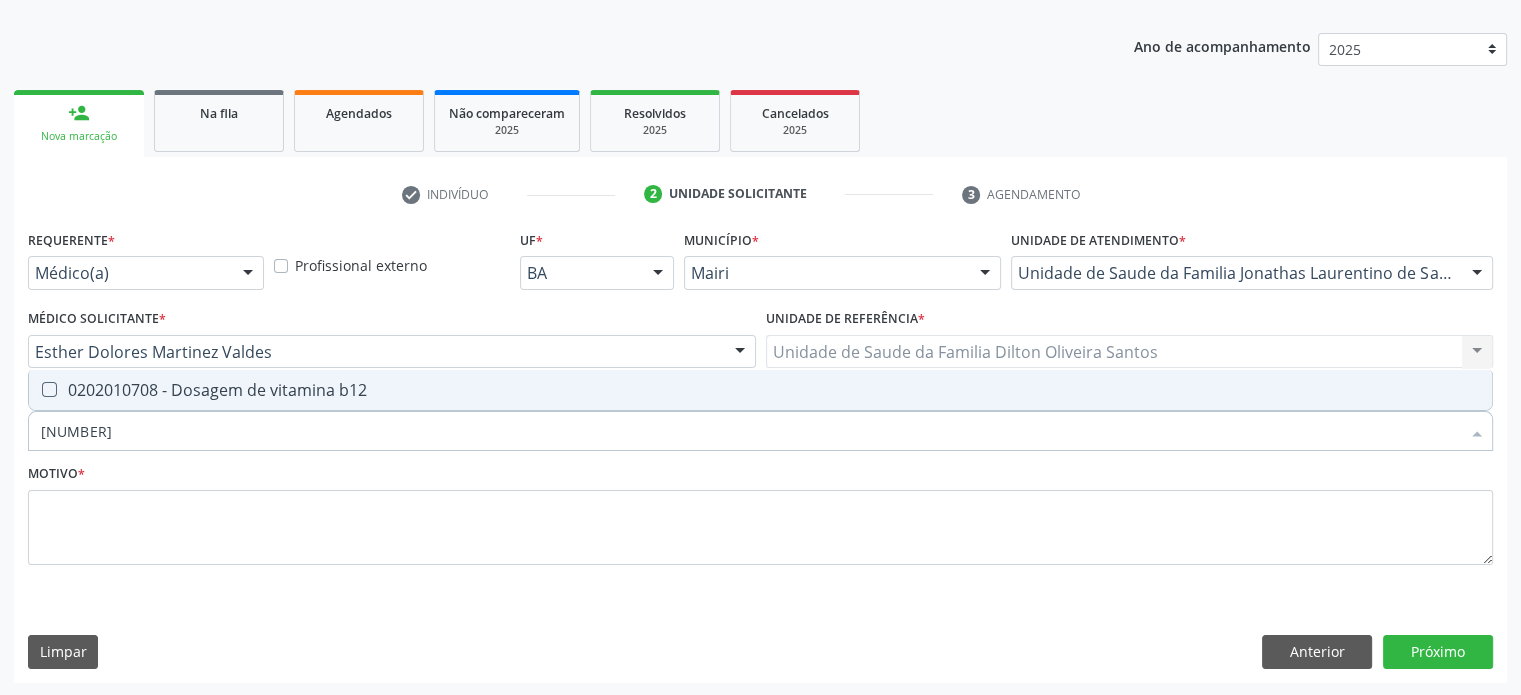 click on "0202010708 - Dosagem de vitamina b12" at bounding box center [760, 390] 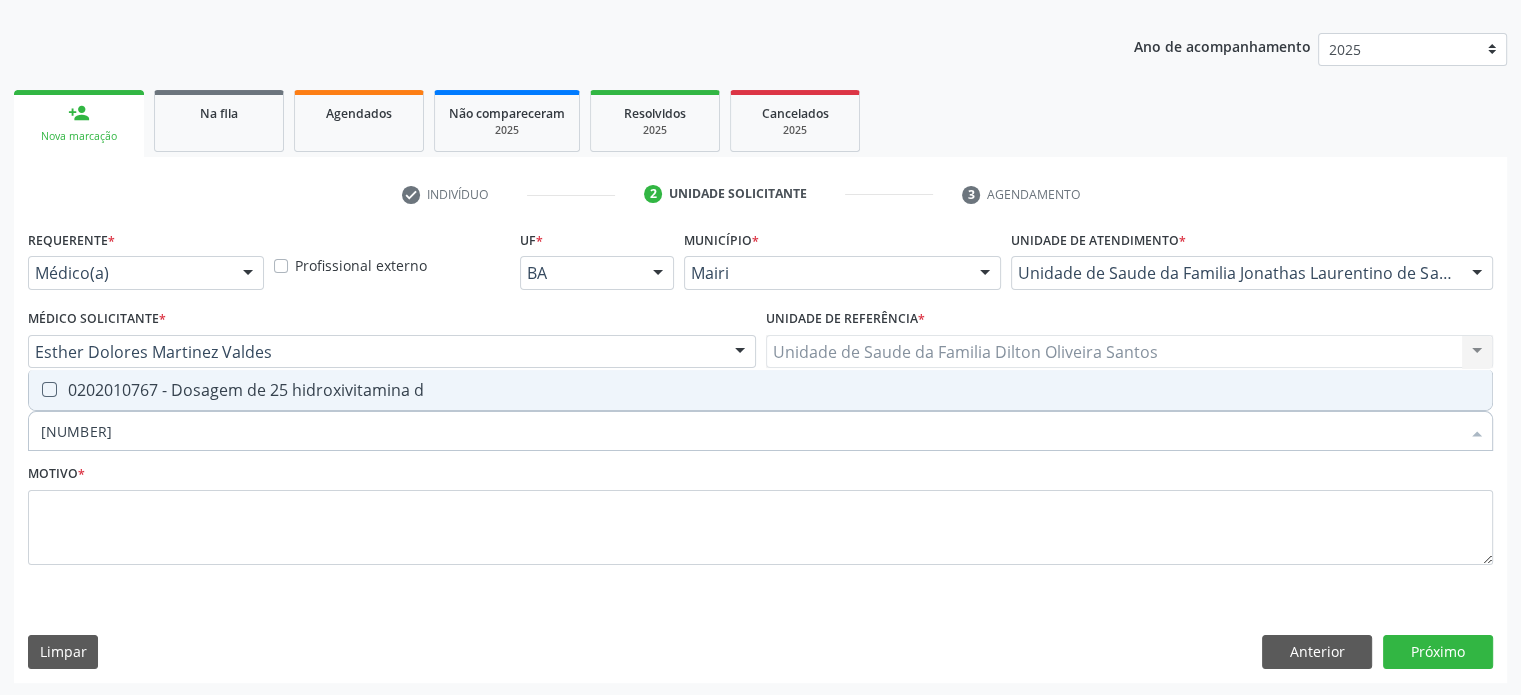 click on "0202010767 - Dosagem de 25 hidroxivitamina d" at bounding box center (760, 390) 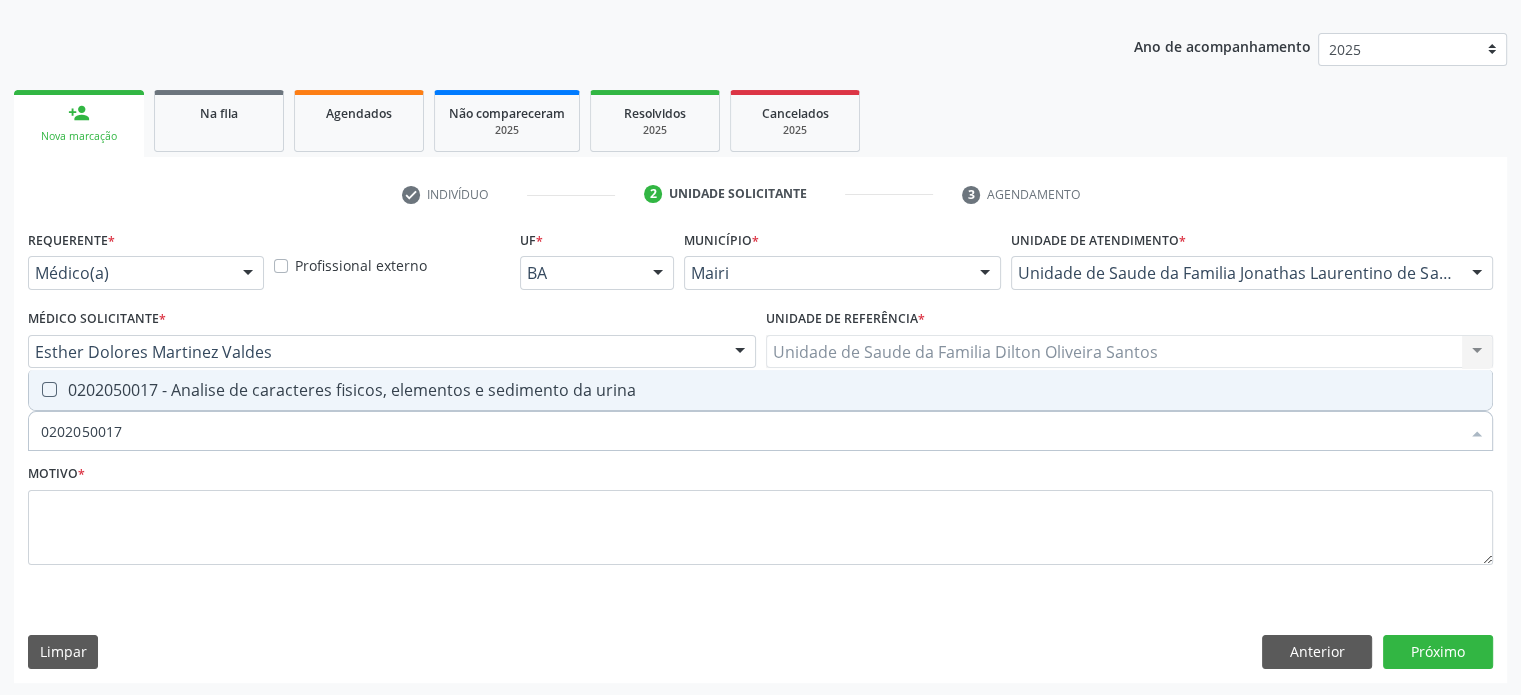 click on "0202050017 - Analise de caracteres fisicos, elementos e sedimento da urina" at bounding box center [760, 390] 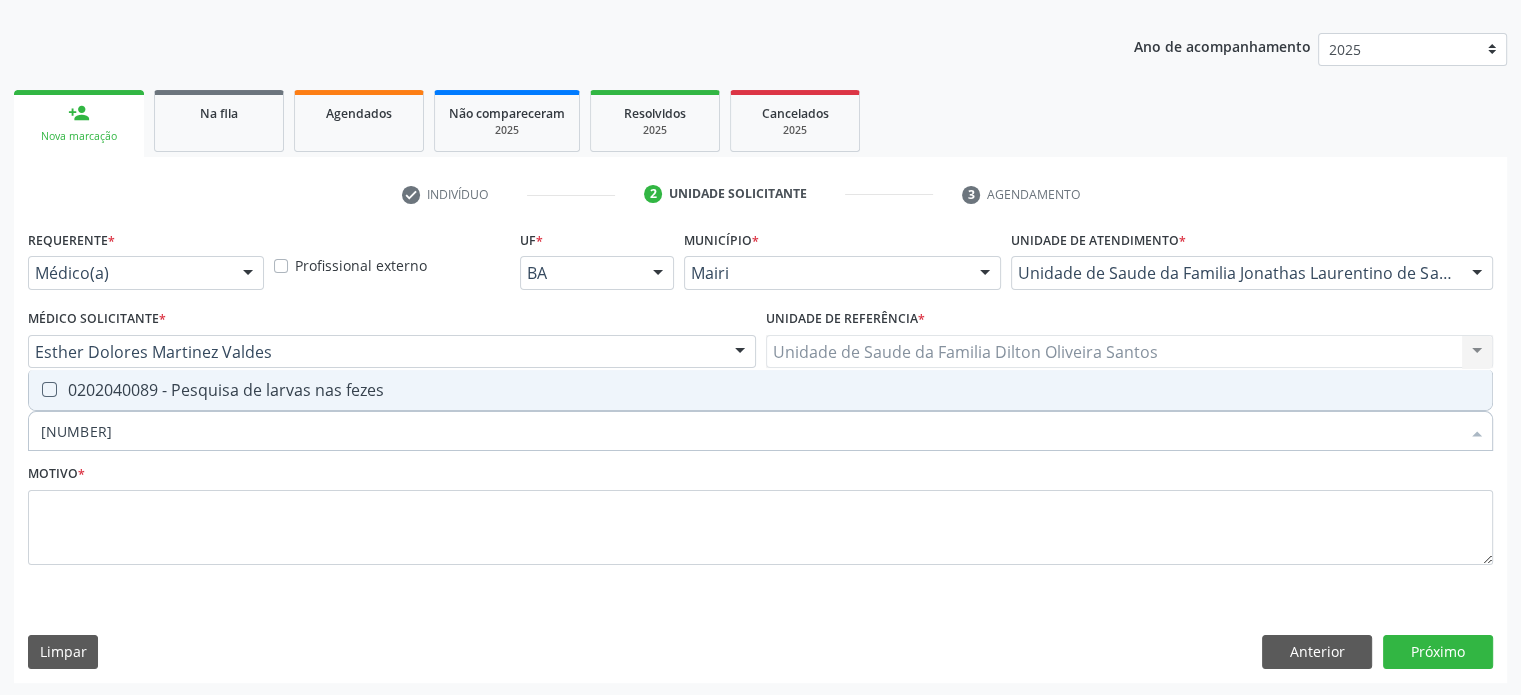 click on "0202040089 - Pesquisa de larvas nas fezes" at bounding box center (760, 390) 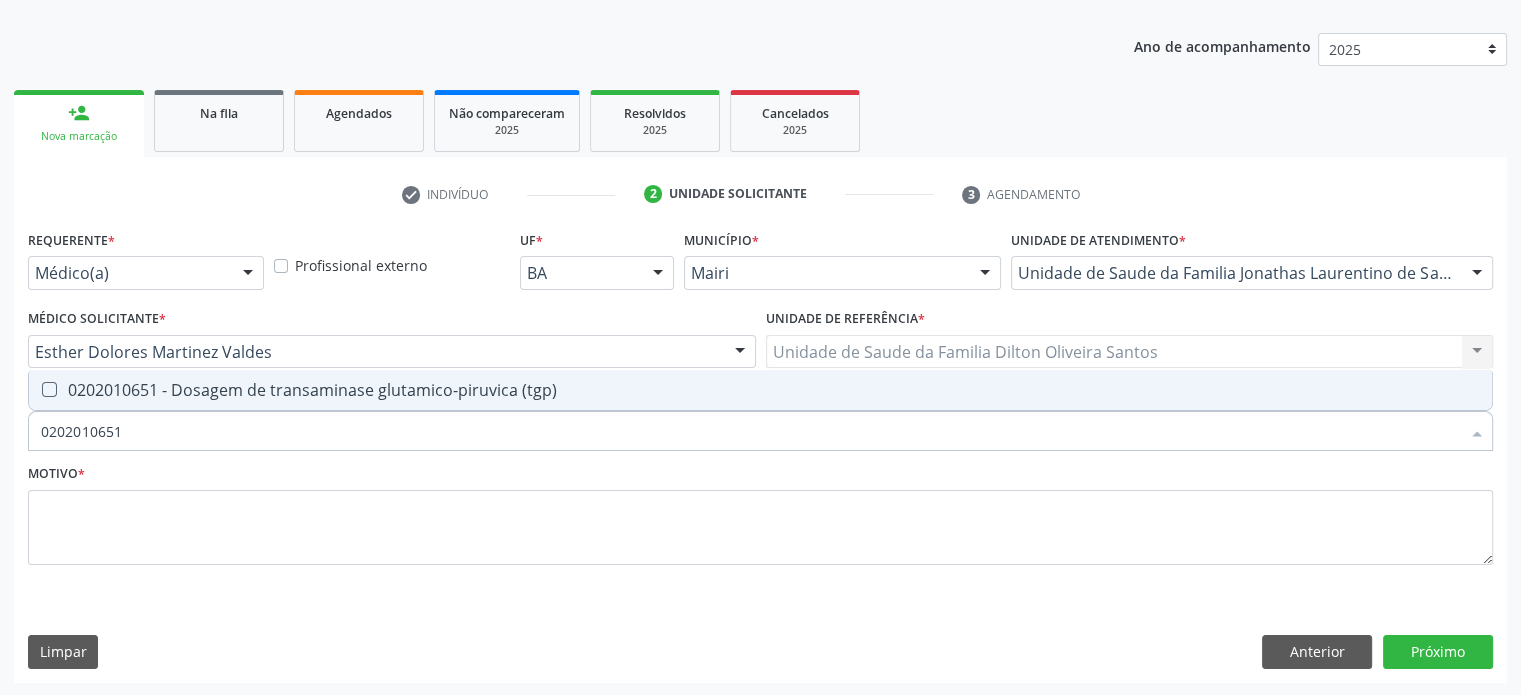 click on "0202010651 - Dosagem de transaminase glutamico-piruvica (tgp)" at bounding box center [760, 390] 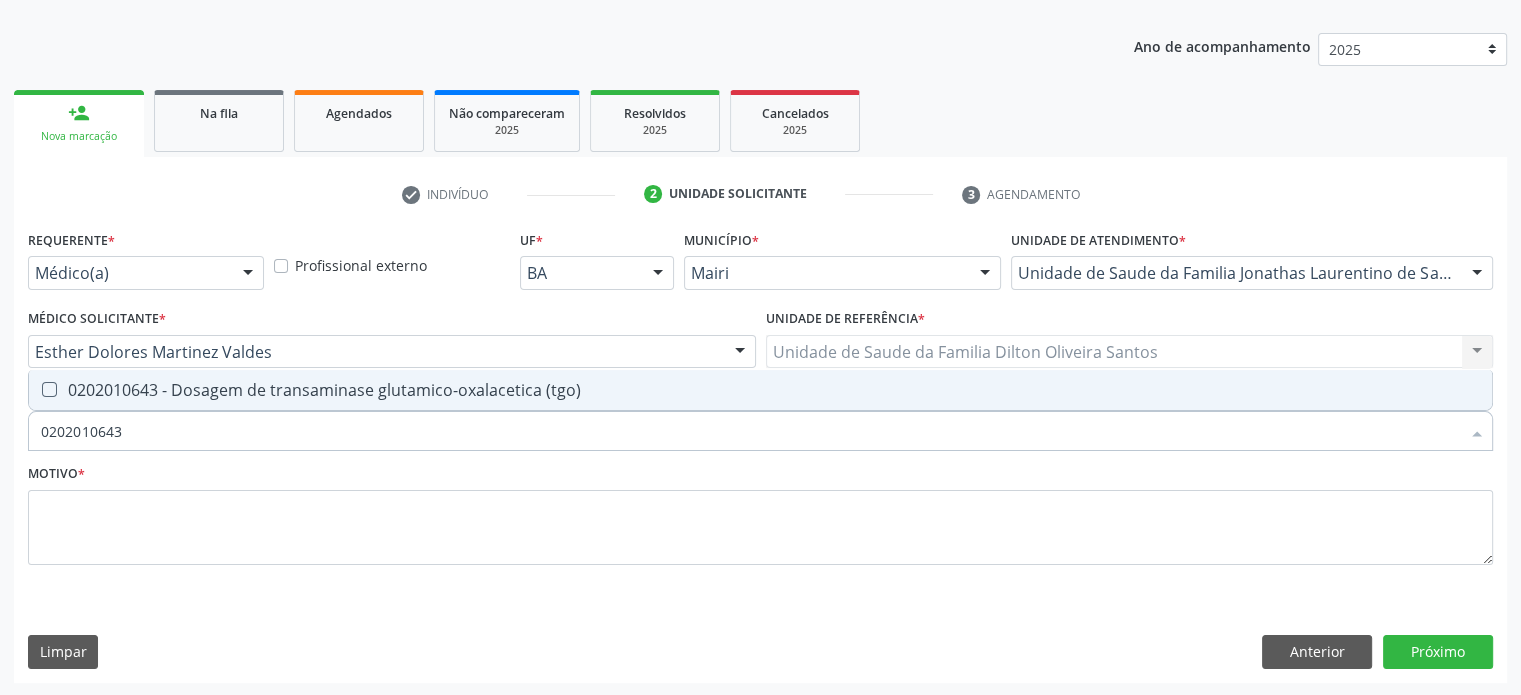 click on "0202010643 - Dosagem de transaminase glutamico-oxalacetica (tgo)" at bounding box center (760, 390) 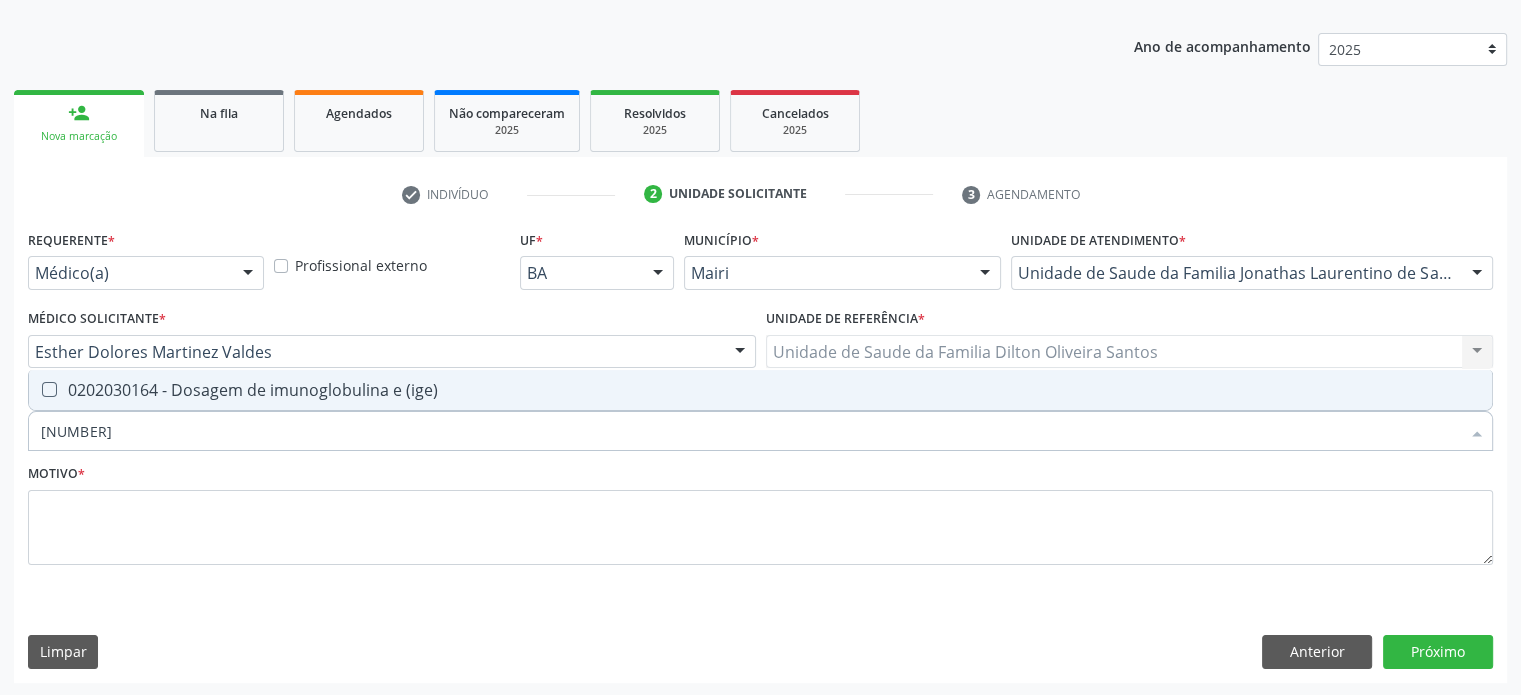 click on "0202030164 - Dosagem de imunoglobulina e (ige)" at bounding box center (760, 390) 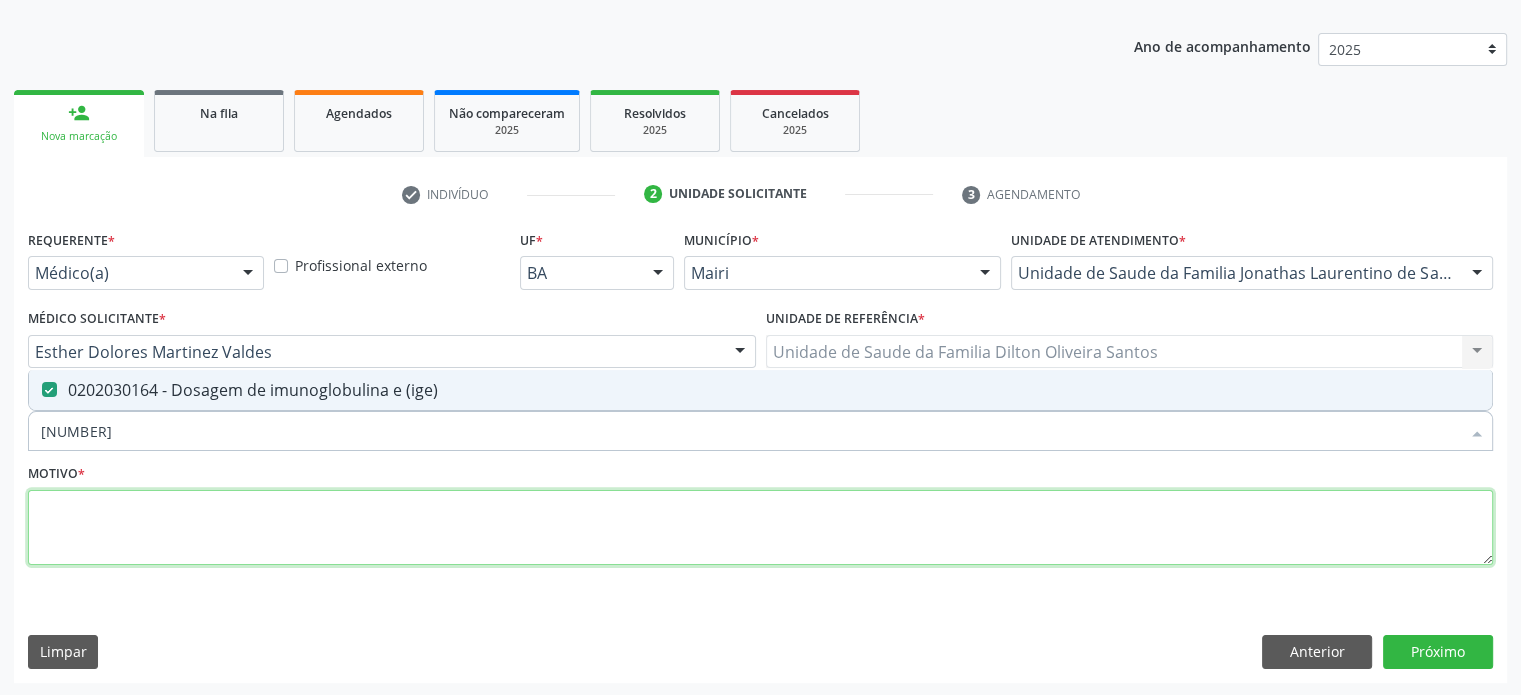 click at bounding box center [760, 528] 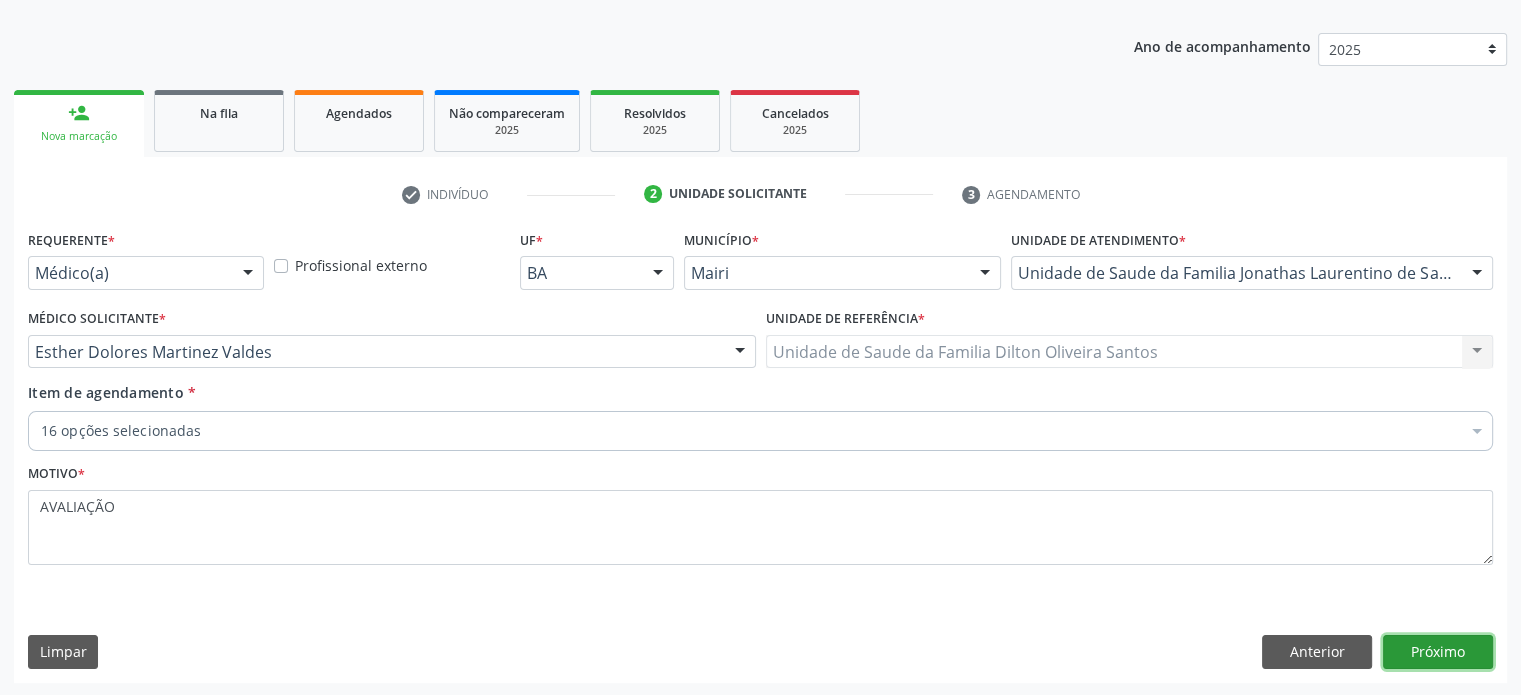 click on "Próximo" at bounding box center [1438, 652] 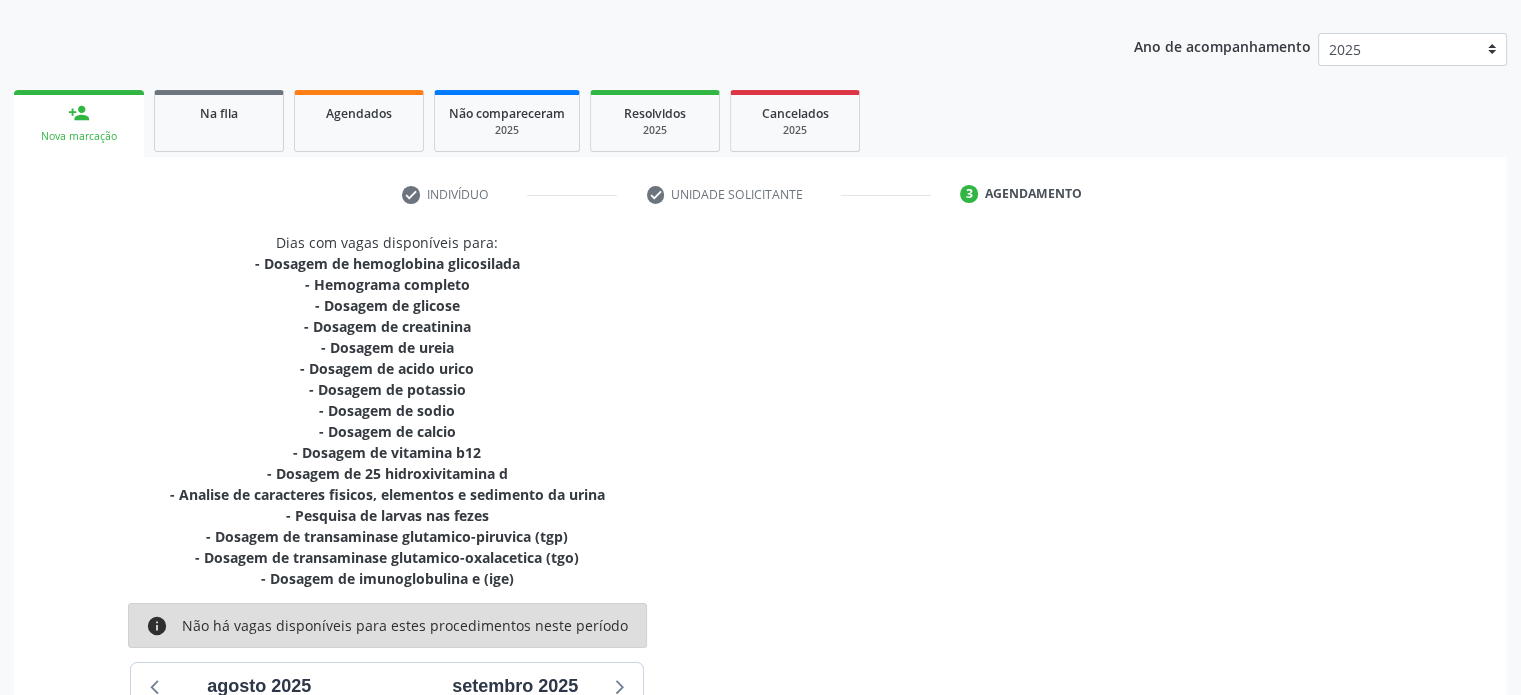 scroll, scrollTop: 548, scrollLeft: 0, axis: vertical 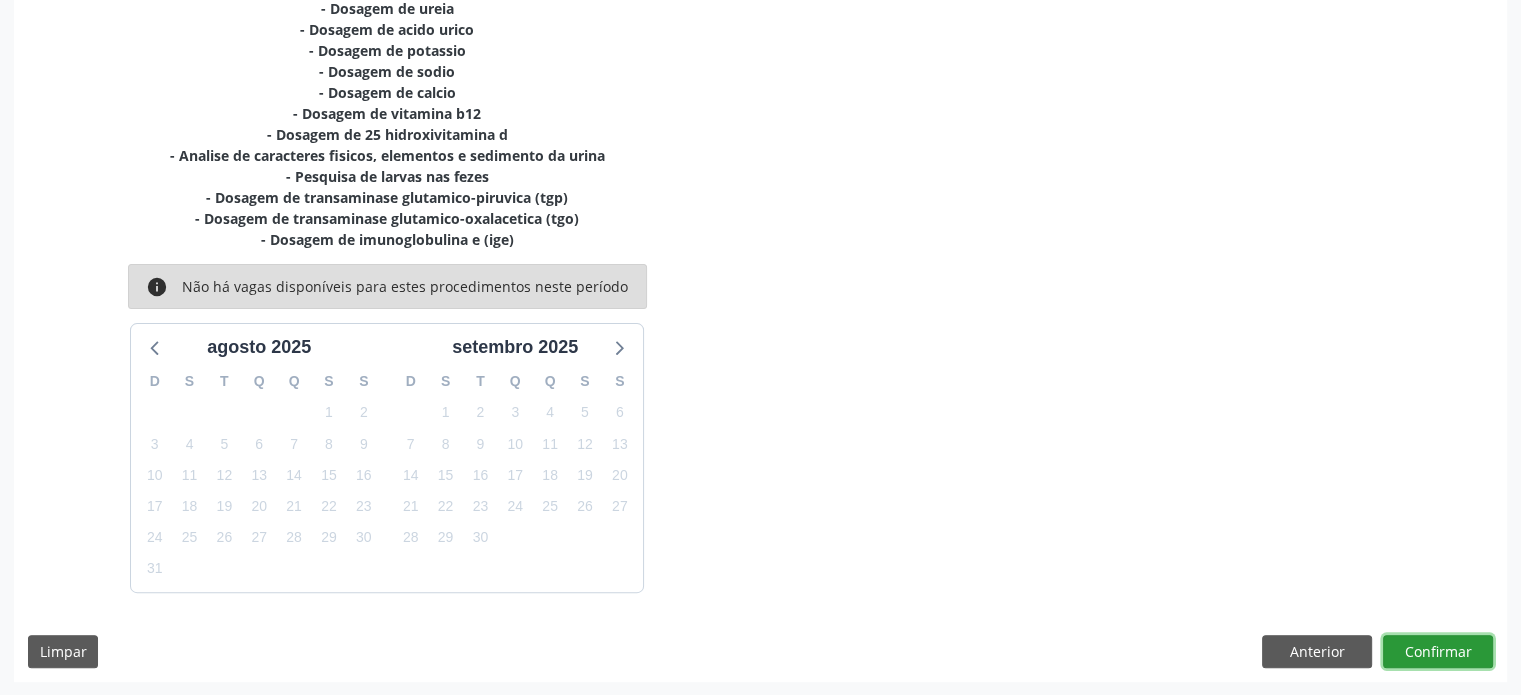 click on "Confirmar" at bounding box center (1438, 652) 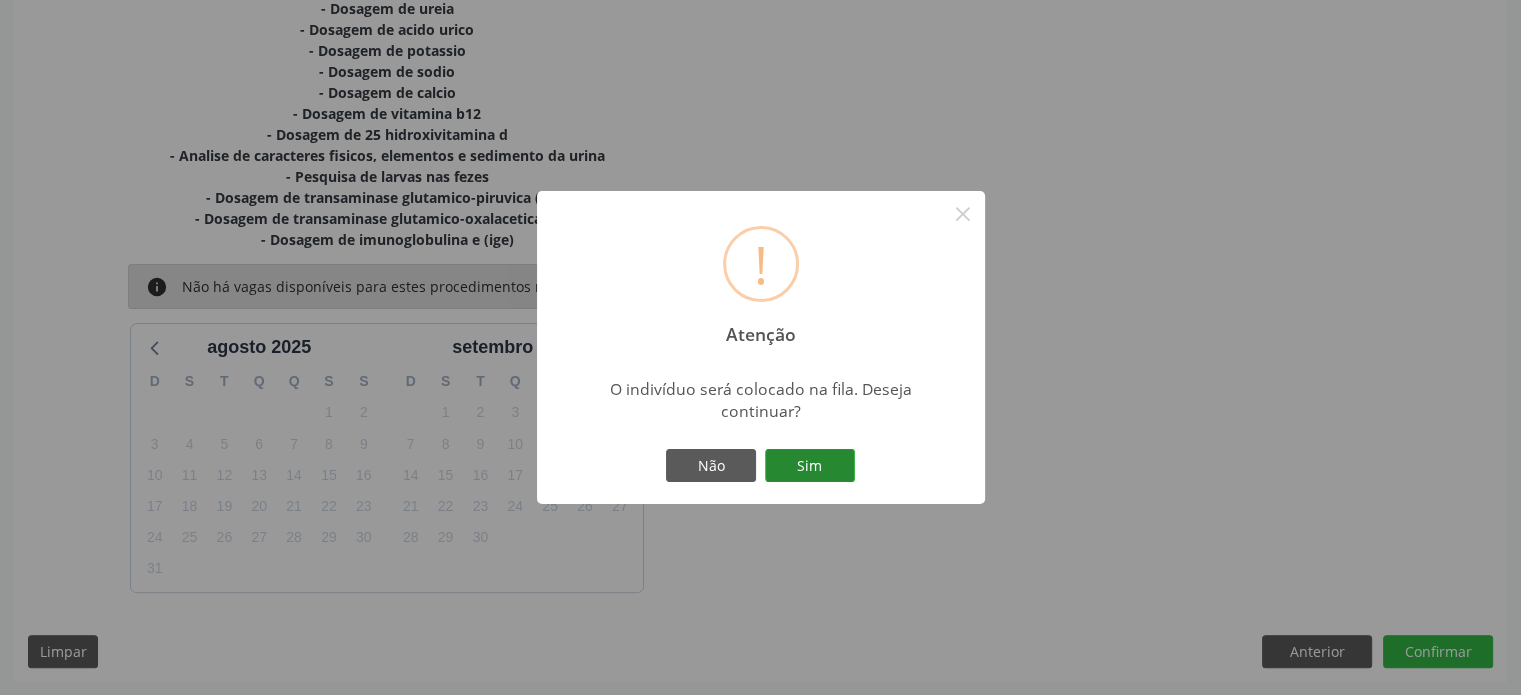 click on "Sim" at bounding box center (810, 466) 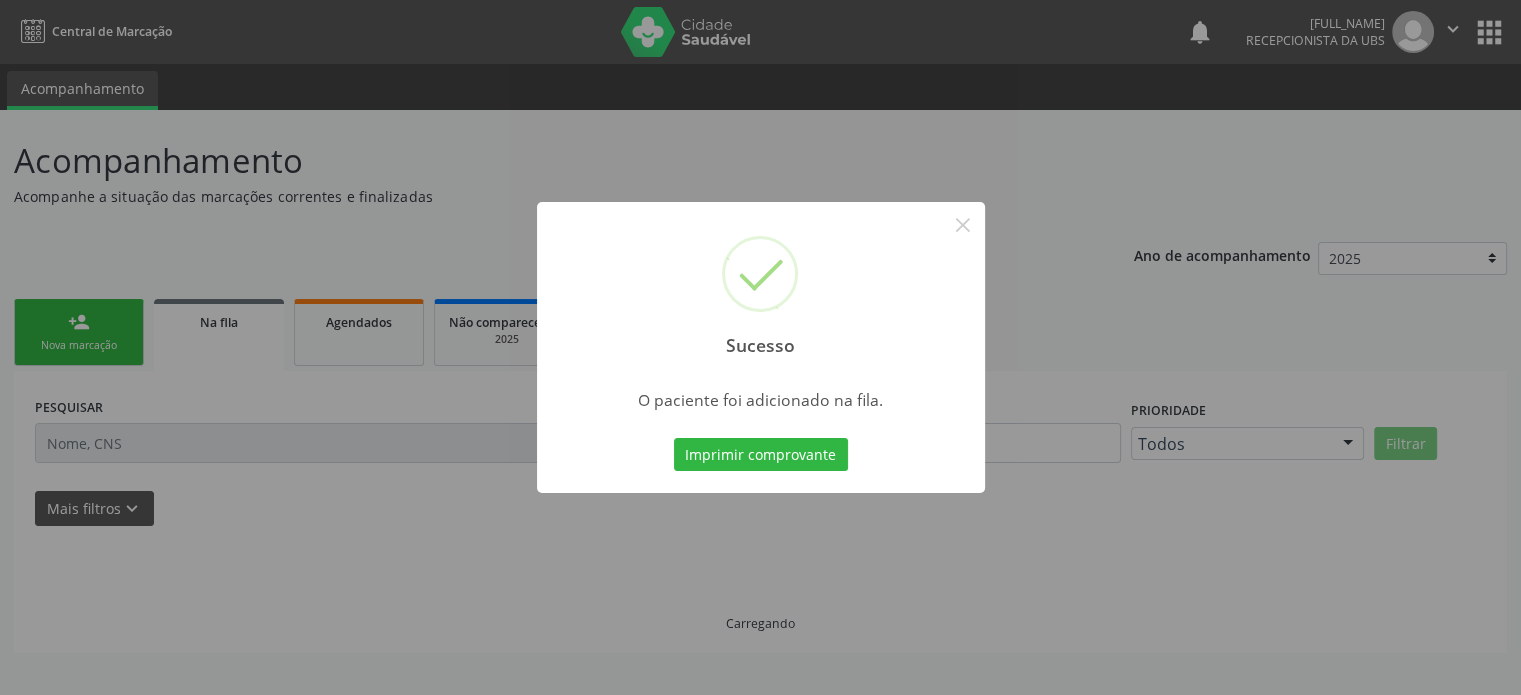 scroll, scrollTop: 0, scrollLeft: 0, axis: both 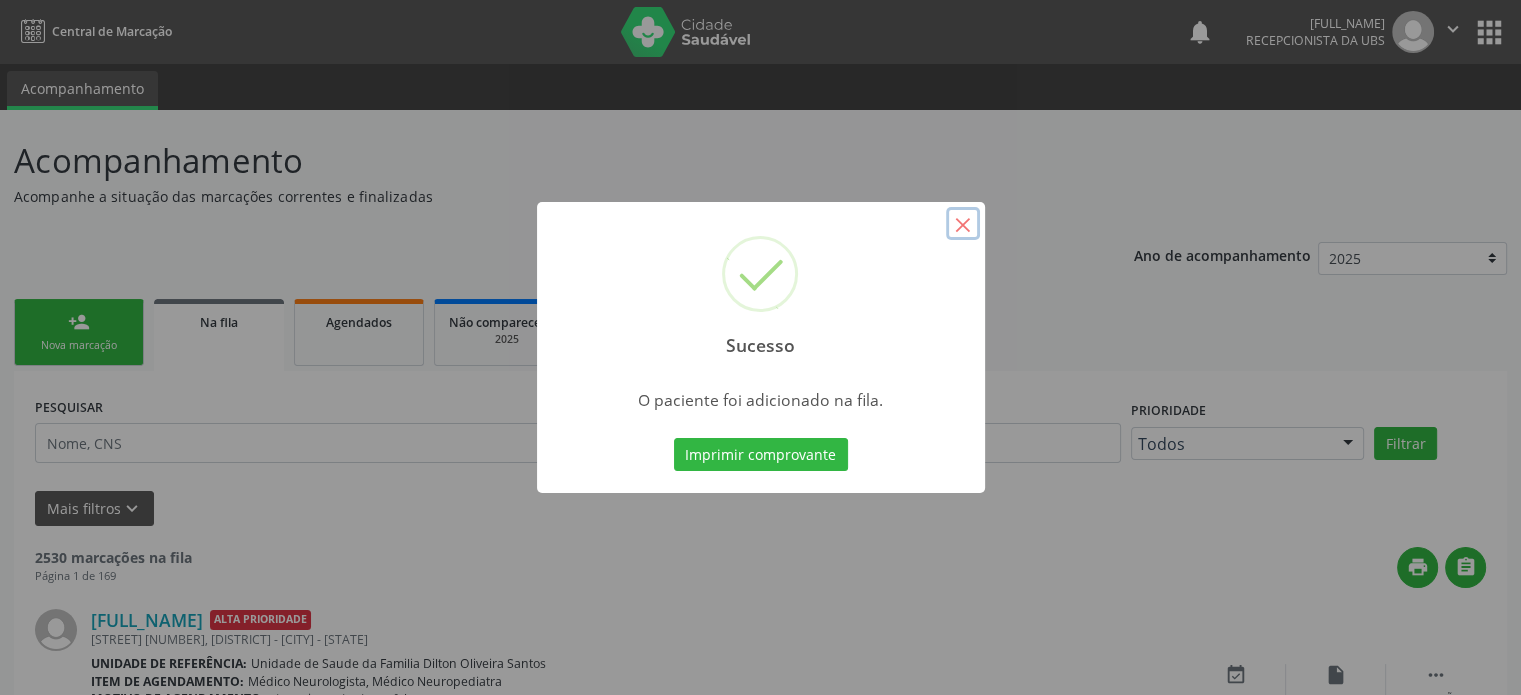 click on "×" at bounding box center [963, 224] 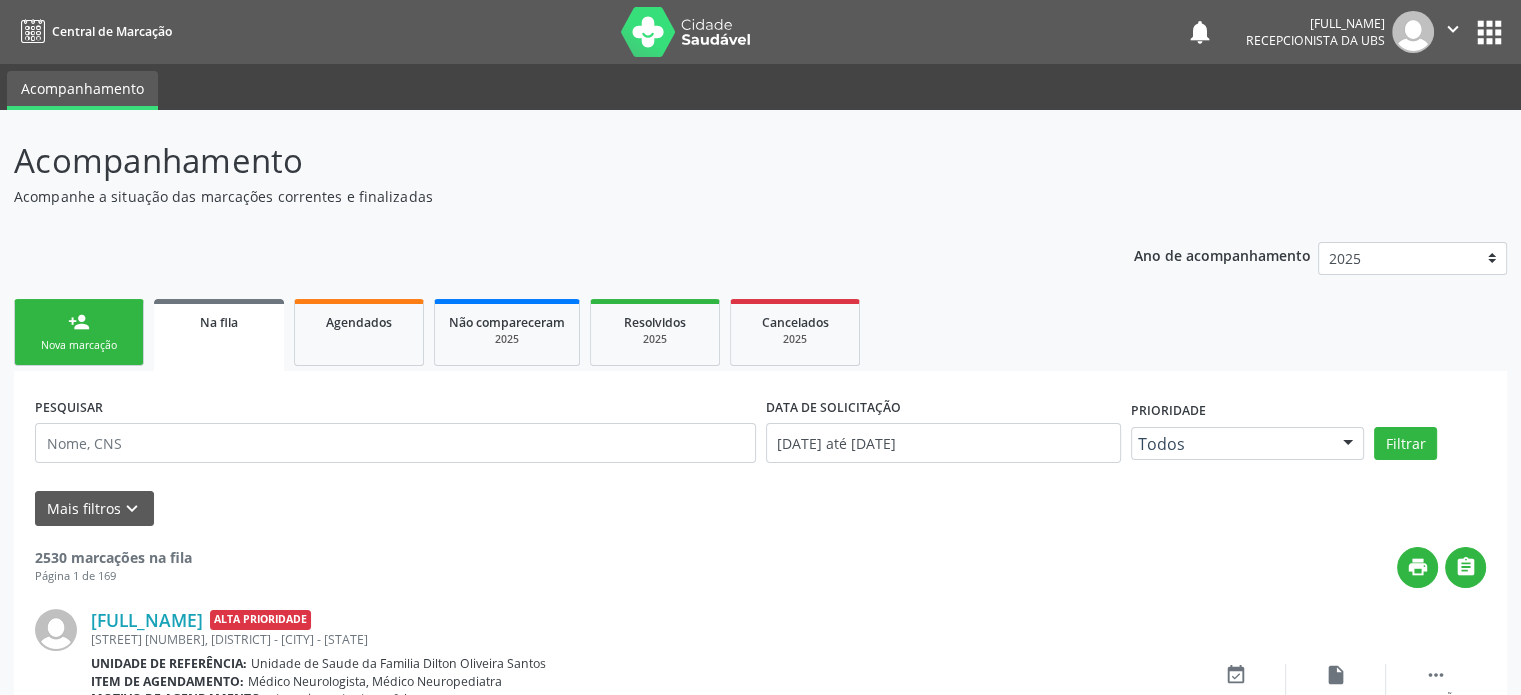 click on "Nova marcação" at bounding box center [79, 345] 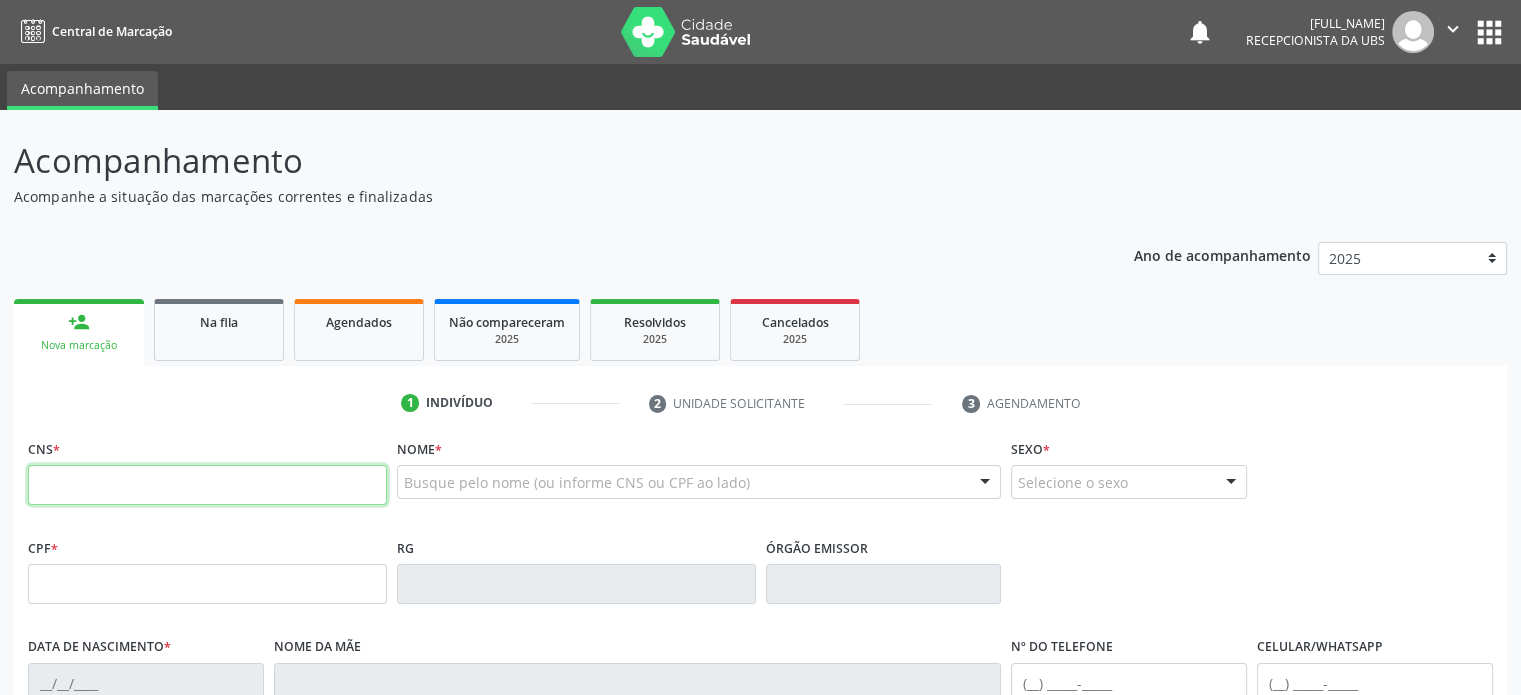 click at bounding box center (207, 485) 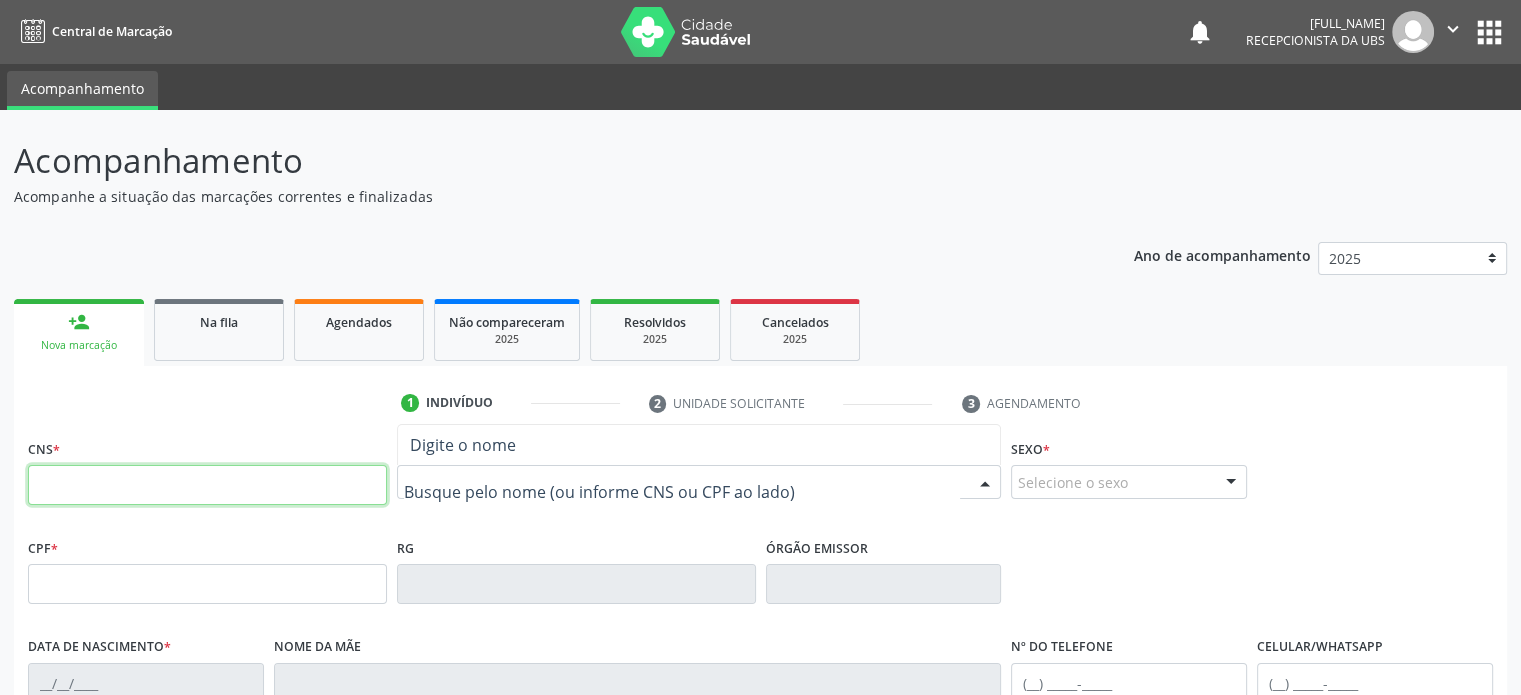 click at bounding box center (207, 485) 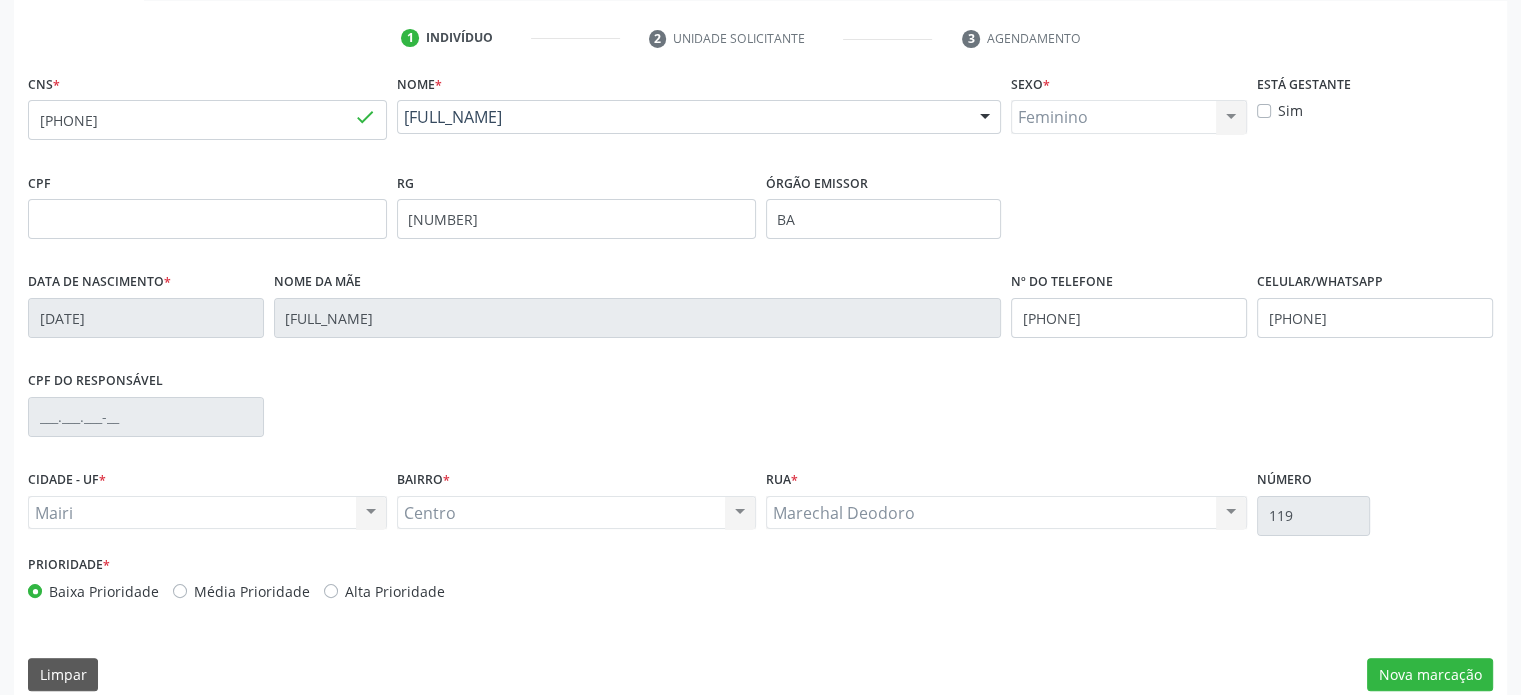 scroll, scrollTop: 388, scrollLeft: 0, axis: vertical 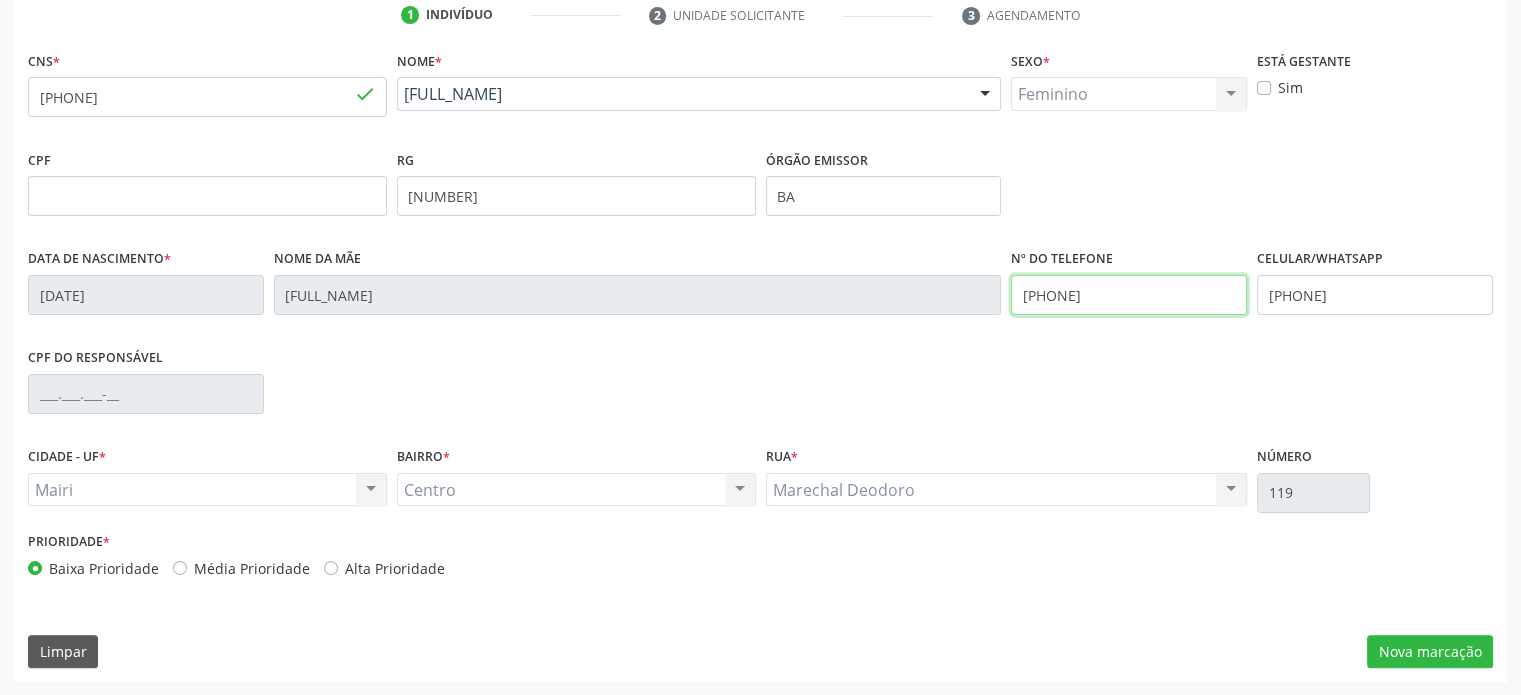 click on "(74) 98934-2905" at bounding box center [1129, 295] 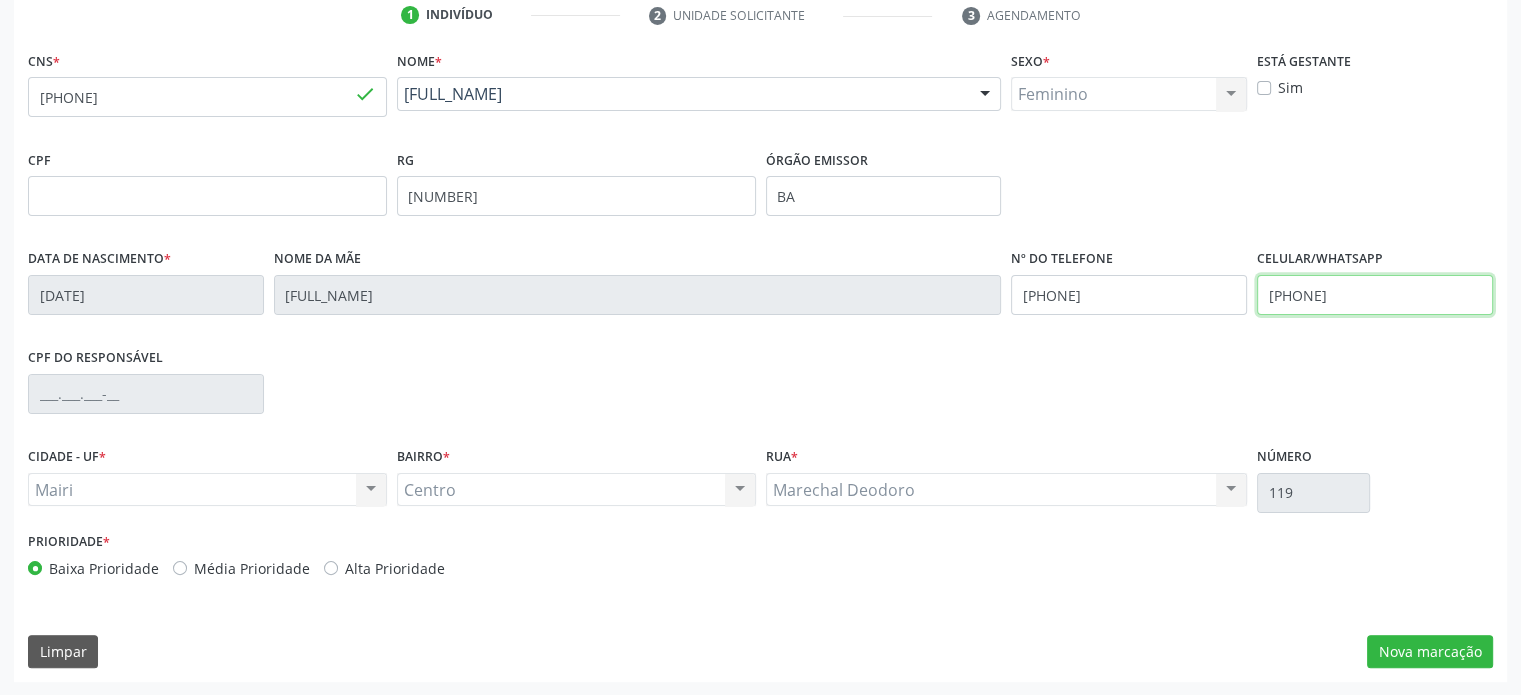 click on "(74) 98934-2905" at bounding box center [1375, 295] 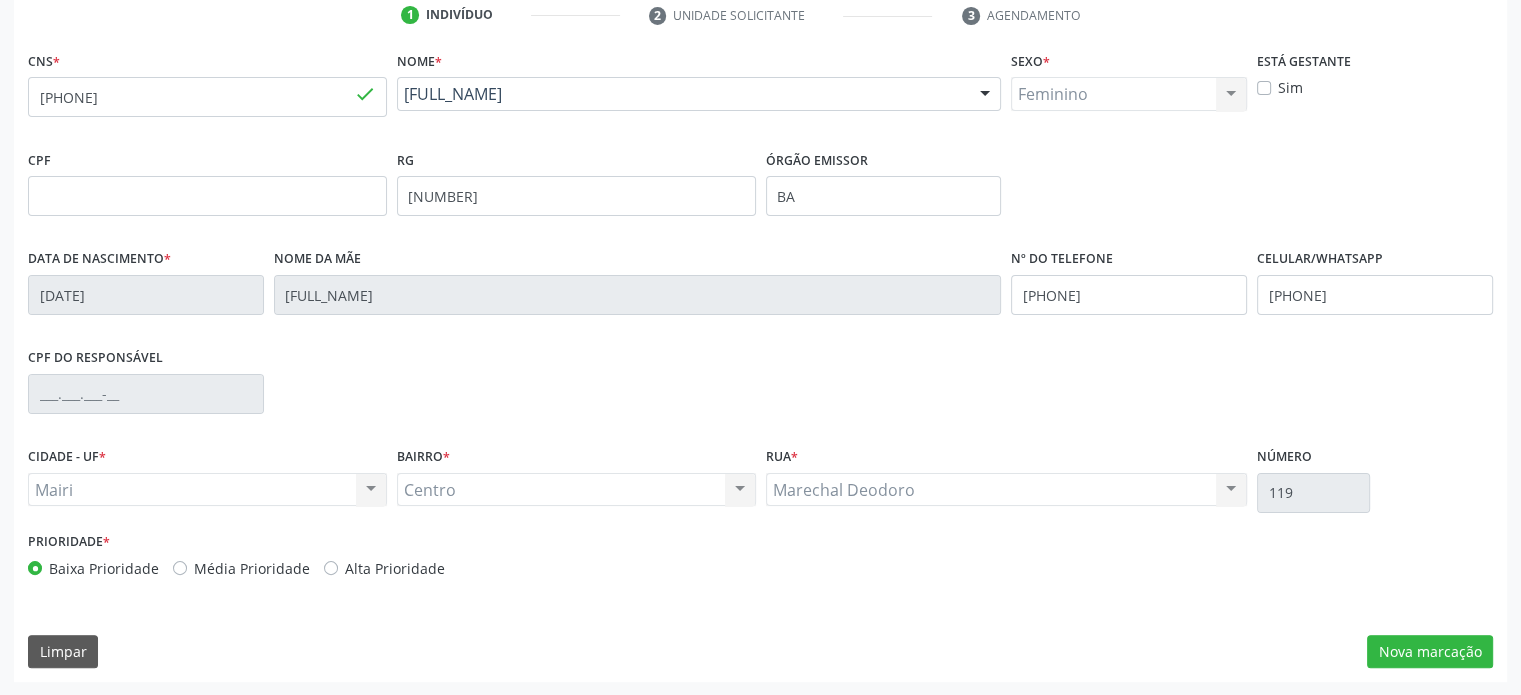 click on "Alta Prioridade" at bounding box center (395, 568) 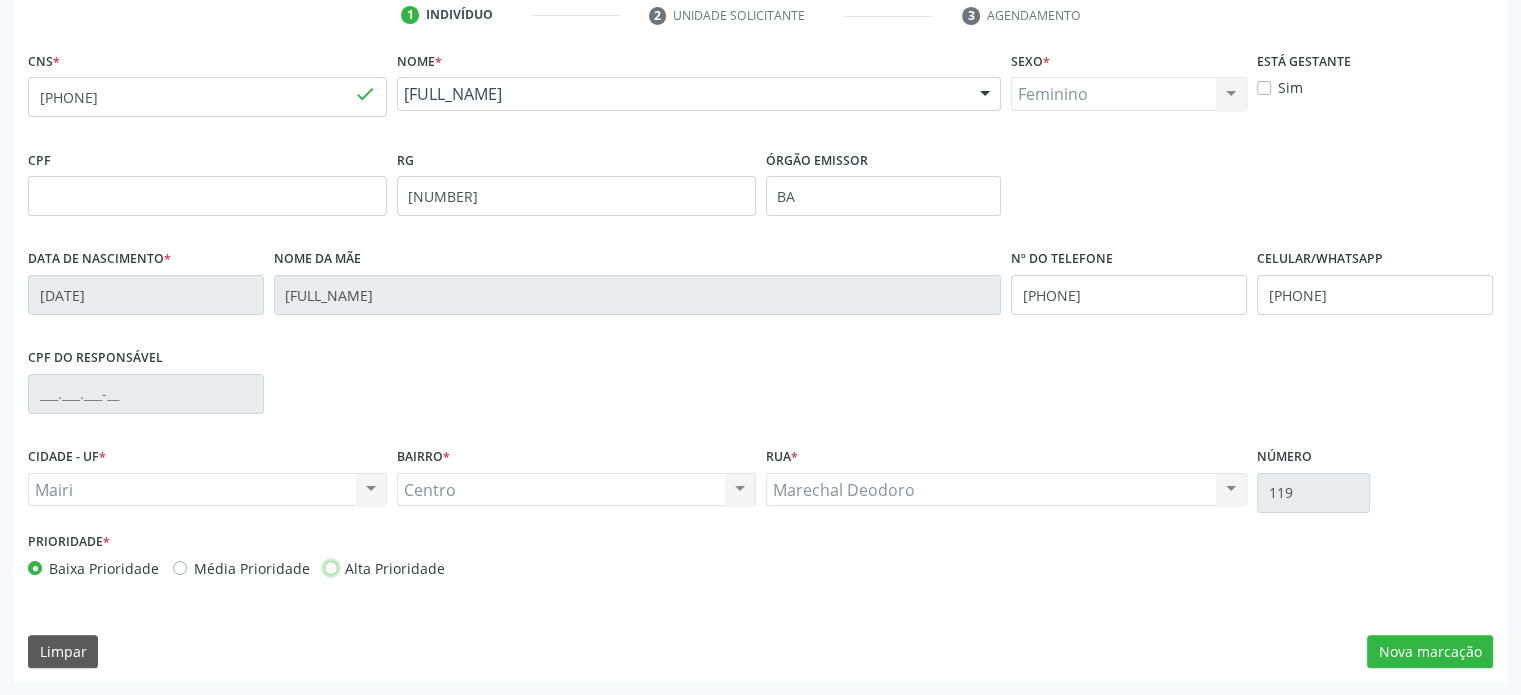 click on "Alta Prioridade" at bounding box center (331, 567) 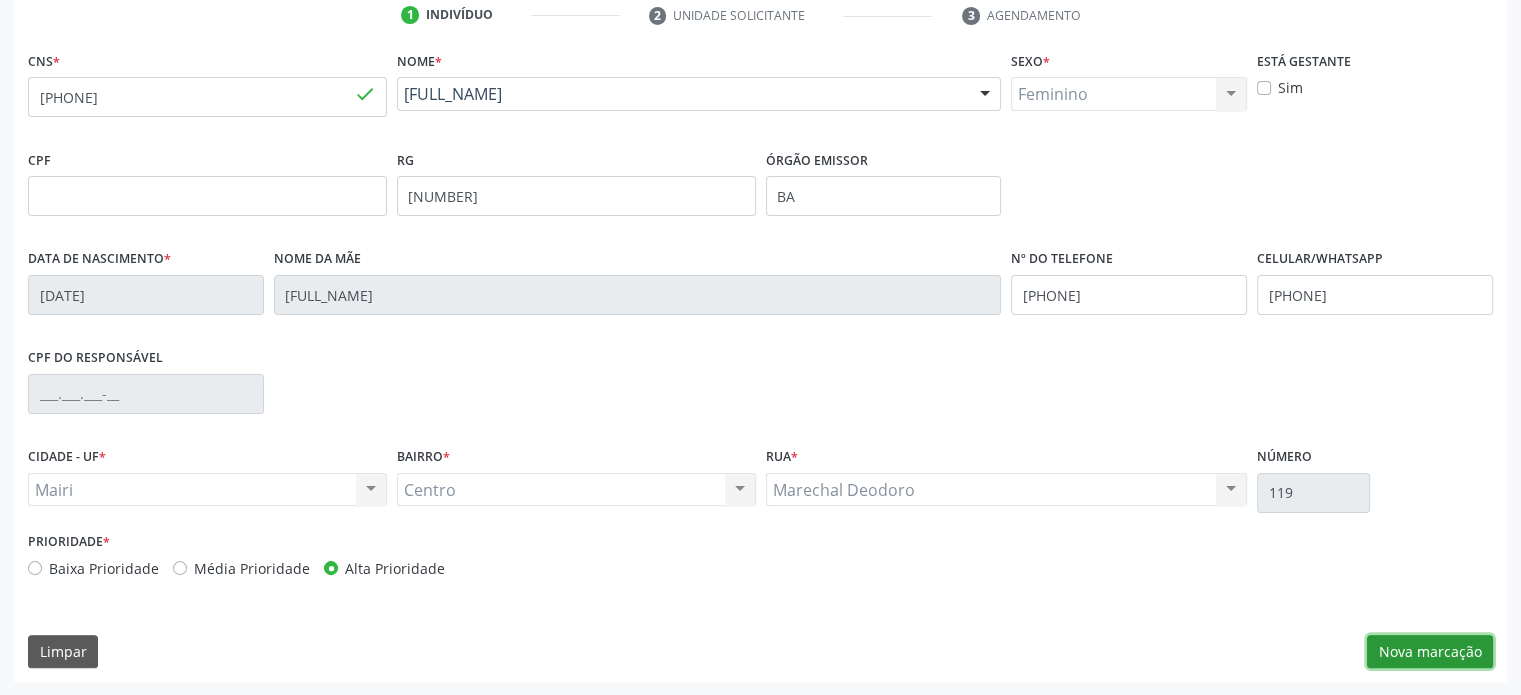 click on "Nova marcação" at bounding box center (1430, 652) 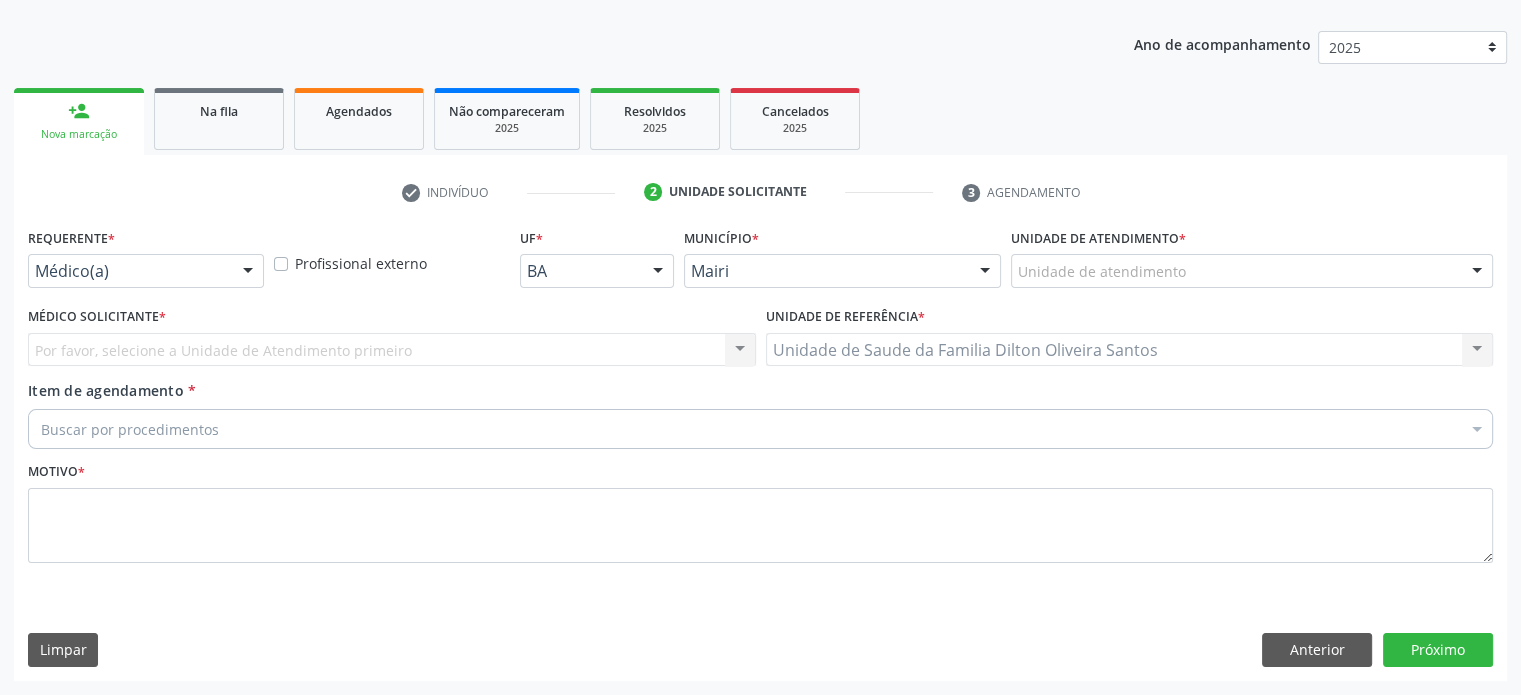 scroll, scrollTop: 209, scrollLeft: 0, axis: vertical 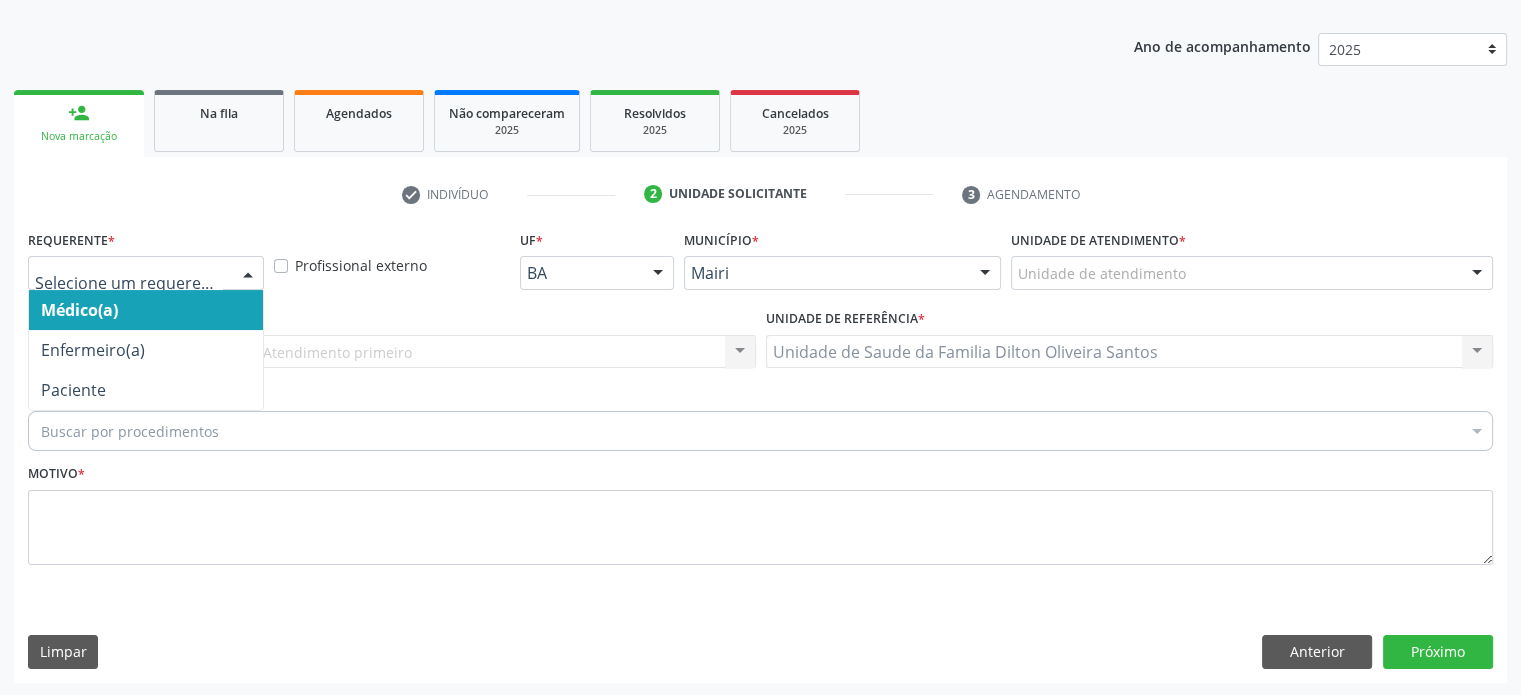 click at bounding box center [248, 274] 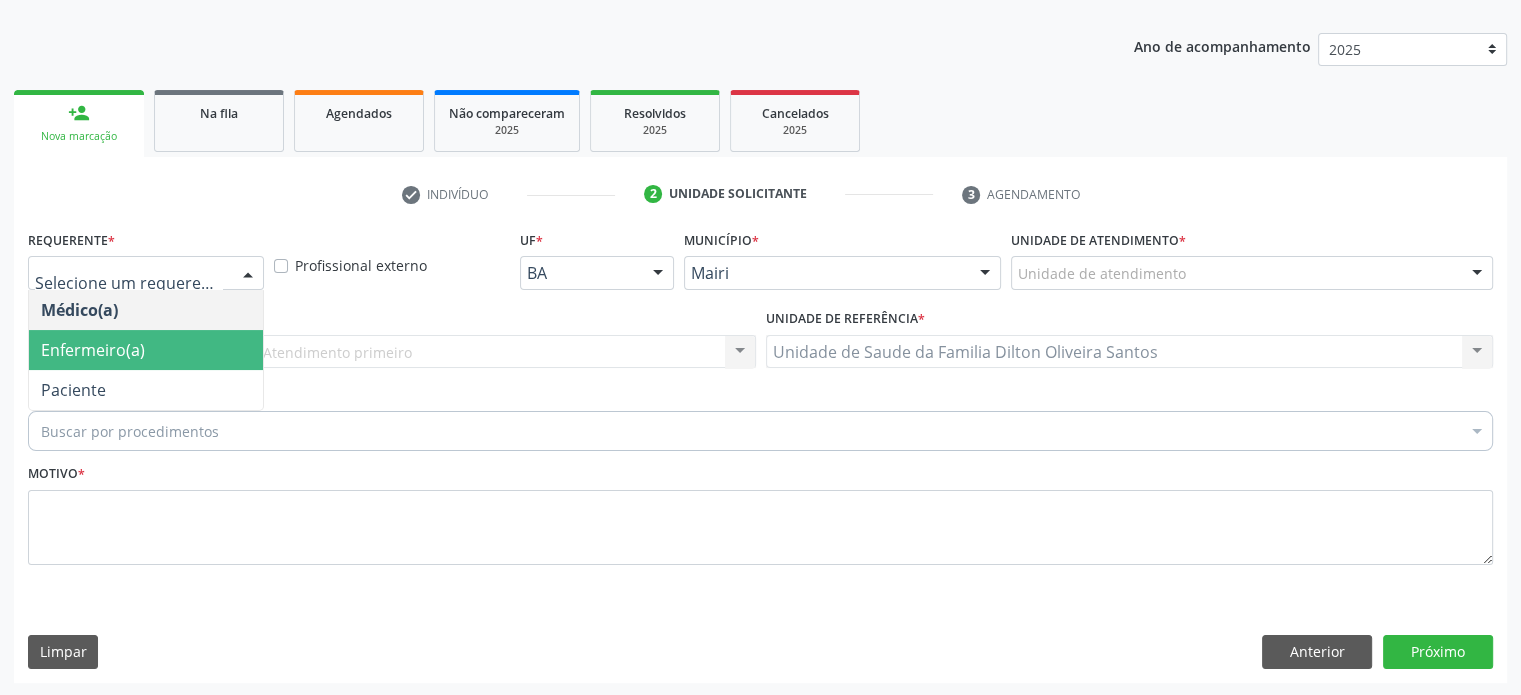 click on "Enfermeiro(a)" at bounding box center (146, 350) 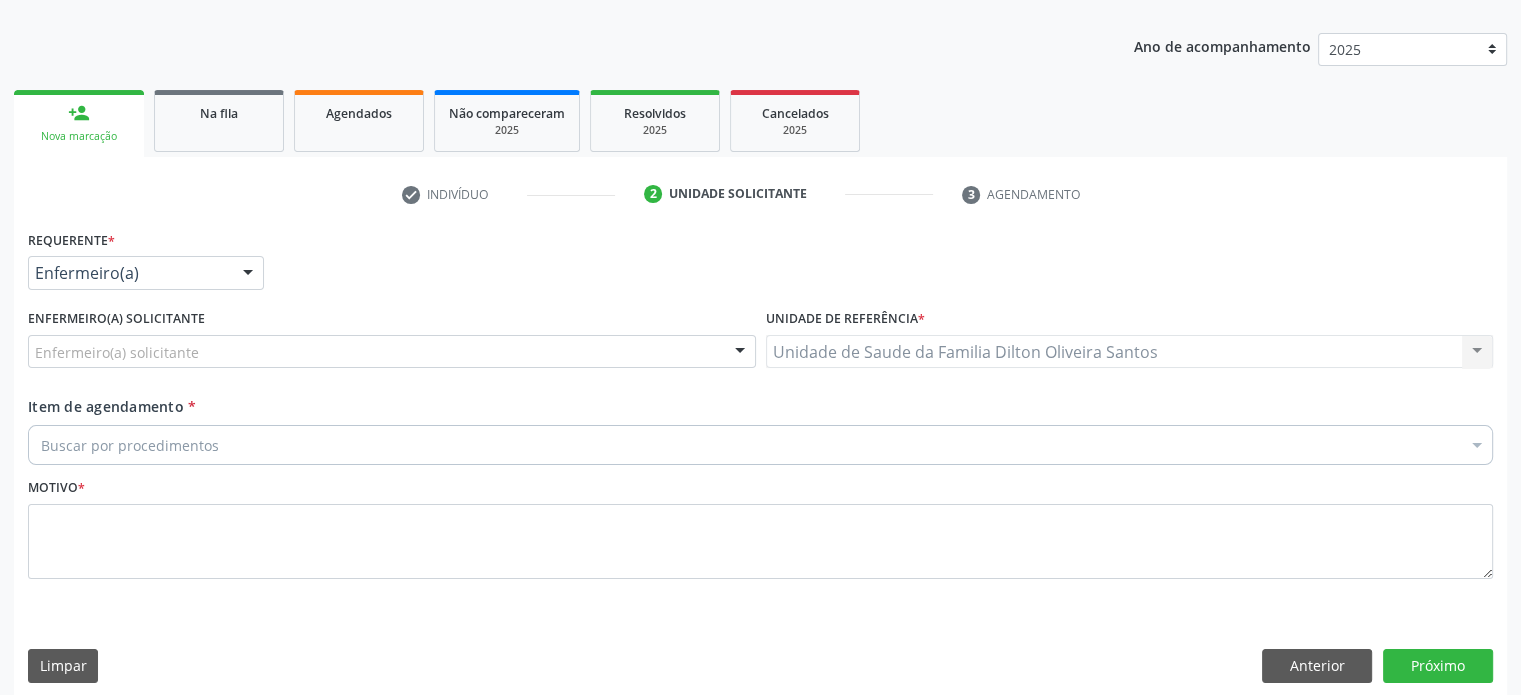 click on "Enfermeiro(a) solicitante" at bounding box center (392, 352) 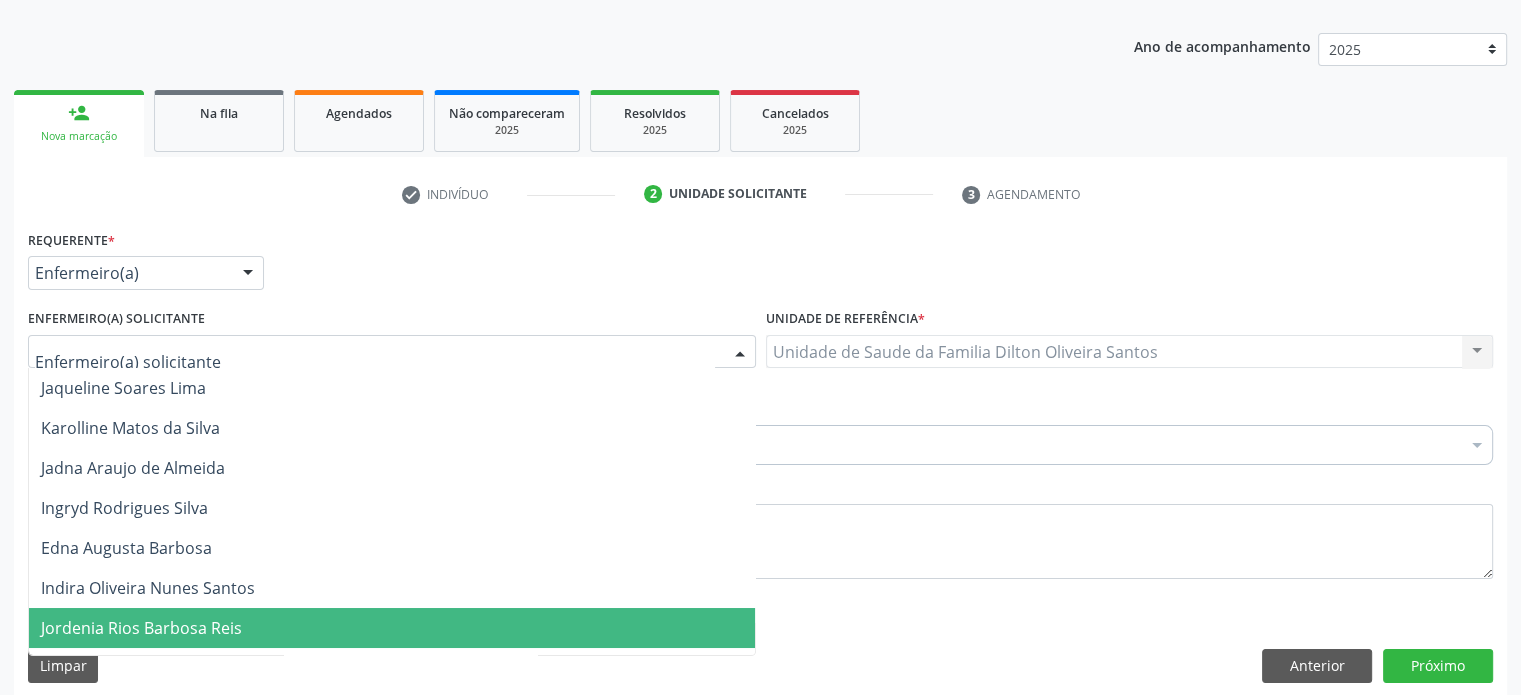click on "Jordenia Rios Barbosa Reis" at bounding box center [141, 628] 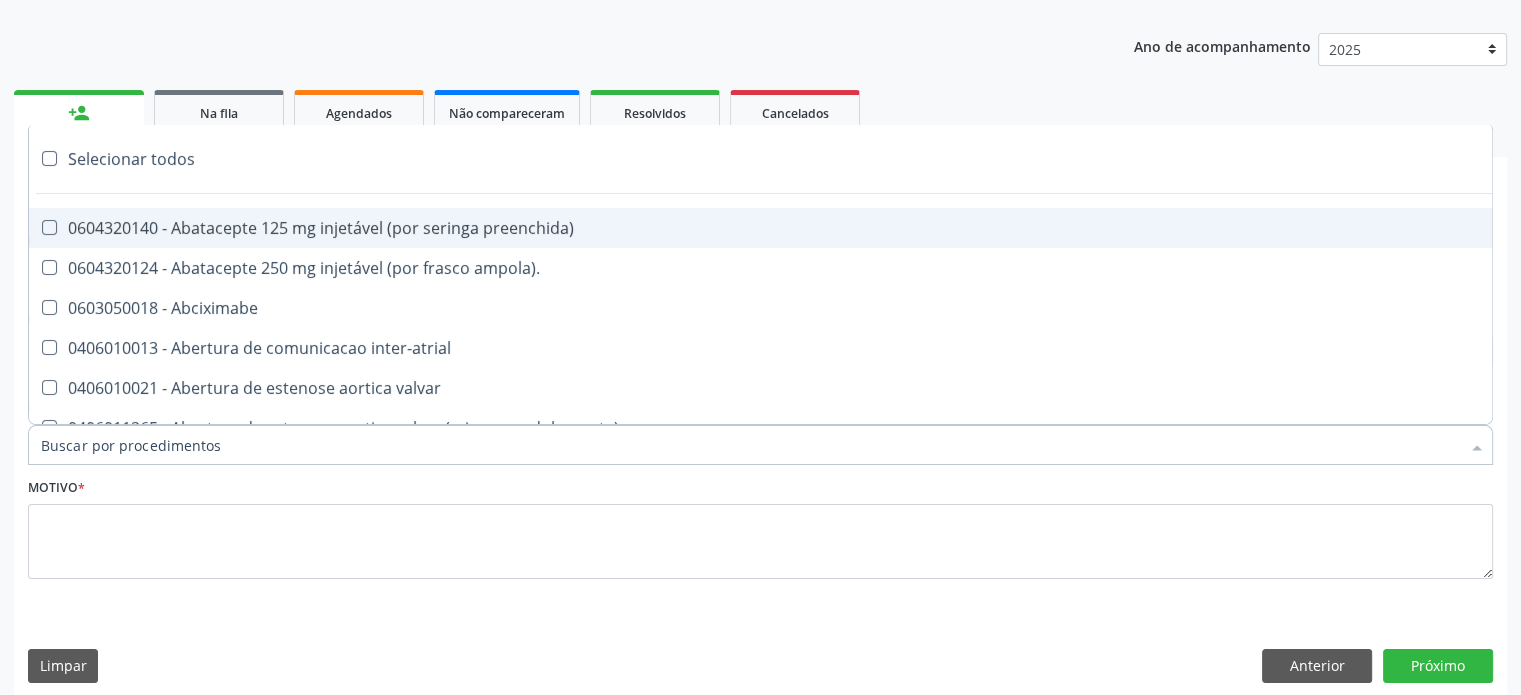 paste on "0205020186" 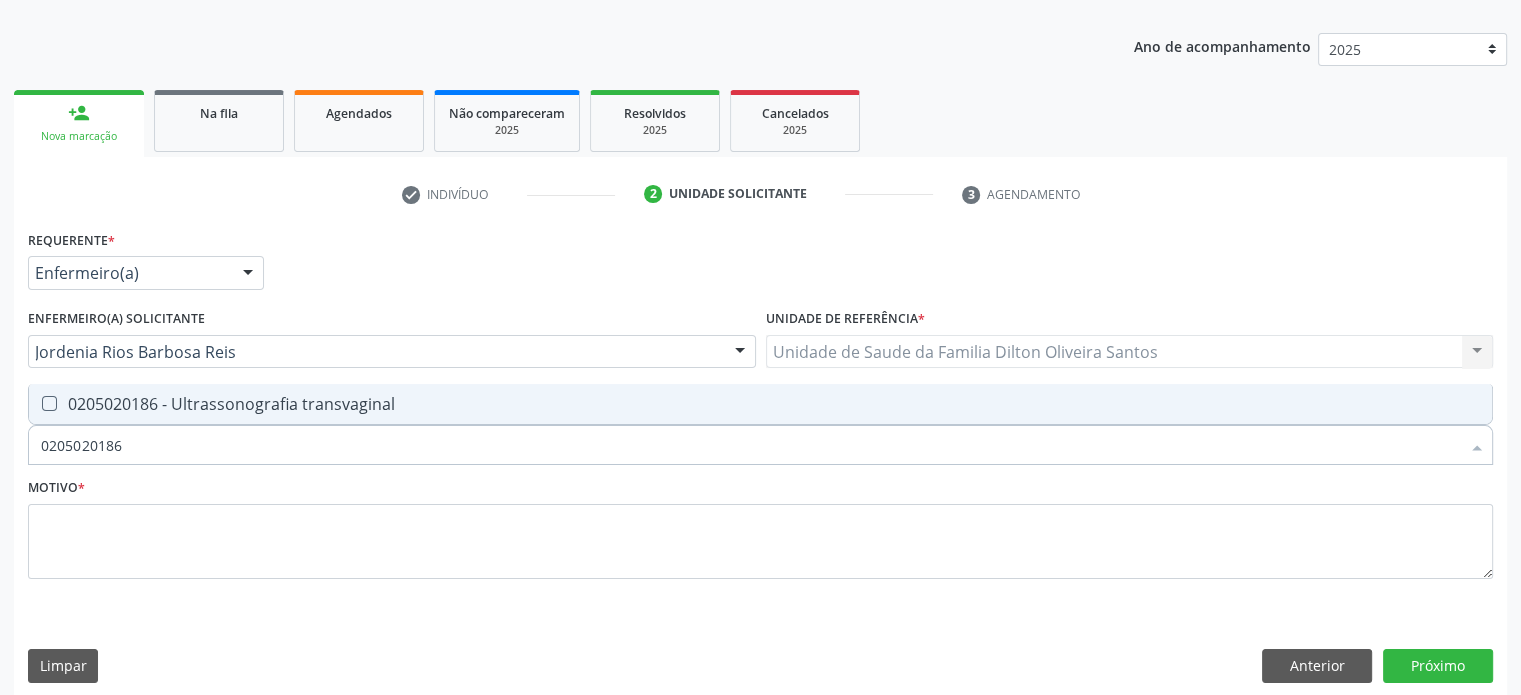 click at bounding box center (49, 403) 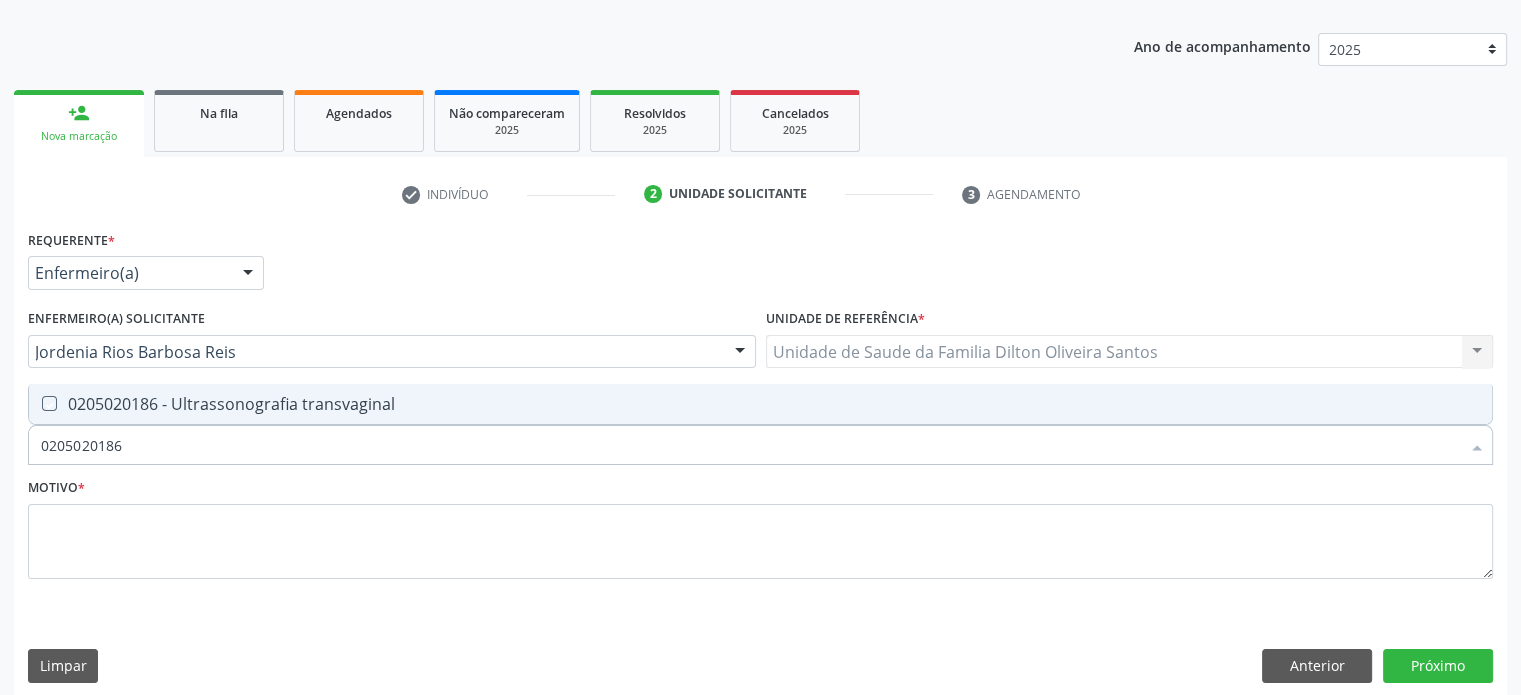 click at bounding box center [35, 403] 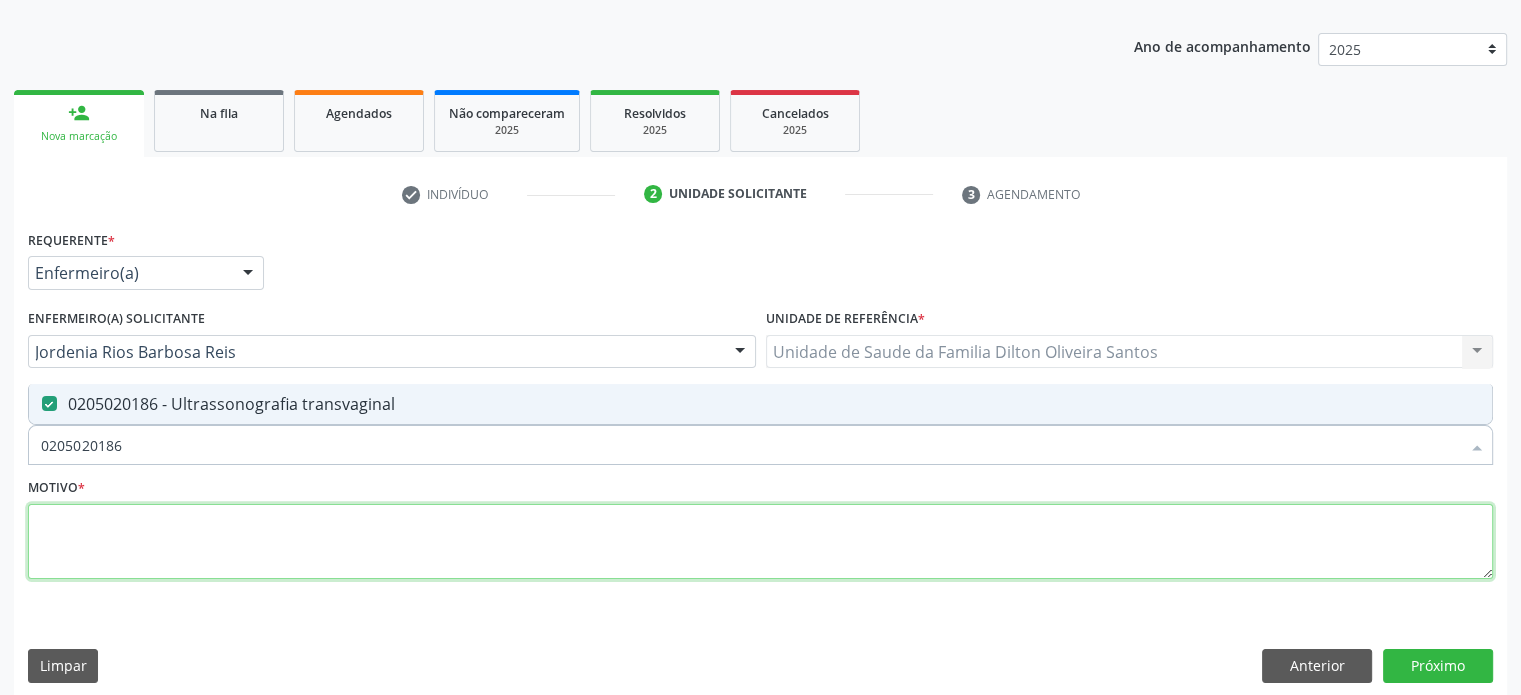 click at bounding box center [760, 542] 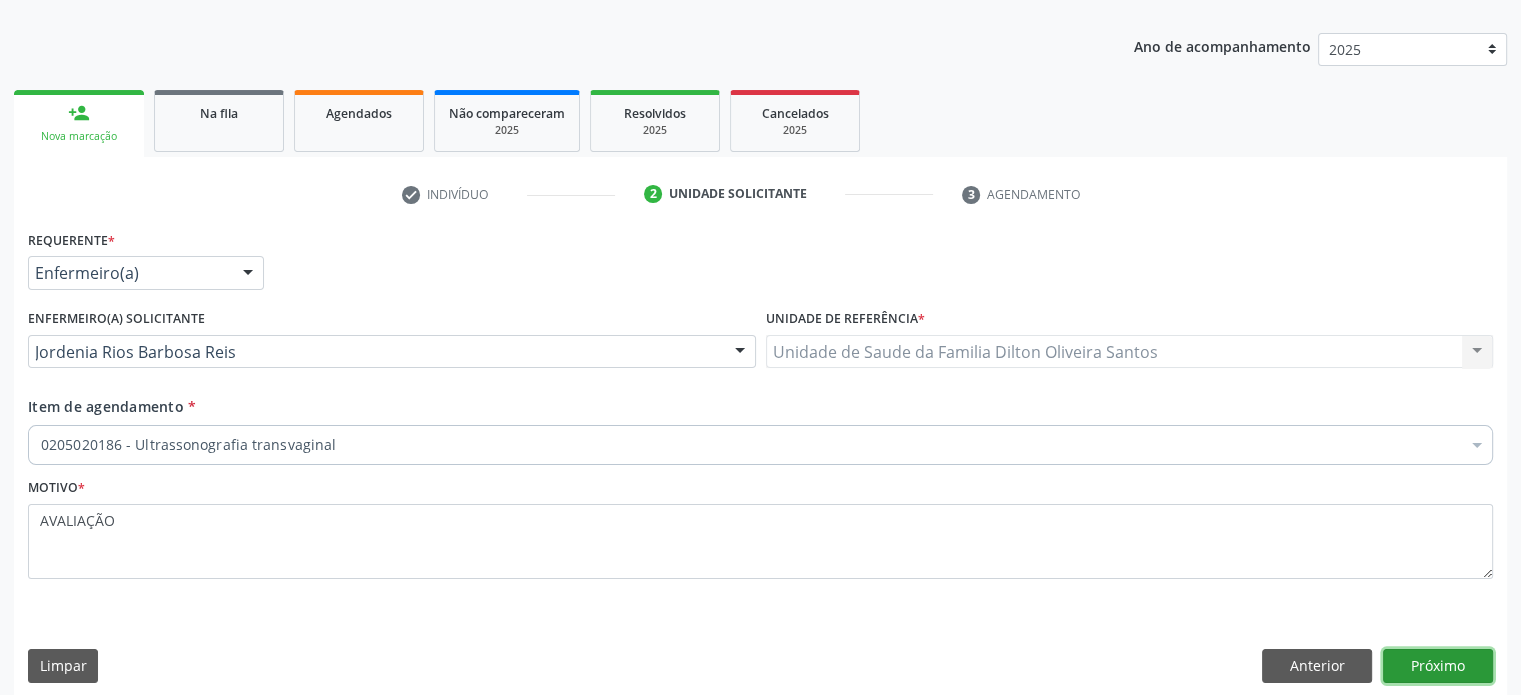 click on "Próximo" at bounding box center [1438, 666] 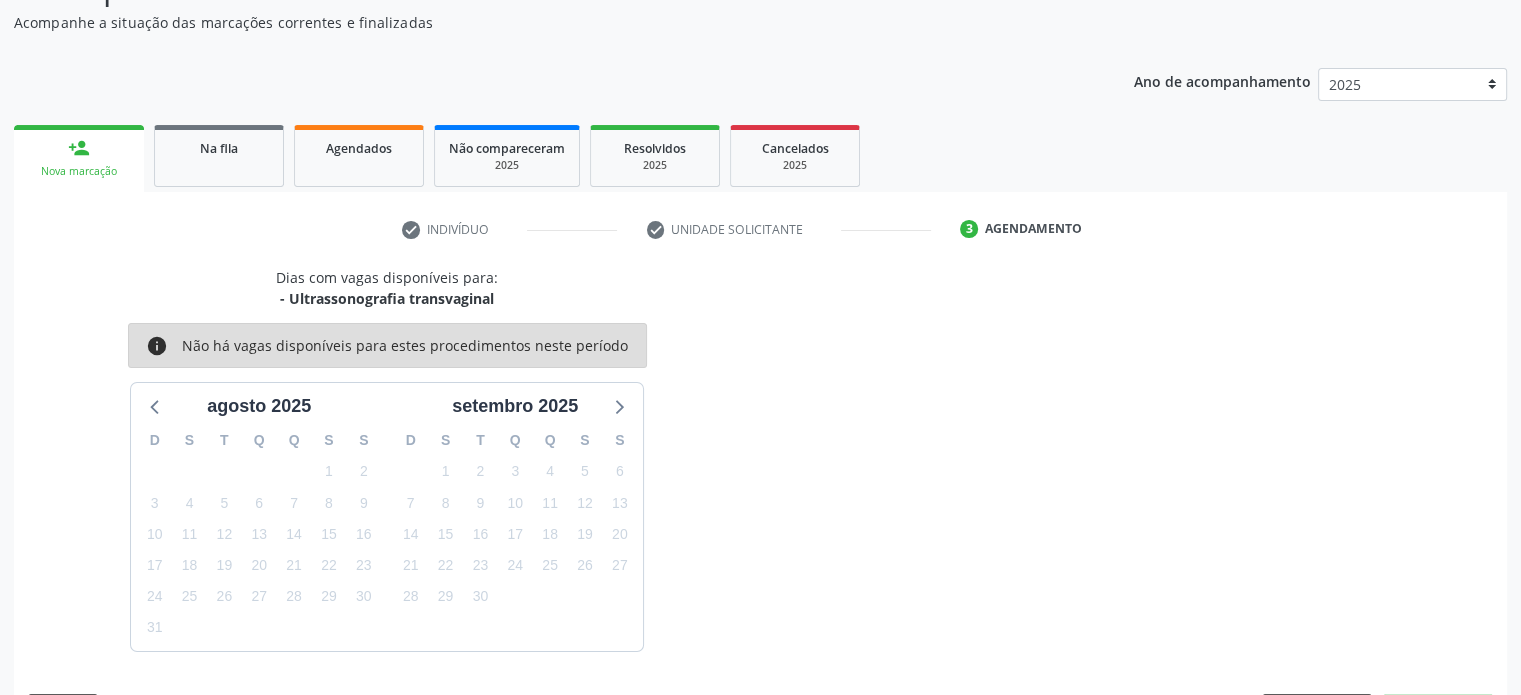 scroll, scrollTop: 209, scrollLeft: 0, axis: vertical 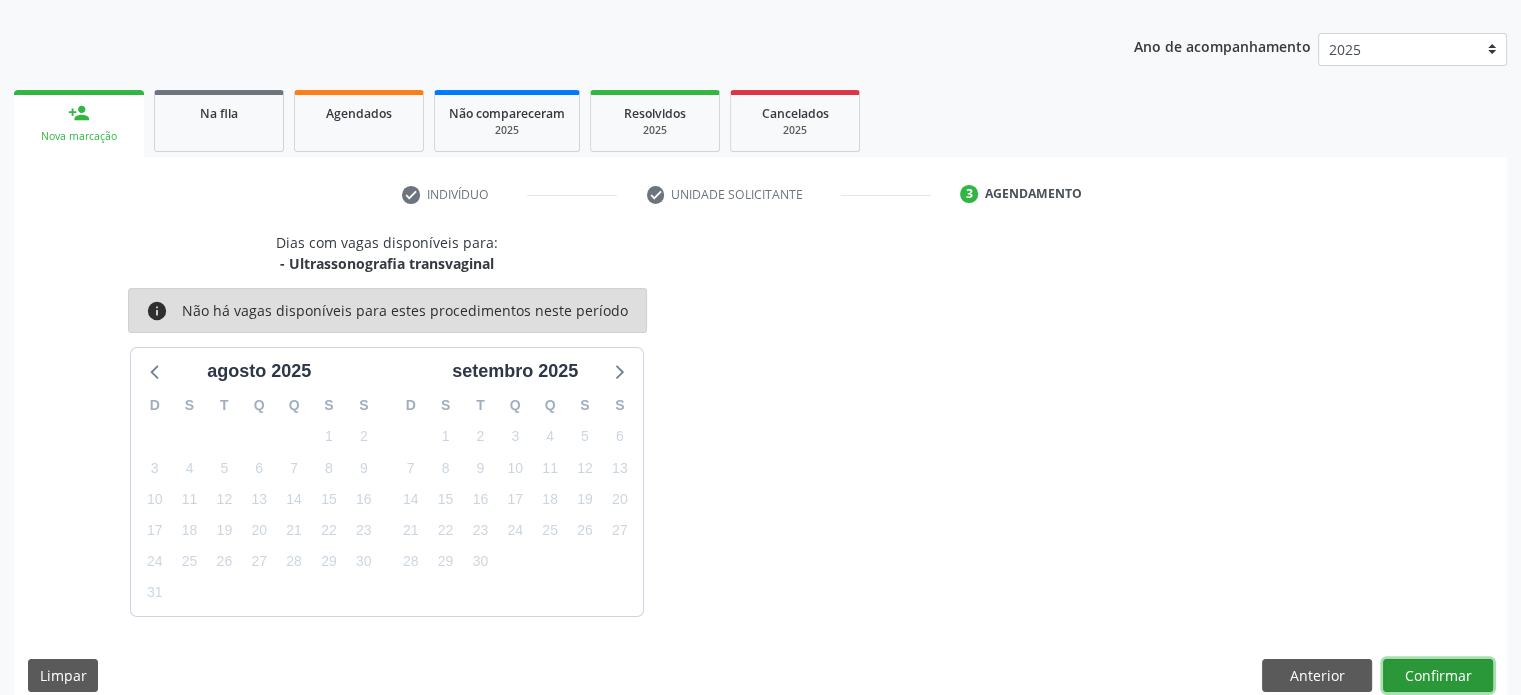 click on "Confirmar" at bounding box center [1438, 676] 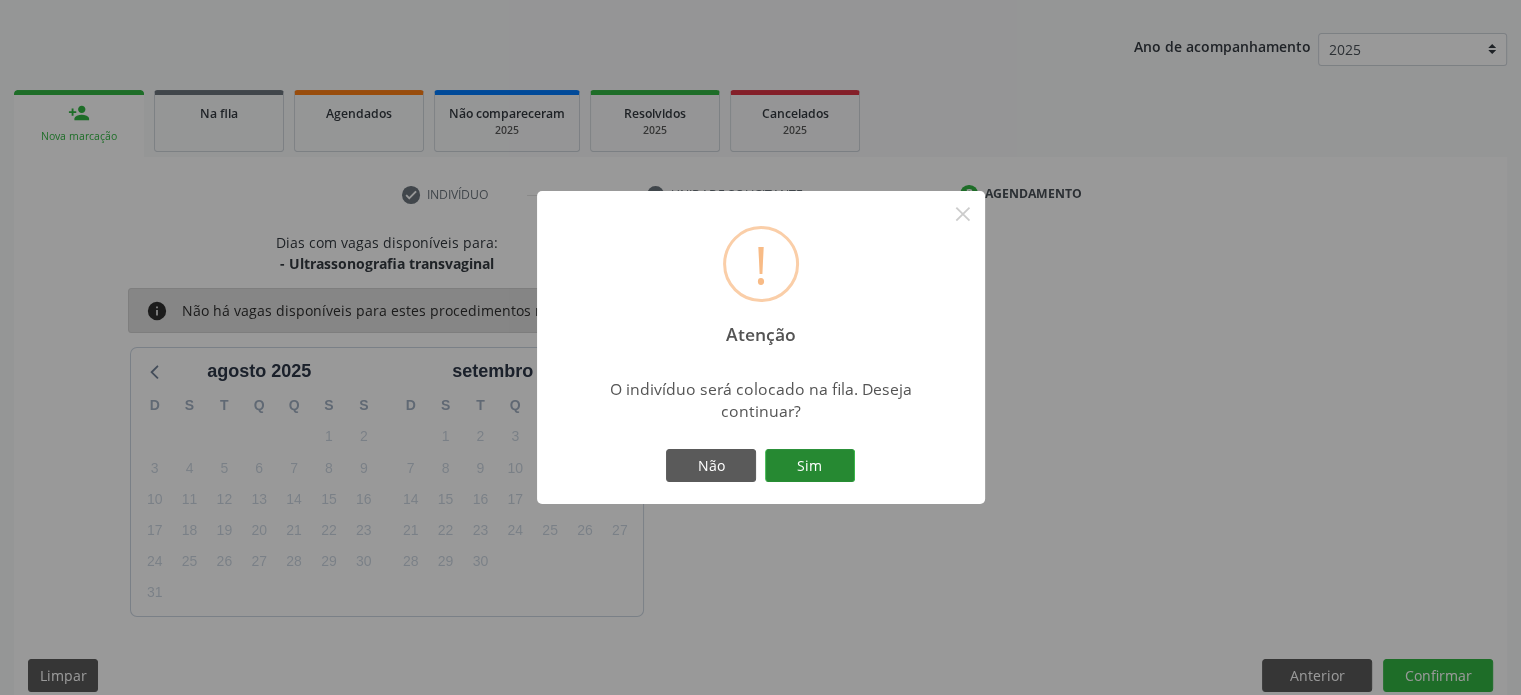 click on "Sim" at bounding box center [810, 466] 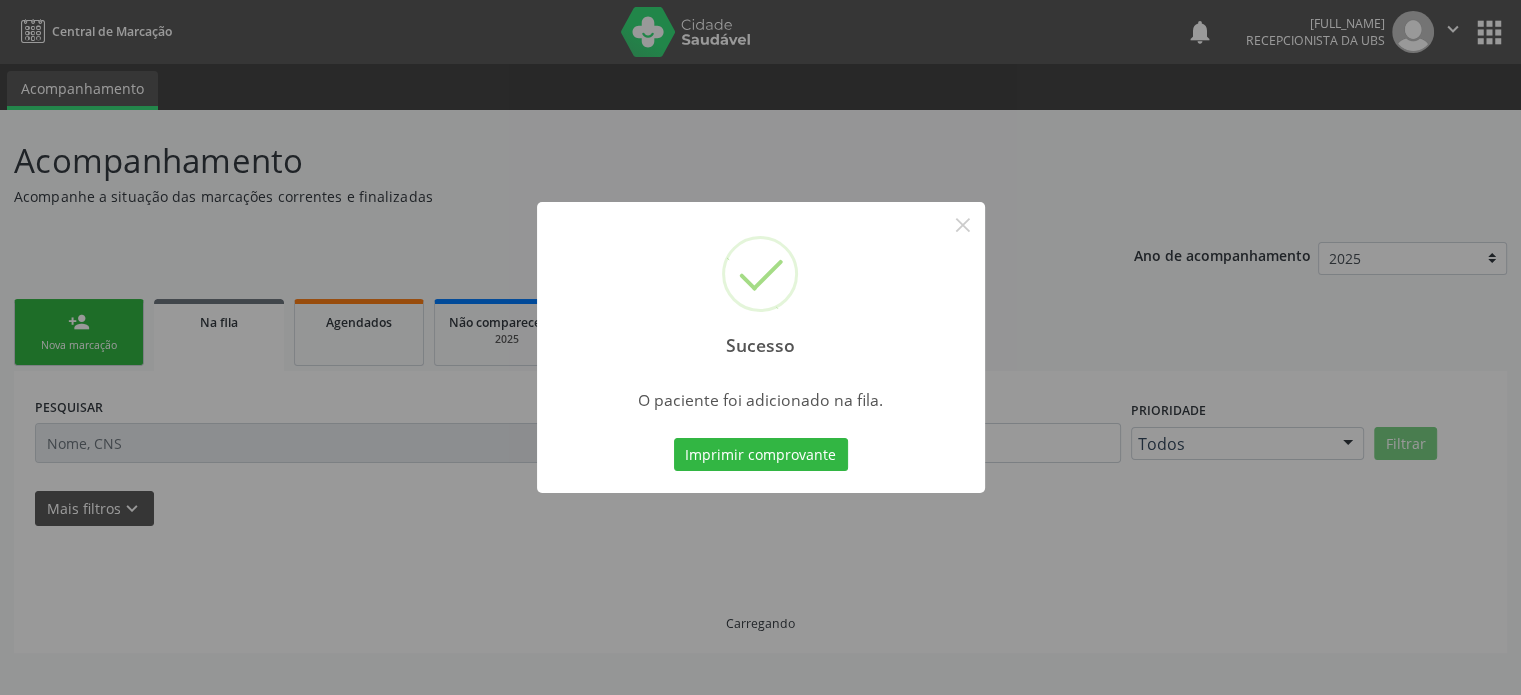 scroll, scrollTop: 0, scrollLeft: 0, axis: both 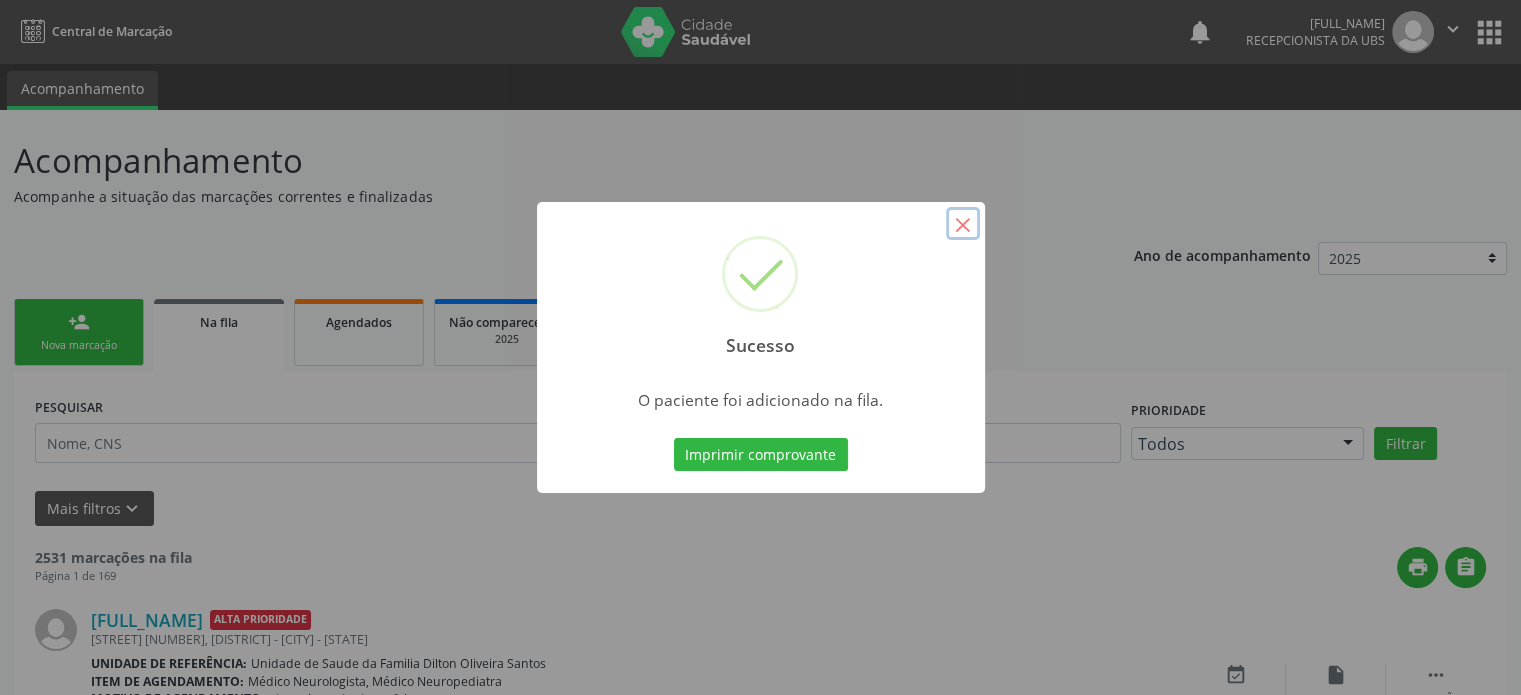 click on "×" at bounding box center [963, 224] 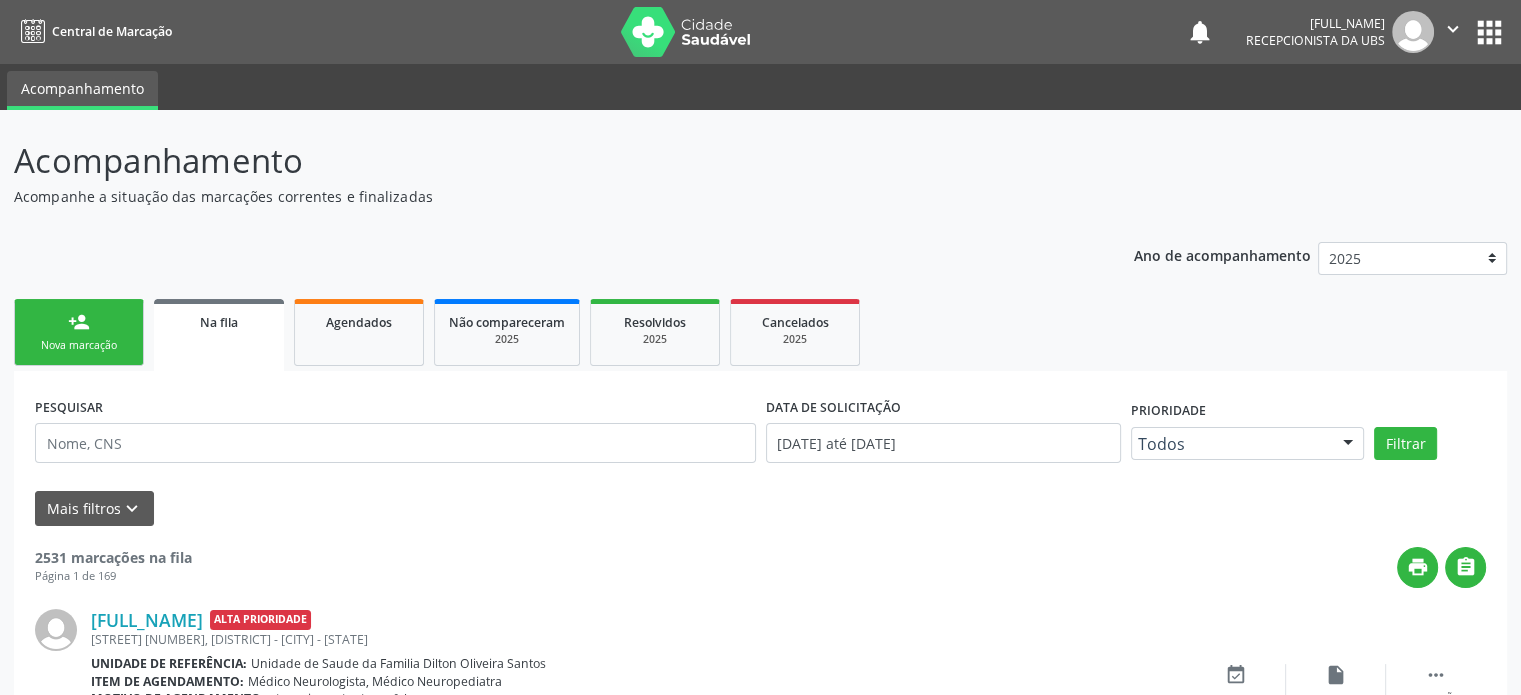 click on "Nova marcação" at bounding box center [79, 345] 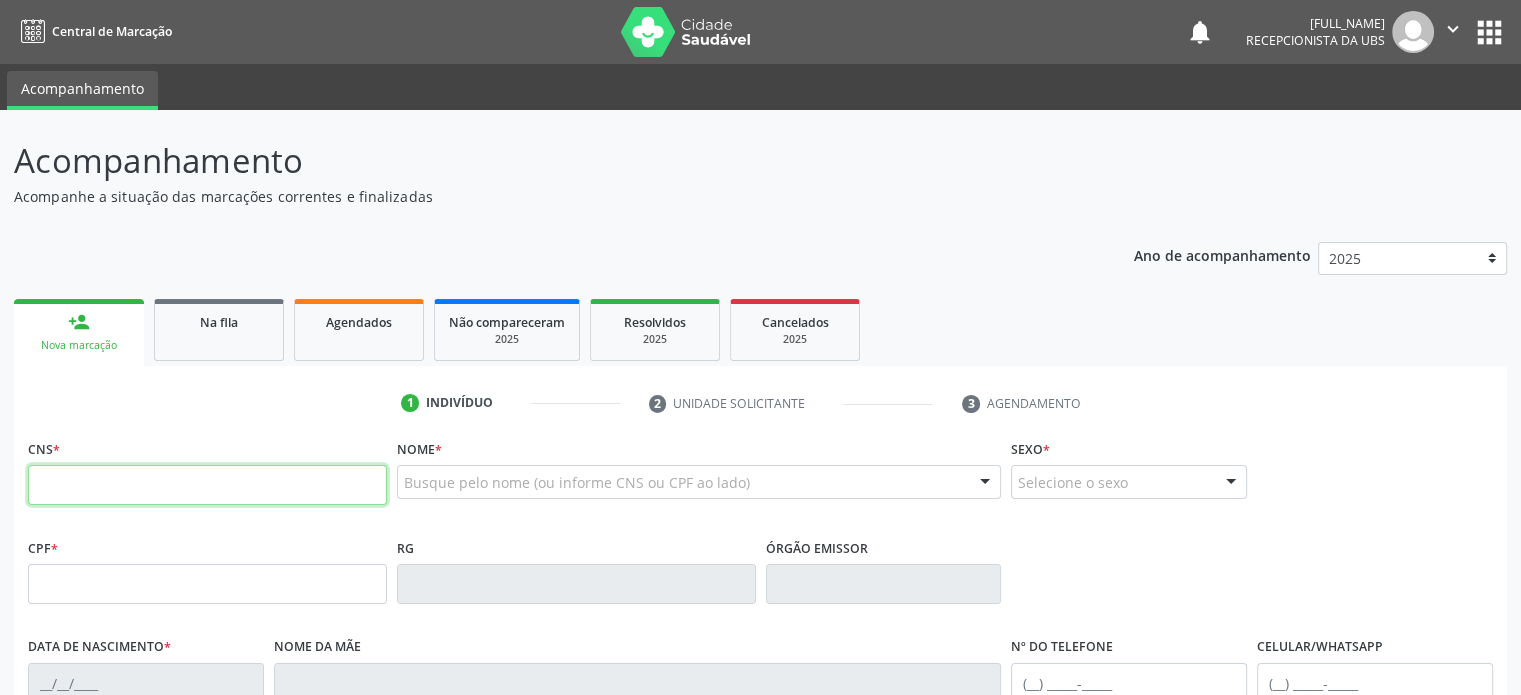click at bounding box center [207, 485] 